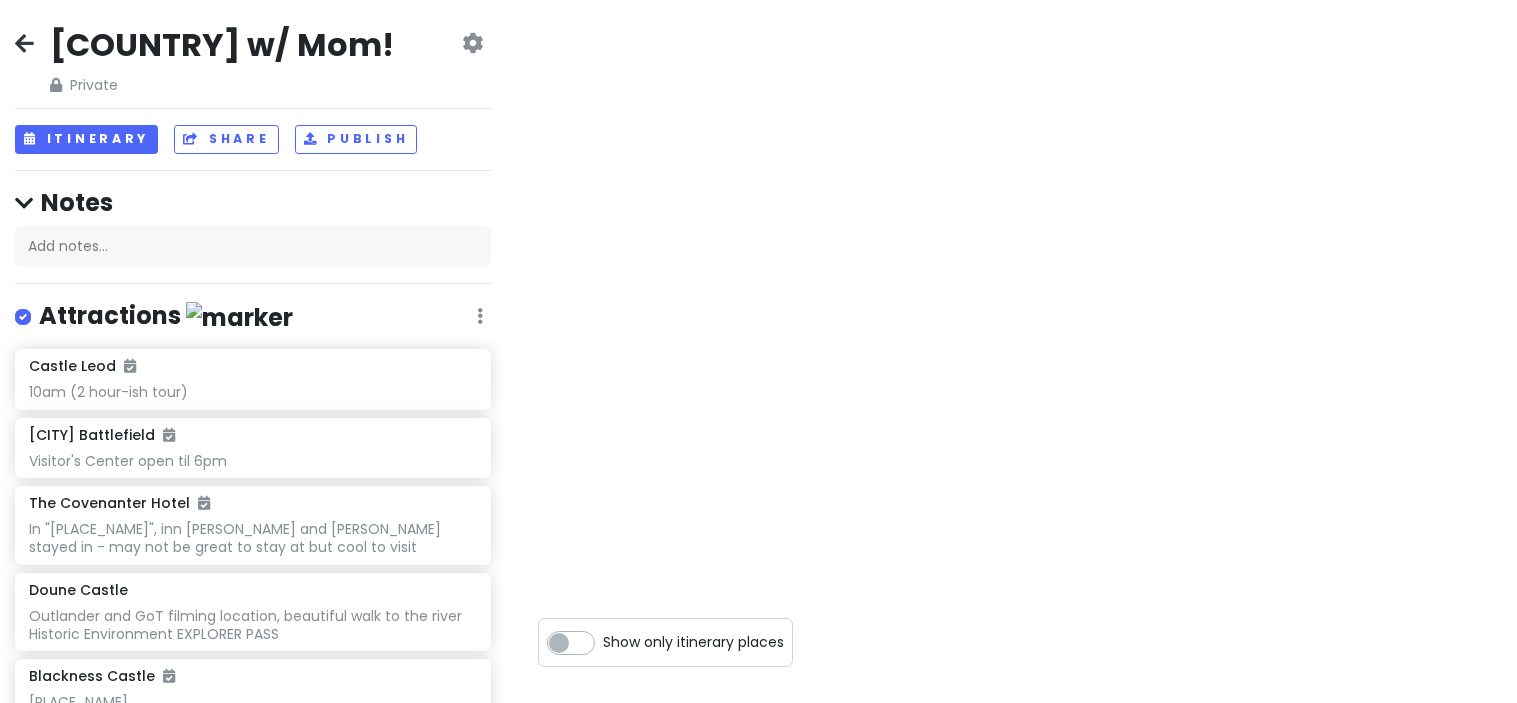 scroll, scrollTop: 0, scrollLeft: 0, axis: both 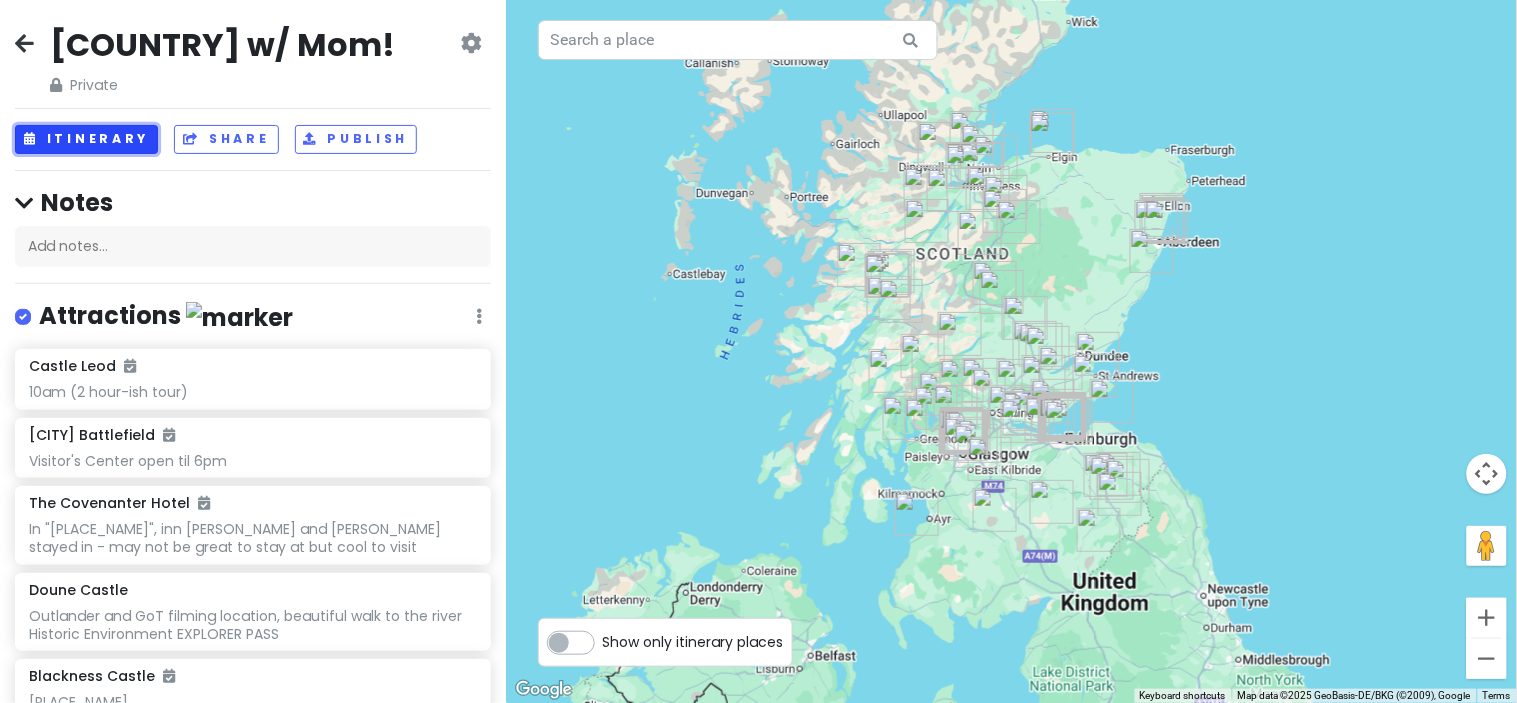 click on "Itinerary" at bounding box center (86, 139) 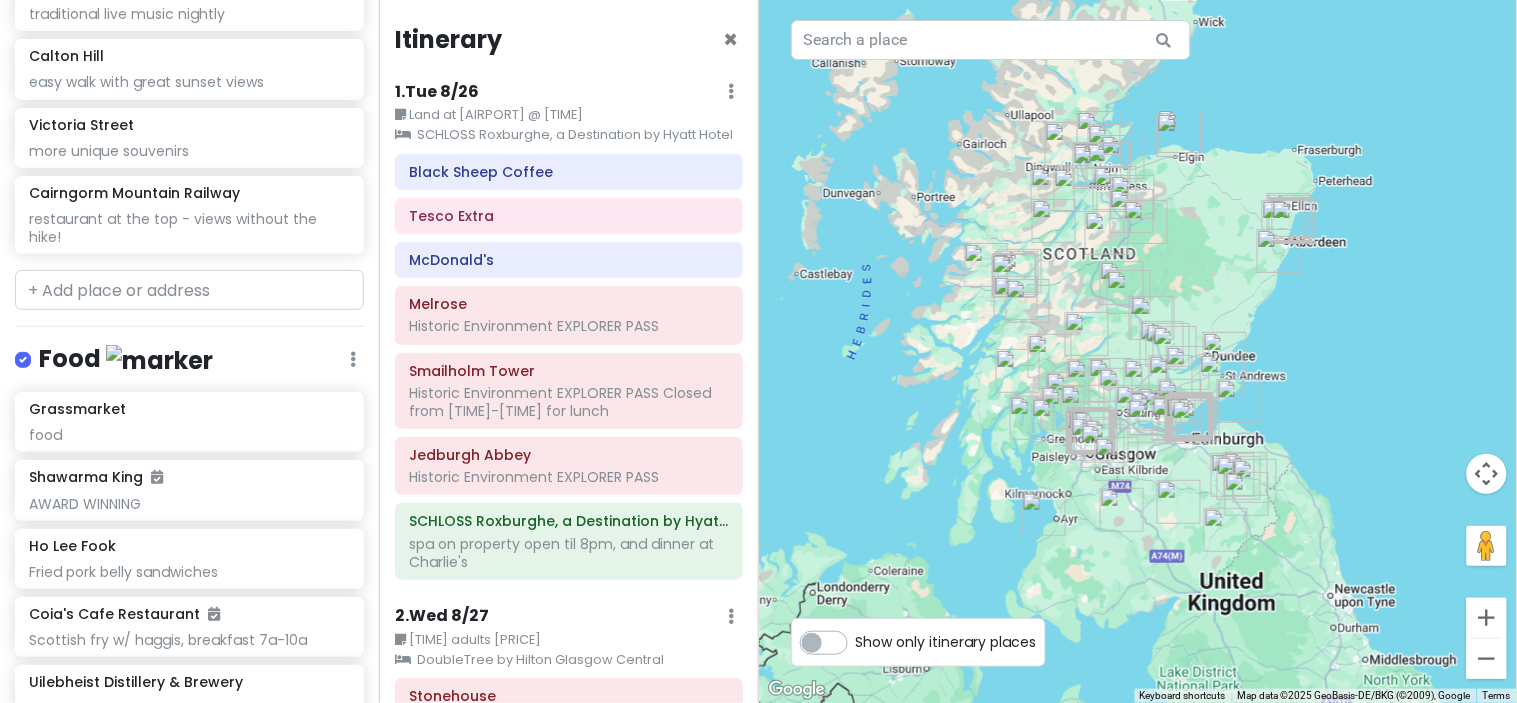 scroll, scrollTop: 6475, scrollLeft: 0, axis: vertical 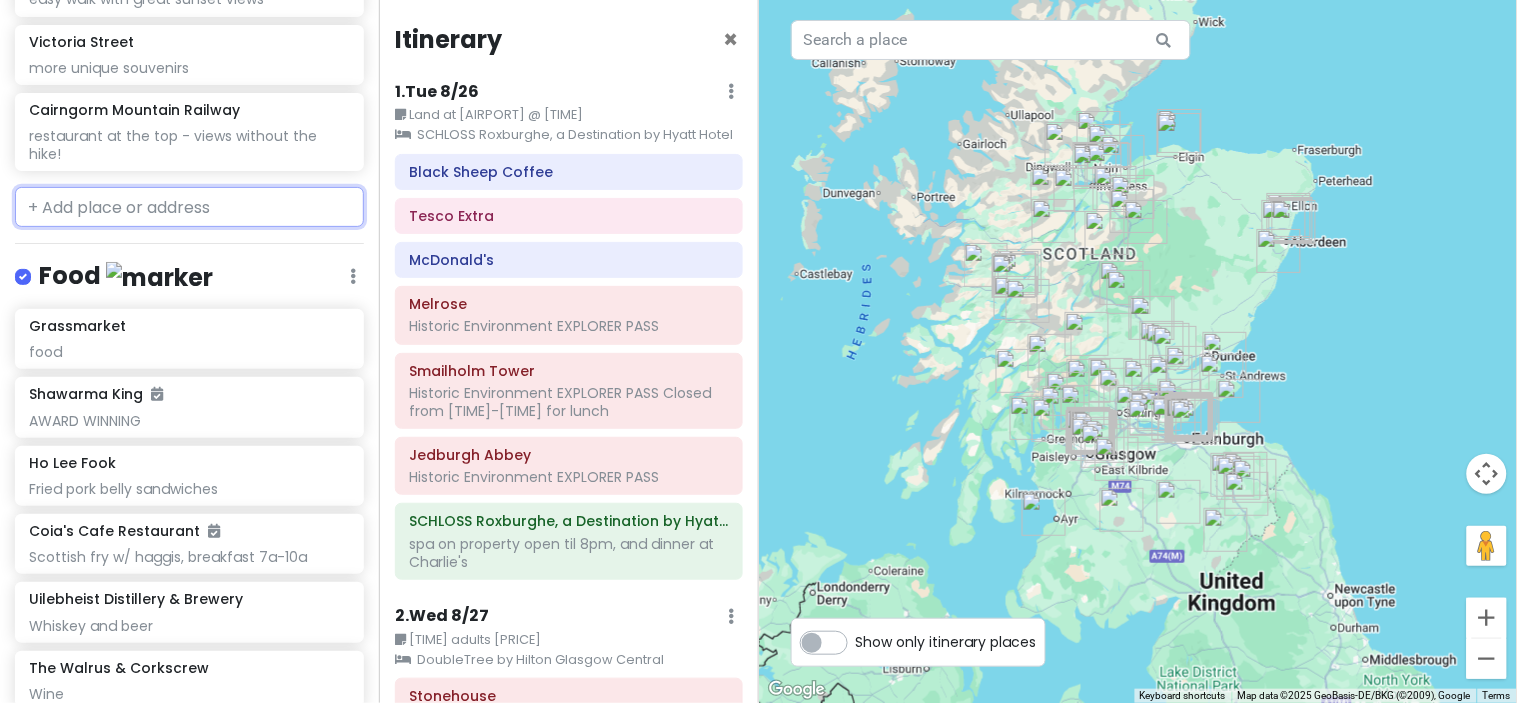 click at bounding box center [189, 207] 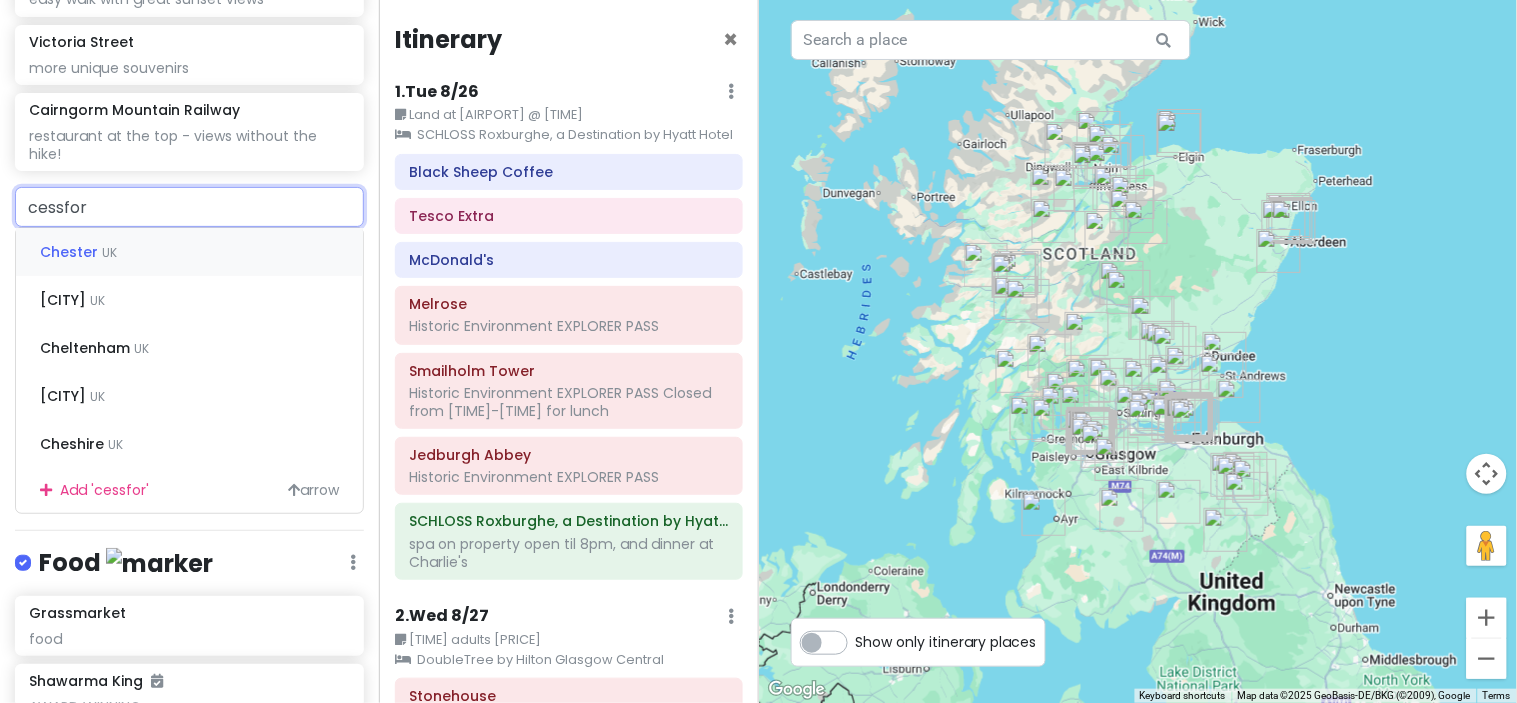 type on "cessford" 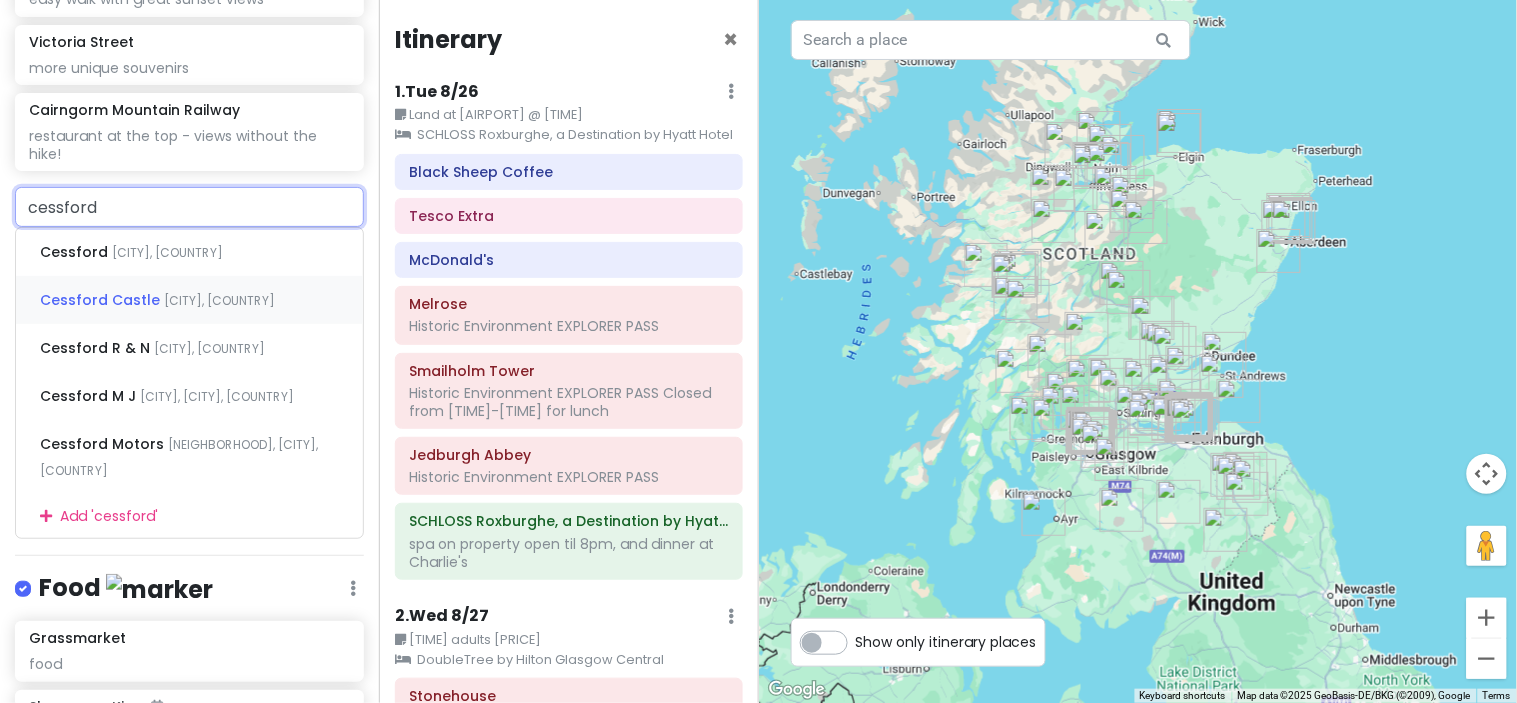 click on "Kelso, UK" at bounding box center (167, 252) 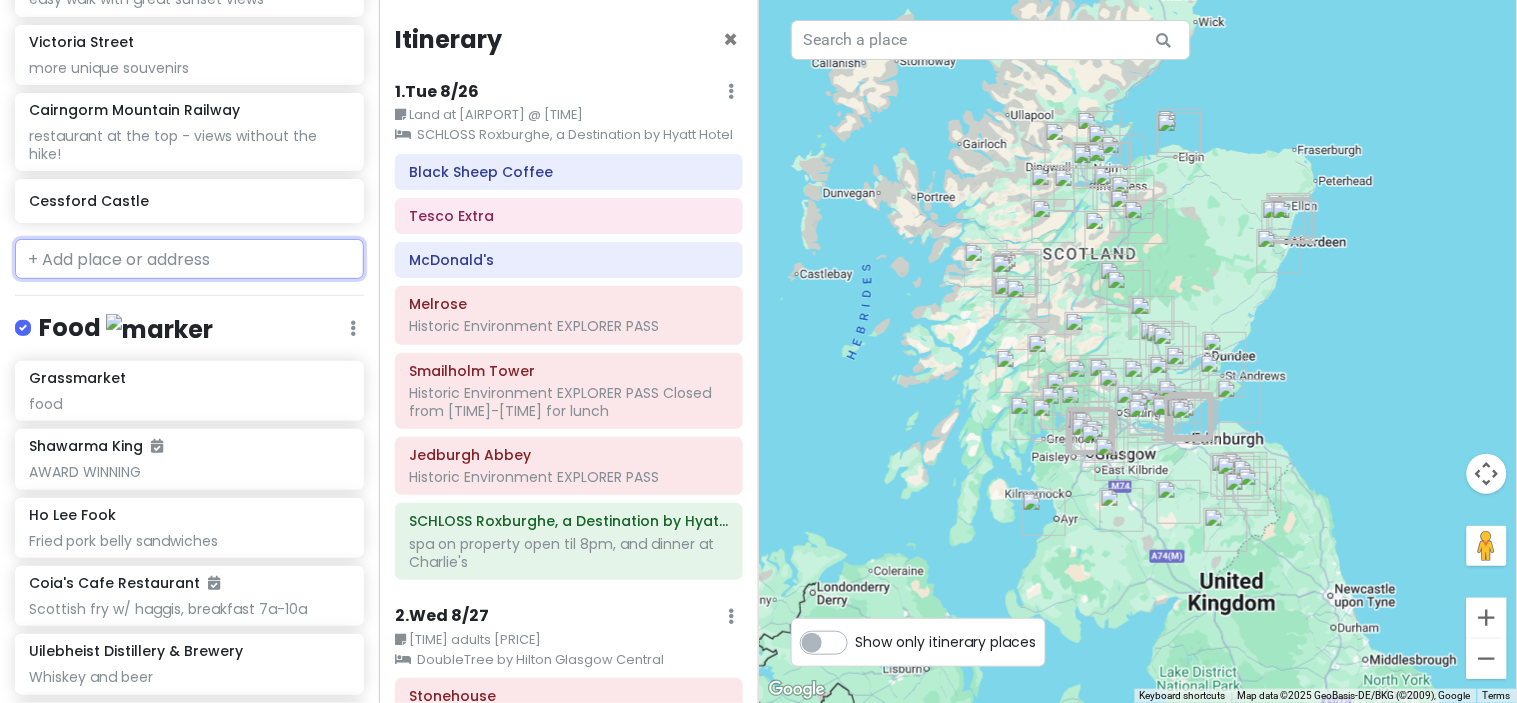 scroll, scrollTop: 6527, scrollLeft: 0, axis: vertical 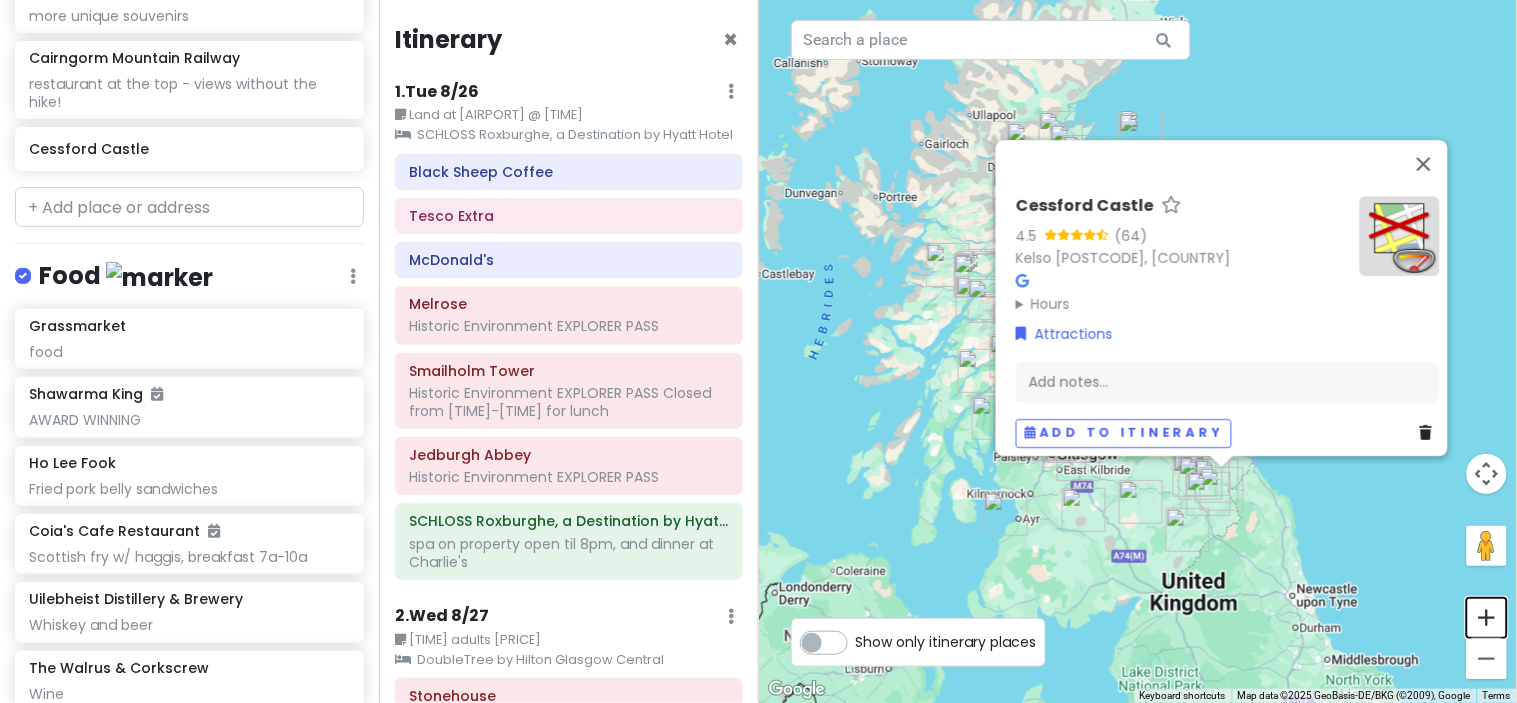 click at bounding box center [1487, 618] 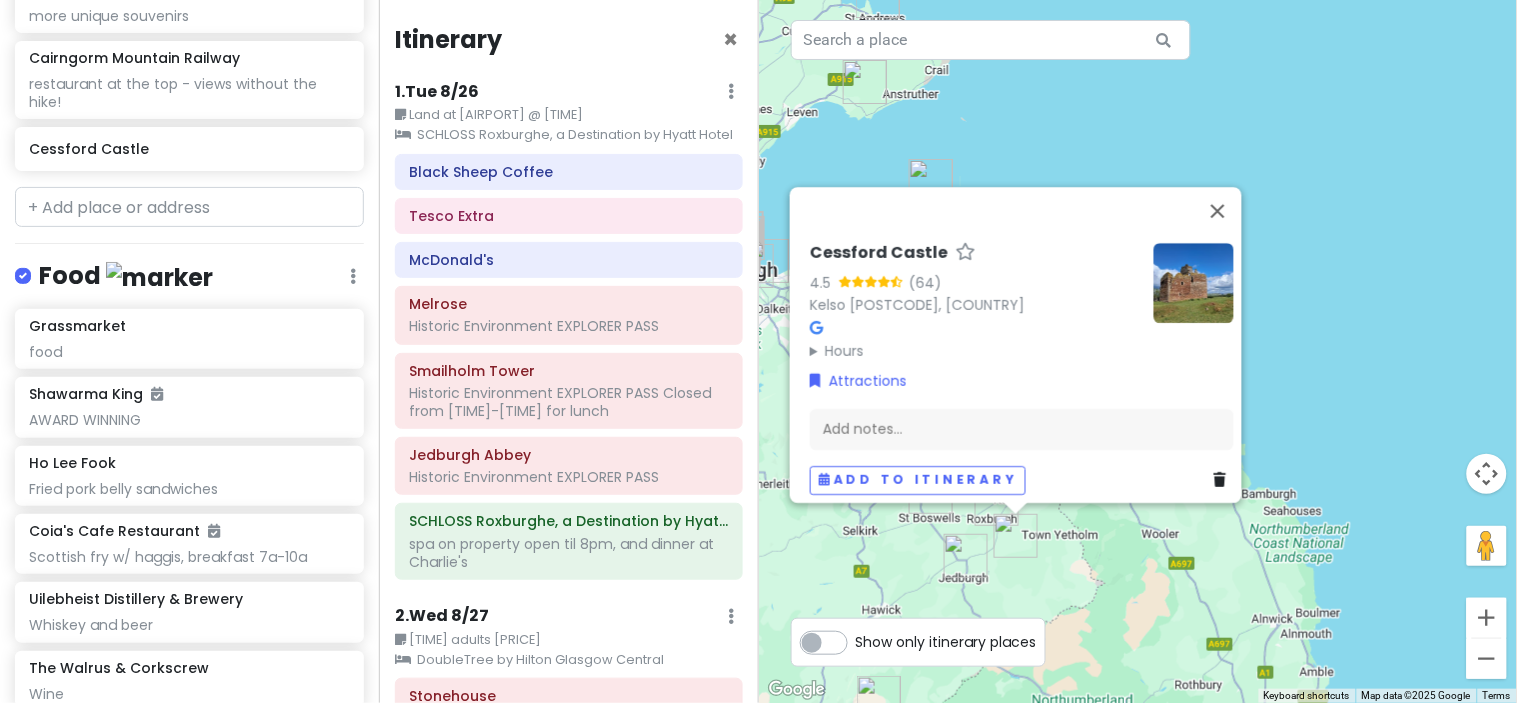drag, startPoint x: 1244, startPoint y: 545, endPoint x: 864, endPoint y: 106, distance: 580.6212 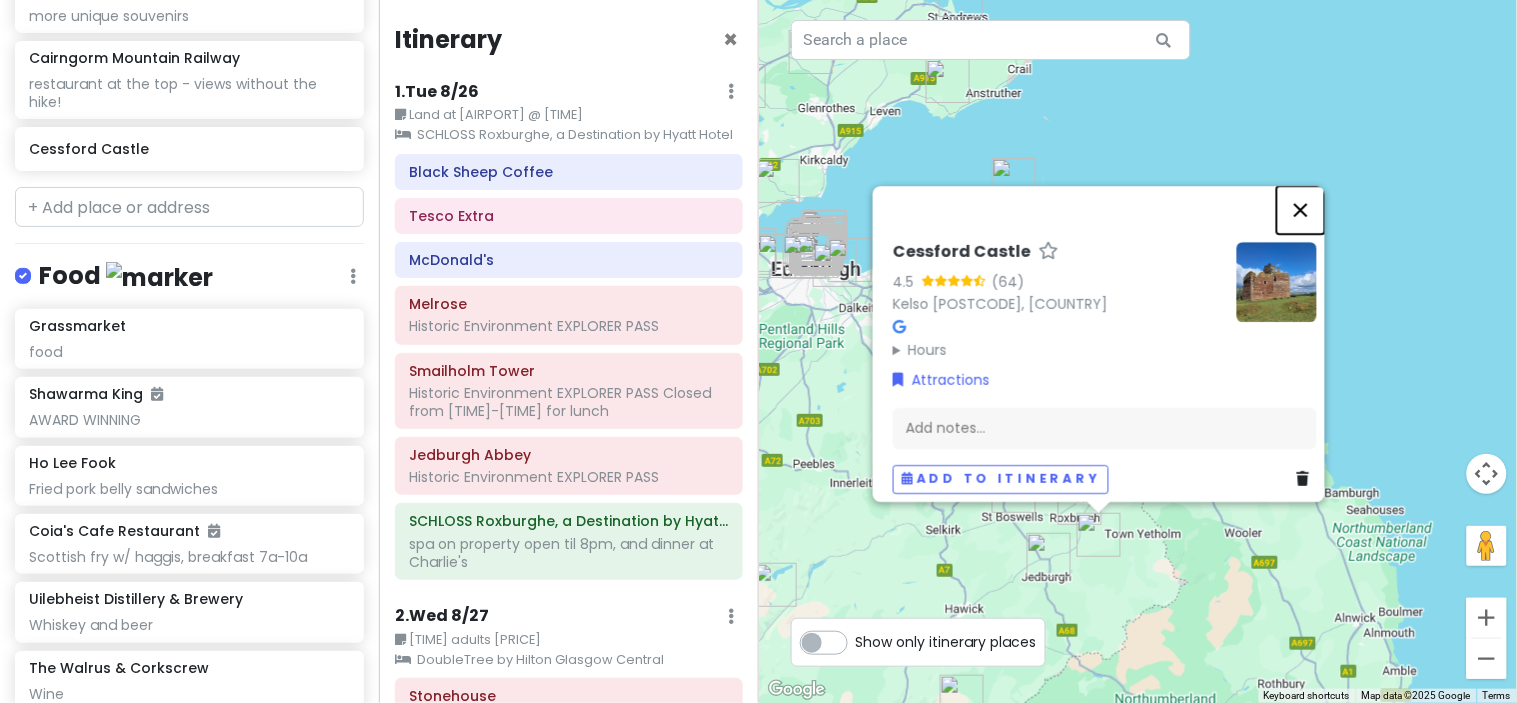 click at bounding box center (1301, 210) 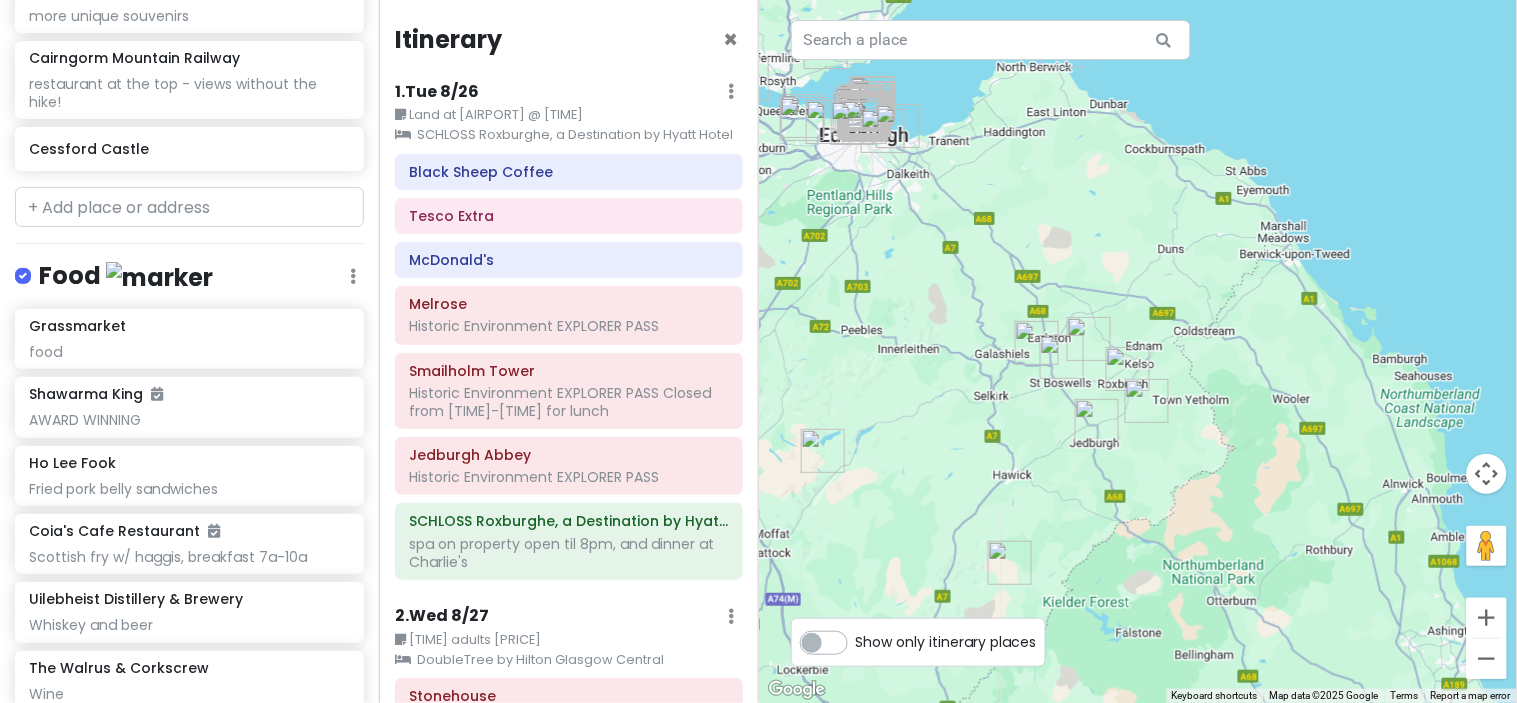 drag, startPoint x: 890, startPoint y: 371, endPoint x: 940, endPoint y: 230, distance: 149.60281 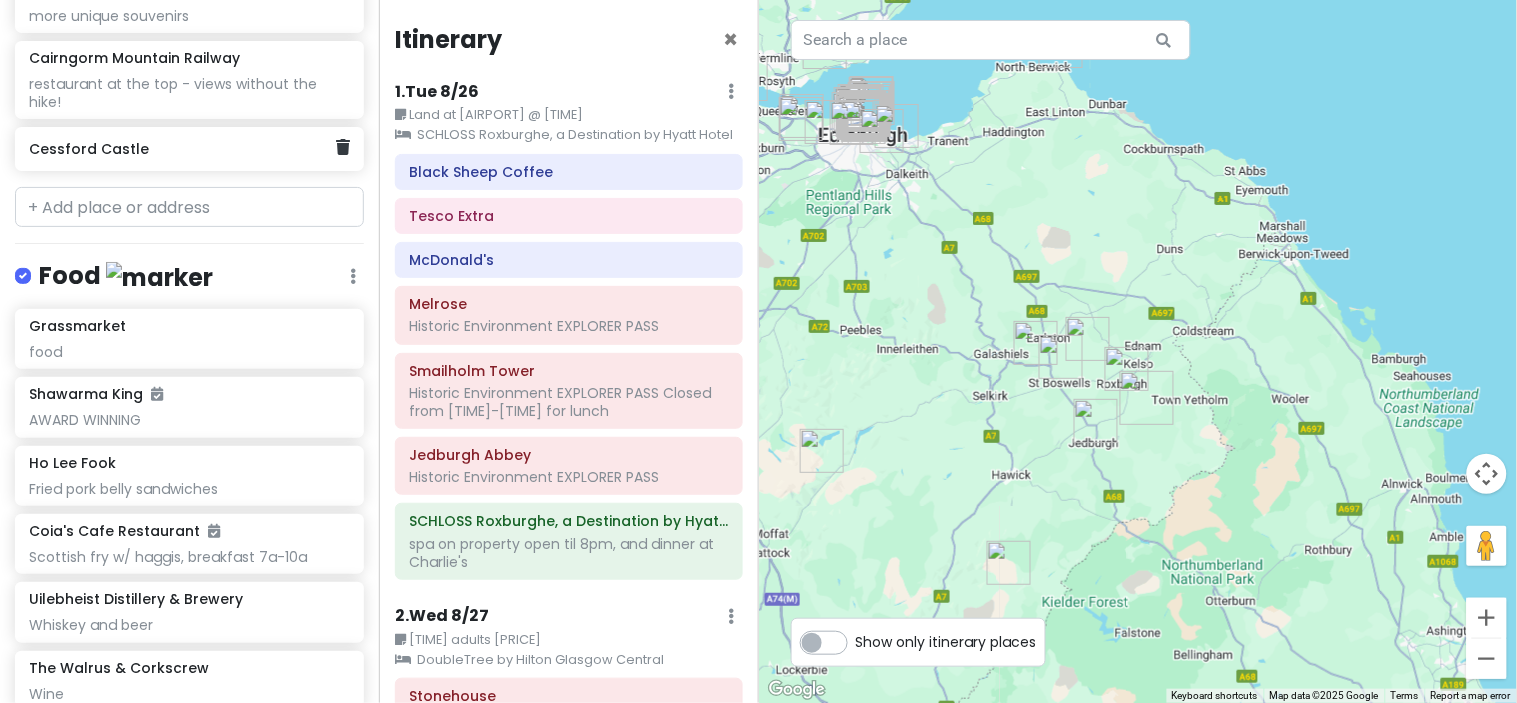 click on "Cessford Castle" at bounding box center (182, 149) 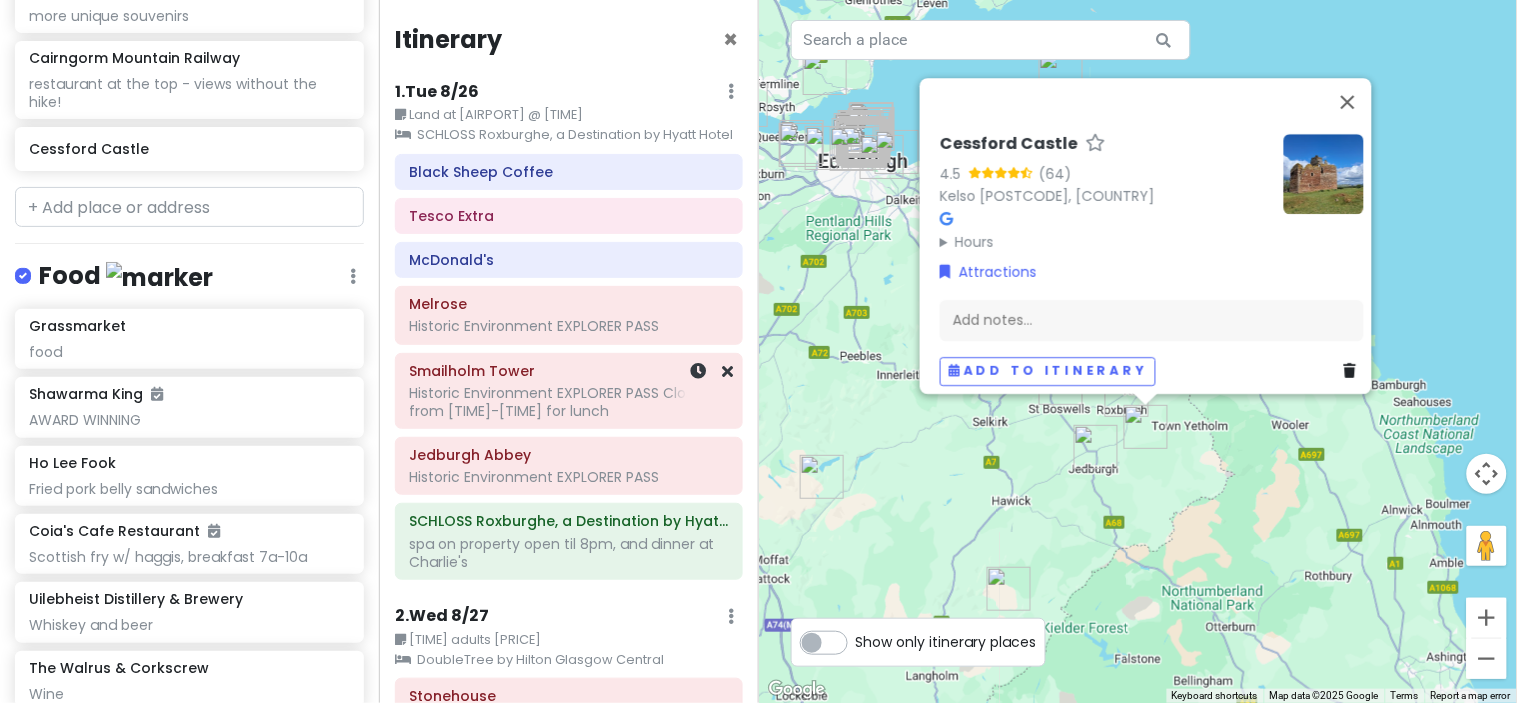 click on "Historic Environment EXPLORER PASS
Closed from 12-1 for lunch" at bounding box center [569, 326] 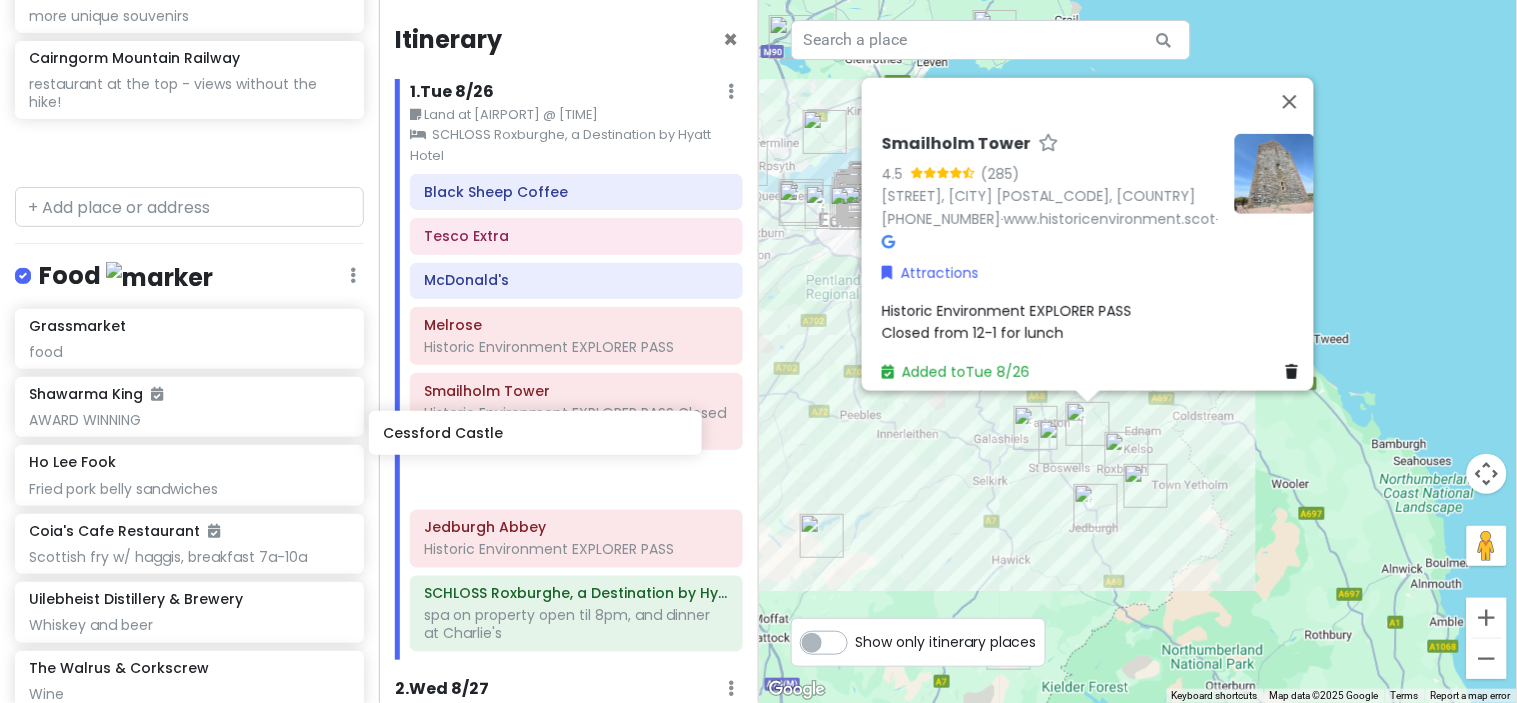 scroll, scrollTop: 6526, scrollLeft: 0, axis: vertical 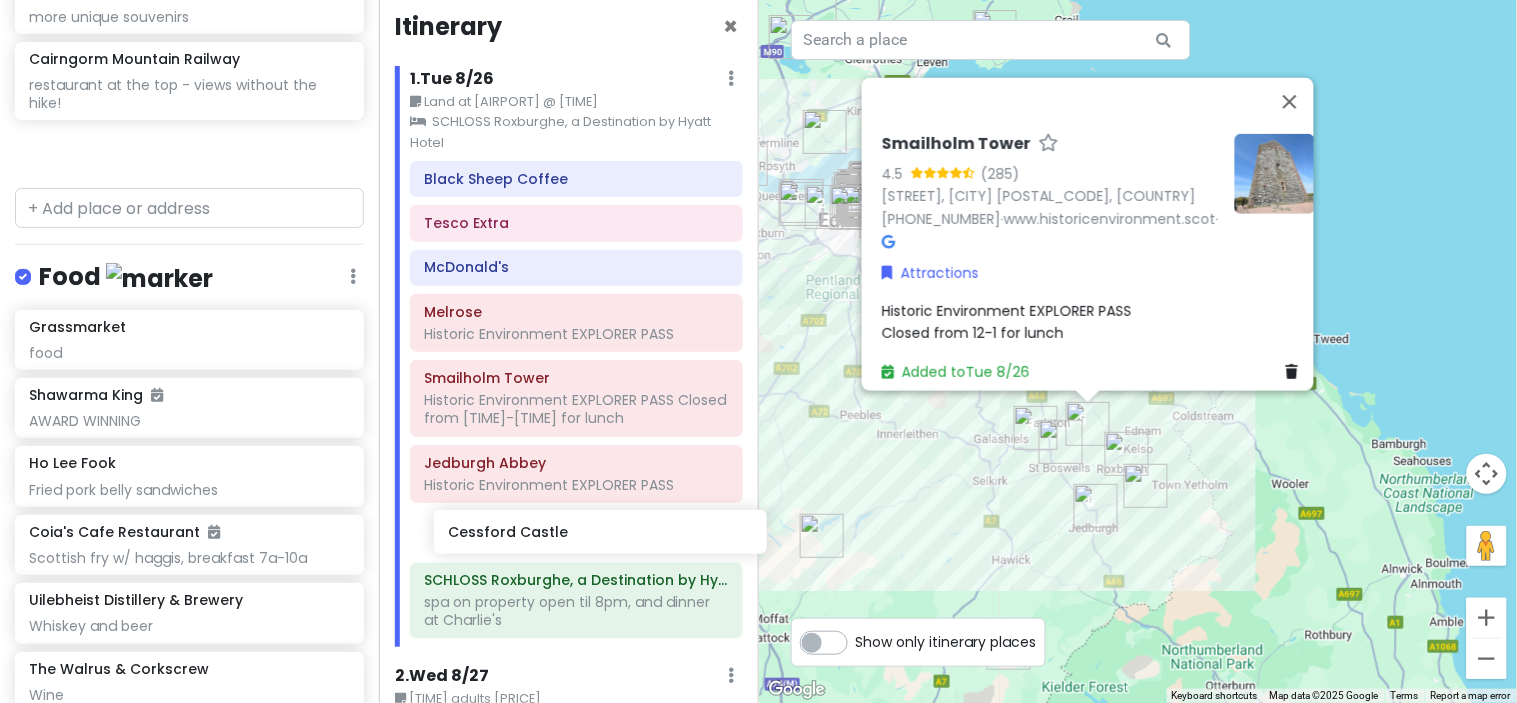 drag, startPoint x: 134, startPoint y: 162, endPoint x: 555, endPoint y: 542, distance: 567.13403 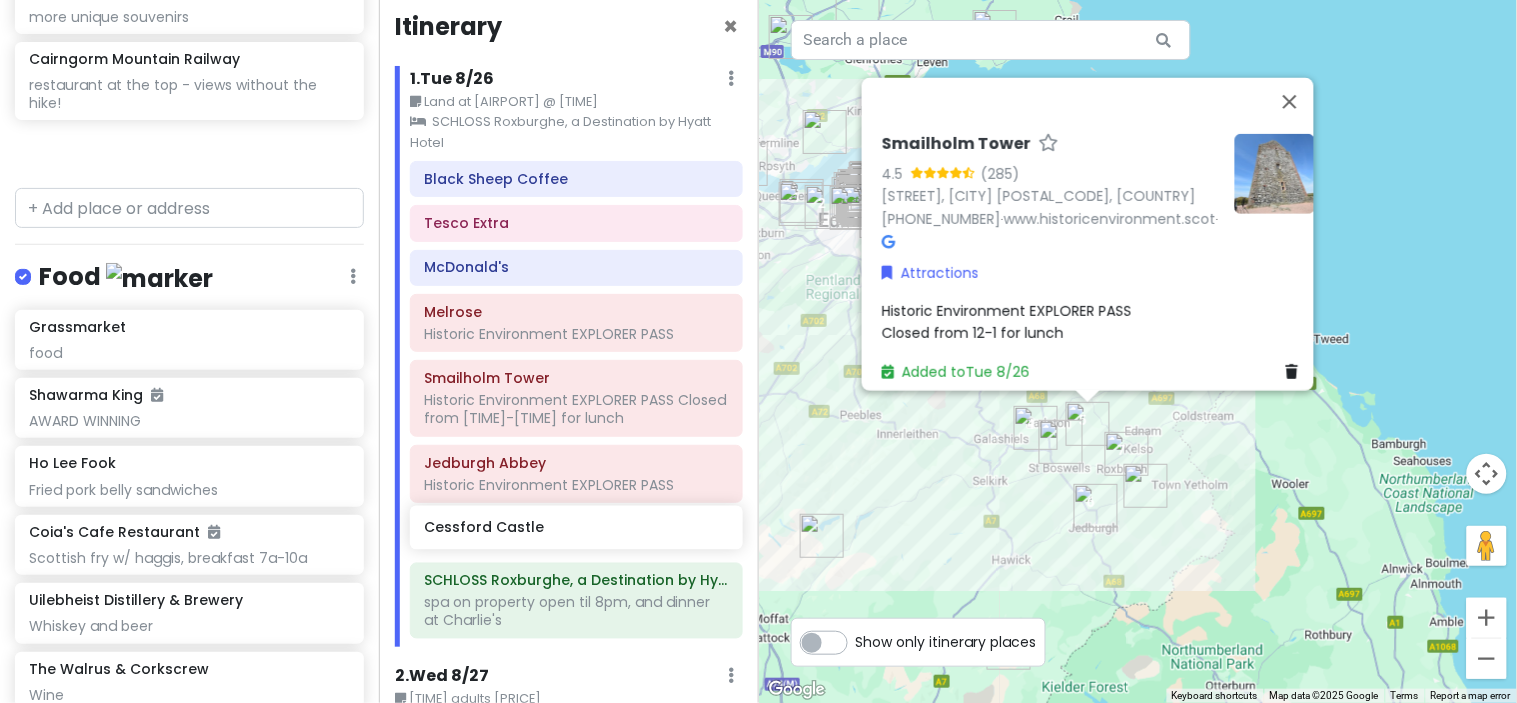 scroll, scrollTop: 18, scrollLeft: 0, axis: vertical 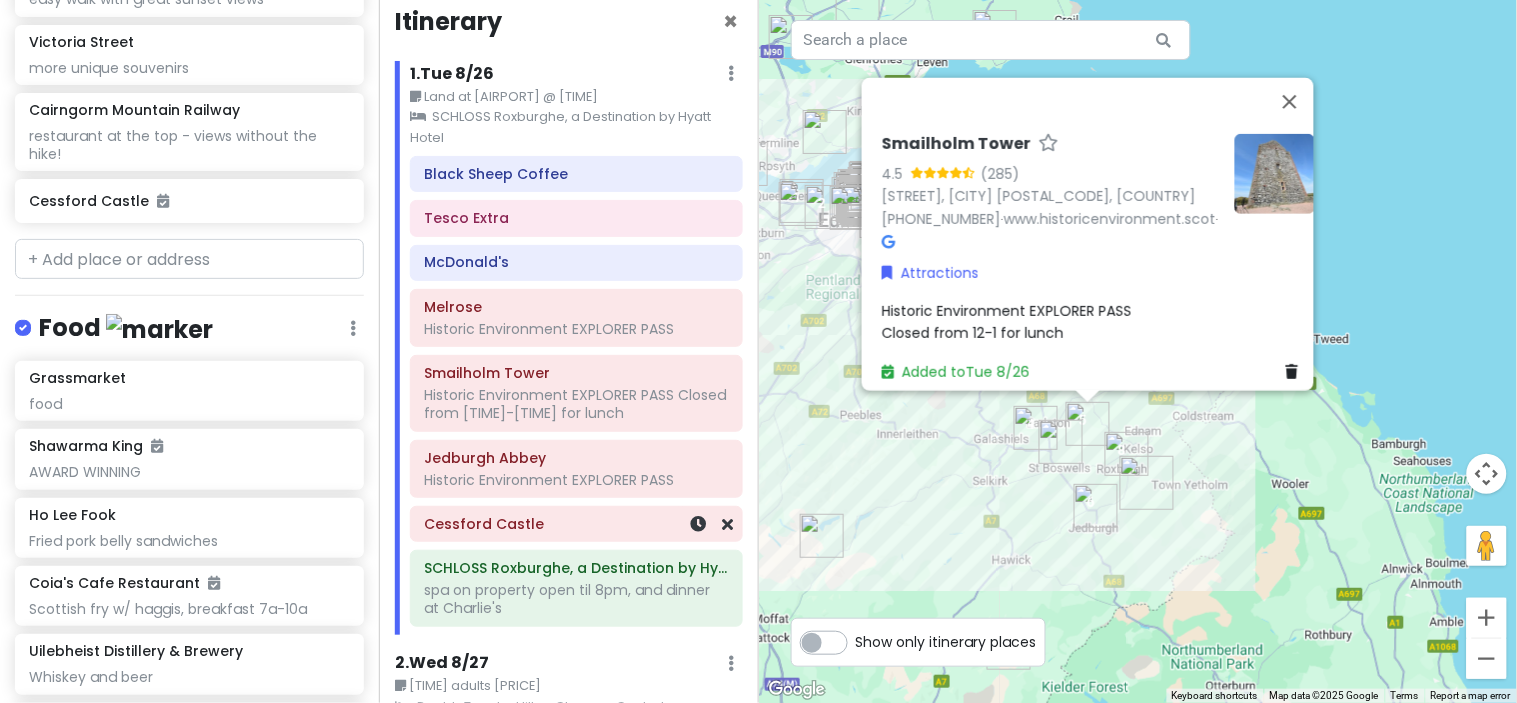 click on "Cessford Castle" at bounding box center (576, 524) 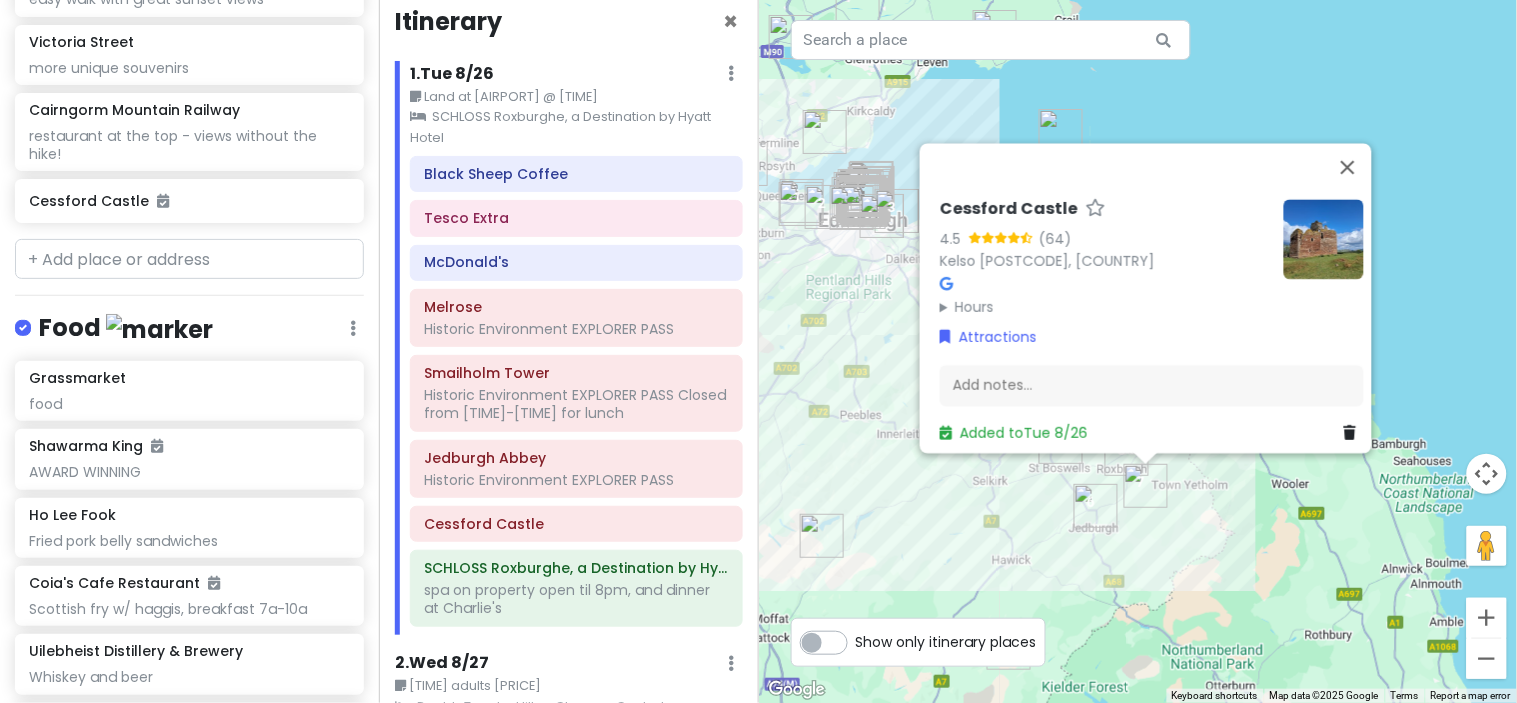 click on "Hours" at bounding box center [1104, 307] 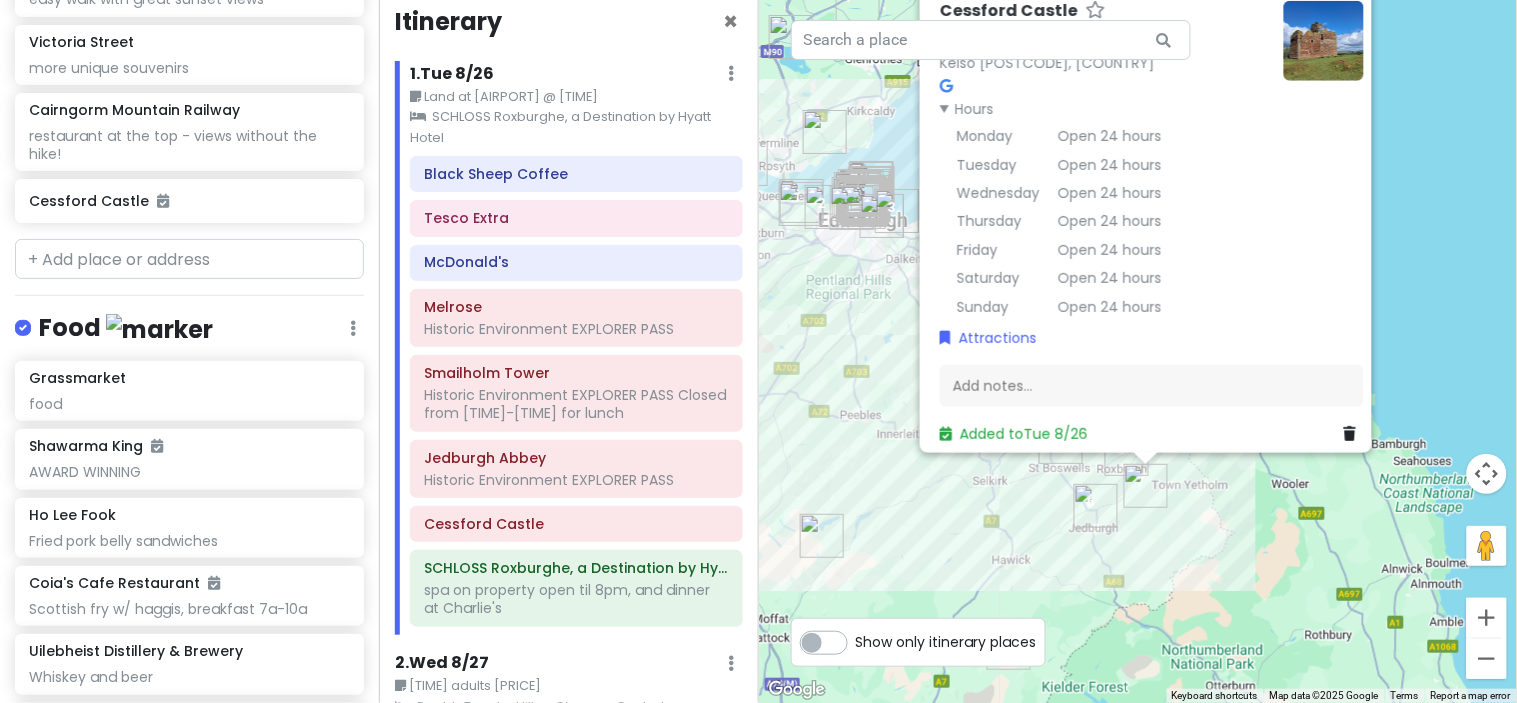 click on "Hours" at bounding box center (1104, 108) 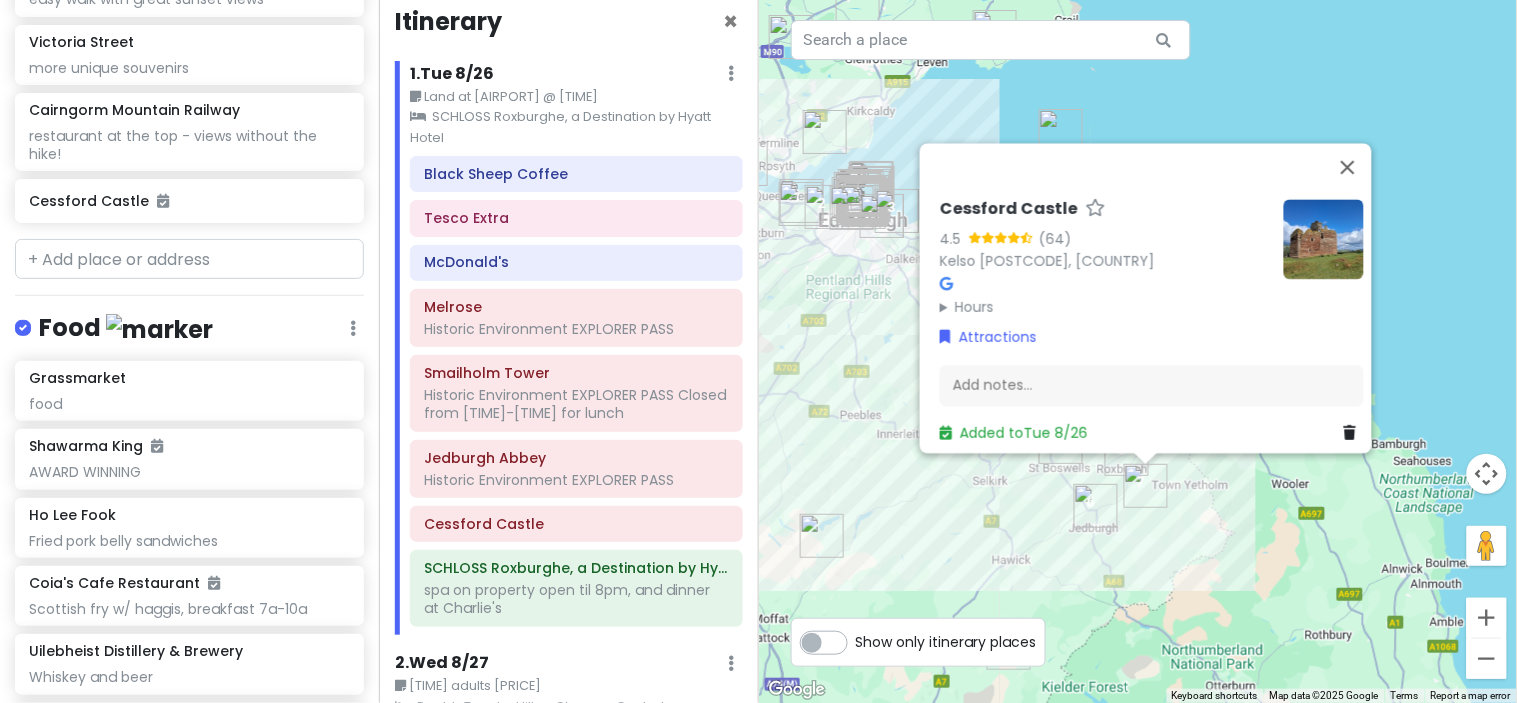click at bounding box center (1324, 239) 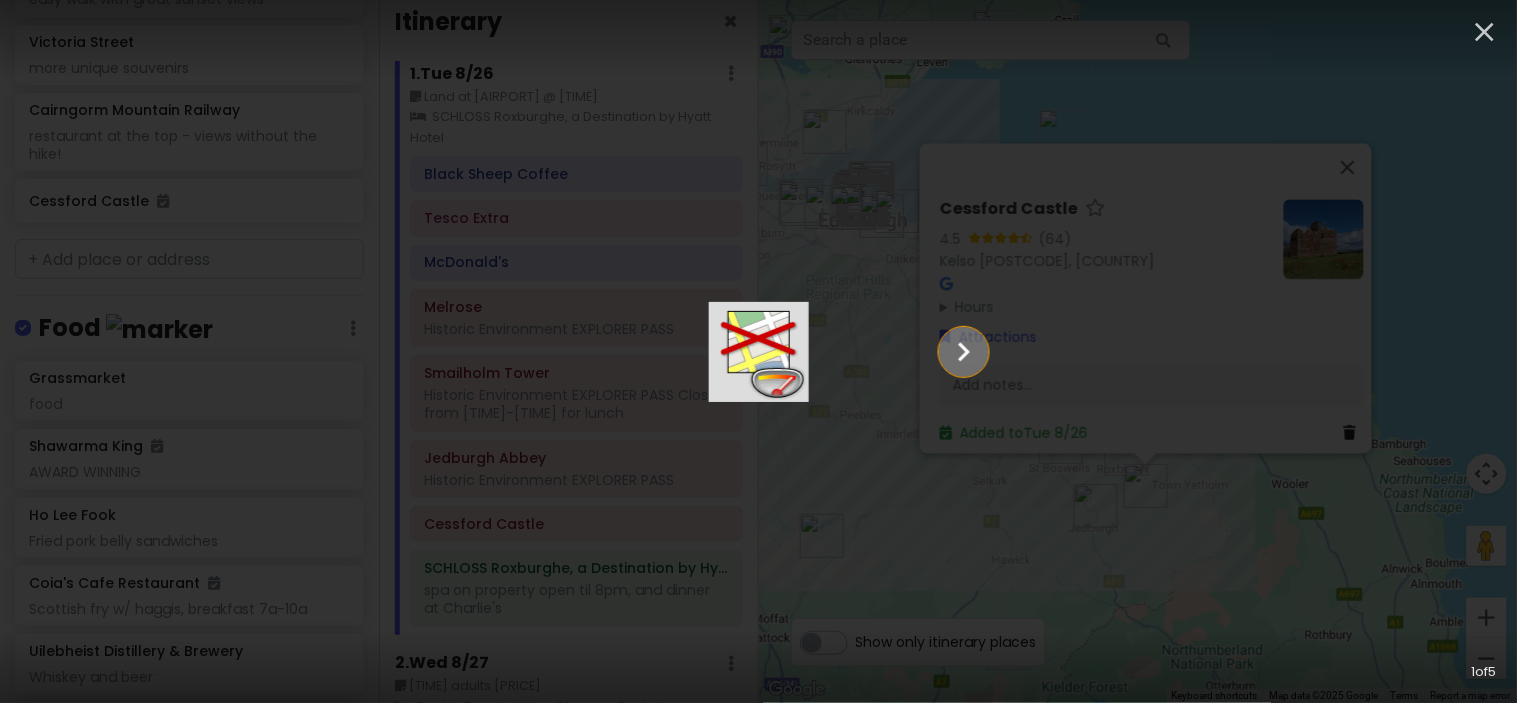 click 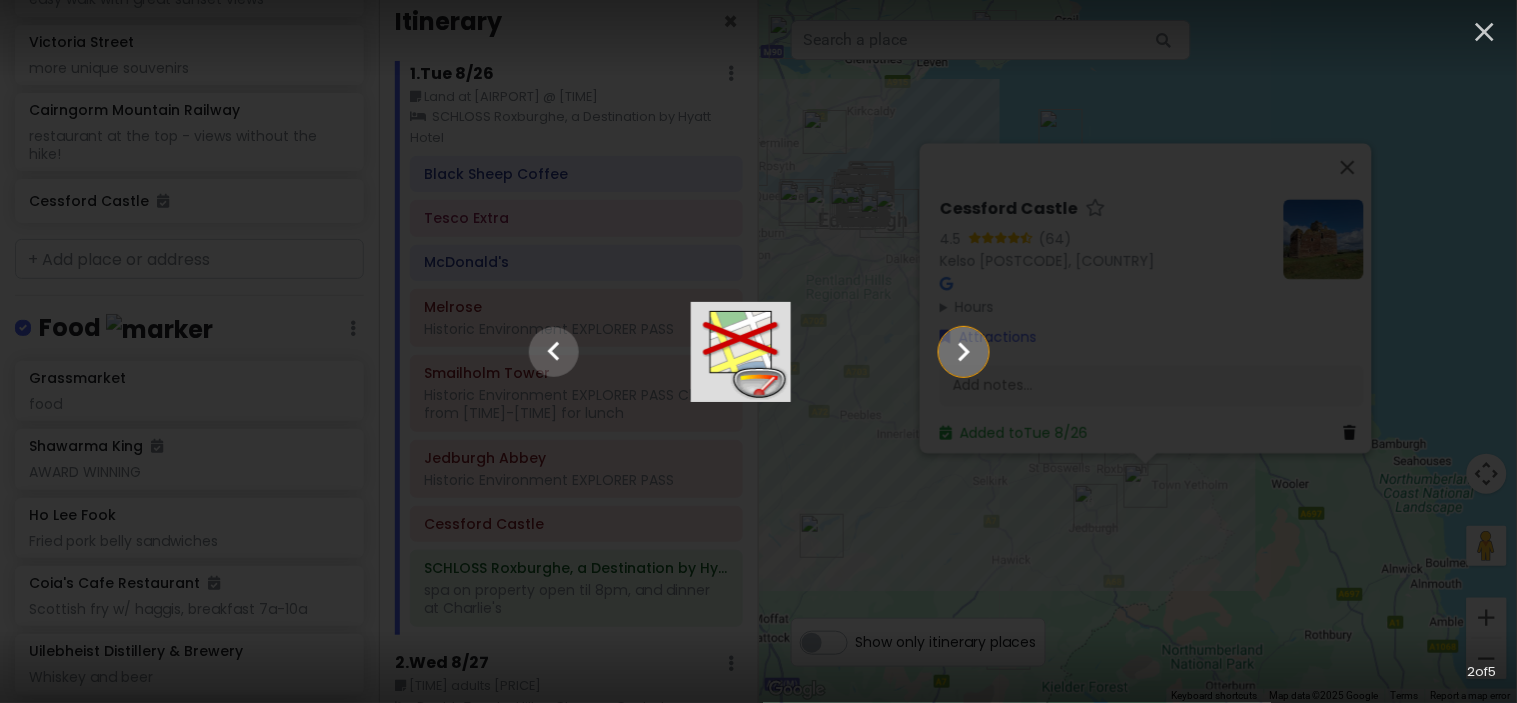 click 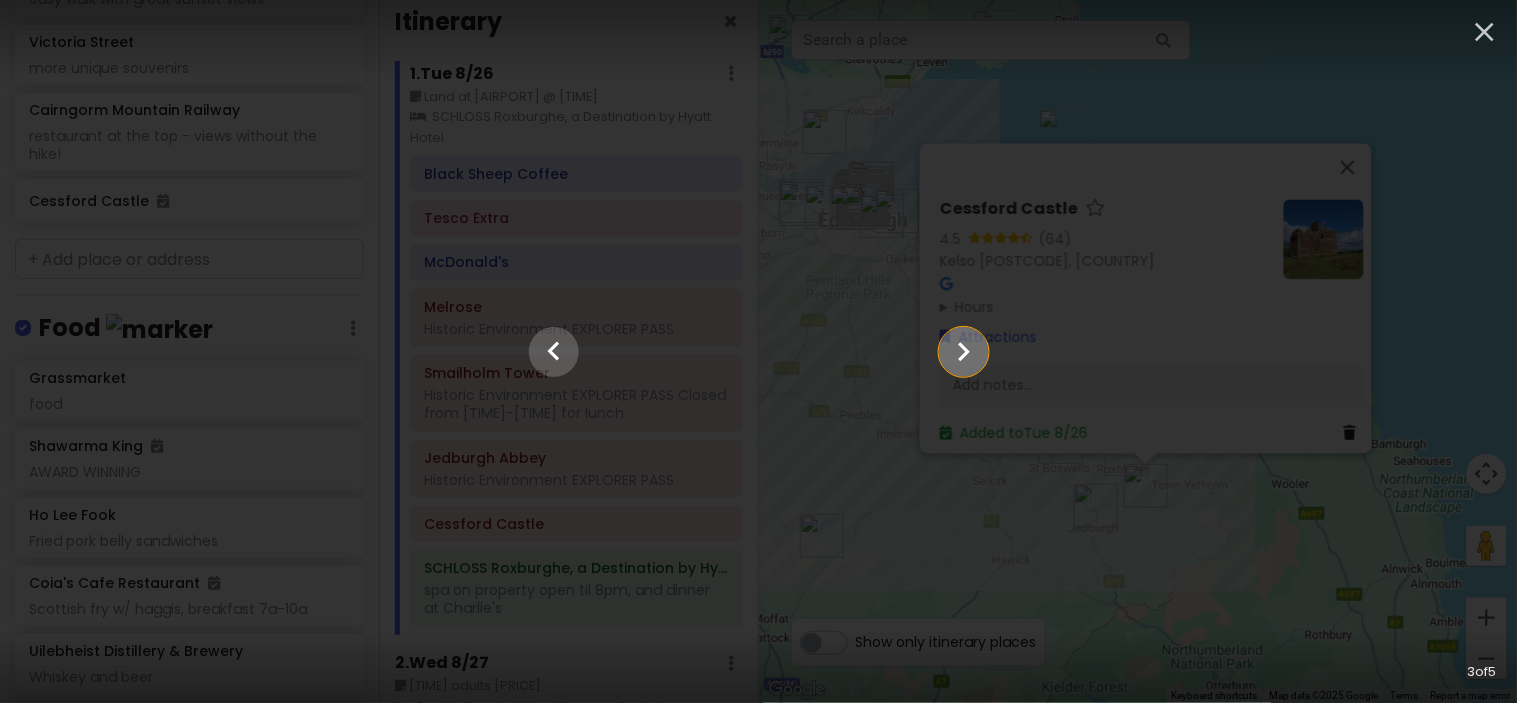 click 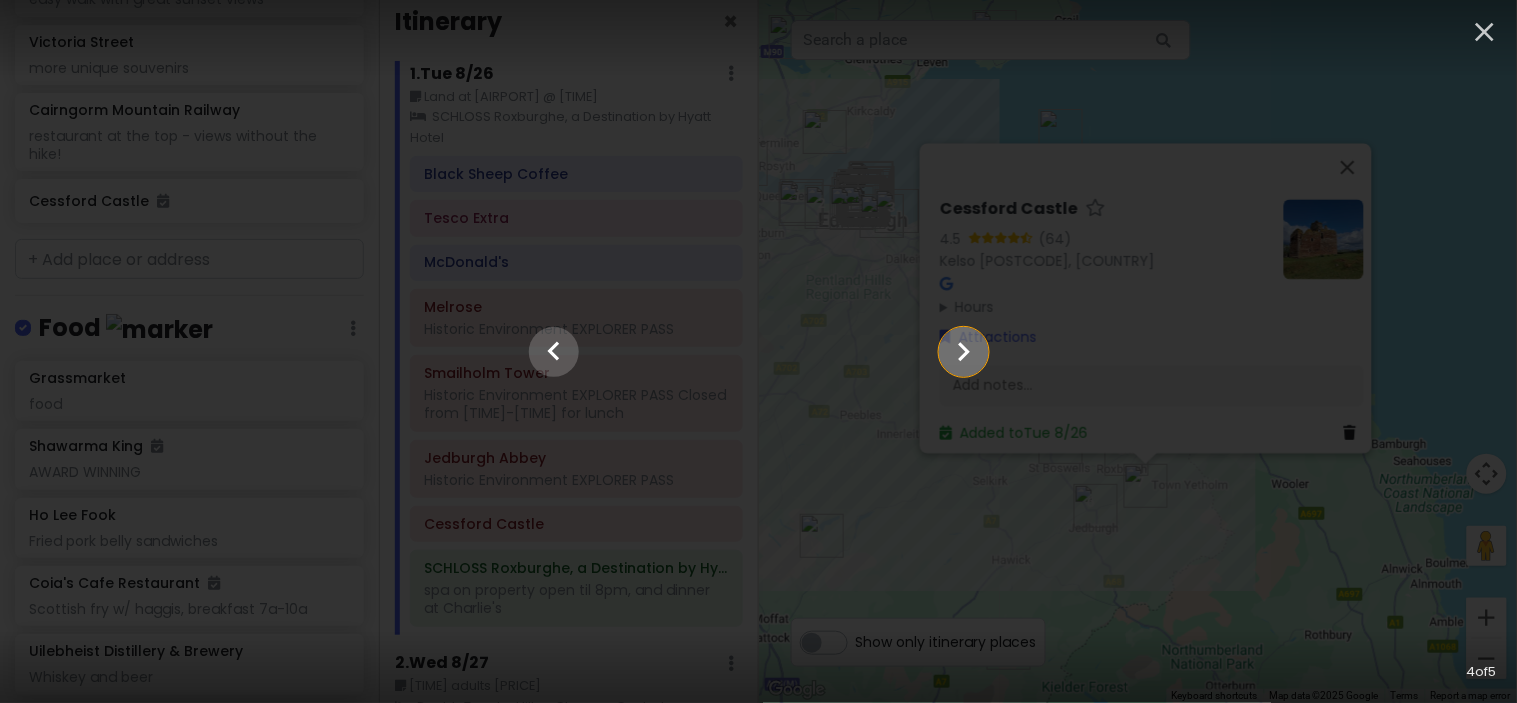 click 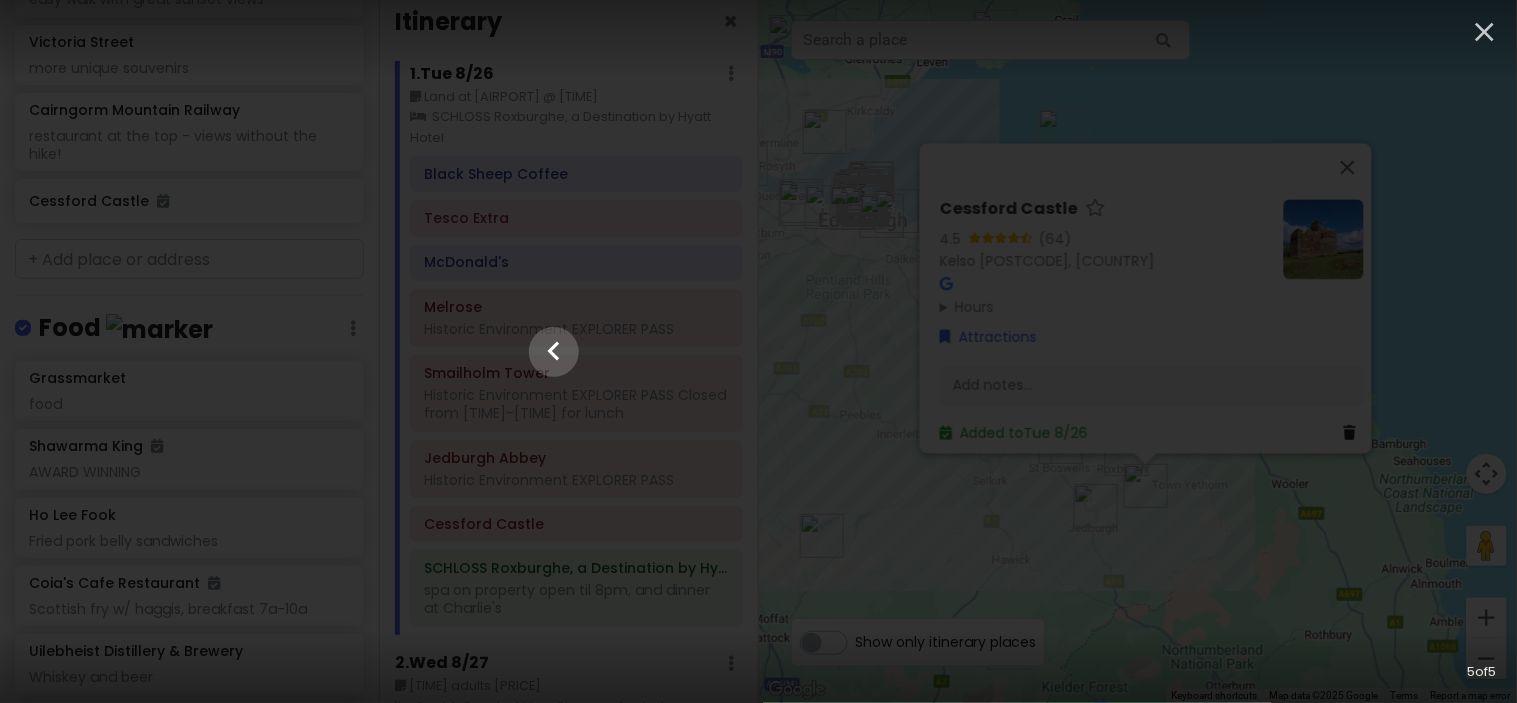 click at bounding box center [-3313, 352] 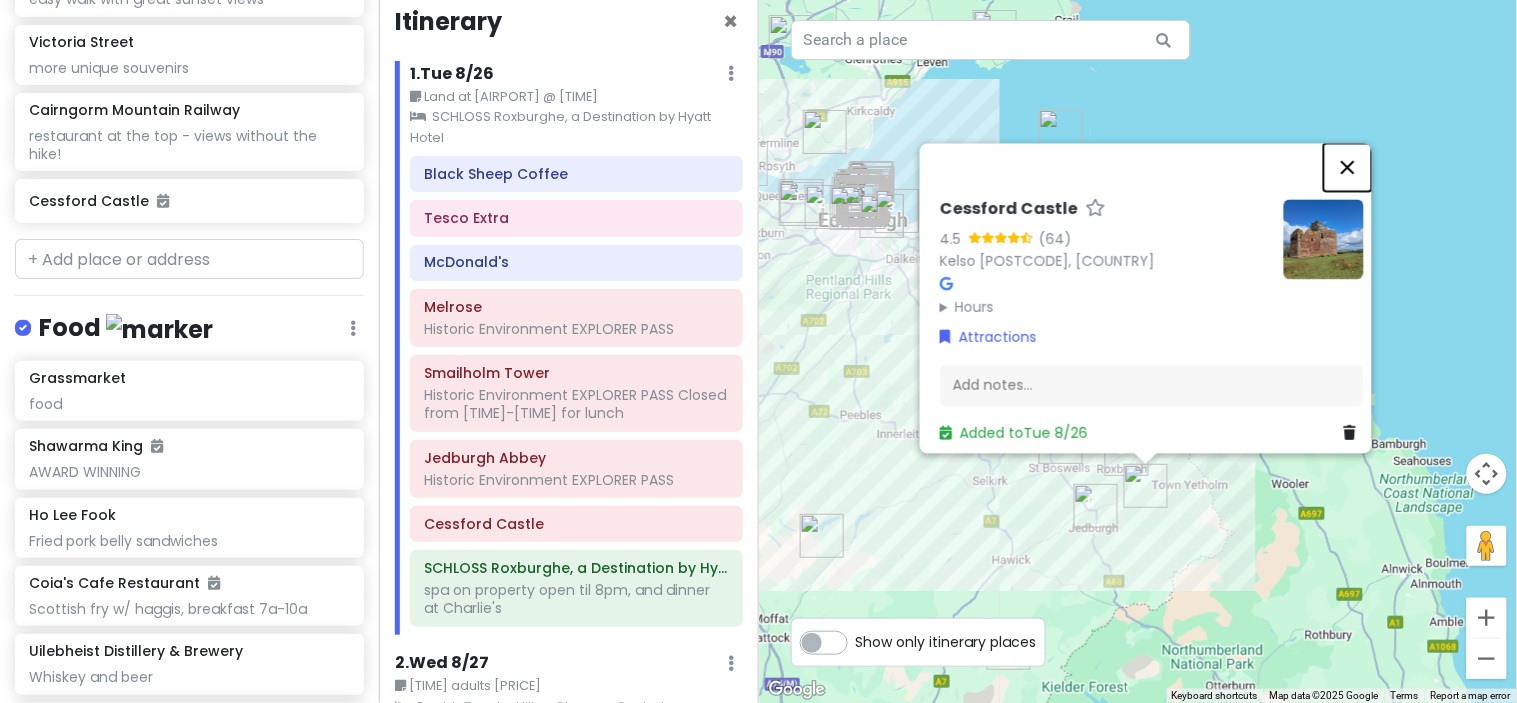 click at bounding box center [1348, 167] 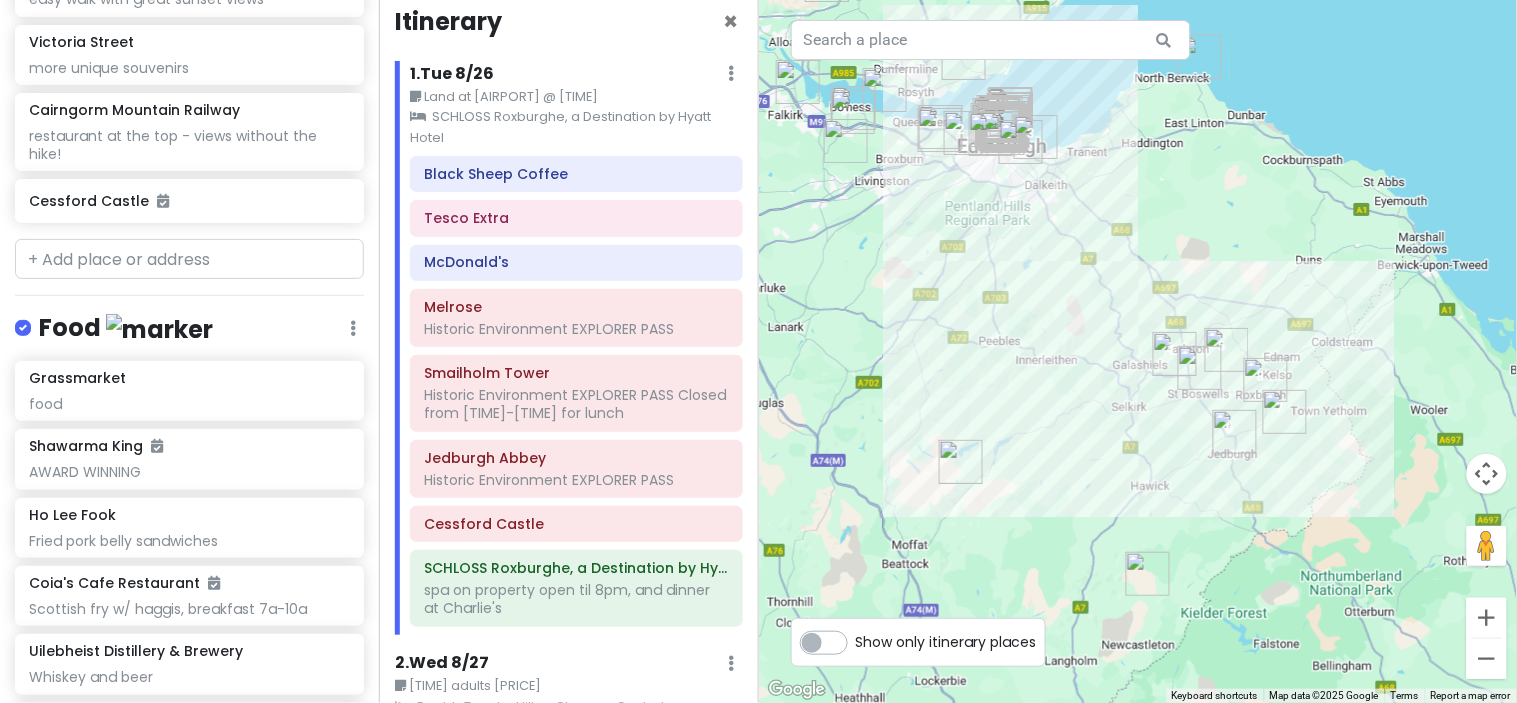 drag, startPoint x: 936, startPoint y: 496, endPoint x: 1082, endPoint y: 418, distance: 165.52945 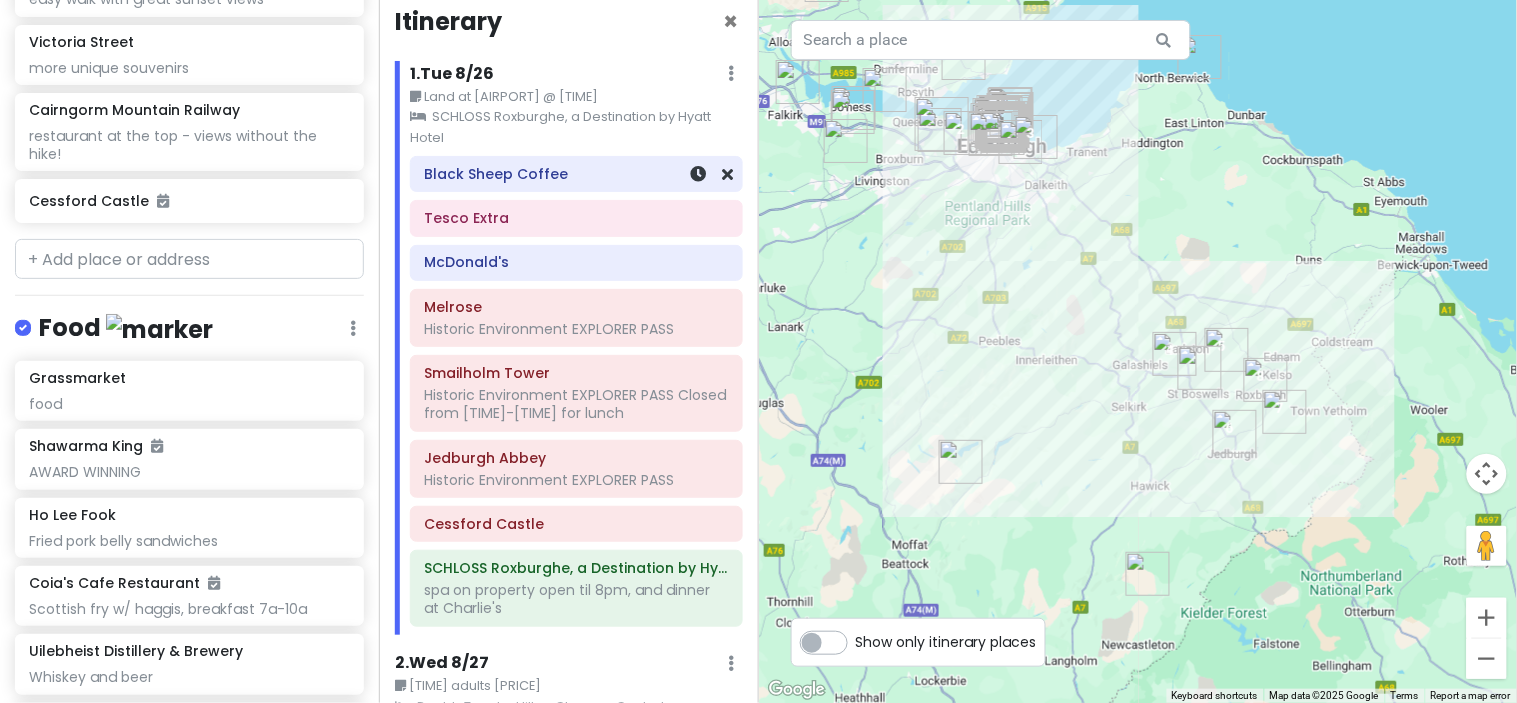 click on "Black Sheep Coffee" at bounding box center [576, 174] 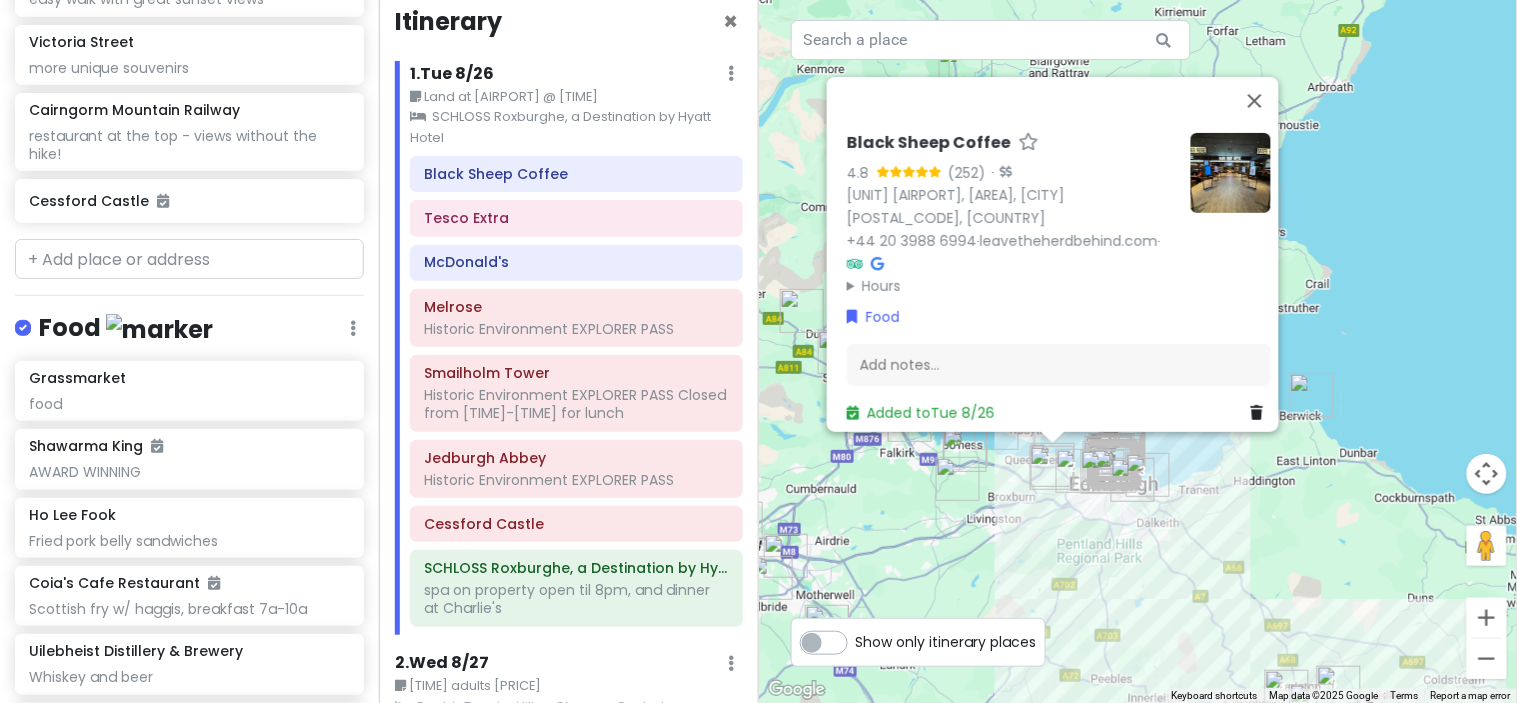 click at bounding box center [1231, 172] 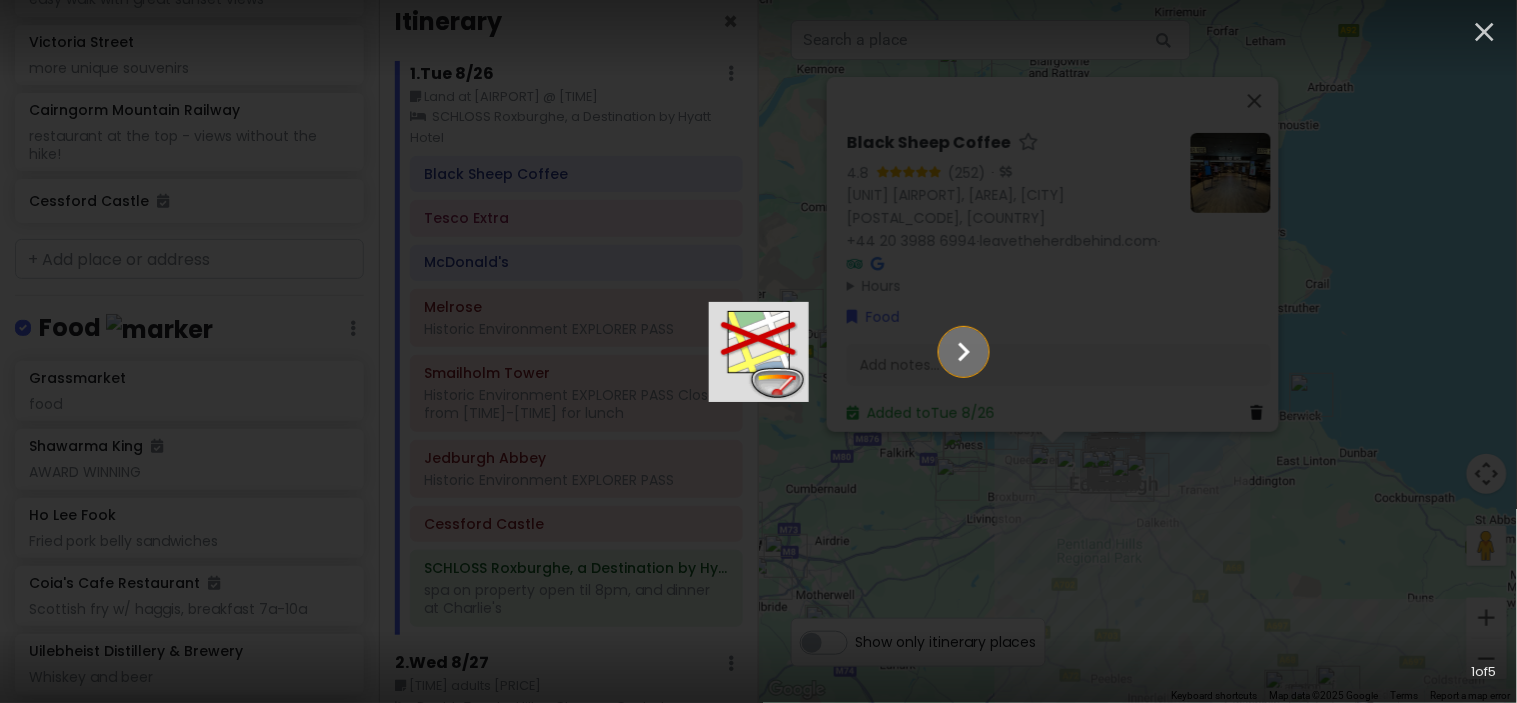 click 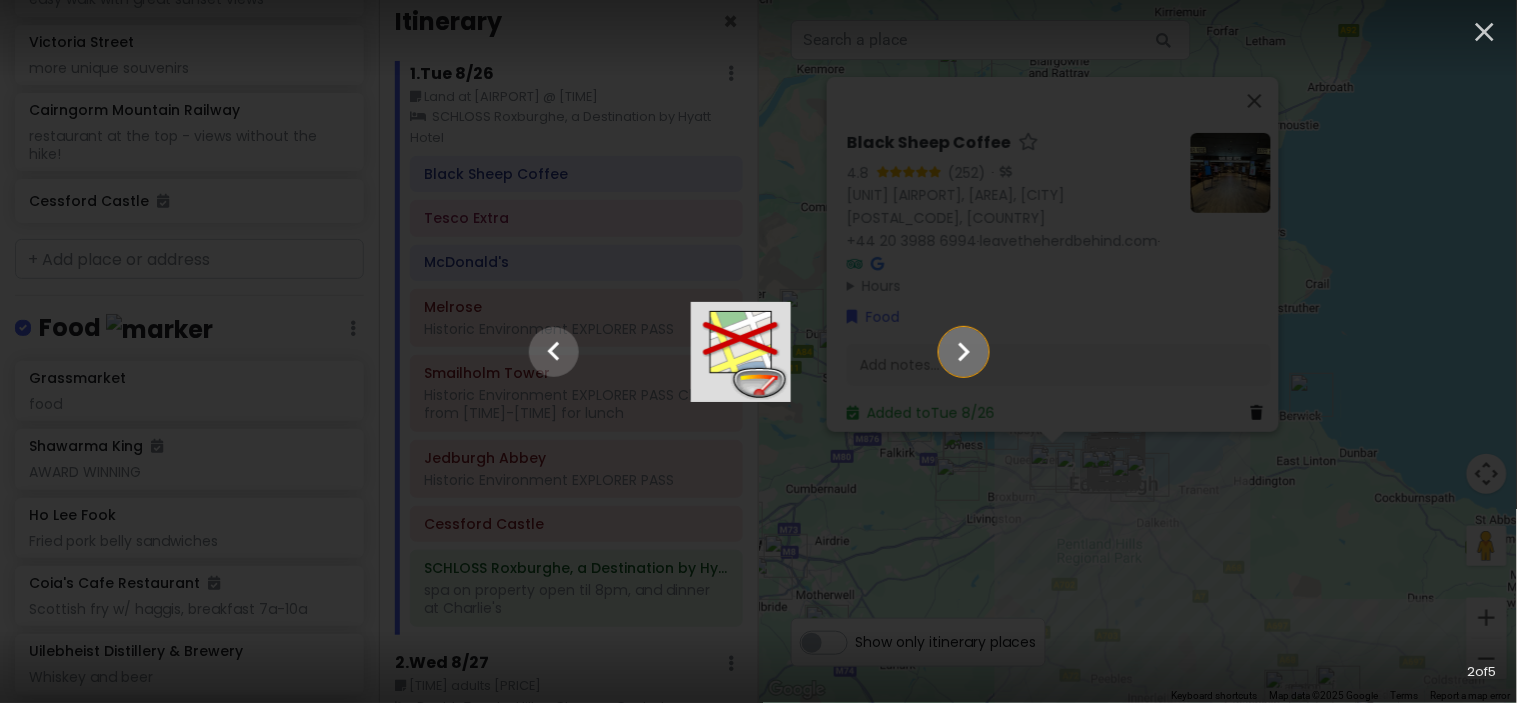 click 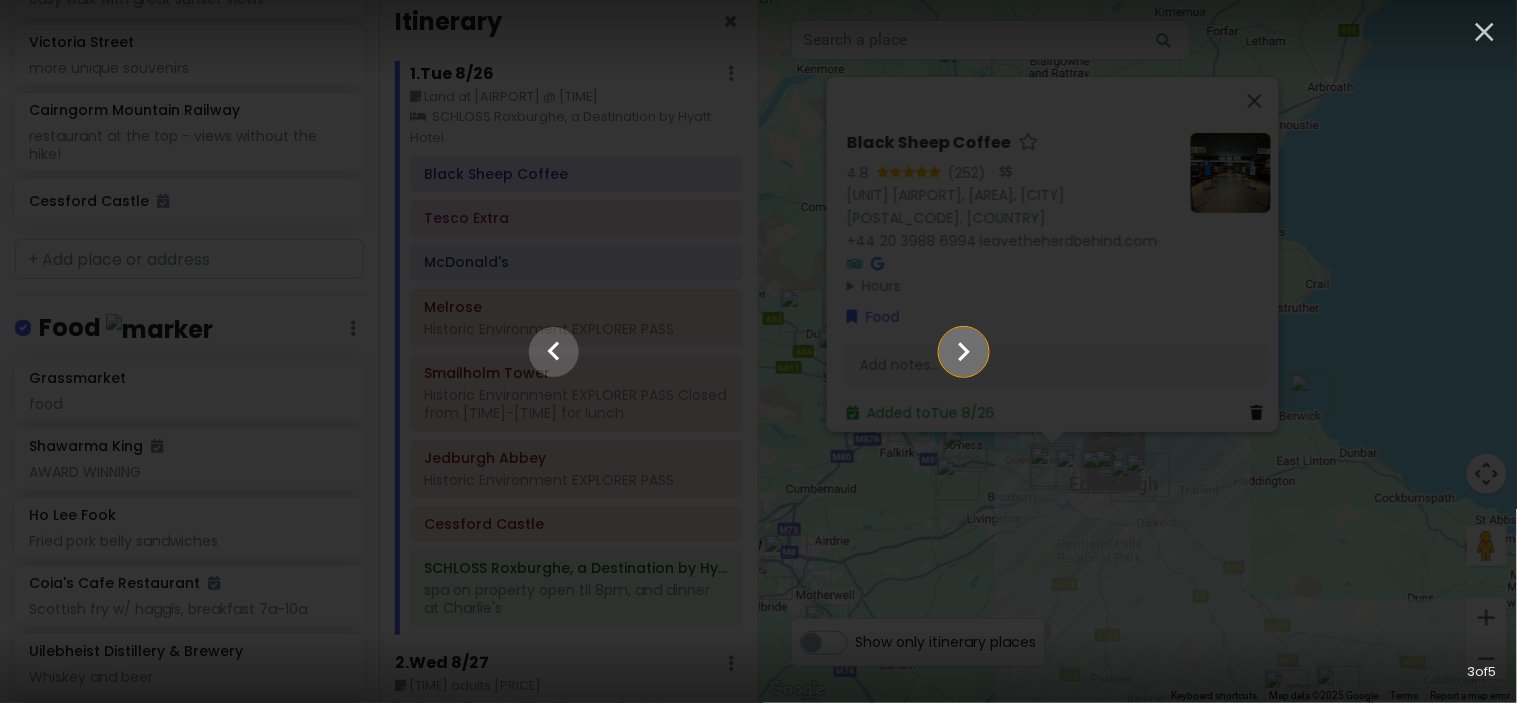 click 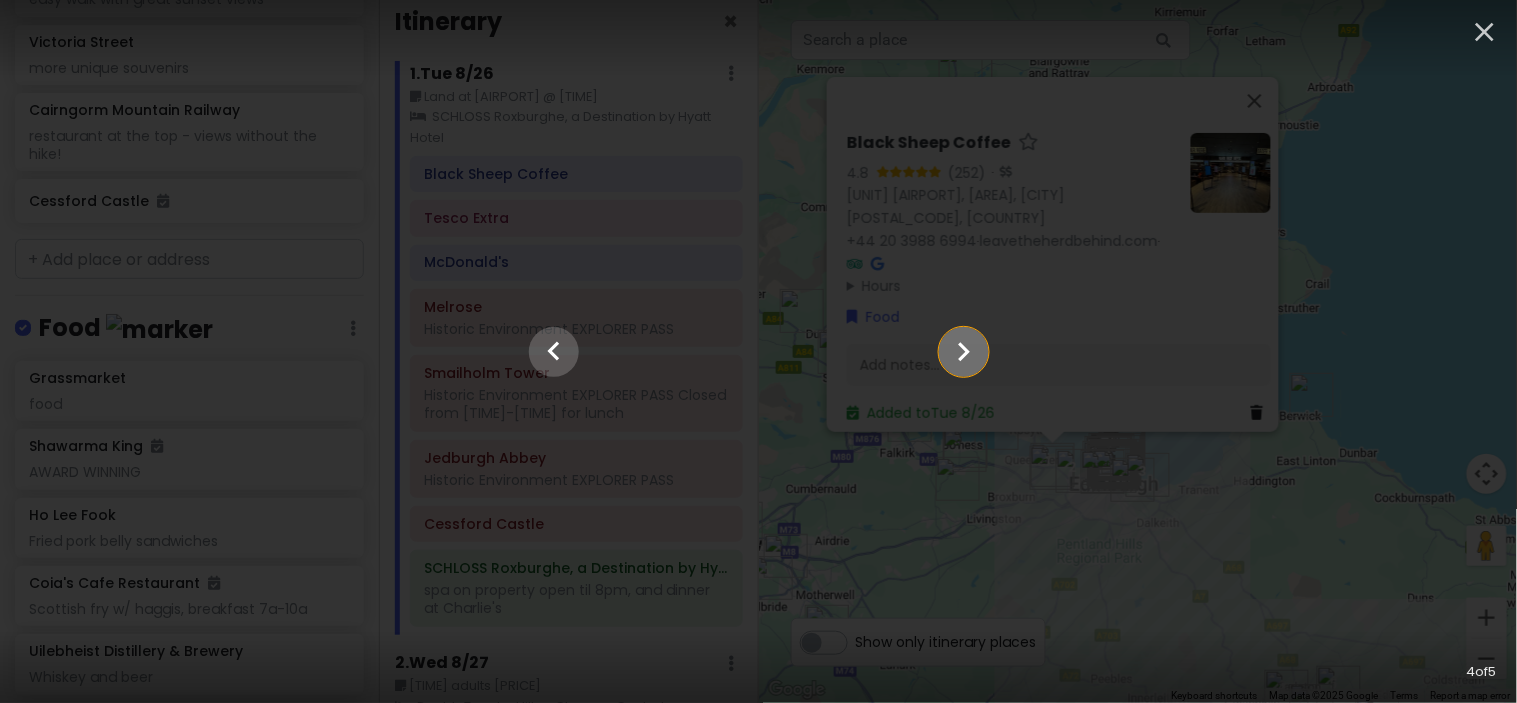 click 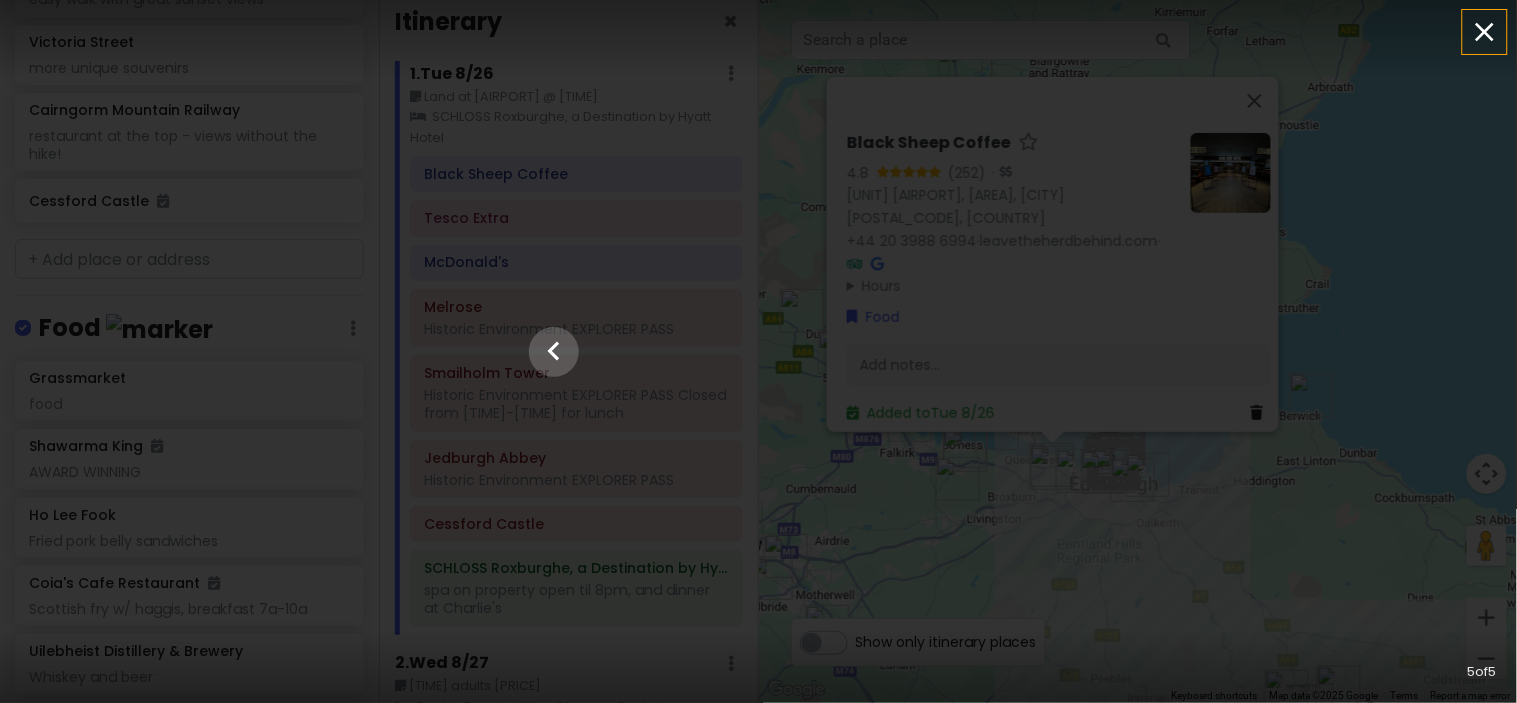 click 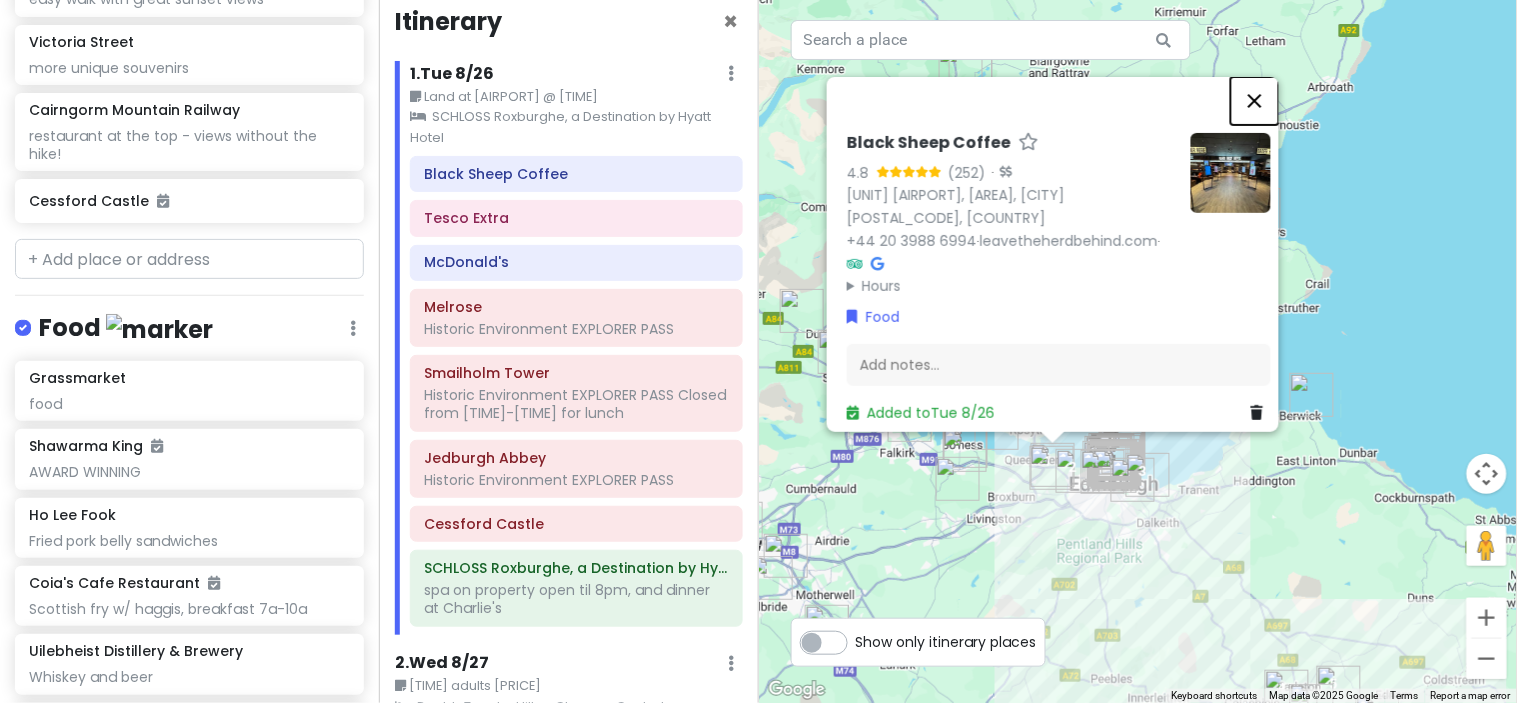 click at bounding box center [1255, 100] 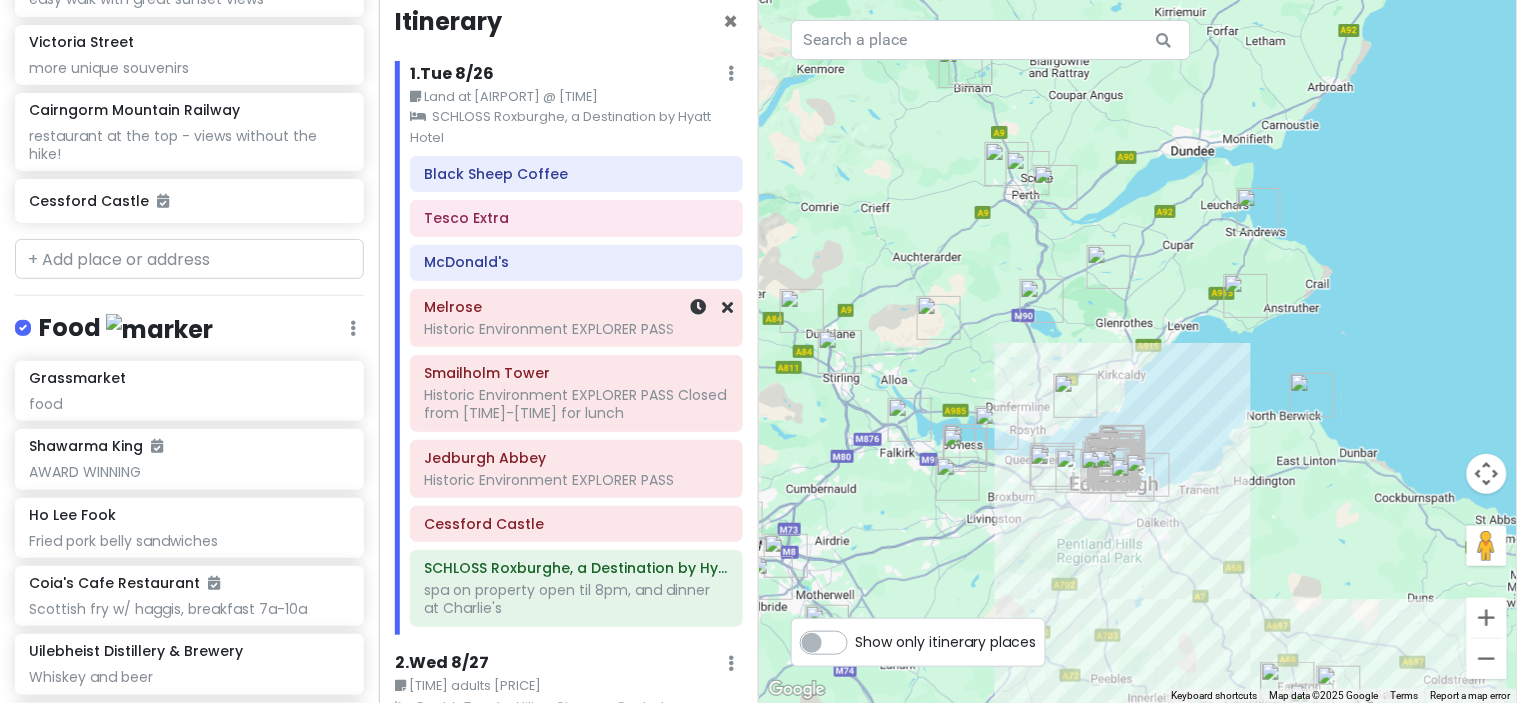 click on "Historic Environment EXPLORER PASS" at bounding box center (576, 329) 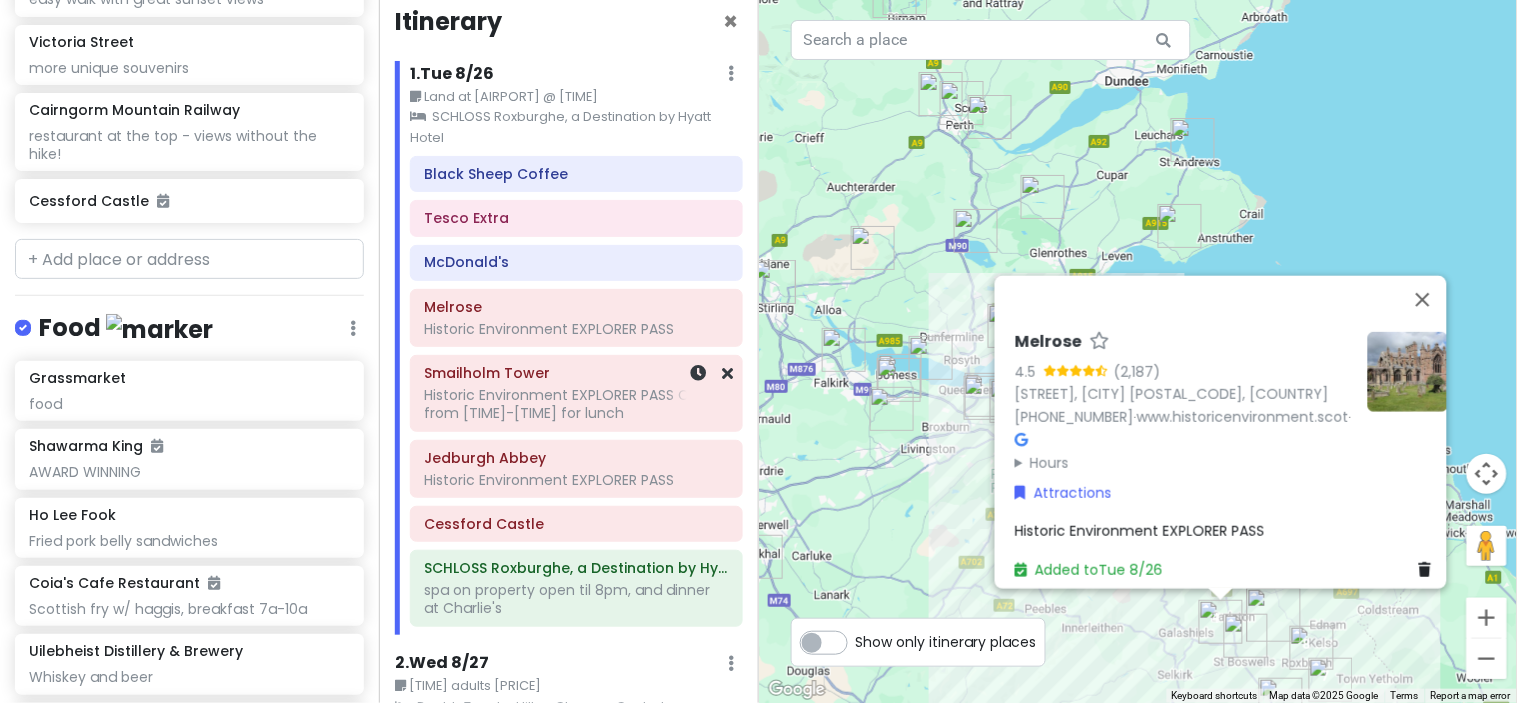 click on "Historic Environment EXPLORER PASS
Closed from 12-1 for lunch" at bounding box center (576, 329) 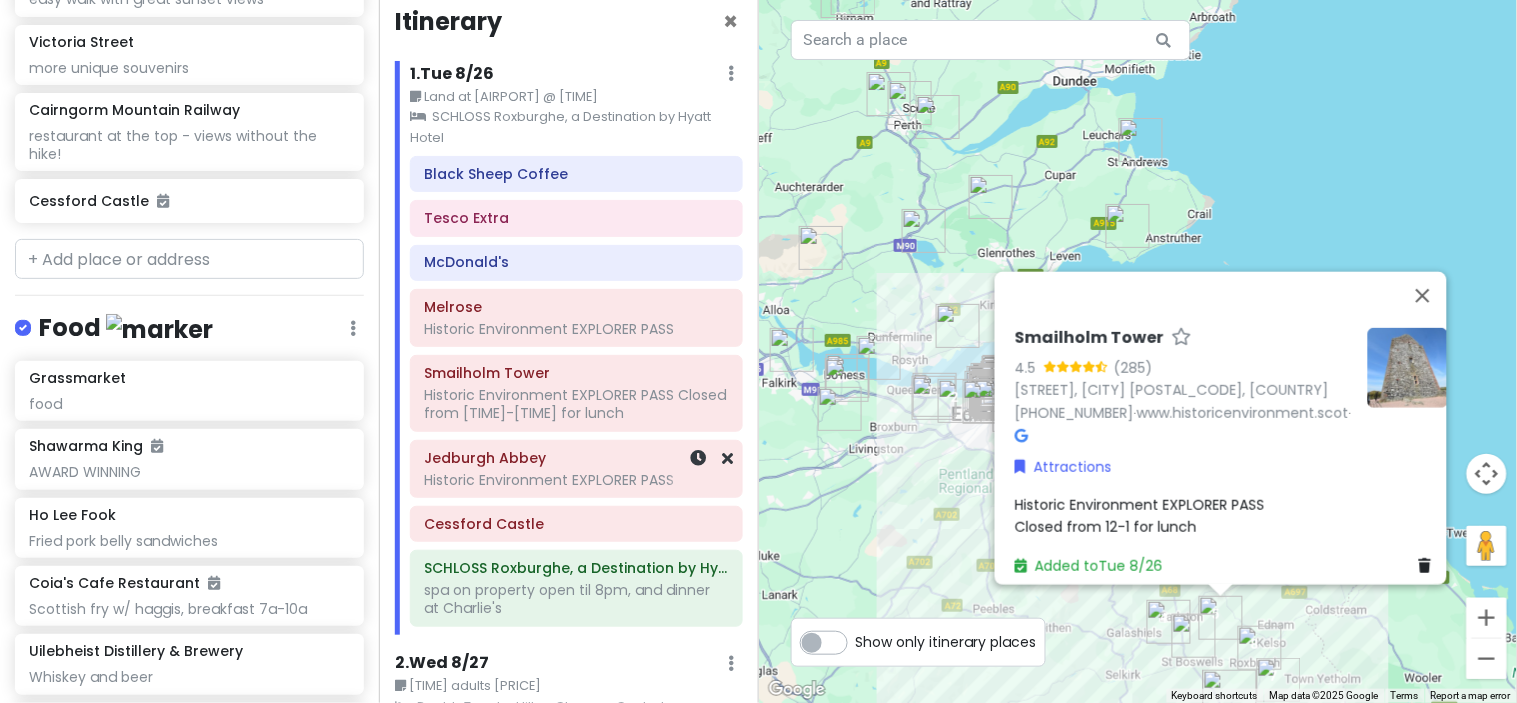 click on "Historic Environment EXPLORER PASS" at bounding box center (576, 329) 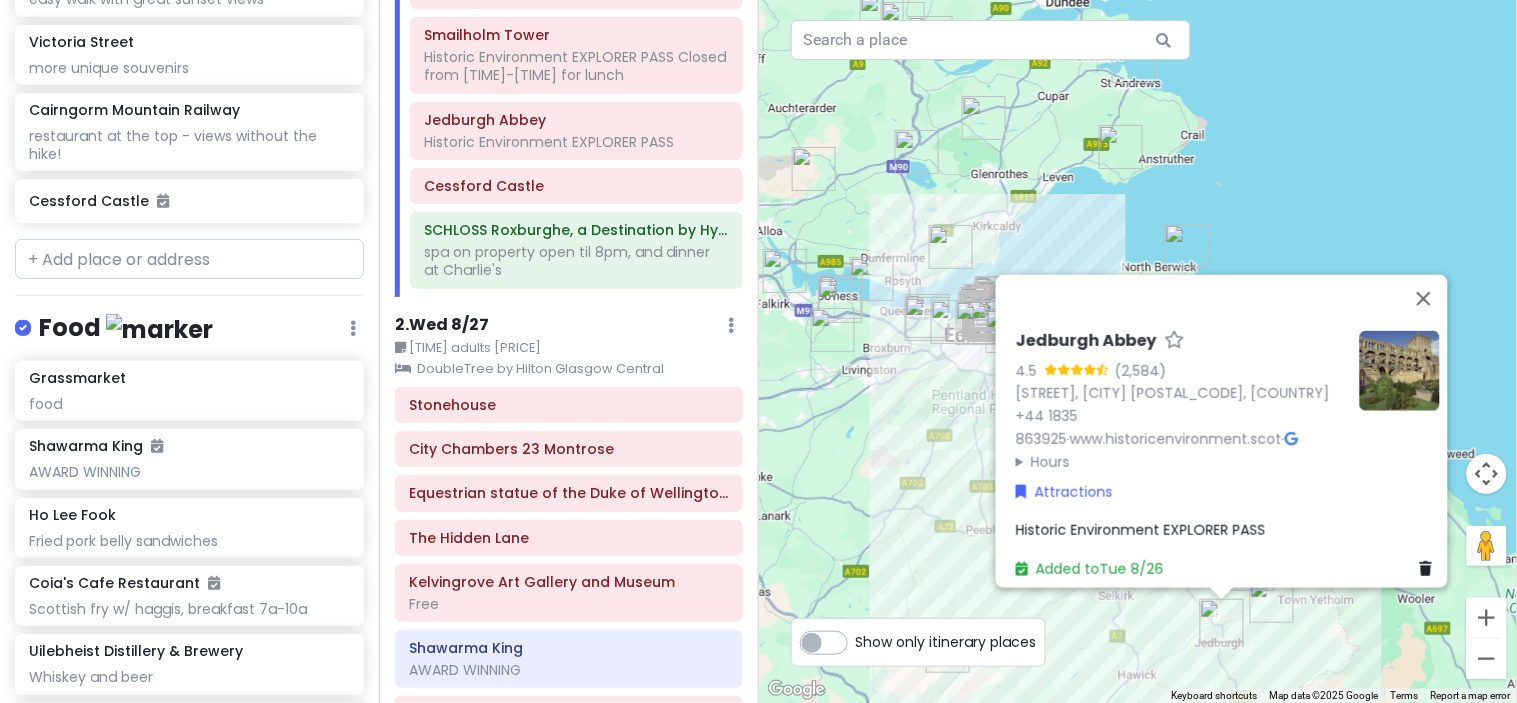 scroll, scrollTop: 378, scrollLeft: 0, axis: vertical 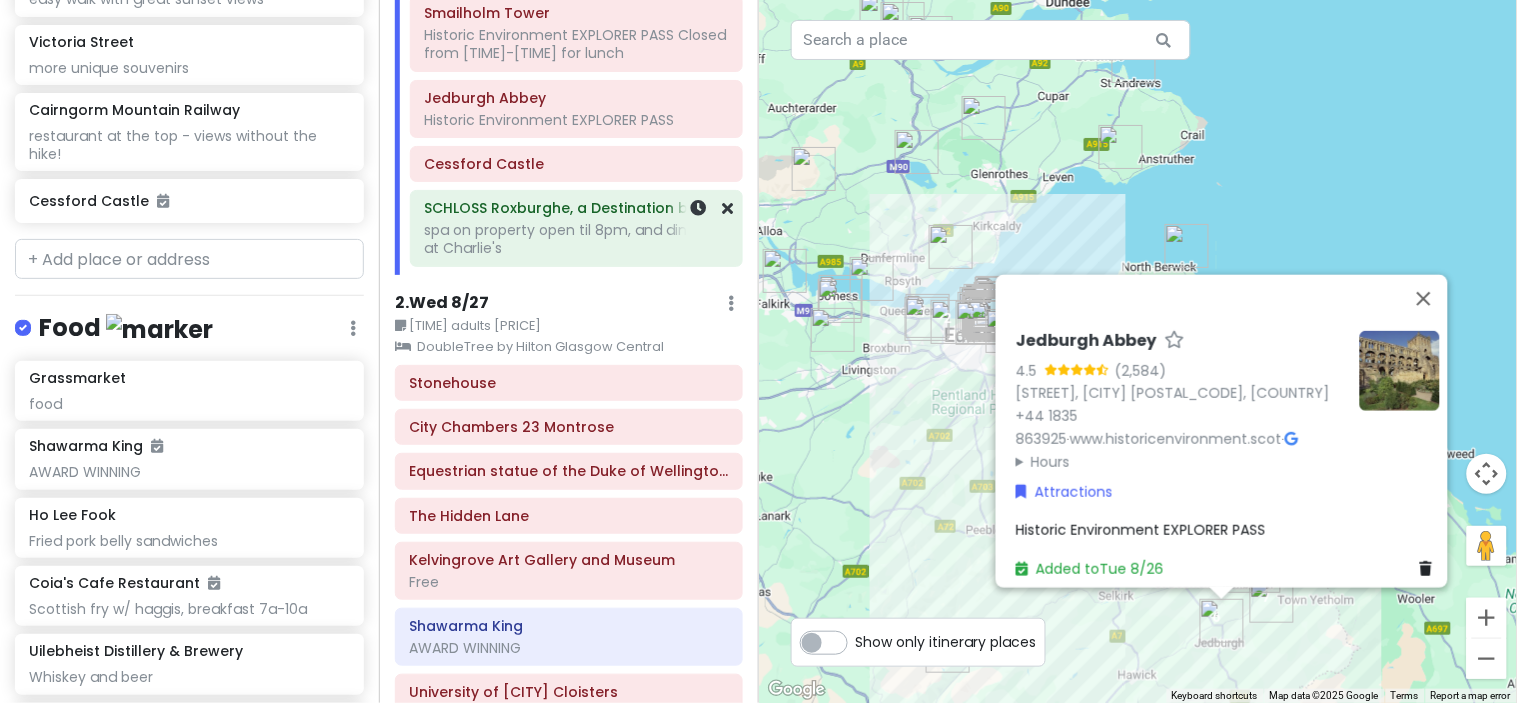 click on "spa on property open til 8pm, and dinner at Charlie's" at bounding box center [576, 239] 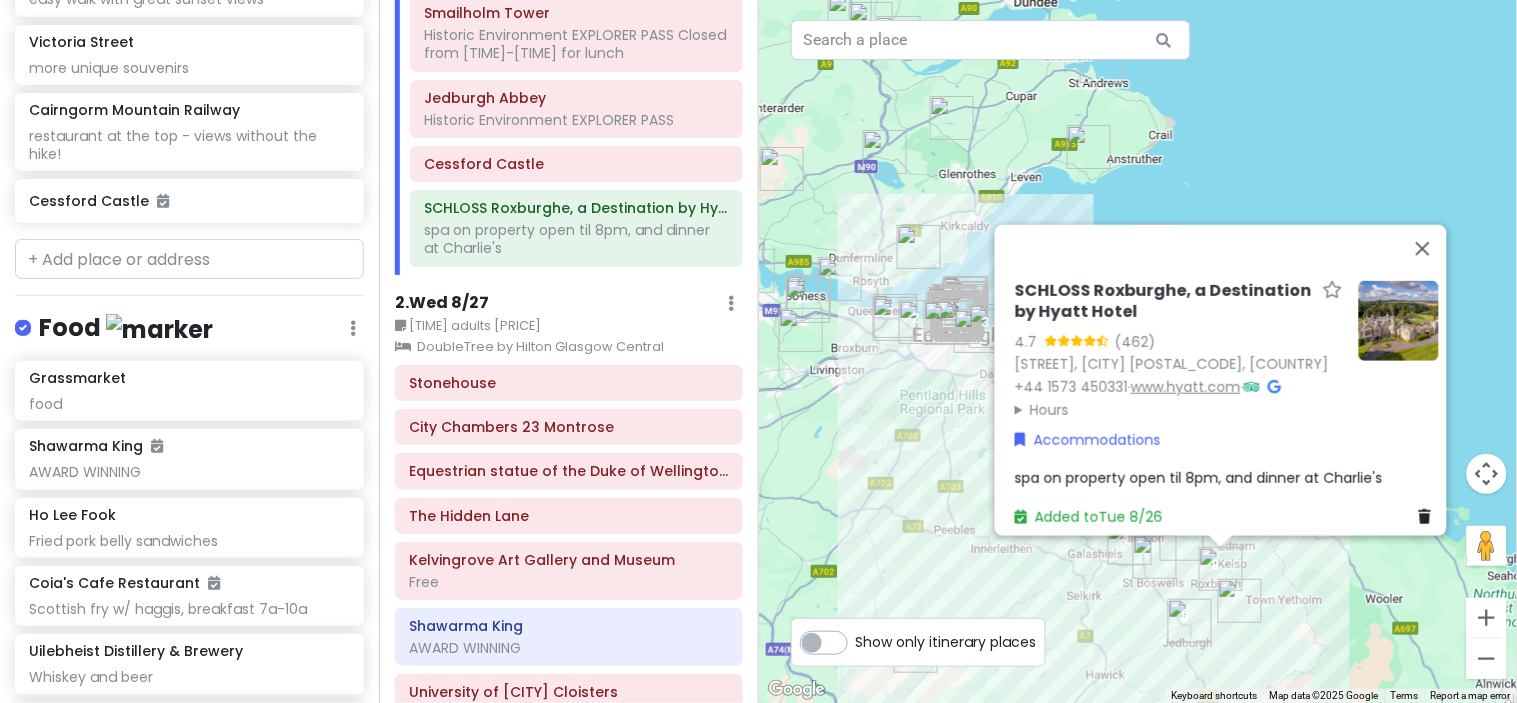 click on "www.hyatt.com" at bounding box center (1186, 386) 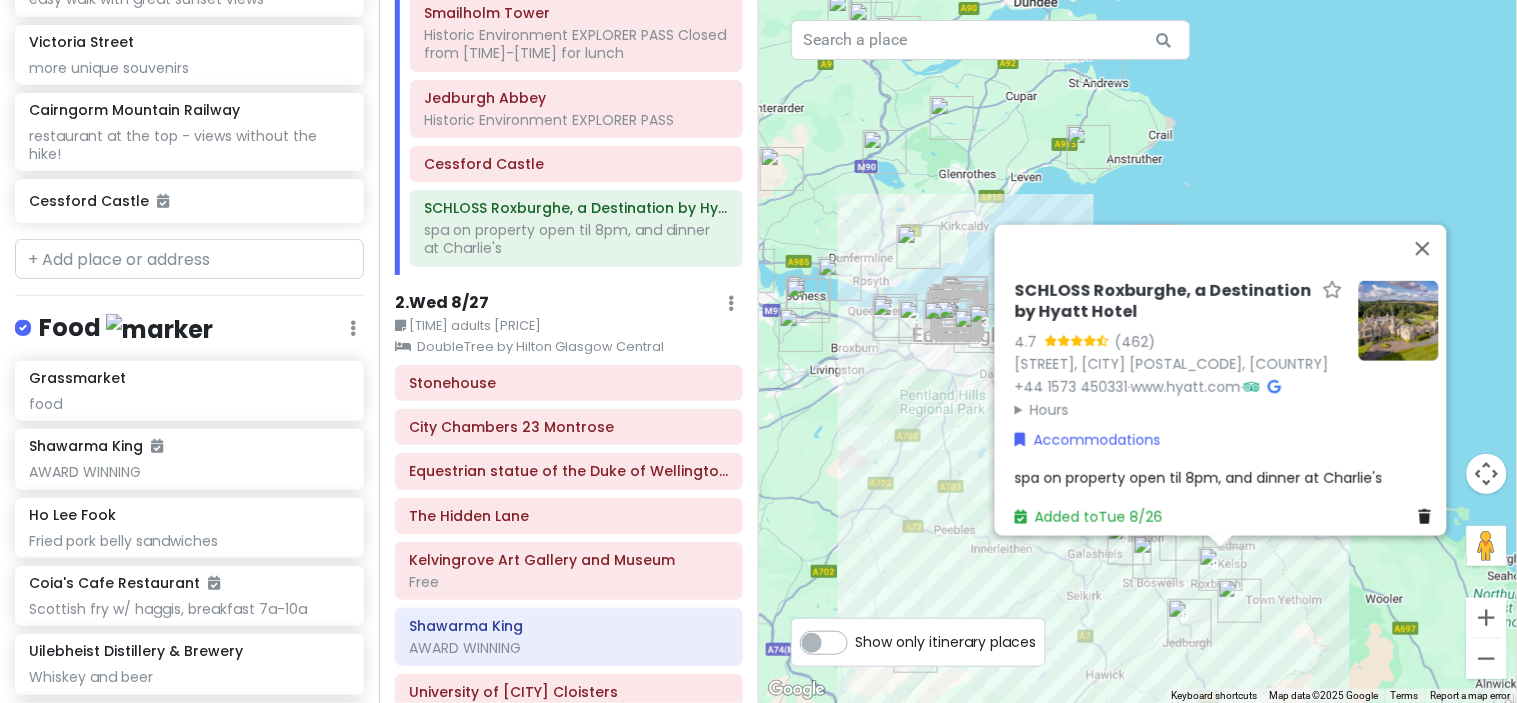 click on "spa on property open til 8pm, and dinner at Charlie's" at bounding box center (1199, 478) 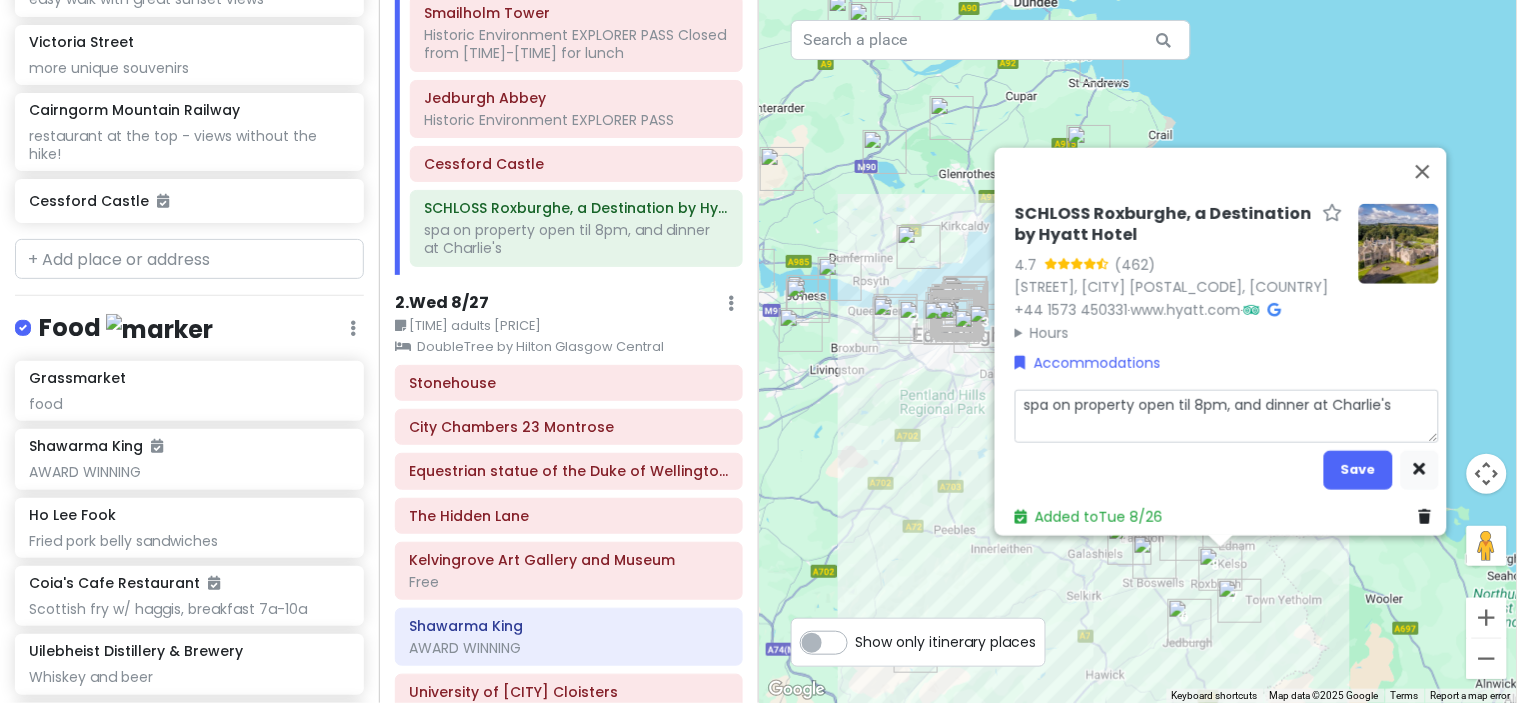 click on "spa on property open til 8pm, and dinner at Charlie's" at bounding box center [1227, 416] 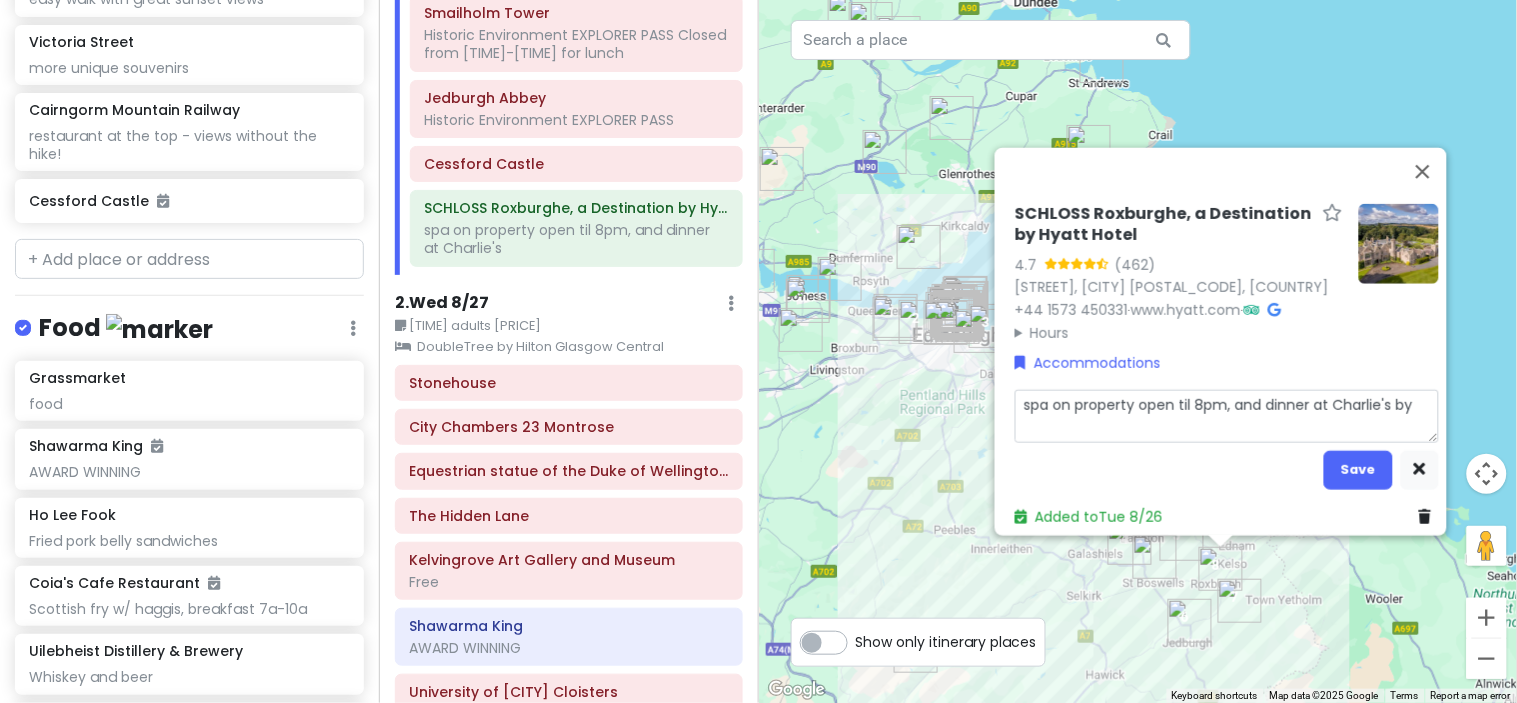 type on "x" 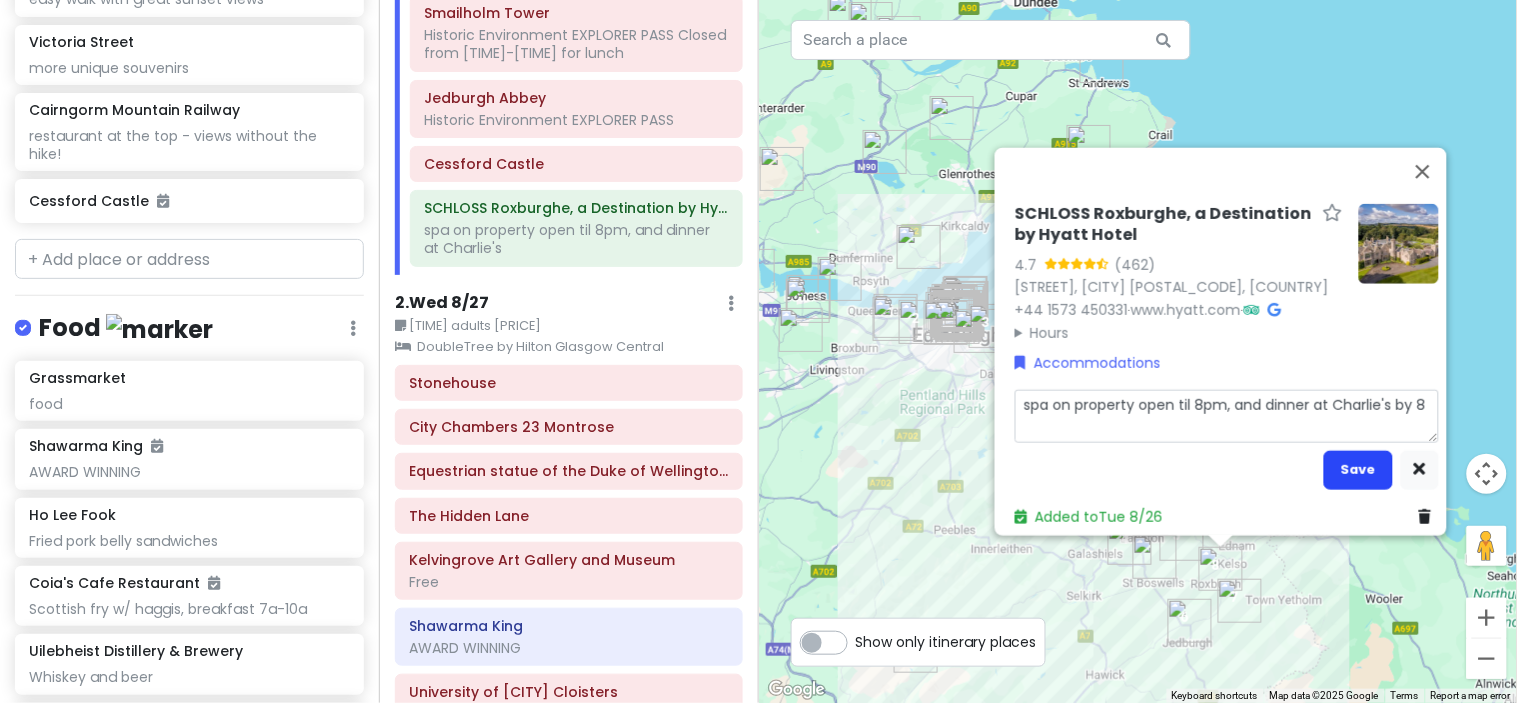 type on "spa on property open til [TIME], and dinner at [NAME] by [TIME]" 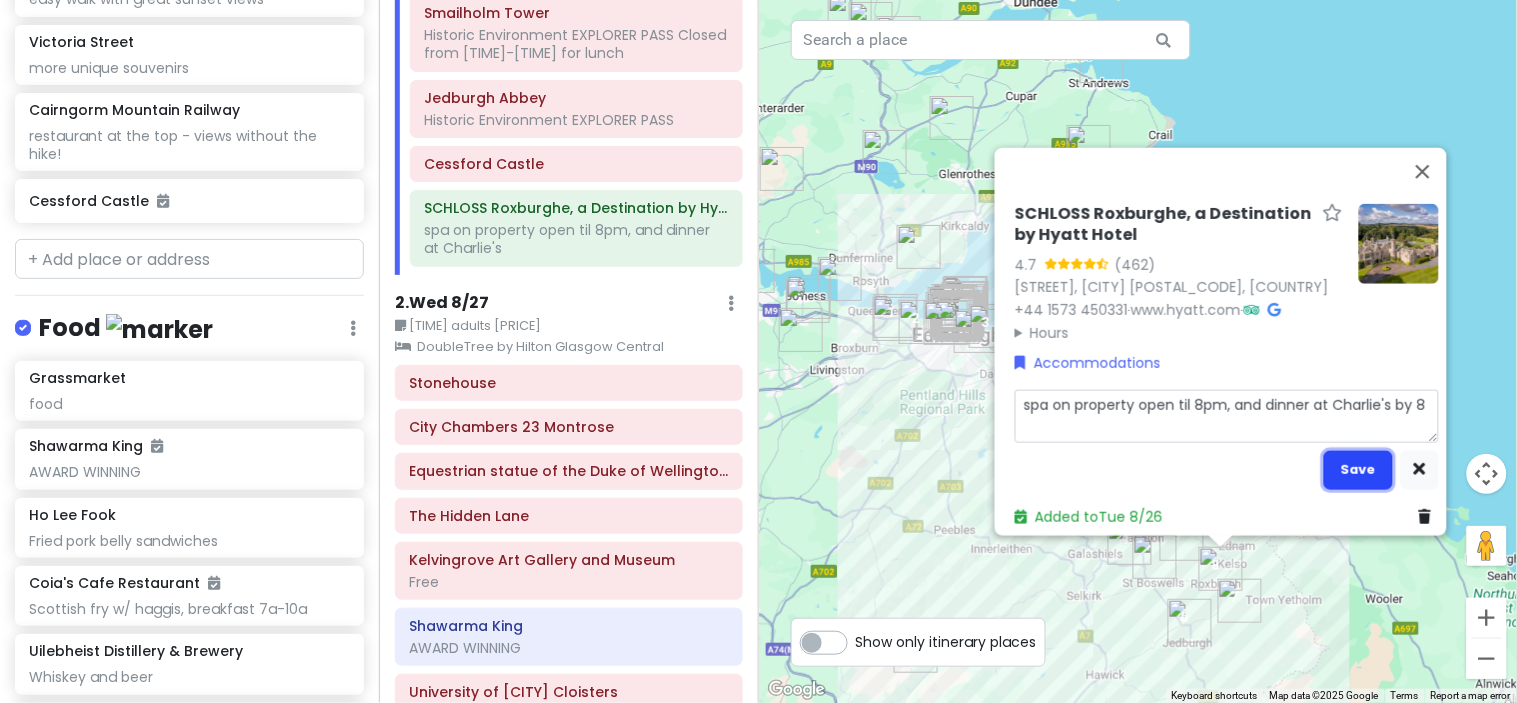 click on "Save" at bounding box center [1358, 469] 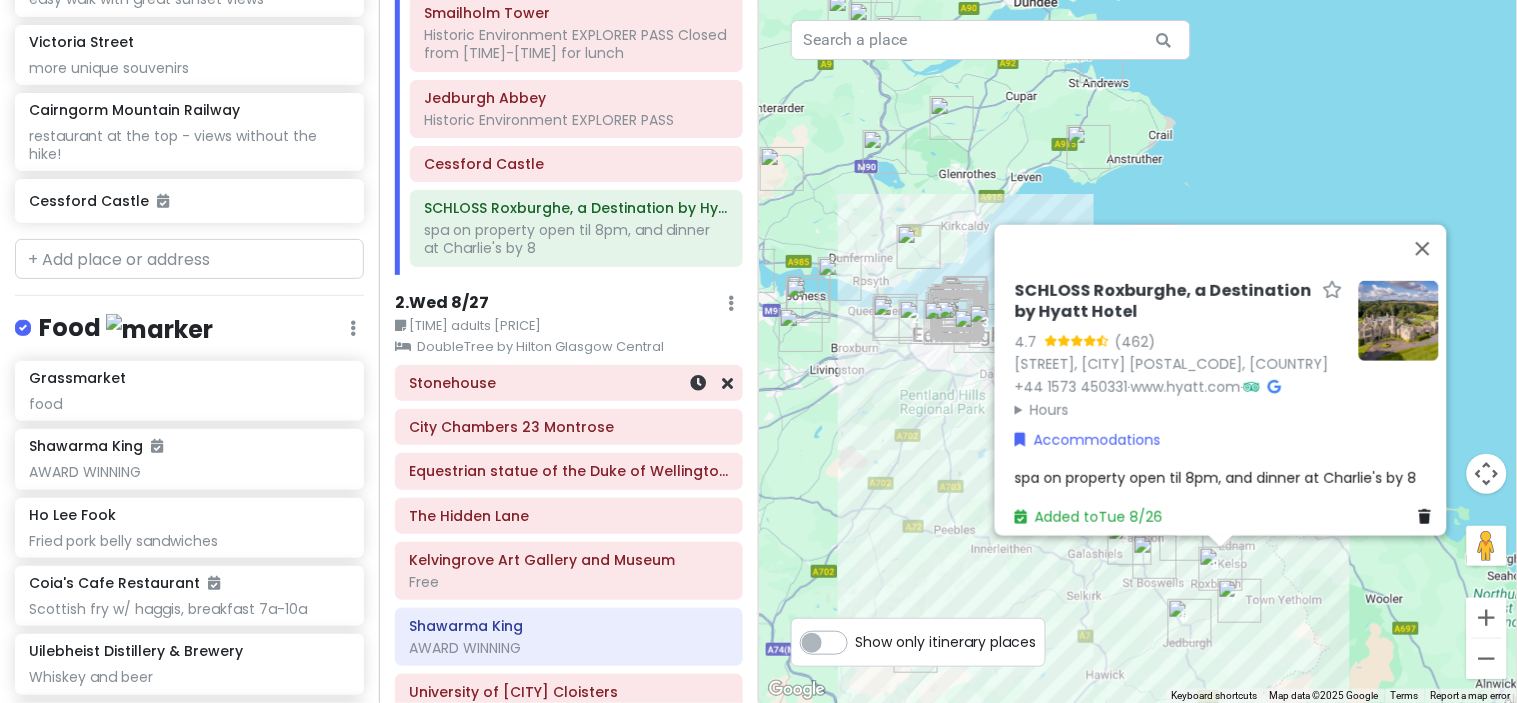 click on "Stonehouse" at bounding box center (569, 383) 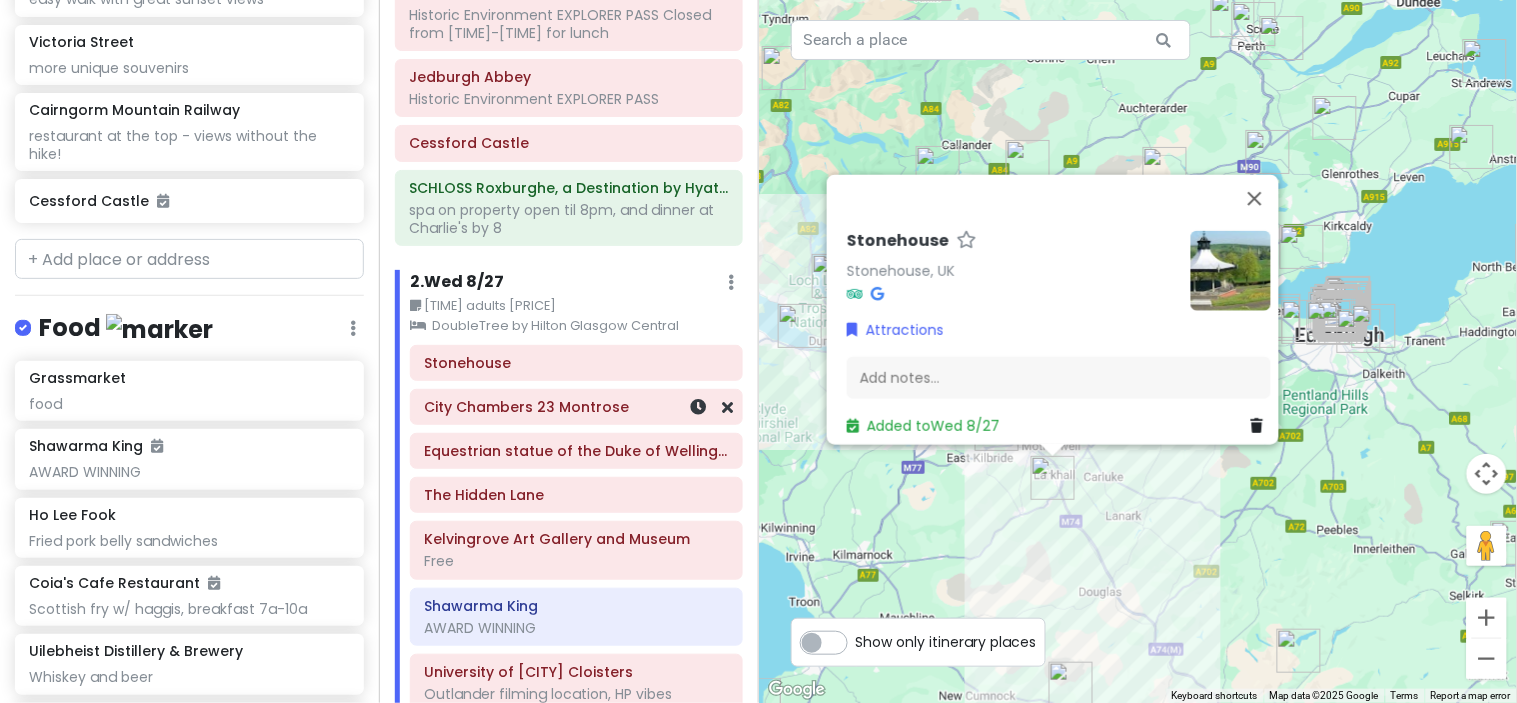 click on "City Chambers [NUMBER] [STREET_NAME]" at bounding box center (576, 407) 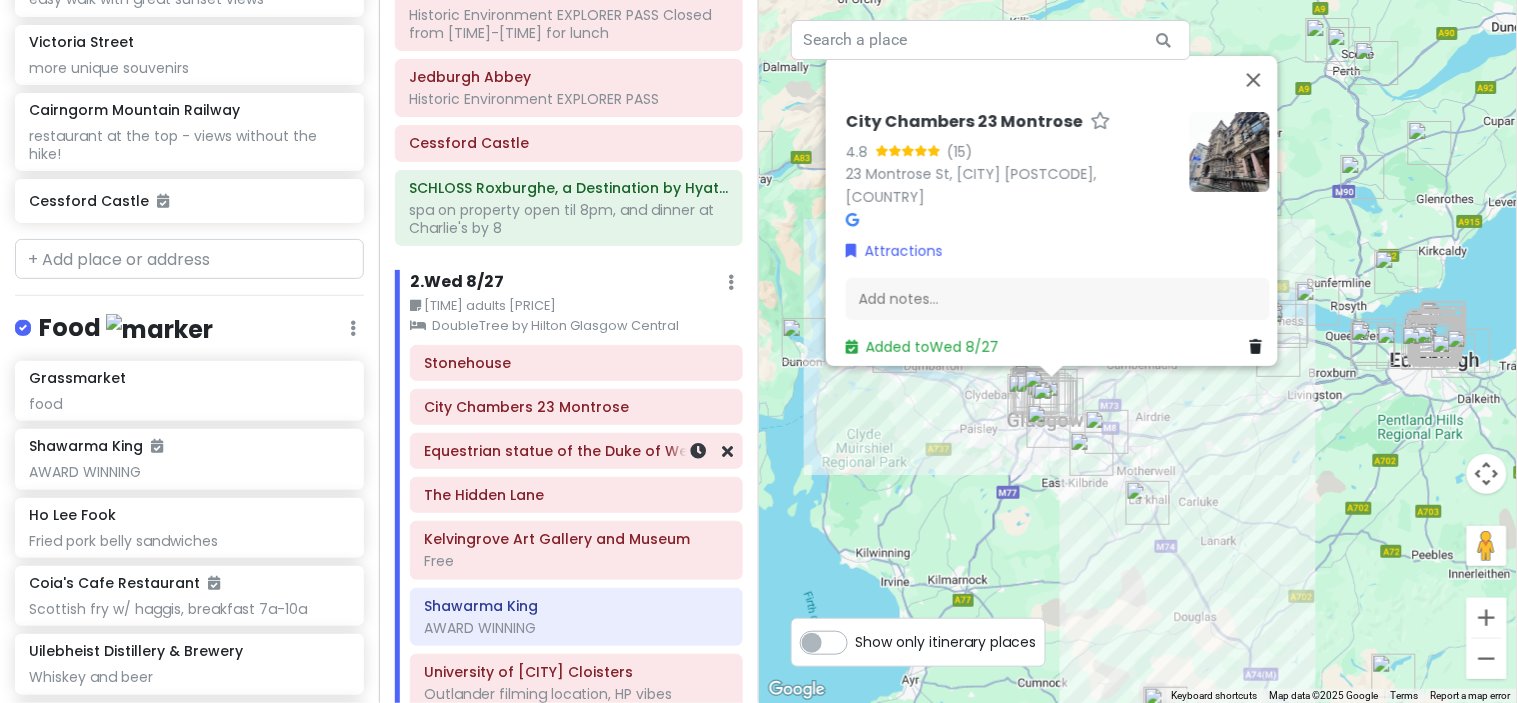click on "Equestrian statue of the Duke of Wellington, [LOCATION]" at bounding box center [576, 451] 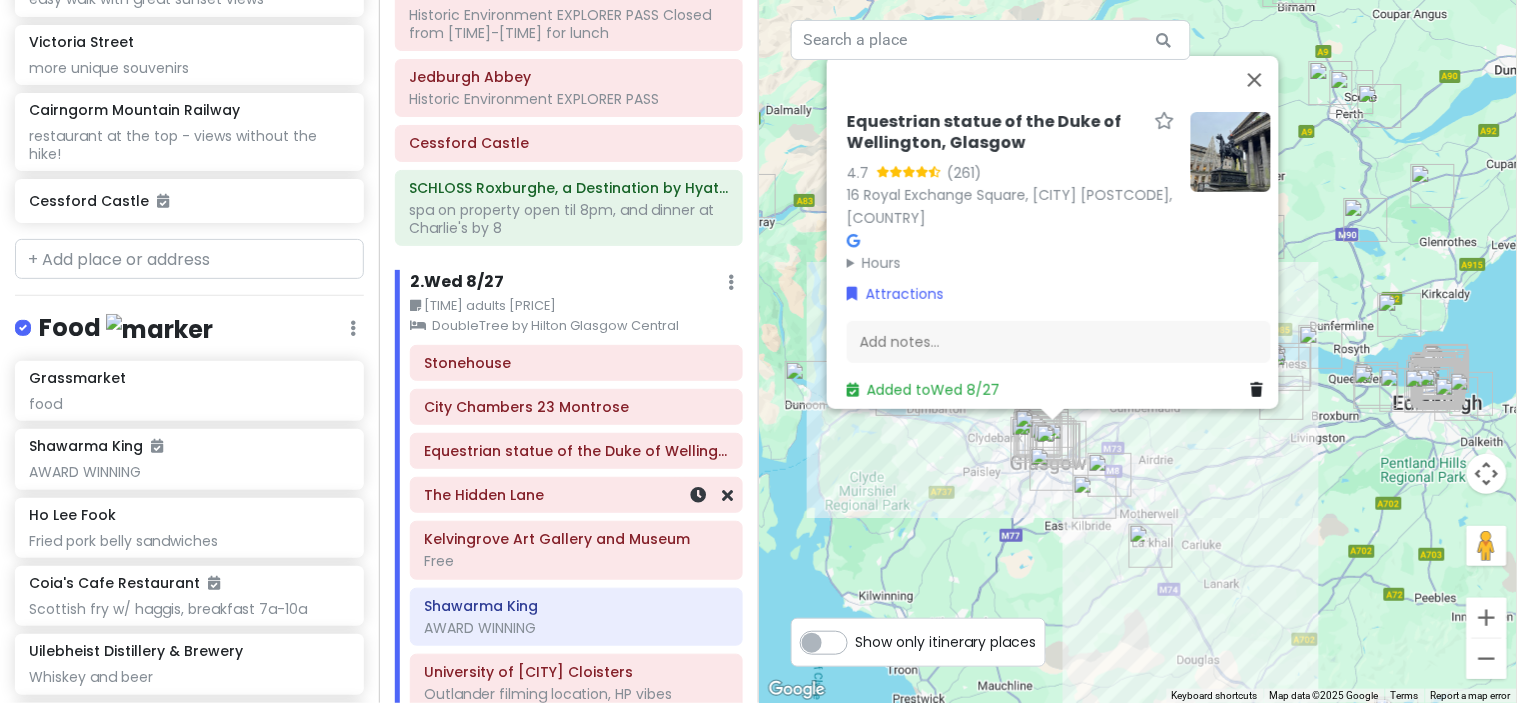 click on "The Hidden Lane" at bounding box center (576, 495) 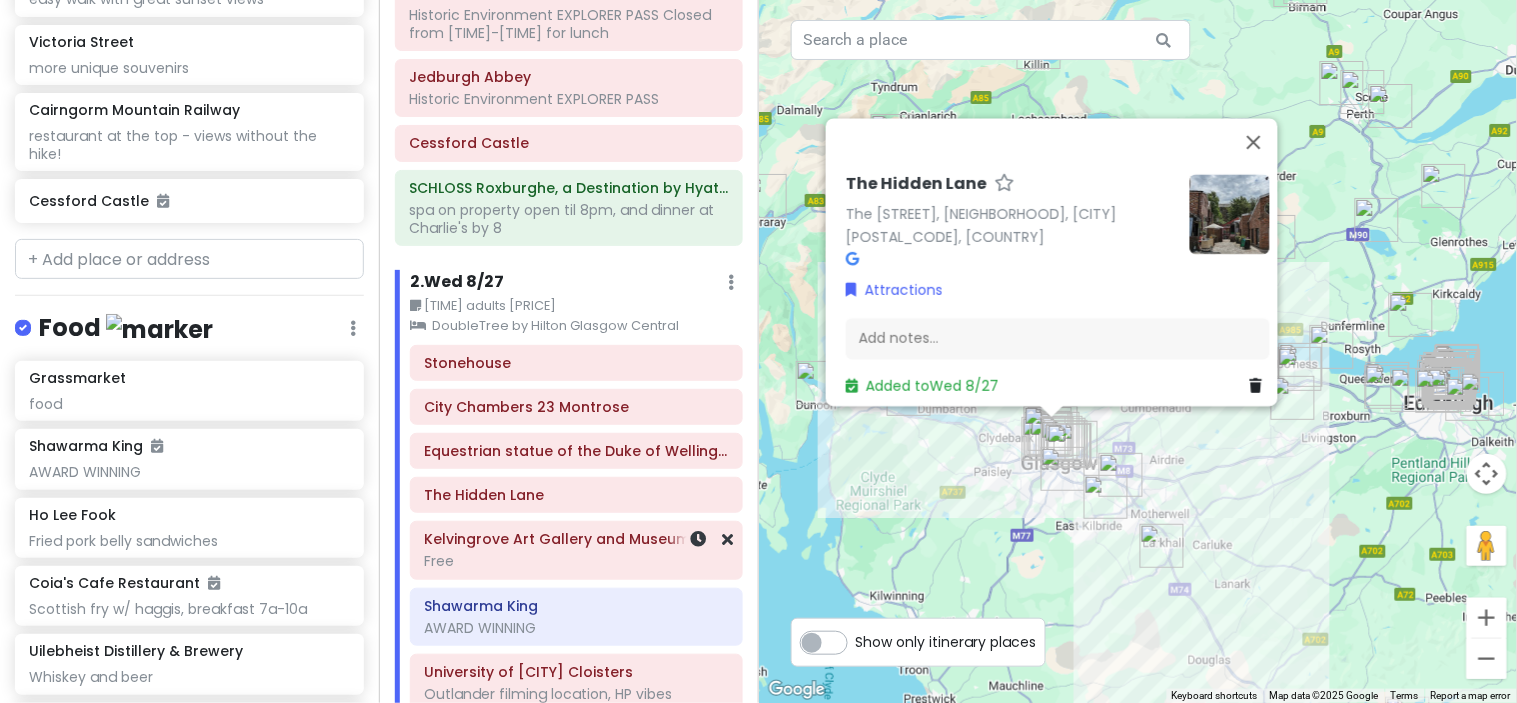 click on "Kelvingrove Art Gallery and Museum" at bounding box center [576, 539] 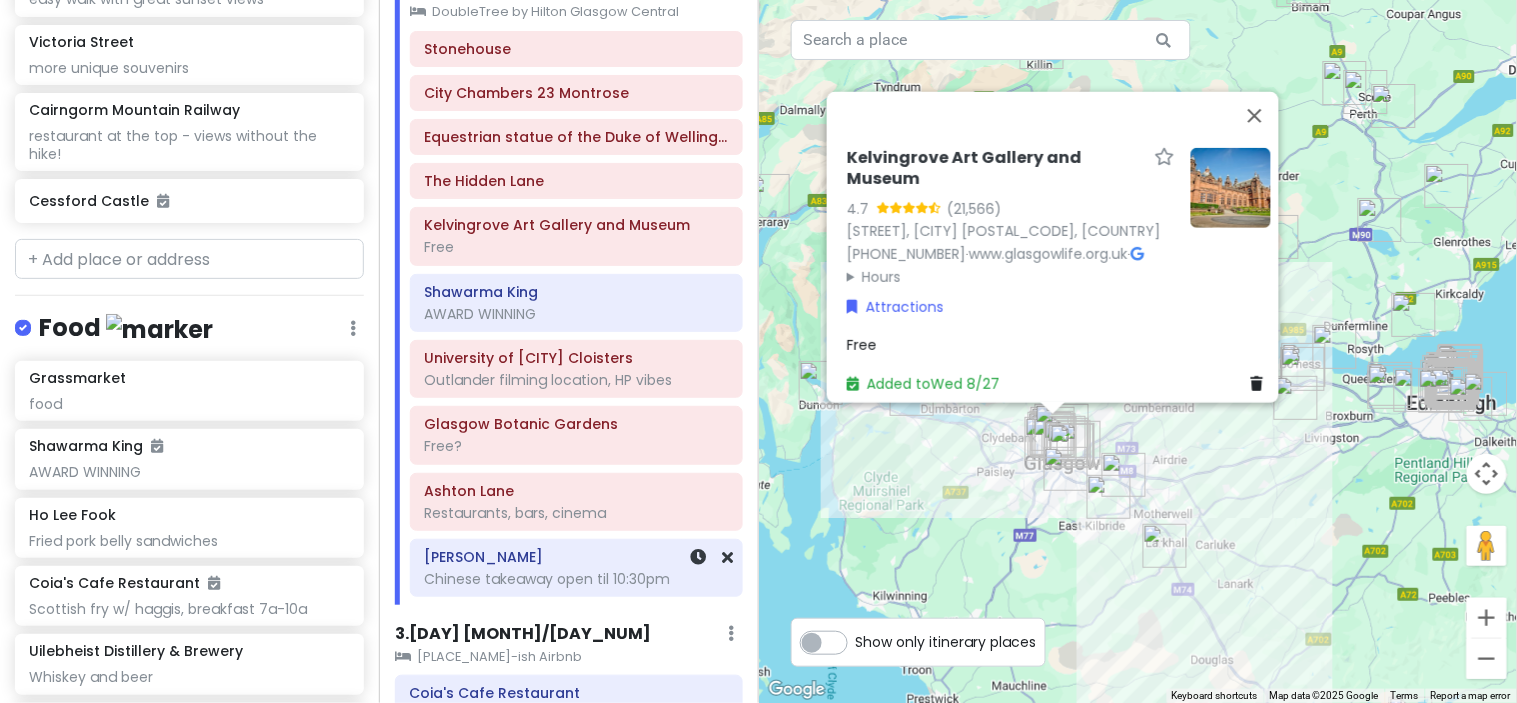 scroll, scrollTop: 693, scrollLeft: 0, axis: vertical 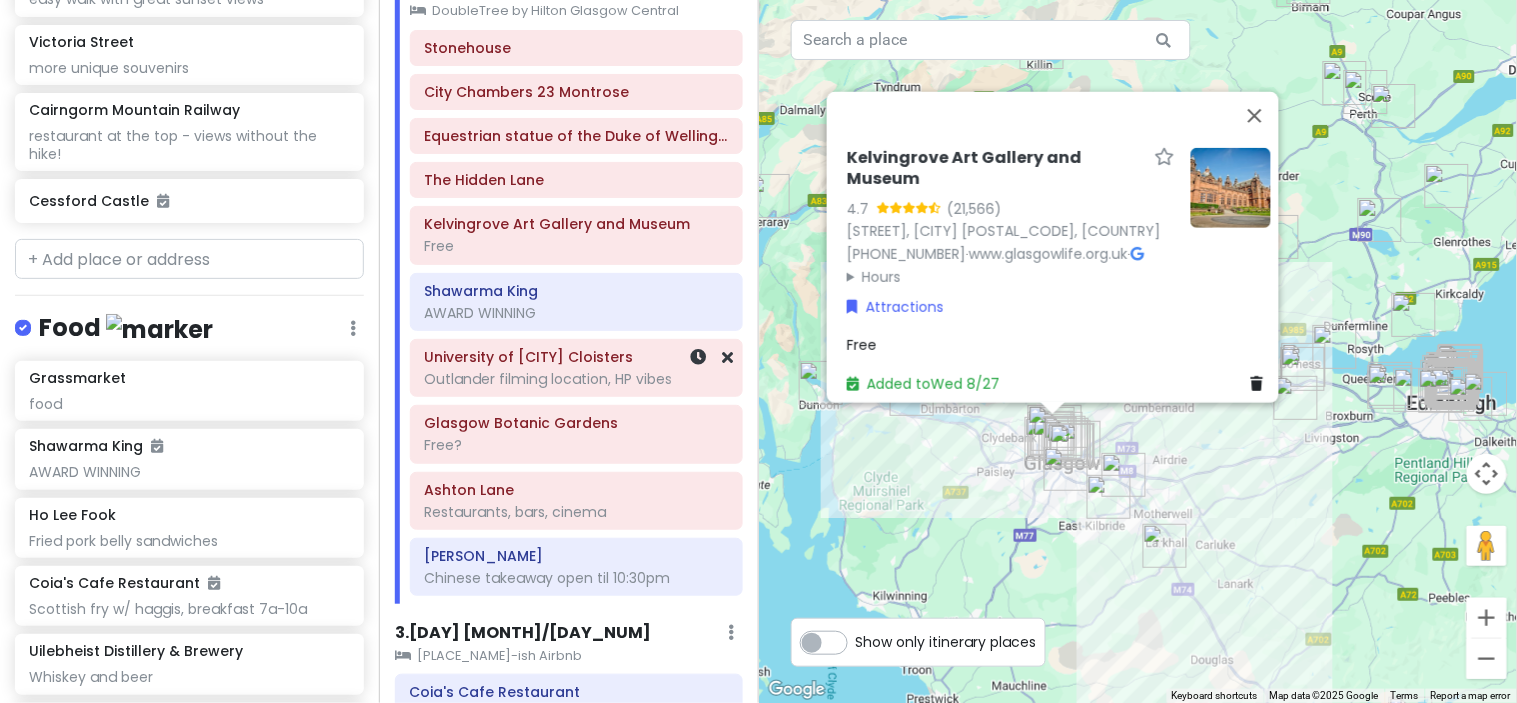 click on "Outlander filming location, HP vibes" at bounding box center [569, -367] 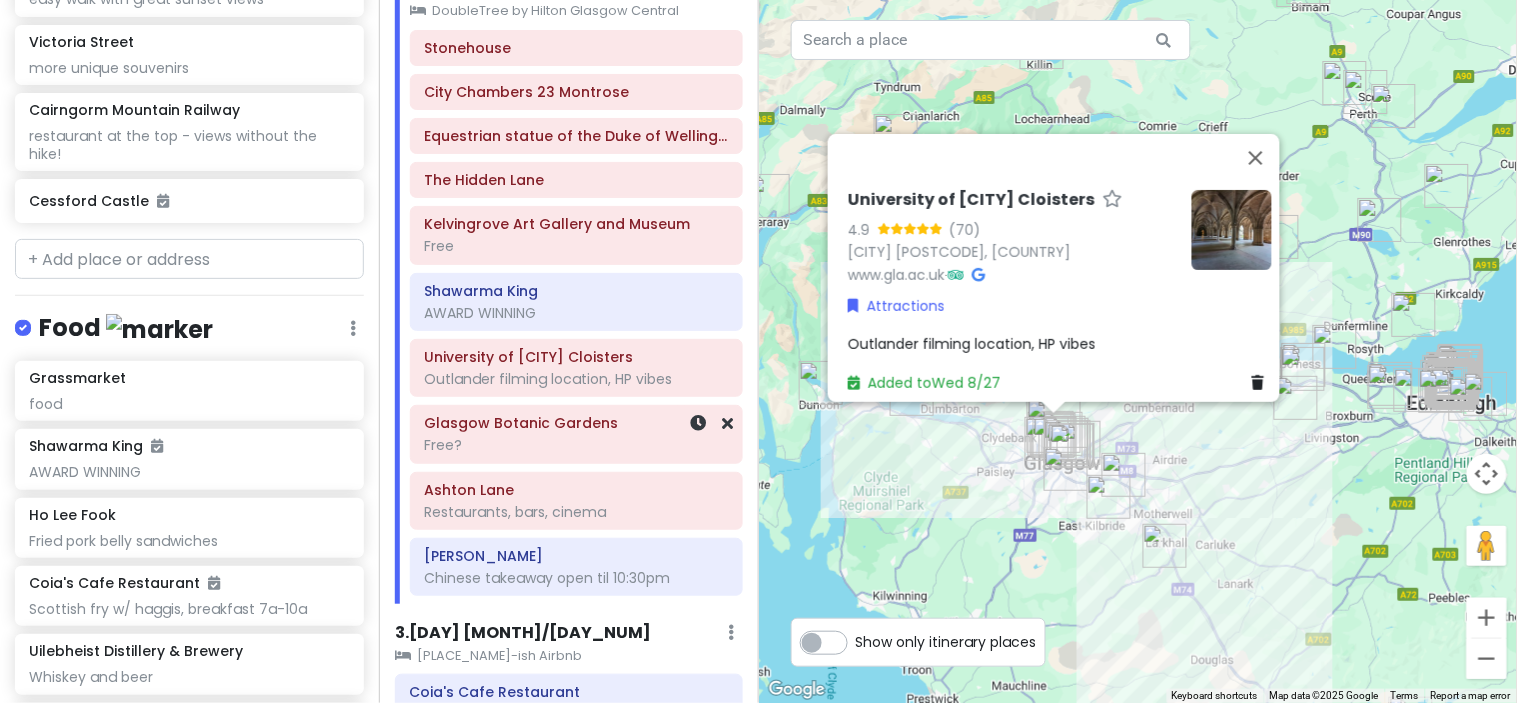 click on "Free?" at bounding box center [569, -367] 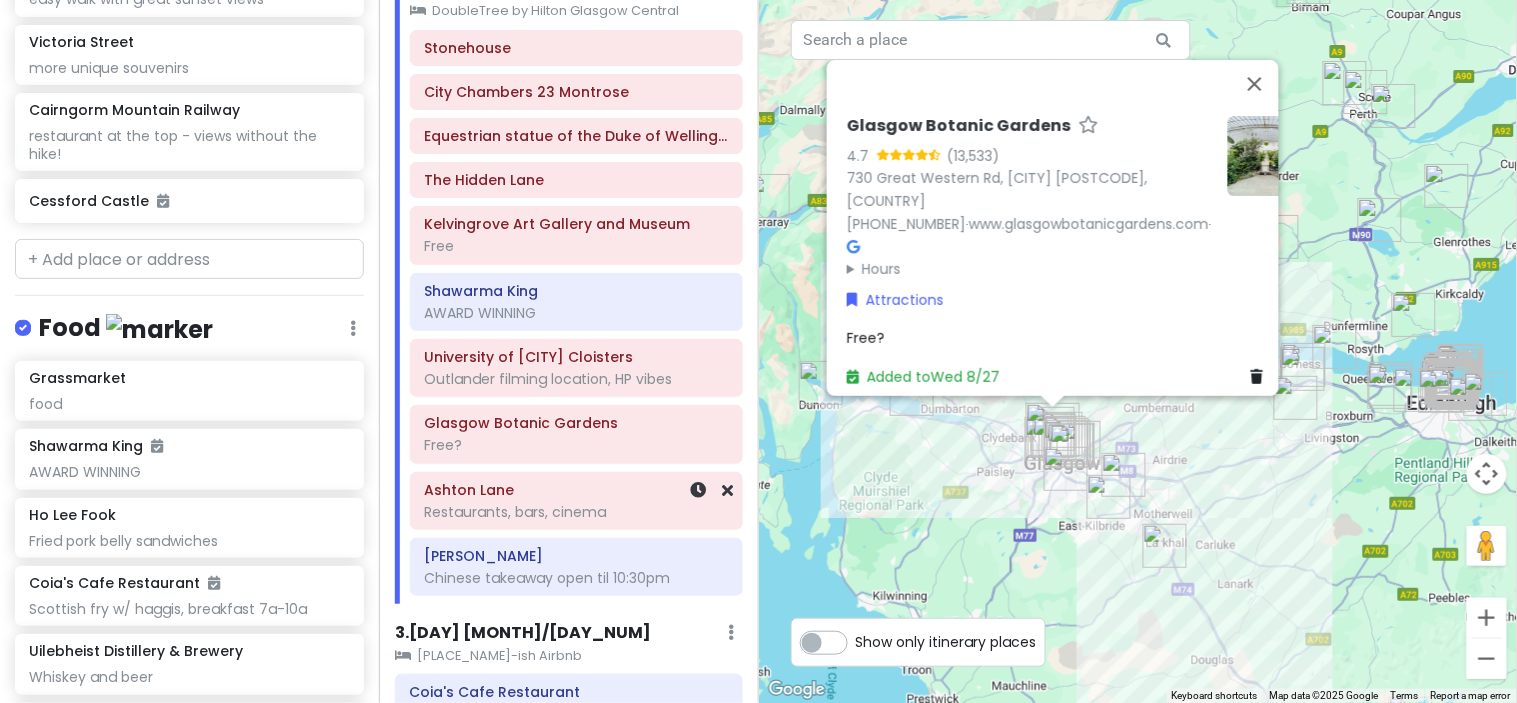 click on "Ashton Lane" at bounding box center [576, 490] 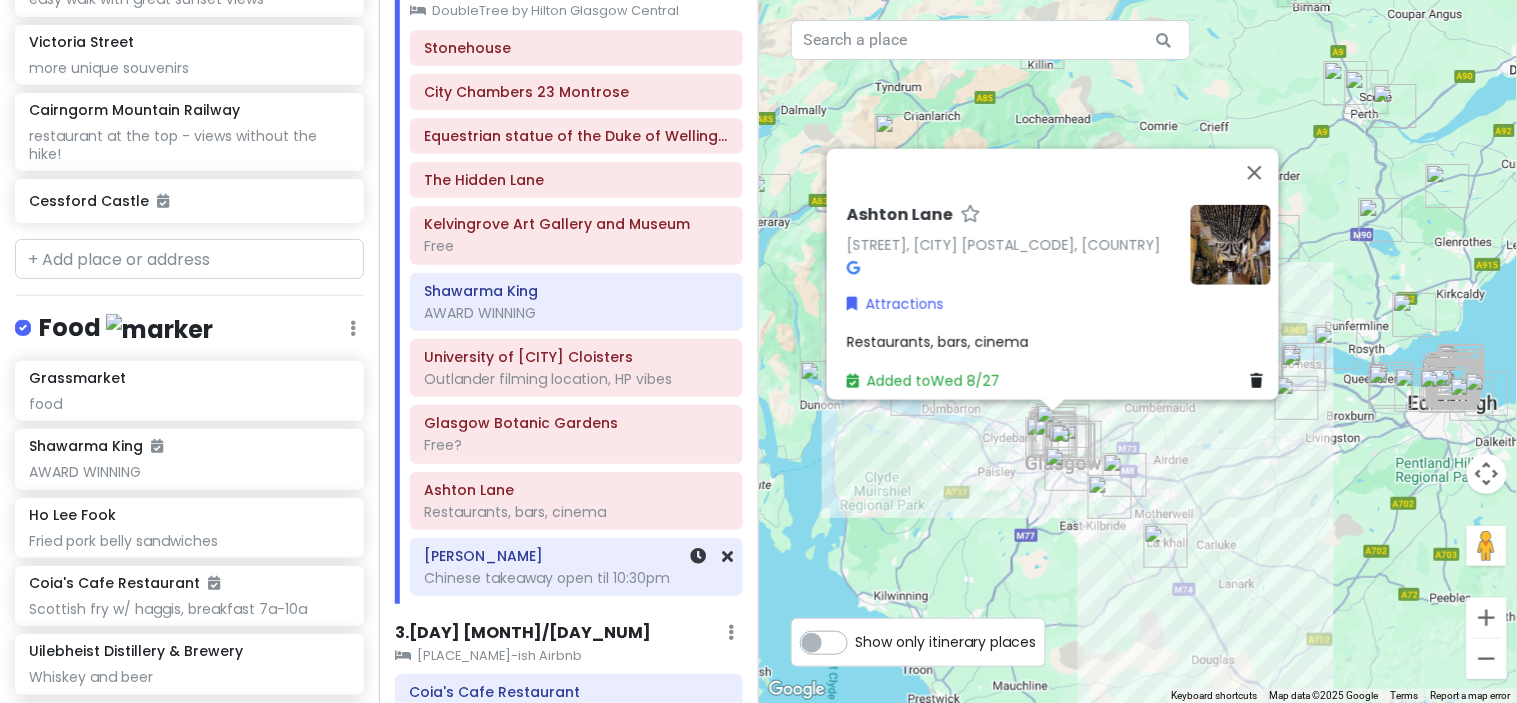 click on "Chinese takeaway open til [TIME]" at bounding box center (576, 313) 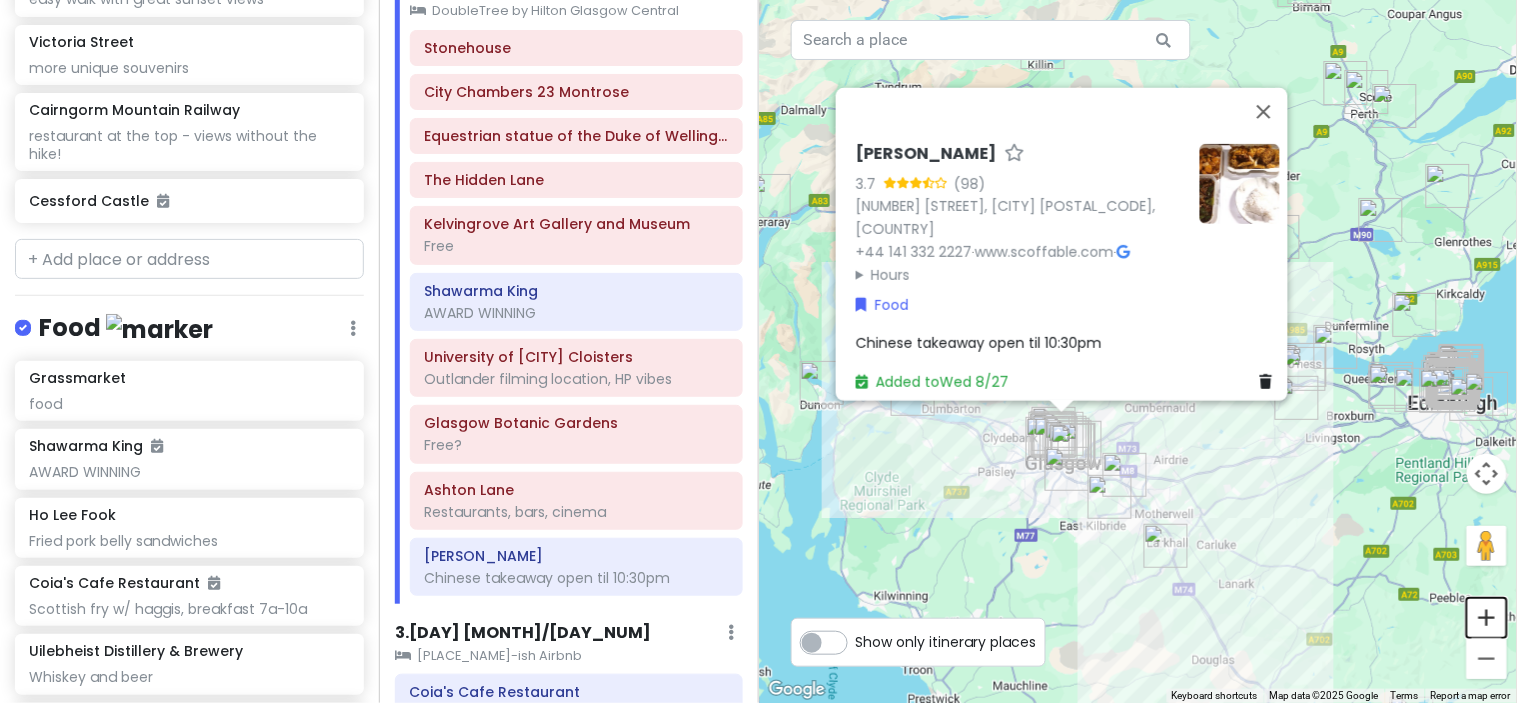 click at bounding box center (1487, 618) 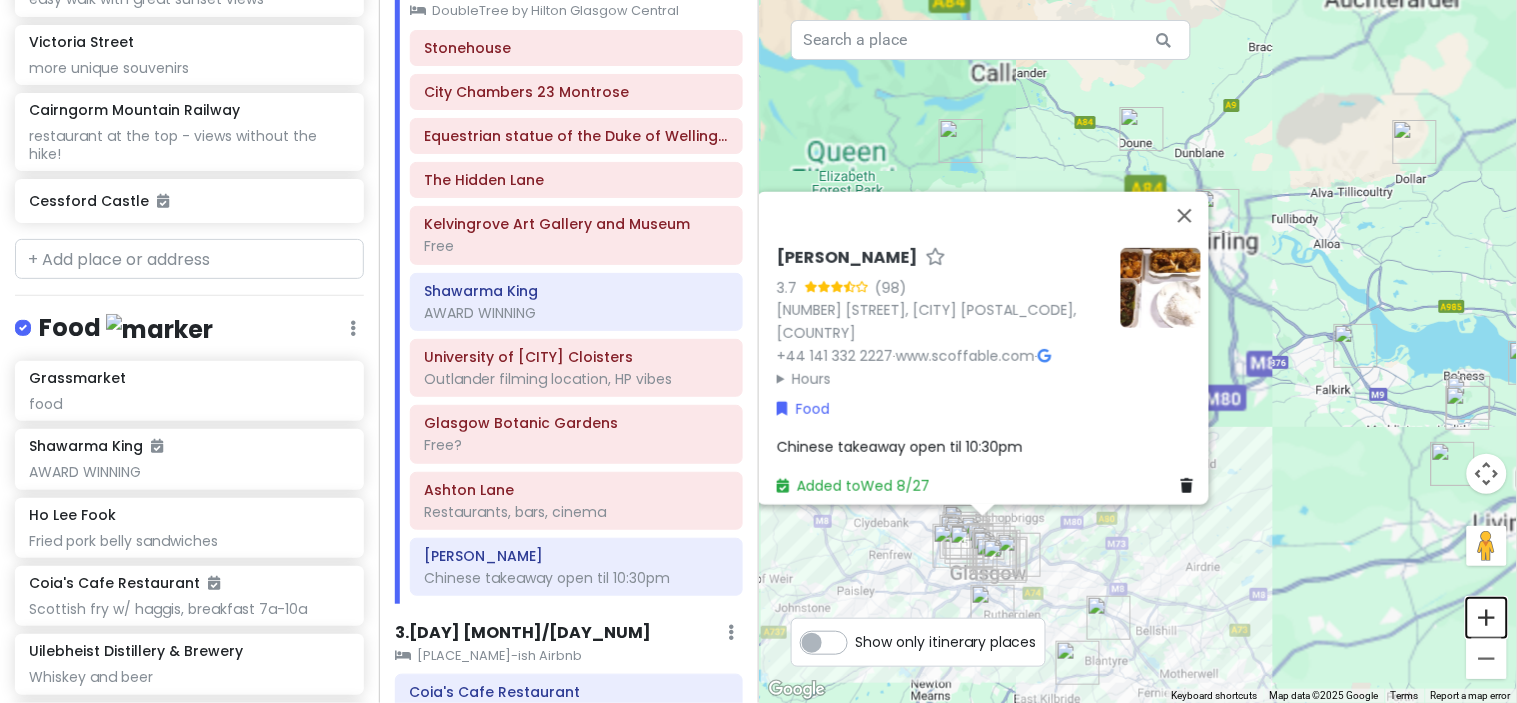 click at bounding box center [1487, 618] 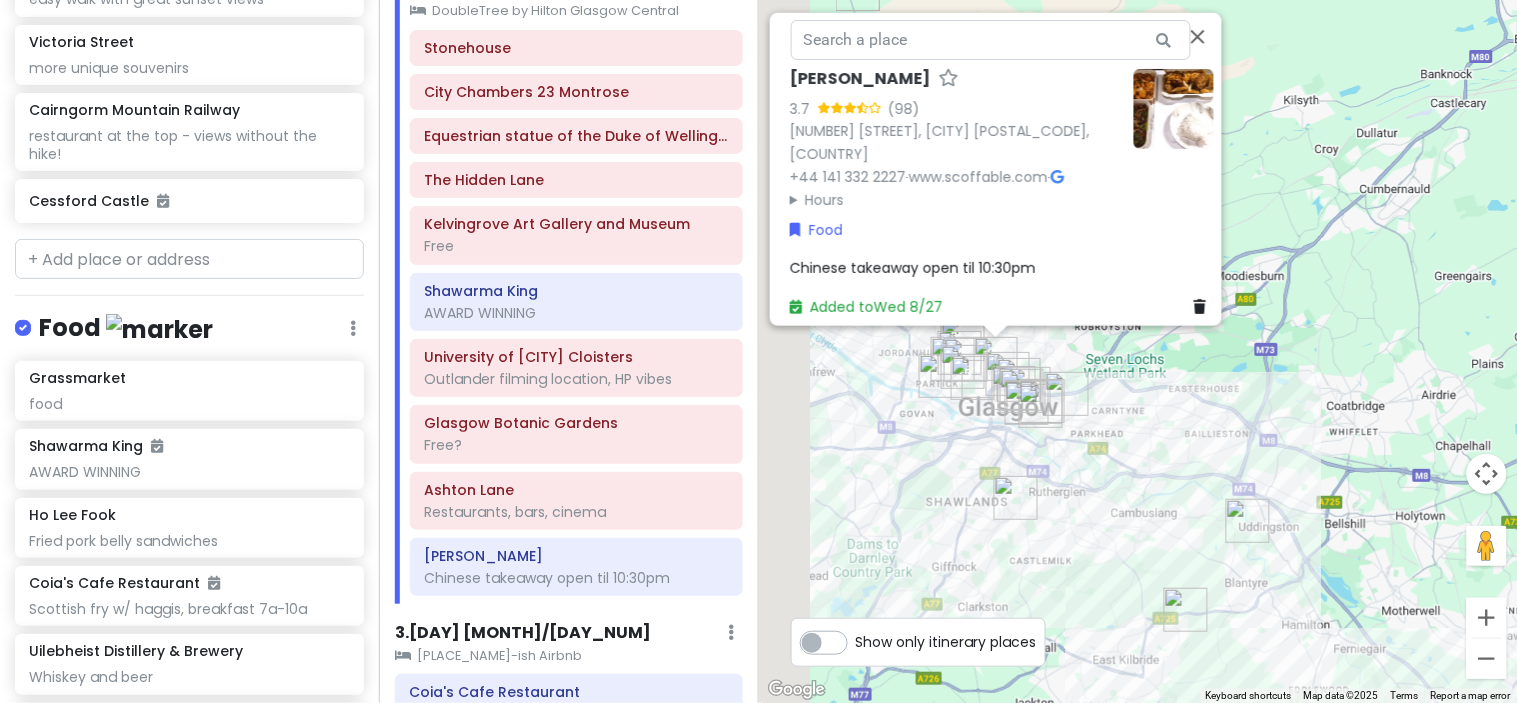 drag, startPoint x: 1130, startPoint y: 598, endPoint x: 1300, endPoint y: 204, distance: 429.11072 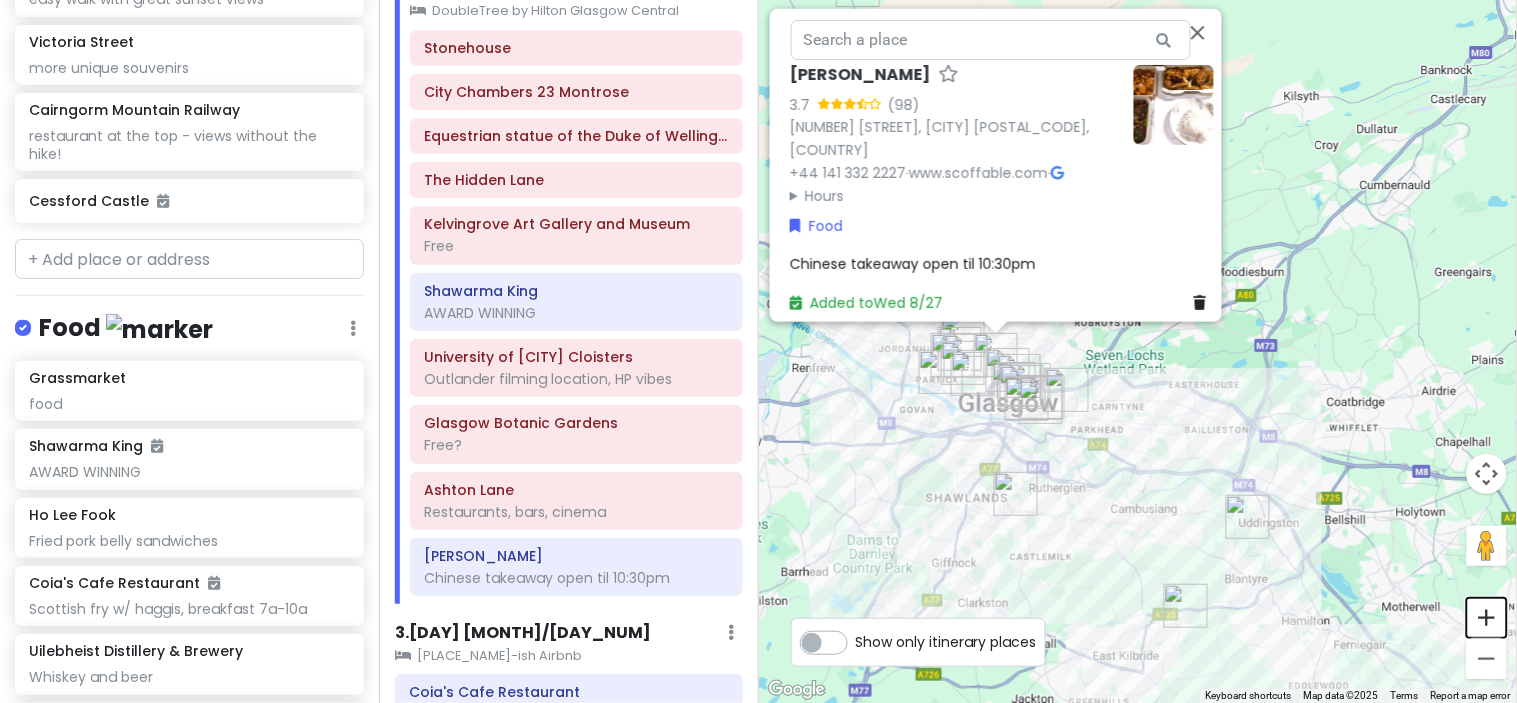 click at bounding box center (1487, 618) 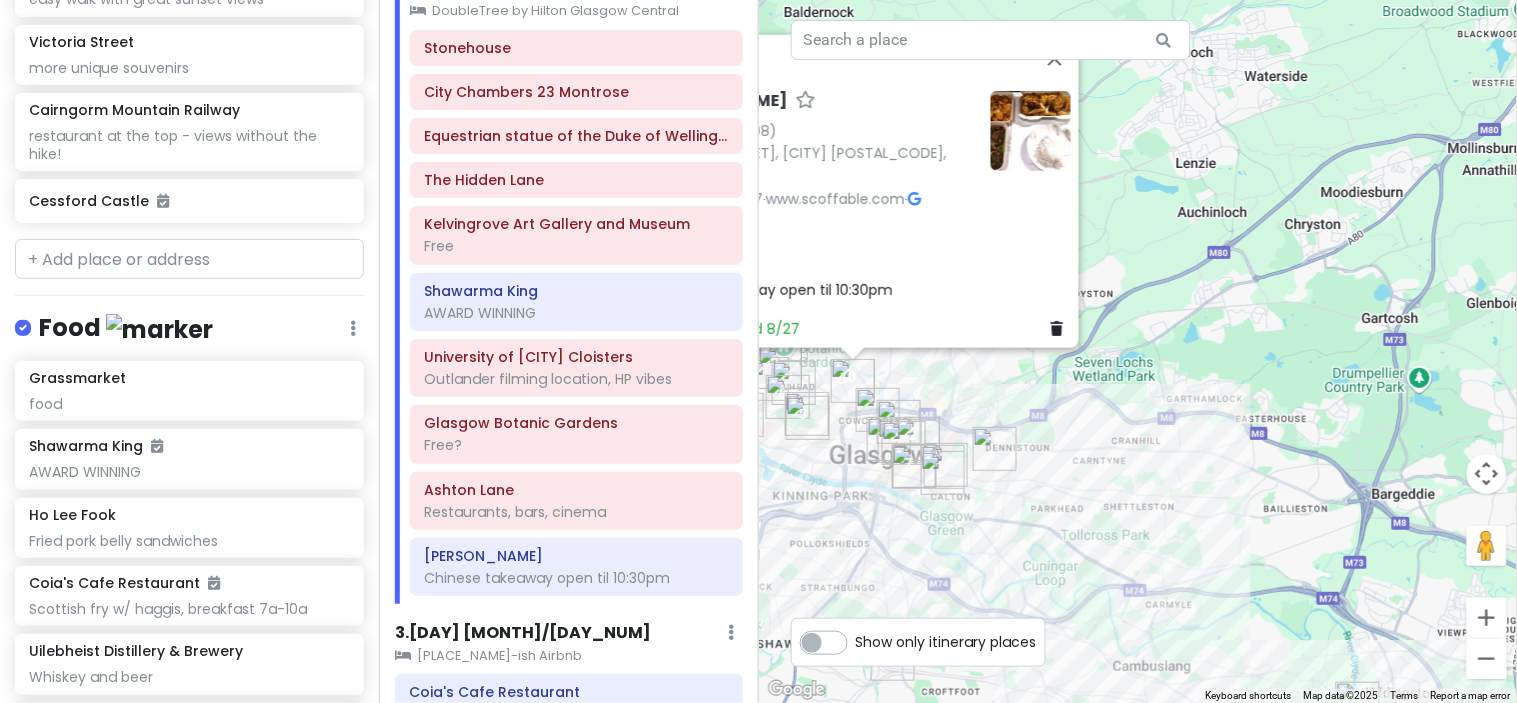 click on "Show only itinerary places" at bounding box center (946, 638) 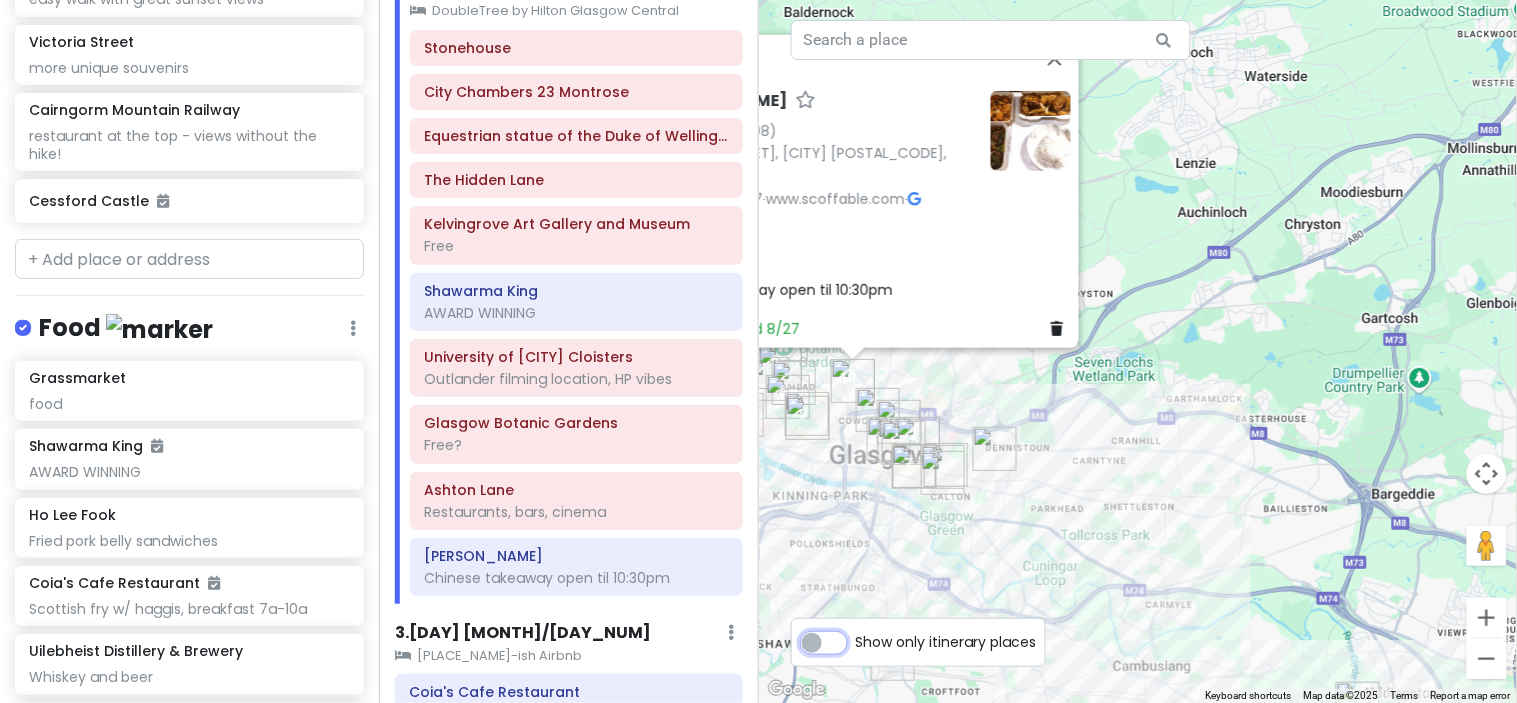 click on "Show only itinerary places" at bounding box center (862, 632) 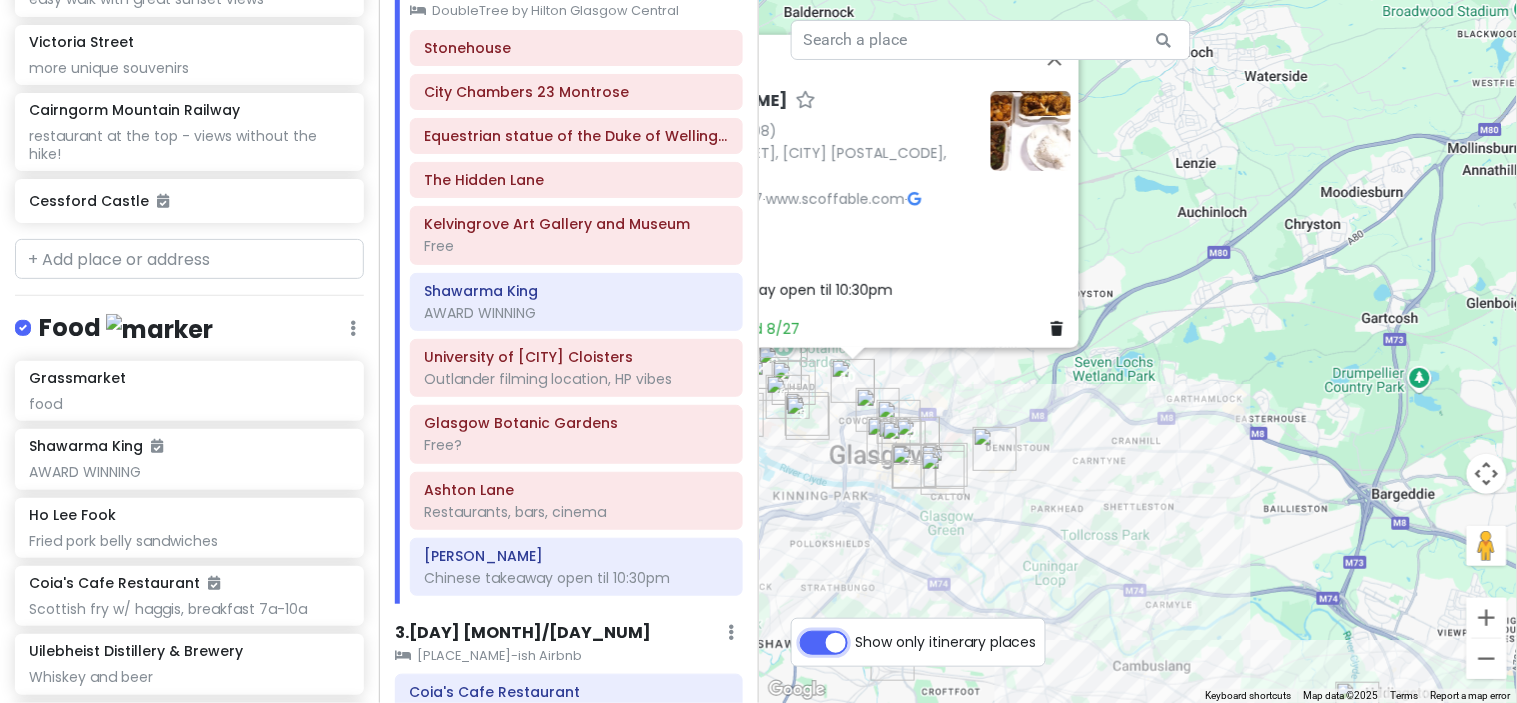 checkbox on "true" 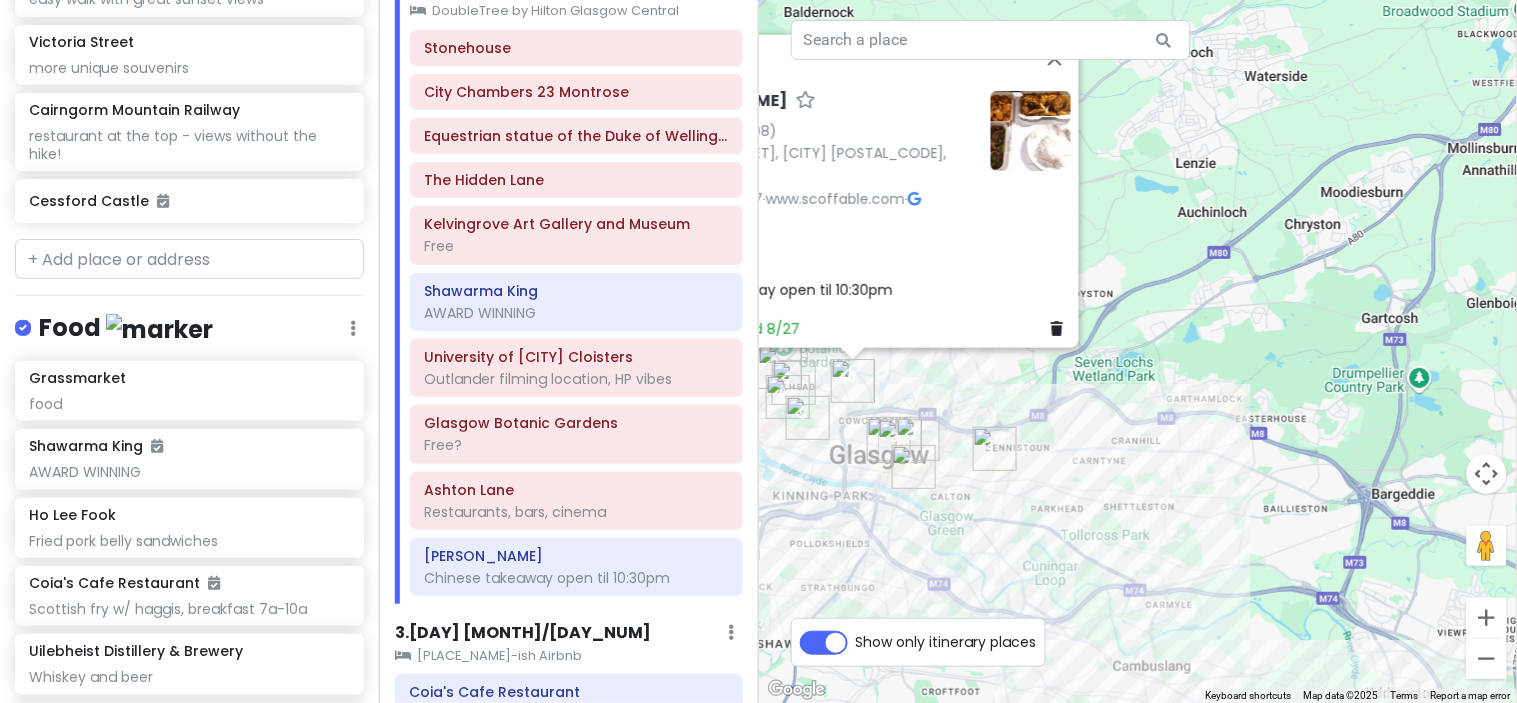 click at bounding box center (914, 467) 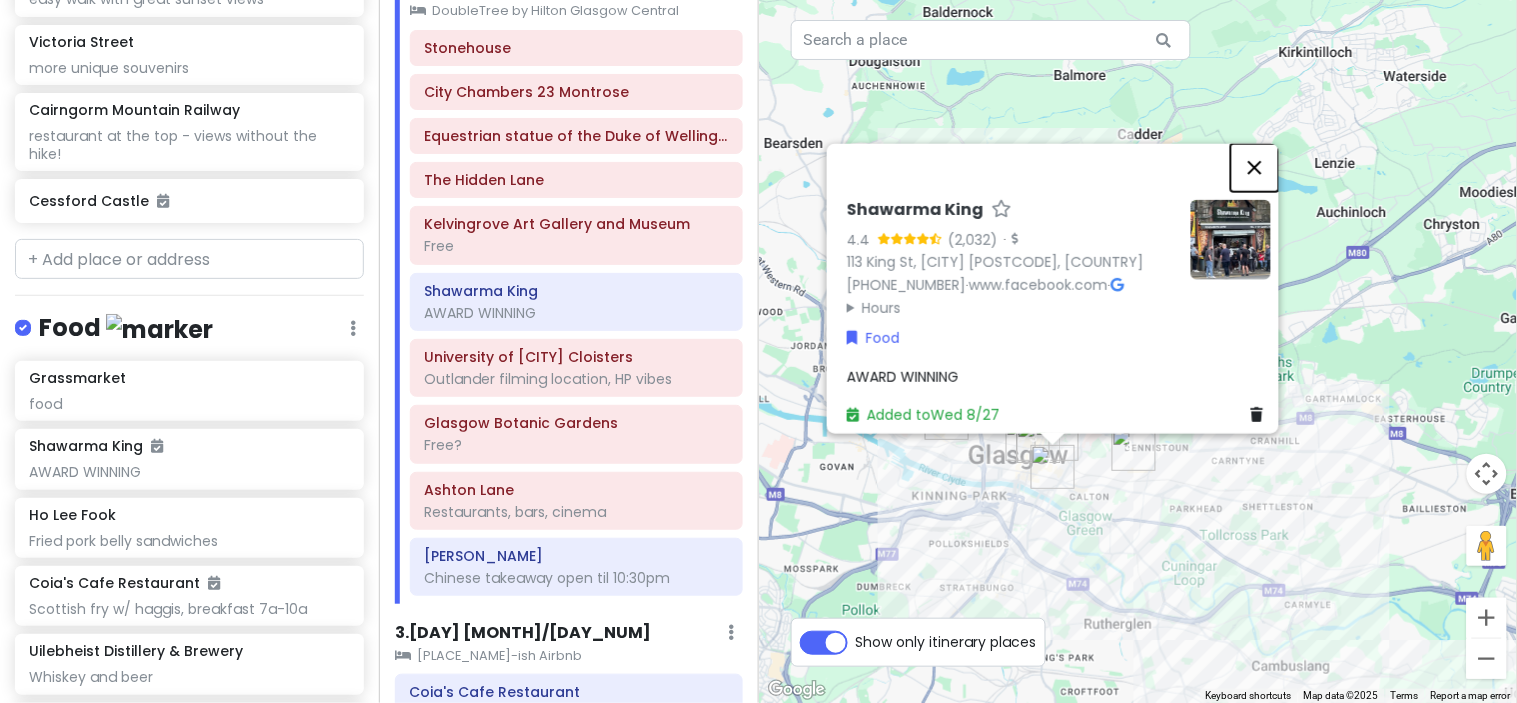 click at bounding box center (1255, 167) 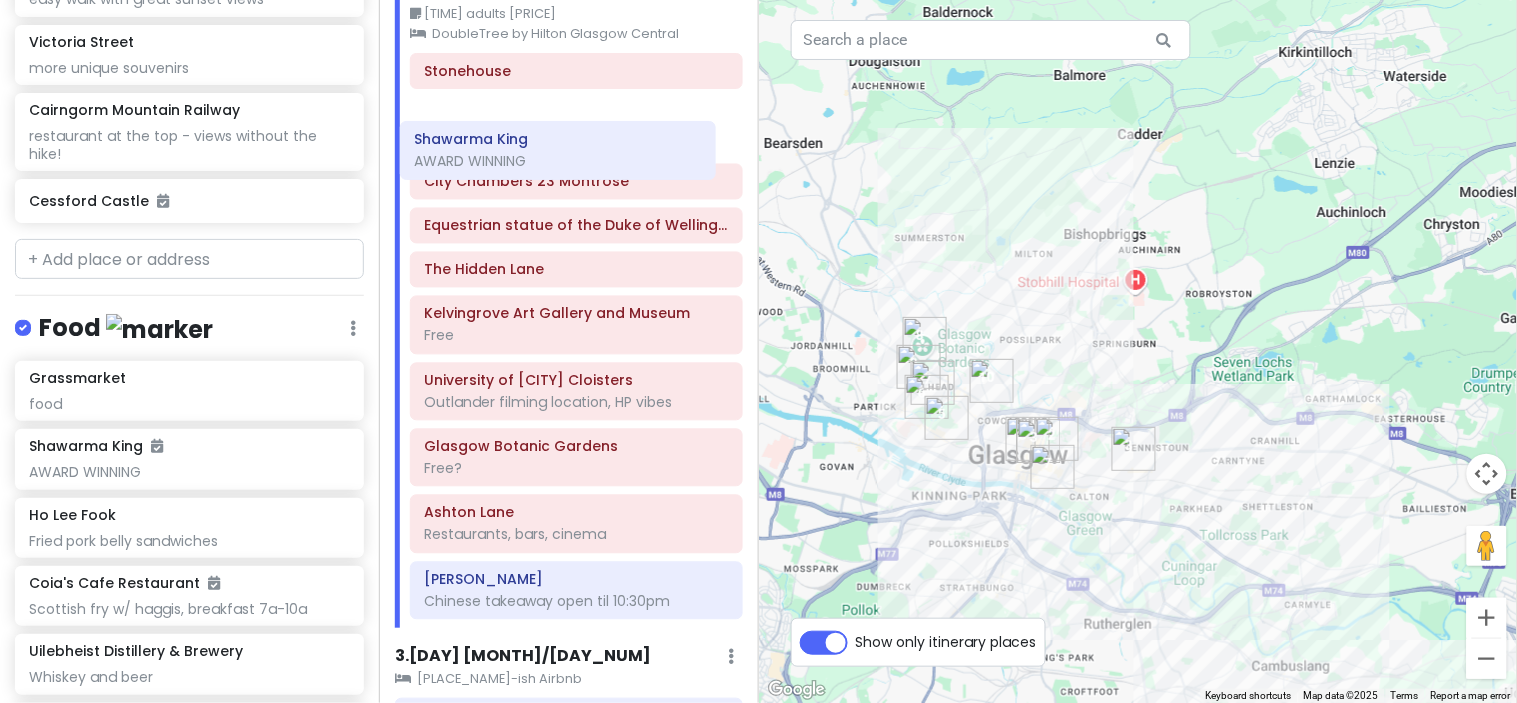 drag, startPoint x: 584, startPoint y: 327, endPoint x: 574, endPoint y: 157, distance: 170.29387 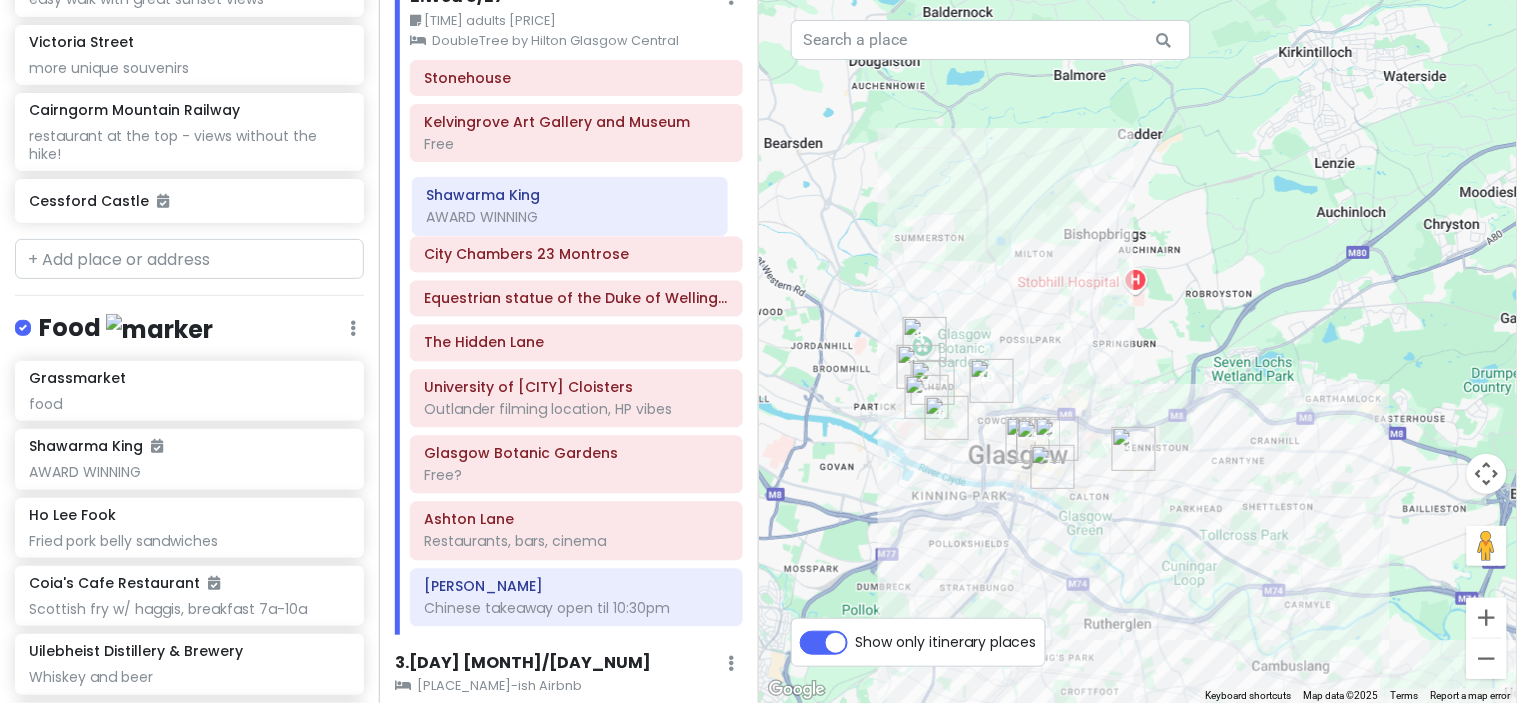 drag, startPoint x: 571, startPoint y: 372, endPoint x: 573, endPoint y: 226, distance: 146.0137 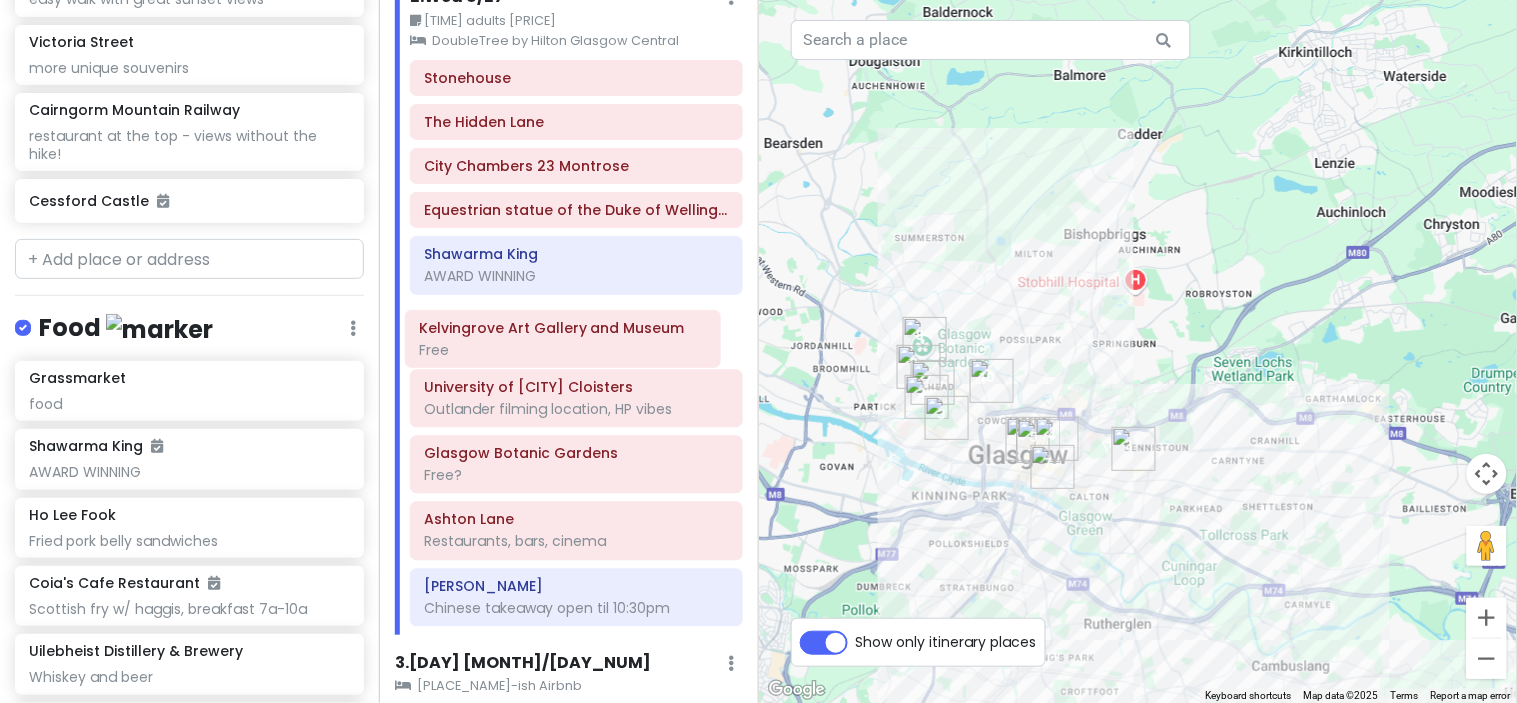 scroll, scrollTop: 662, scrollLeft: 0, axis: vertical 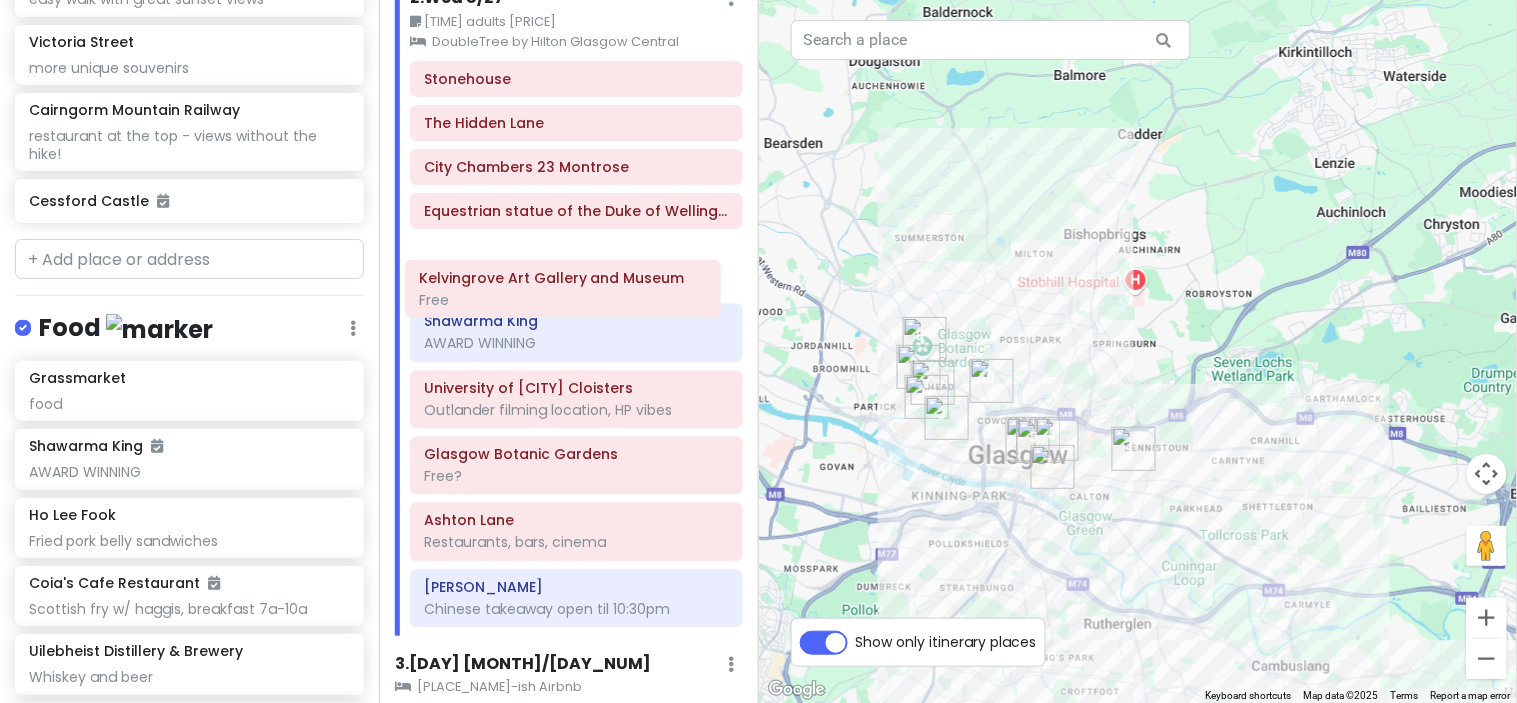 drag, startPoint x: 590, startPoint y: 152, endPoint x: 586, endPoint y: 282, distance: 130.06152 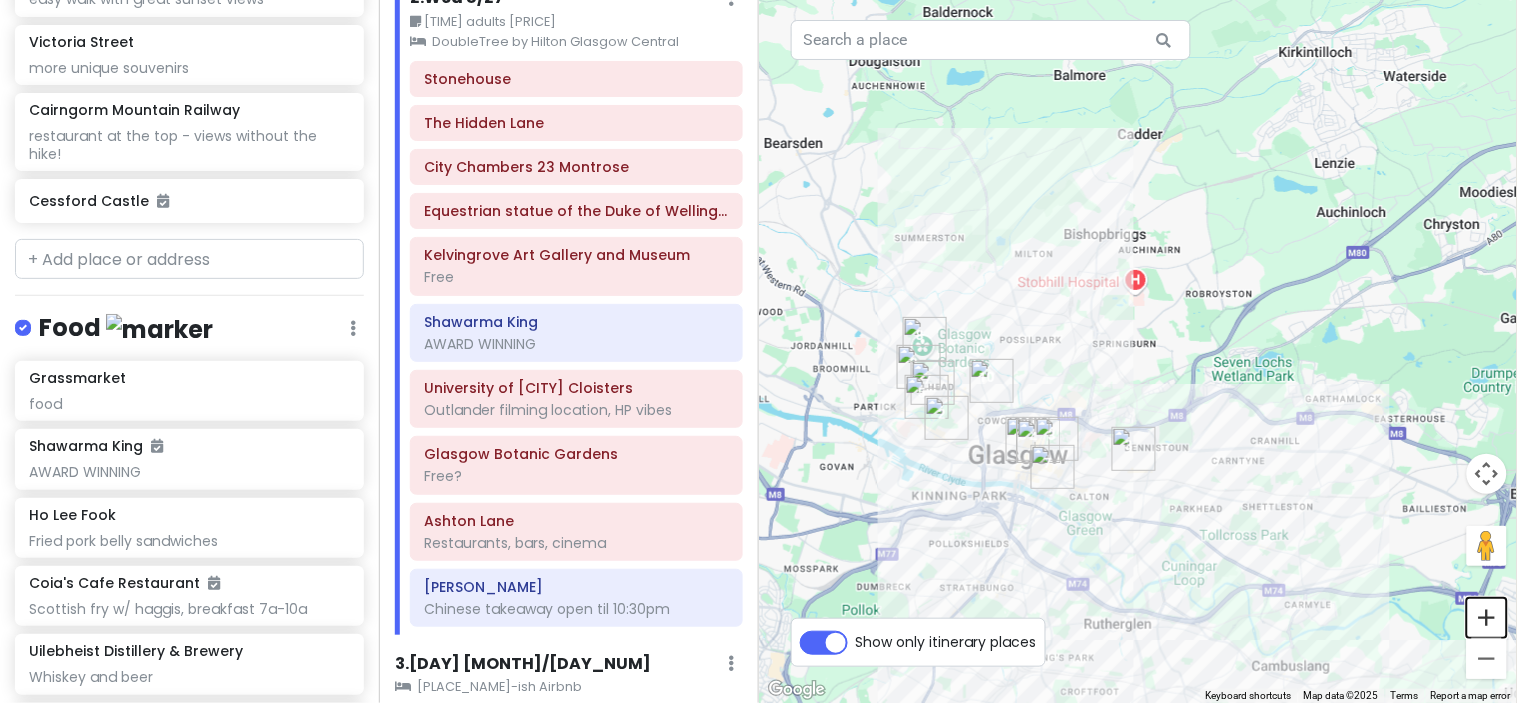 click at bounding box center [1487, 618] 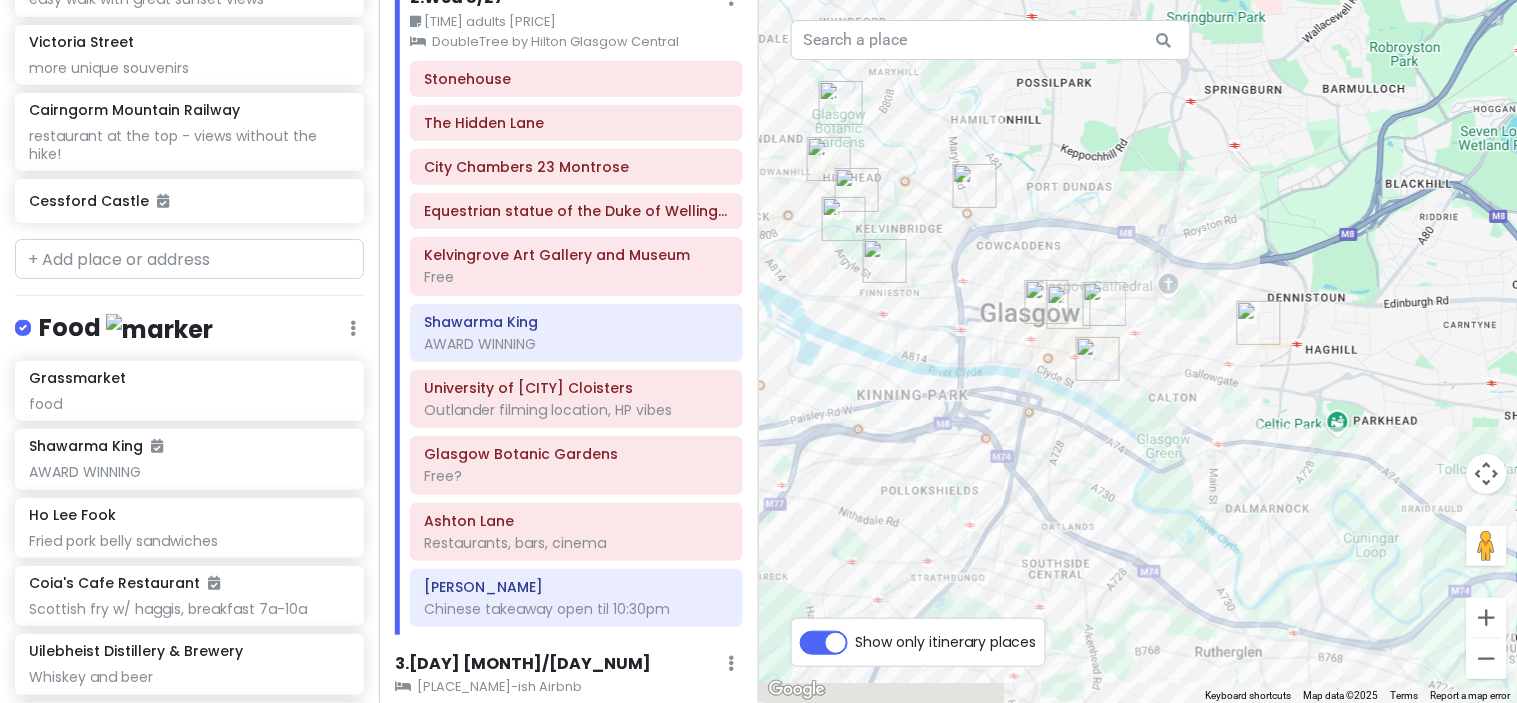 drag, startPoint x: 998, startPoint y: 488, endPoint x: 1134, endPoint y: 230, distance: 291.65048 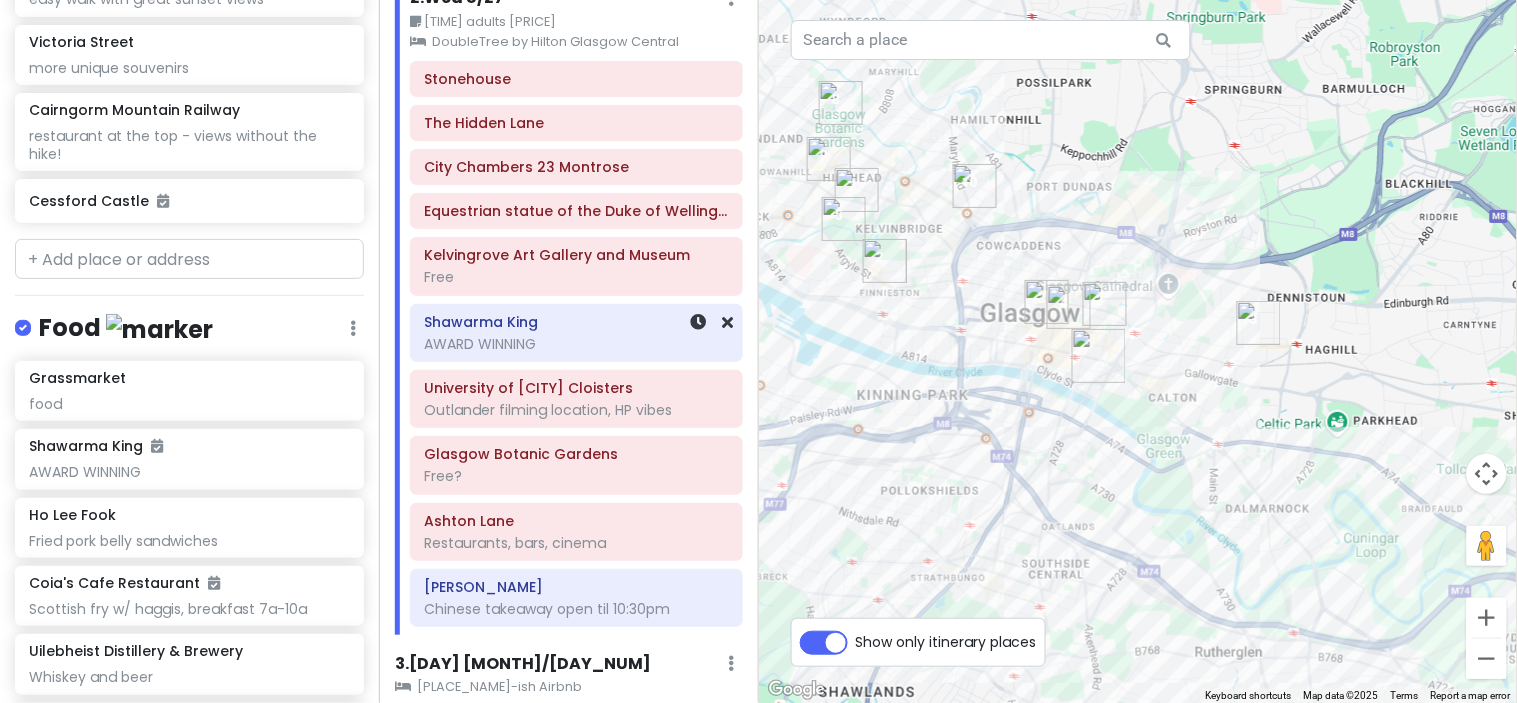 click on "AWARD WINNING" at bounding box center (576, 344) 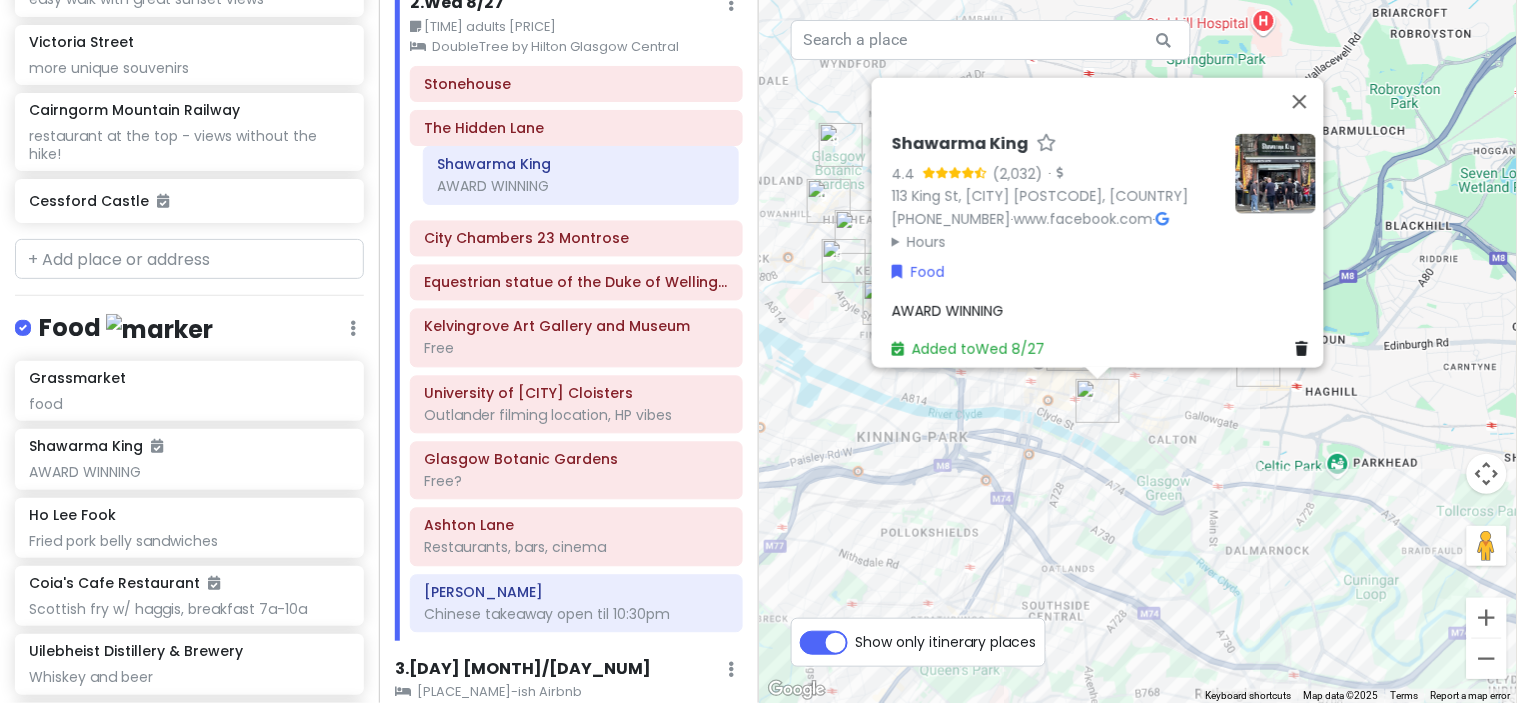 scroll, scrollTop: 654, scrollLeft: 0, axis: vertical 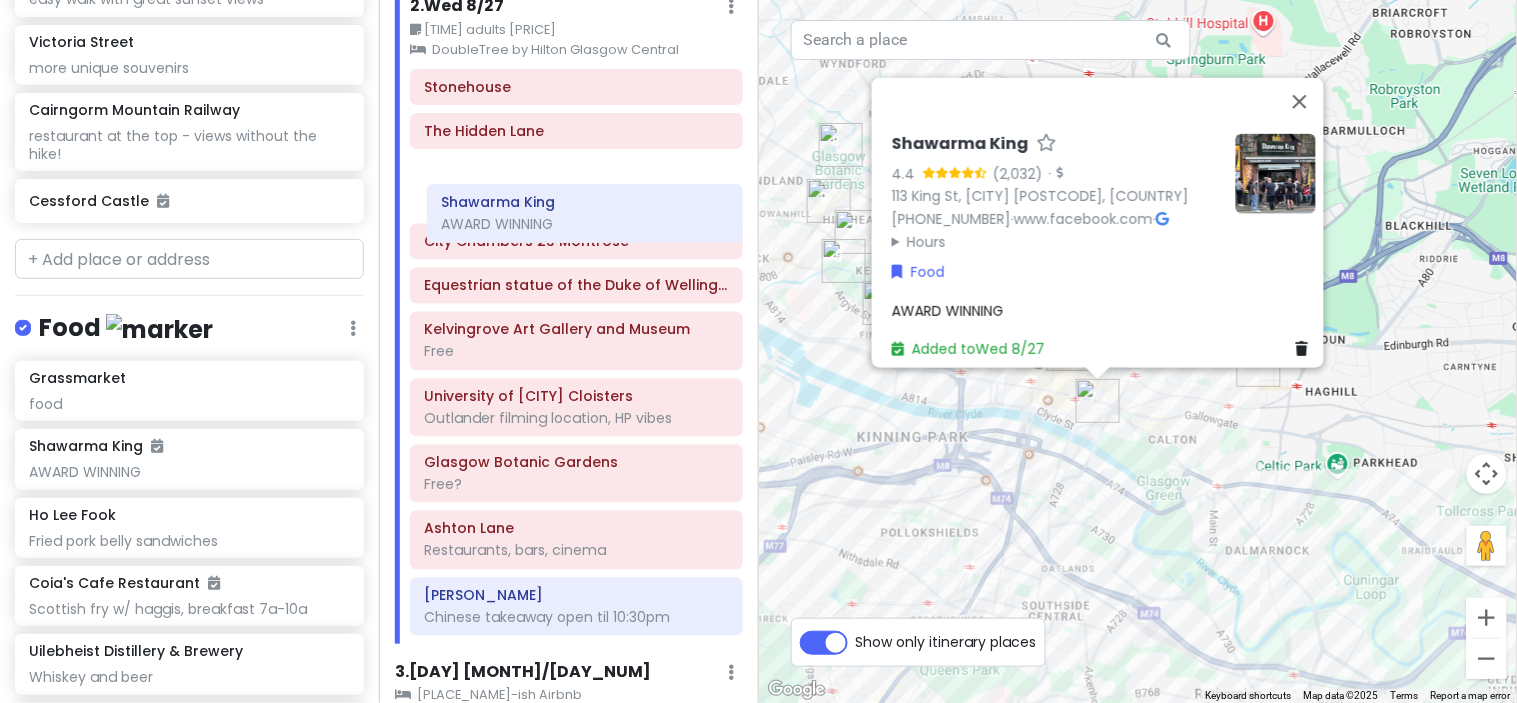 drag, startPoint x: 570, startPoint y: 370, endPoint x: 587, endPoint y: 226, distance: 145 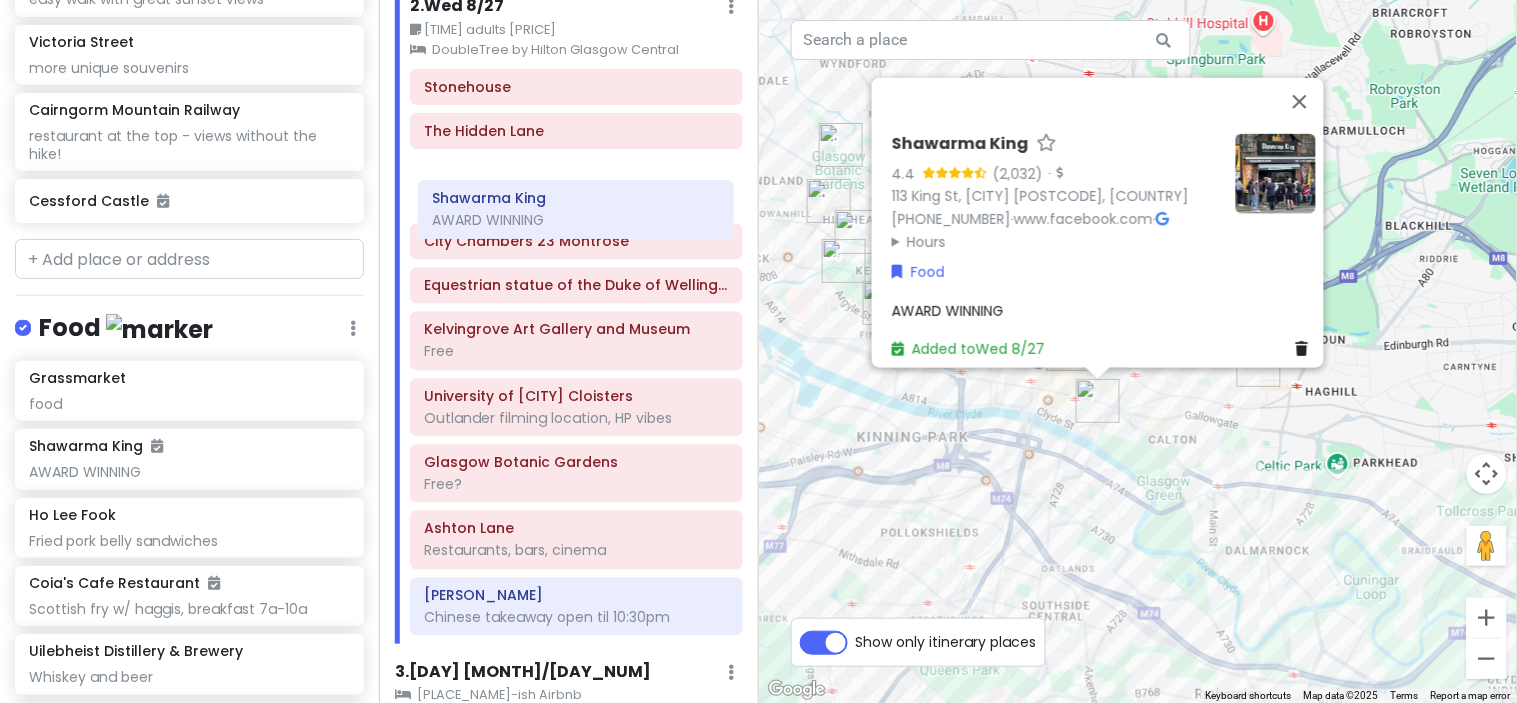 drag, startPoint x: 578, startPoint y: 364, endPoint x: 586, endPoint y: 210, distance: 154.20766 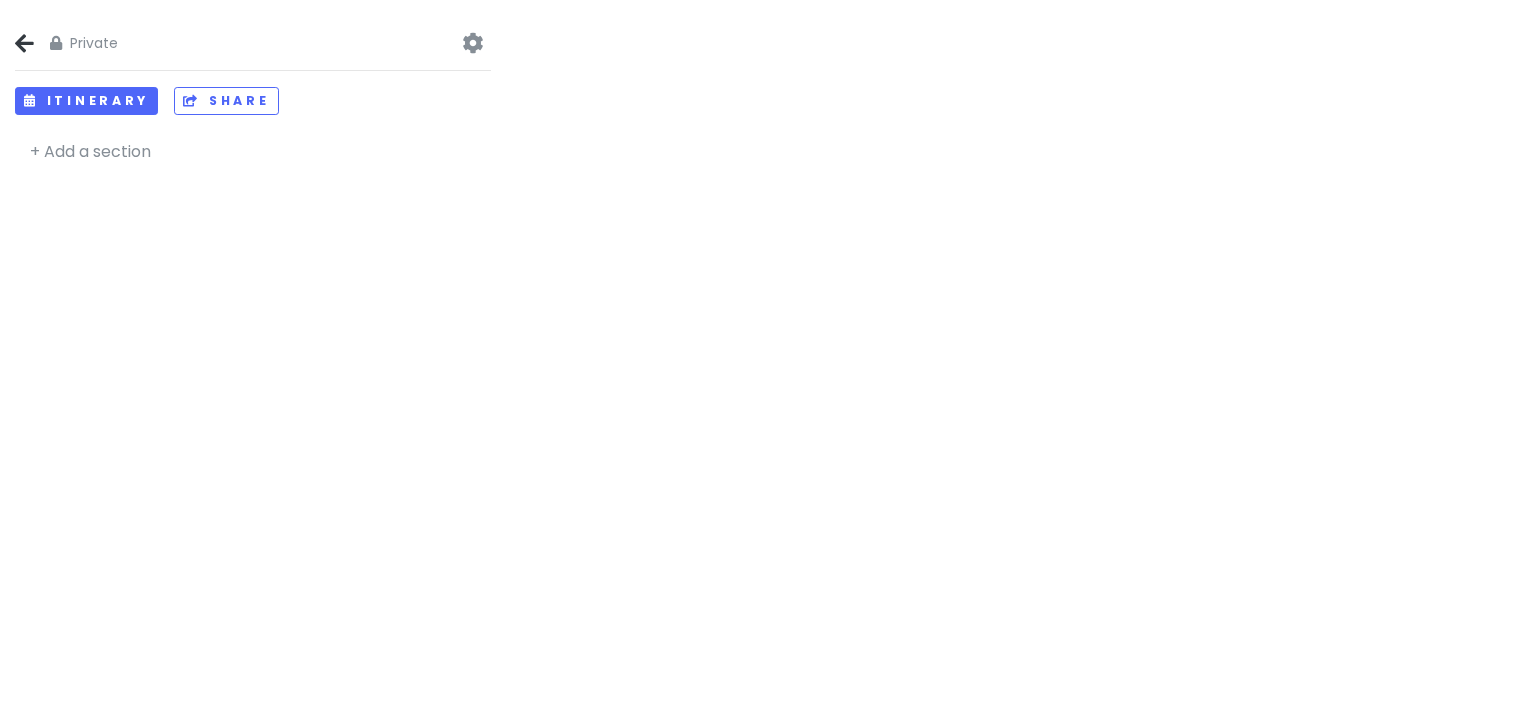 scroll, scrollTop: 0, scrollLeft: 0, axis: both 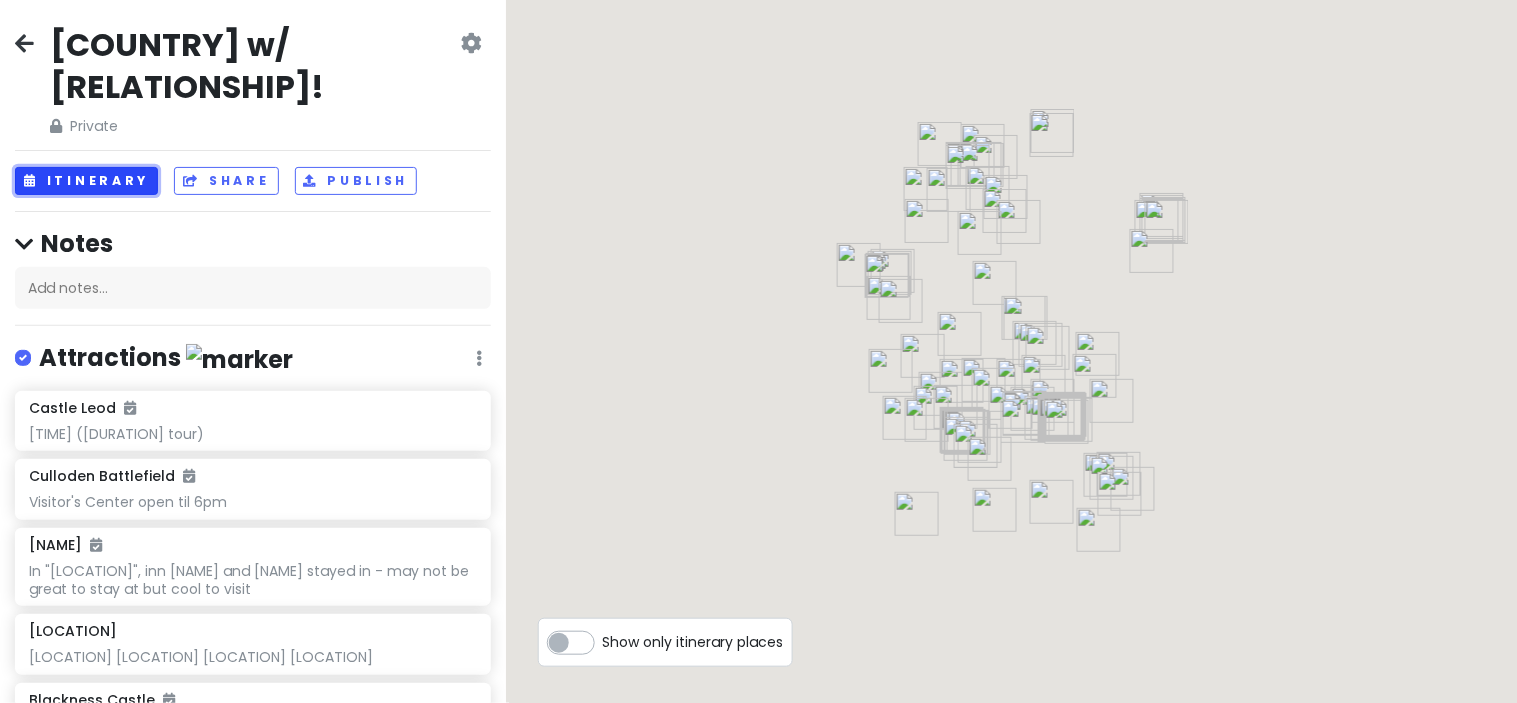 click on "Itinerary" at bounding box center (86, 181) 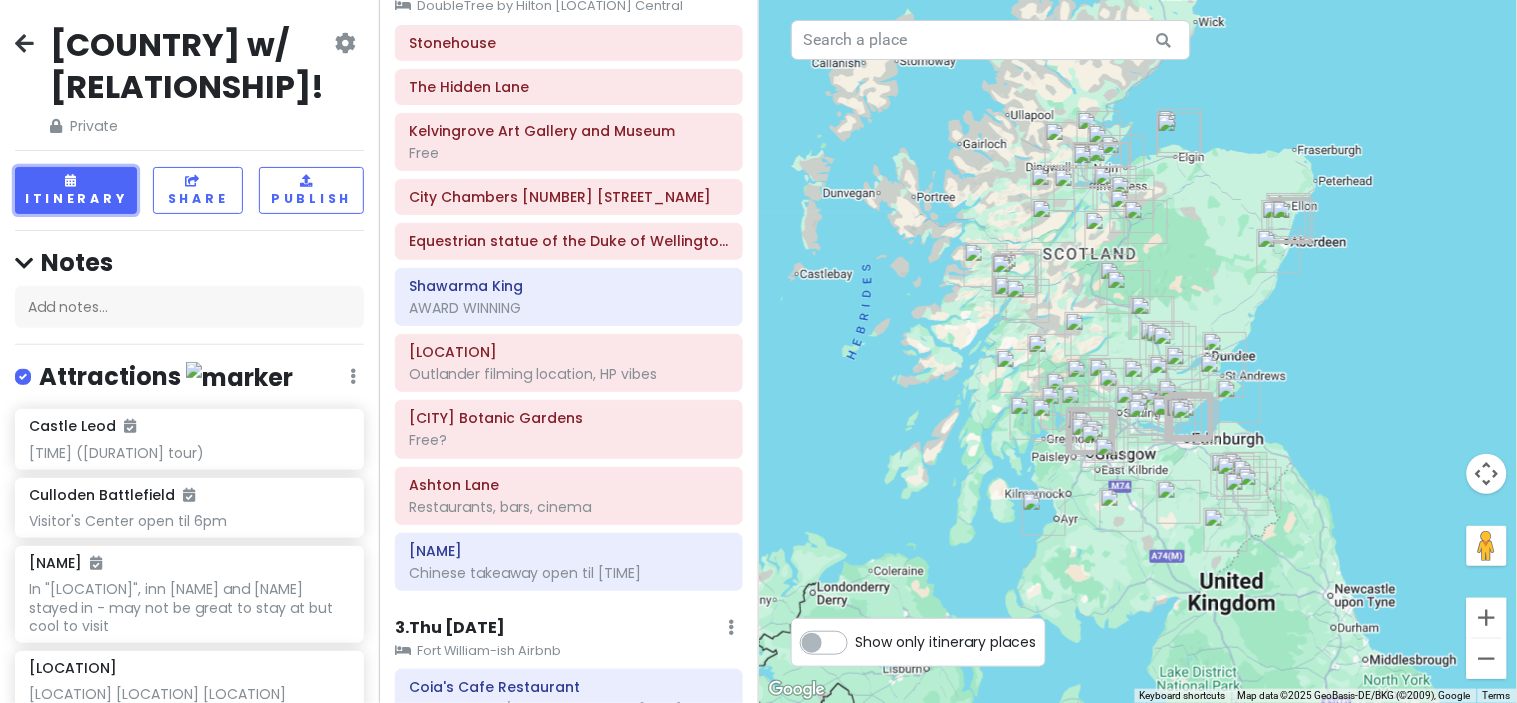 scroll, scrollTop: 662, scrollLeft: 0, axis: vertical 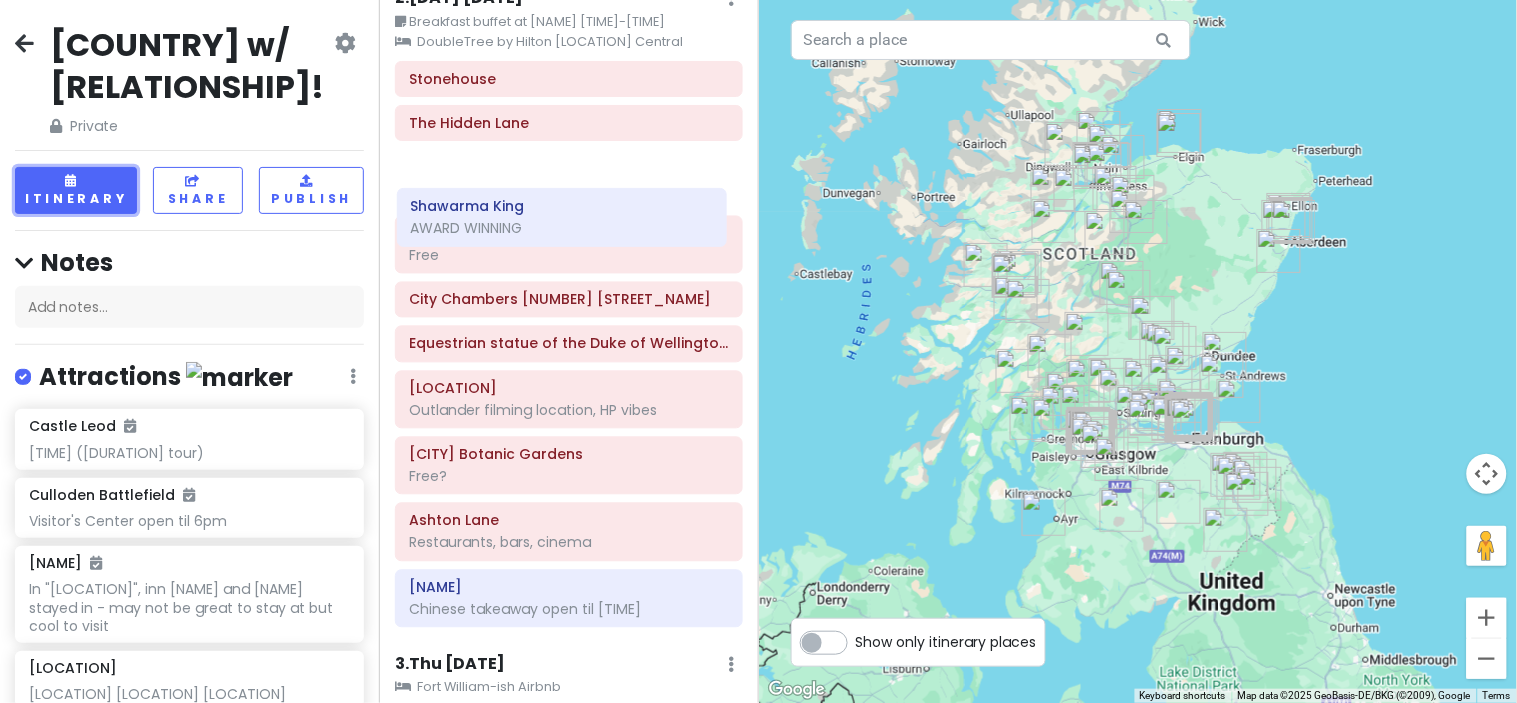 drag, startPoint x: 592, startPoint y: 343, endPoint x: 593, endPoint y: 205, distance: 138.00362 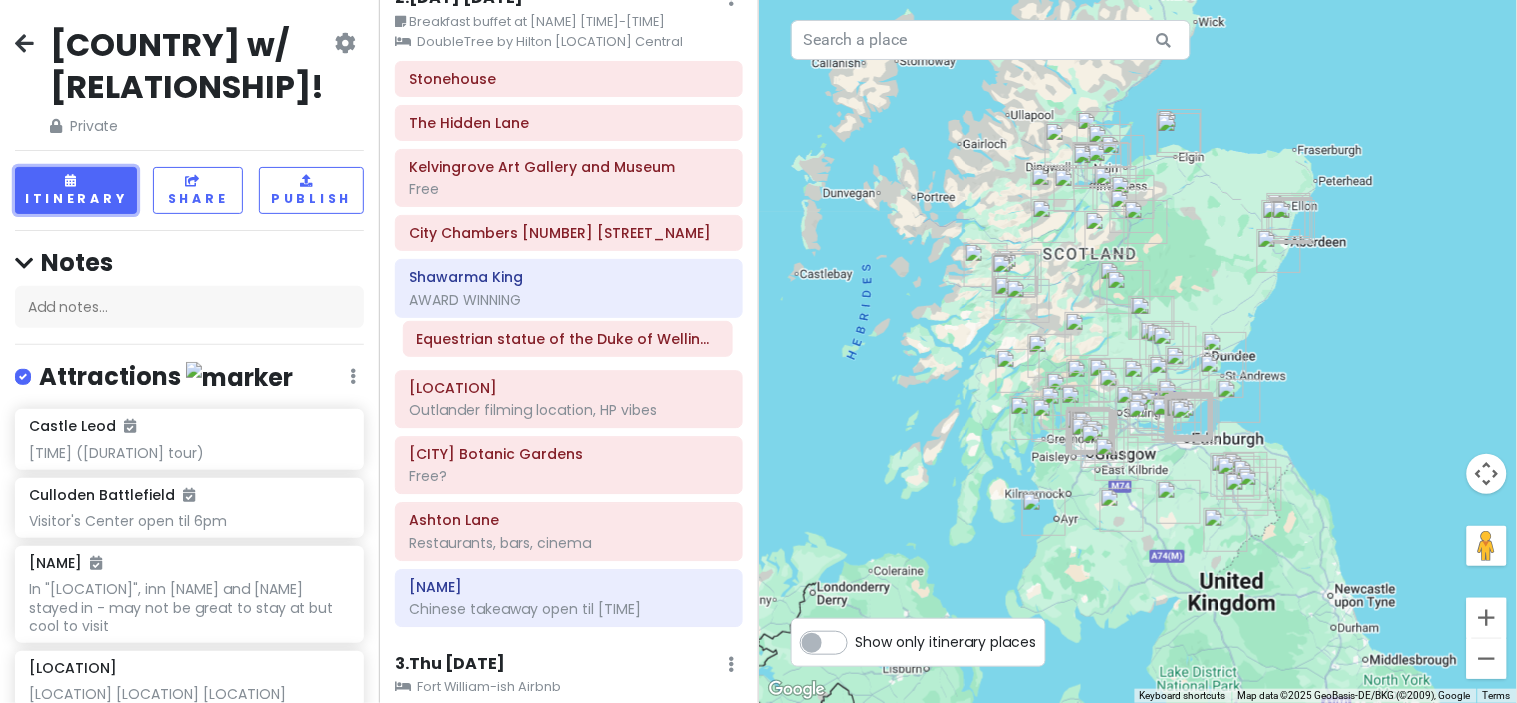 drag, startPoint x: 593, startPoint y: 205, endPoint x: 600, endPoint y: 361, distance: 156.15697 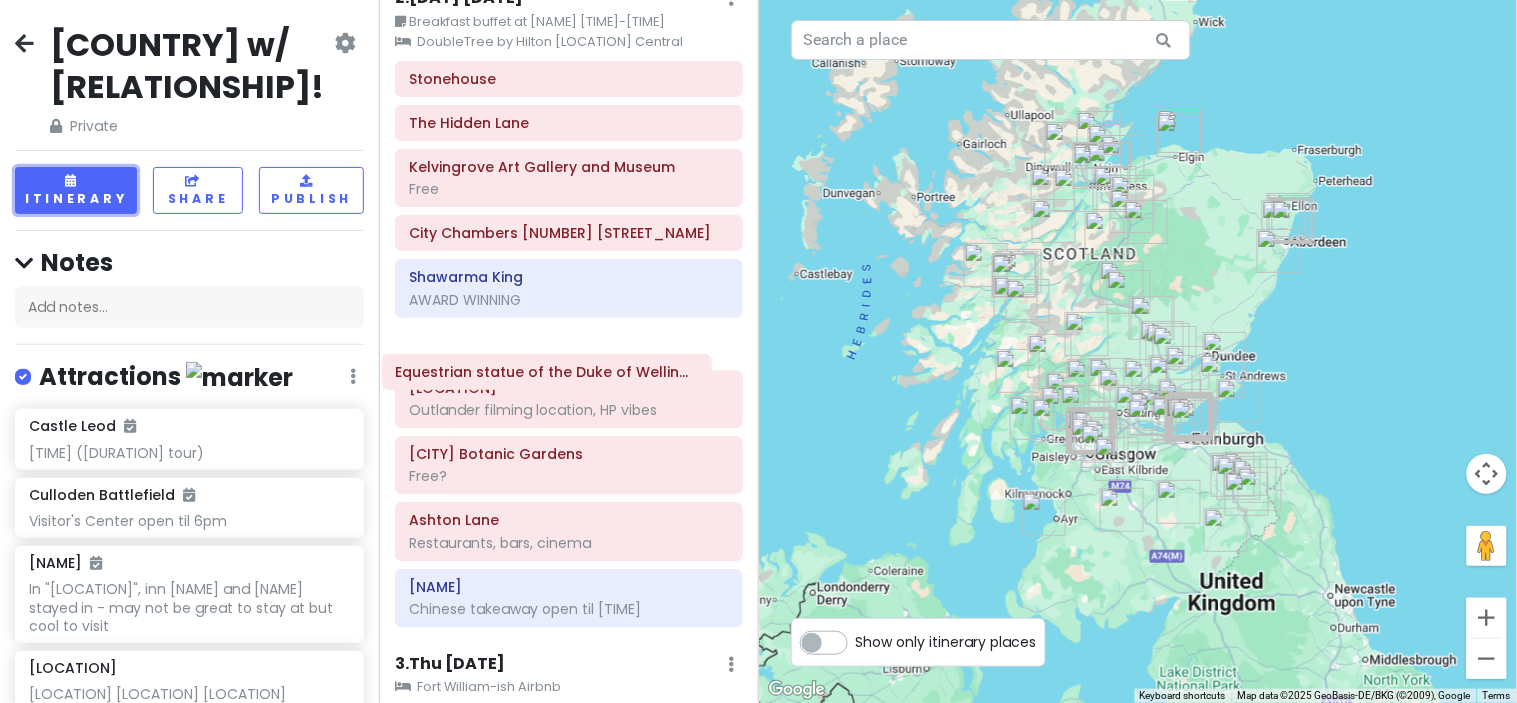 drag, startPoint x: 602, startPoint y: 302, endPoint x: 588, endPoint y: 374, distance: 73.34848 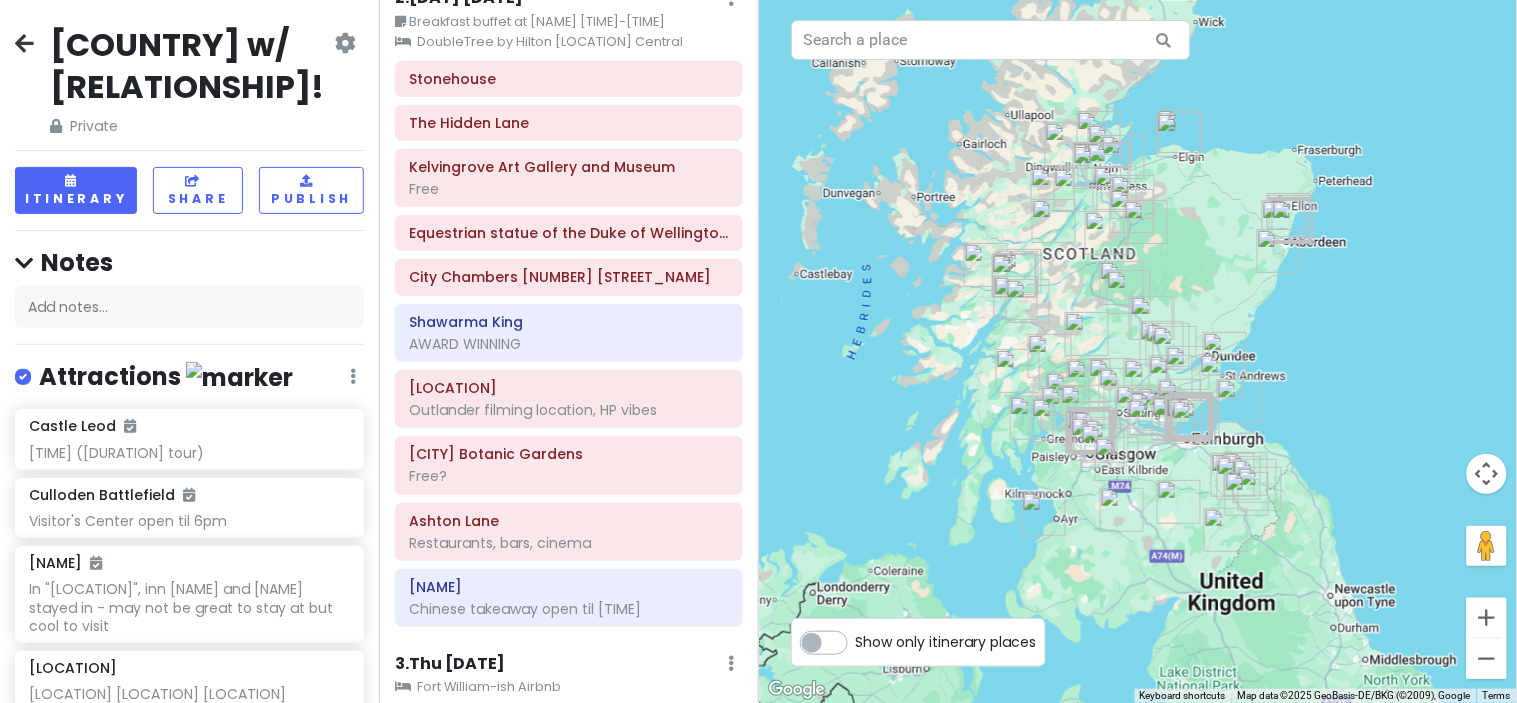 click on "Show only itinerary places" at bounding box center (946, 638) 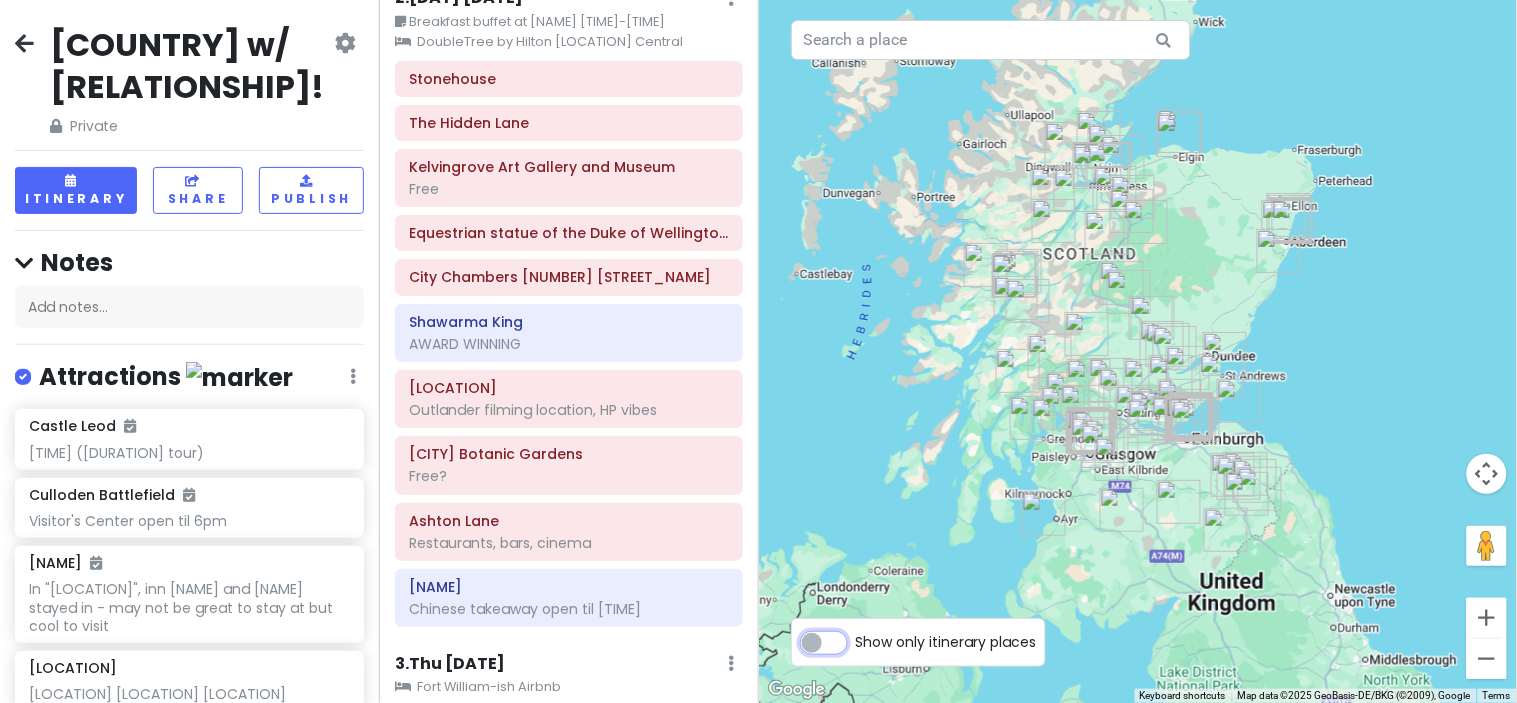 click on "Show only itinerary places" at bounding box center (862, 632) 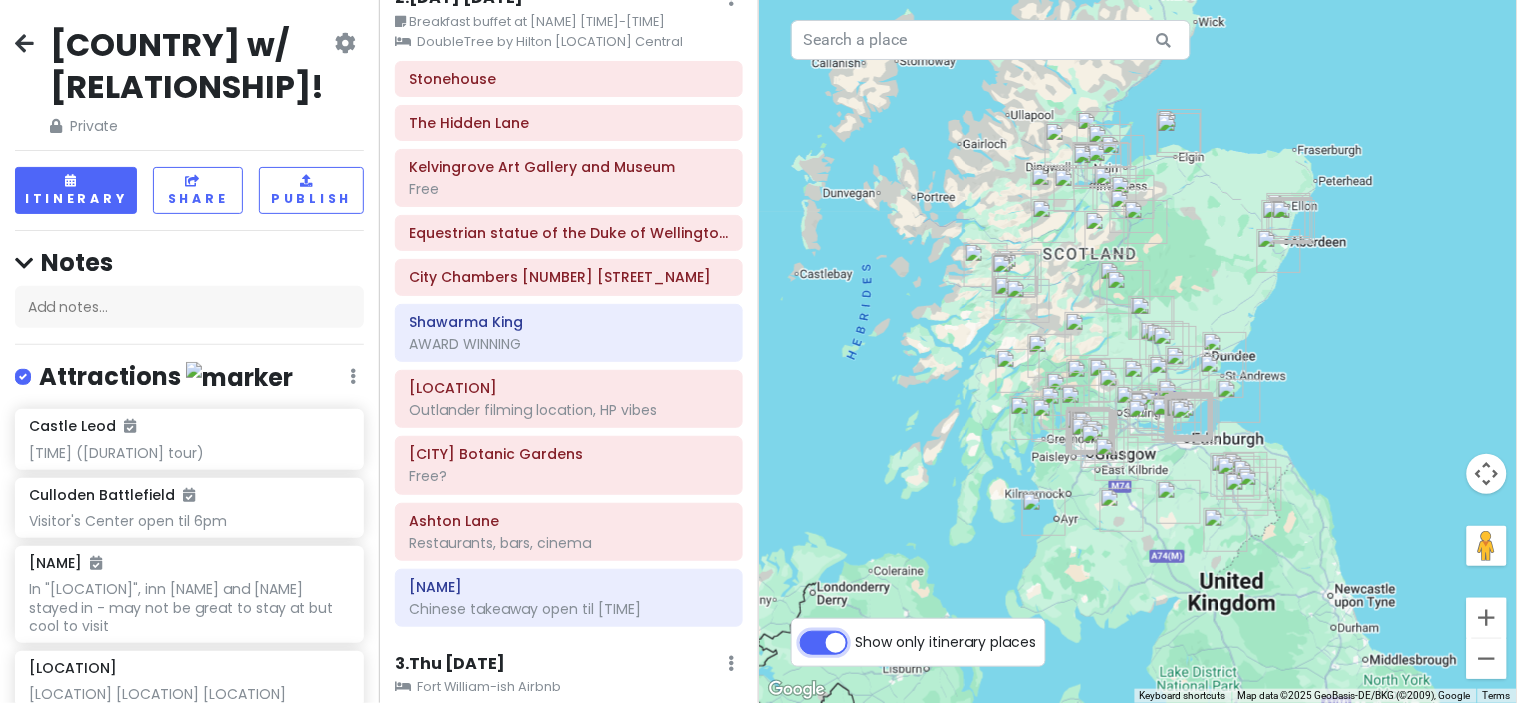 checkbox on "true" 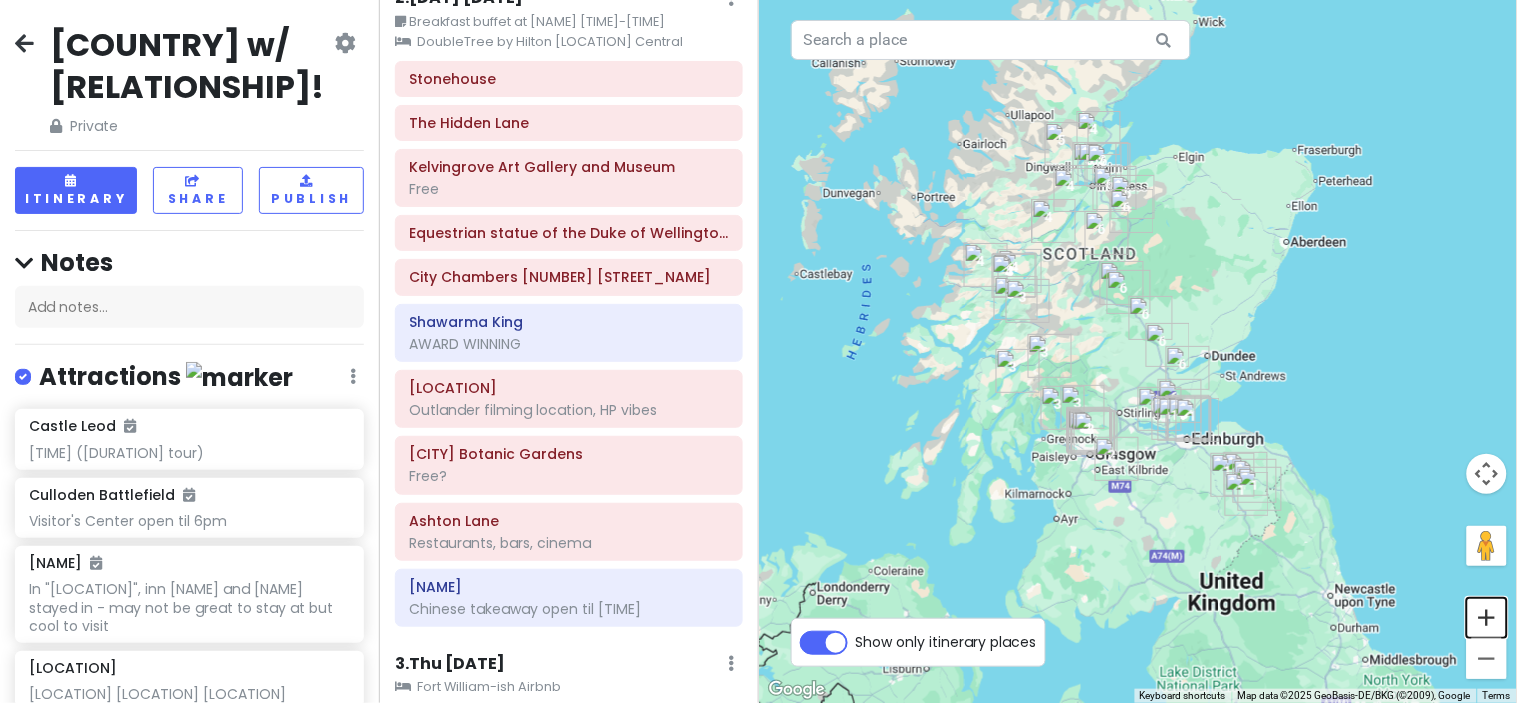 click at bounding box center [1487, 618] 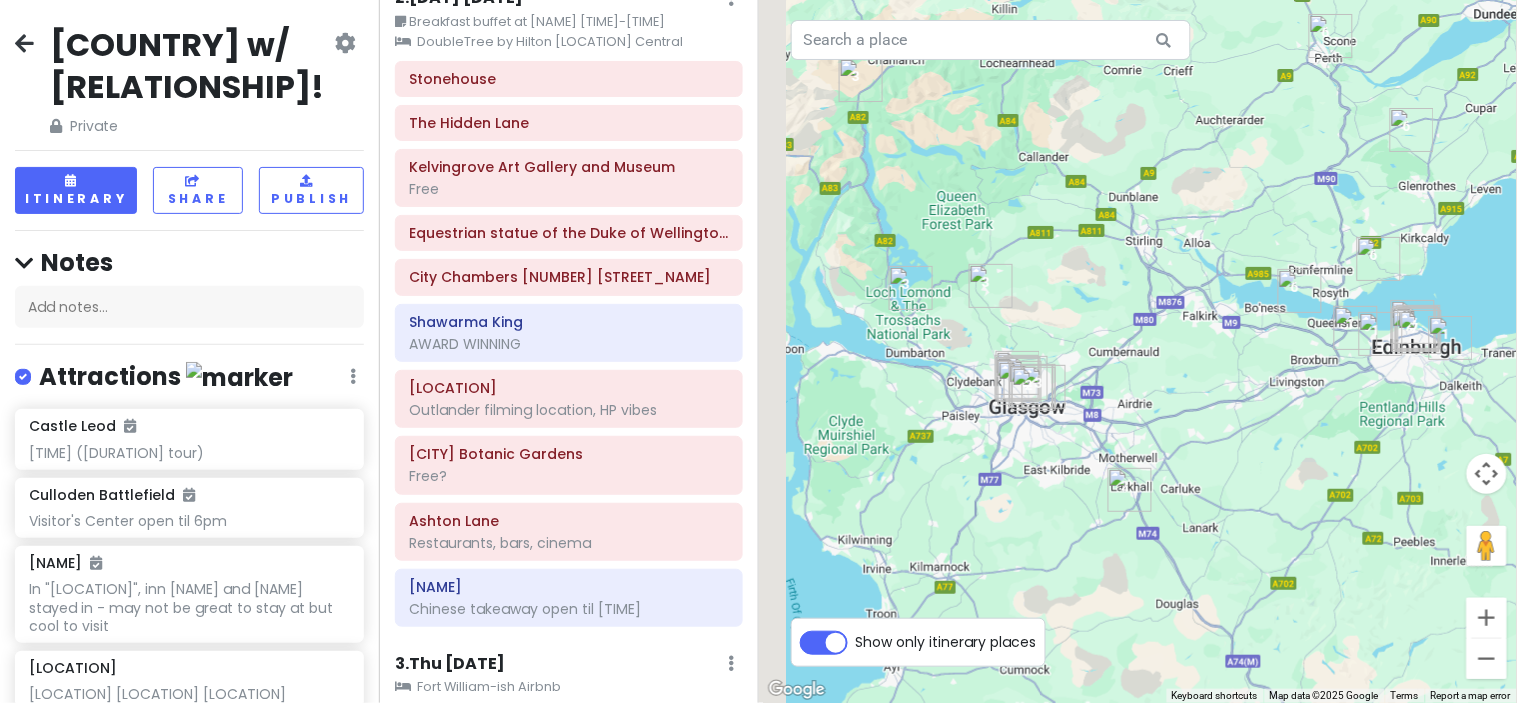 drag, startPoint x: 1052, startPoint y: 610, endPoint x: 1130, endPoint y: 255, distance: 363.46802 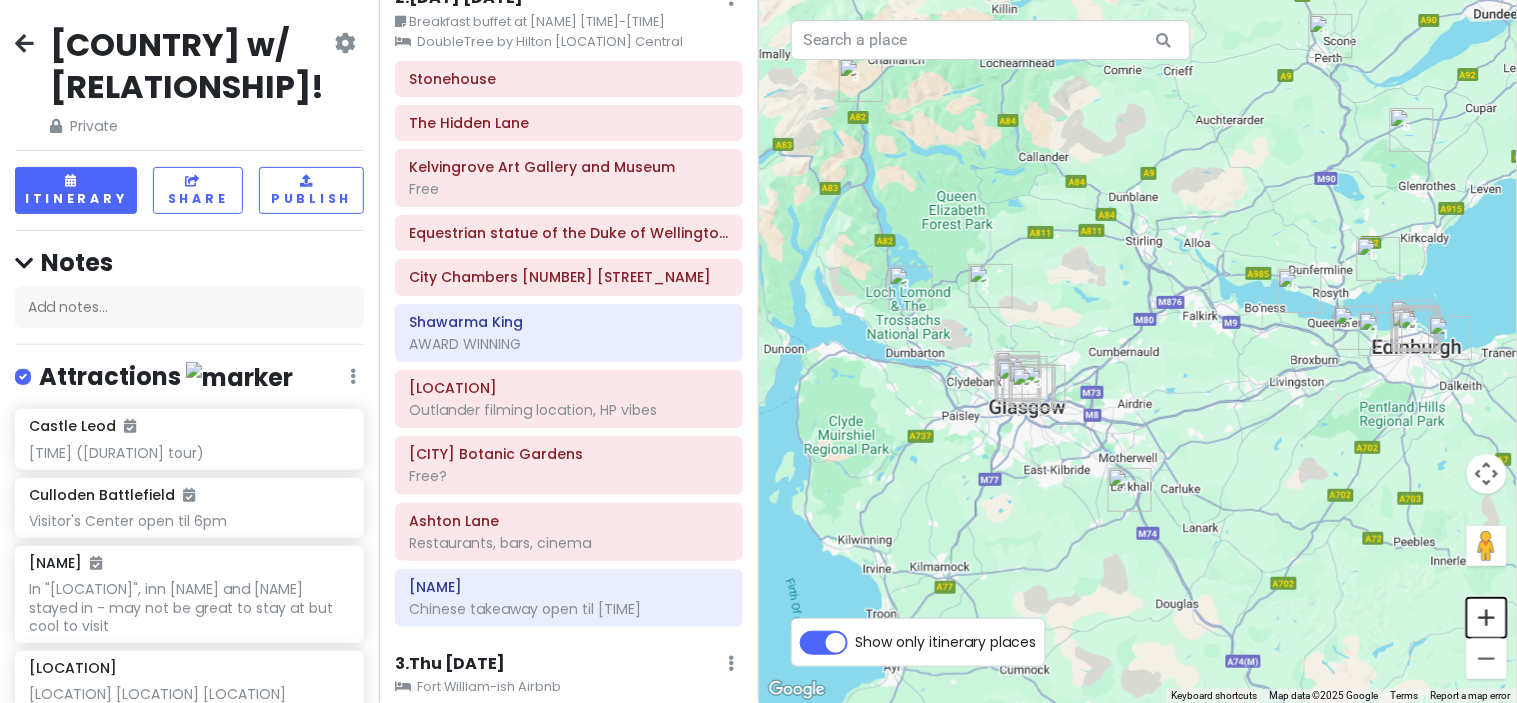click at bounding box center [1487, 618] 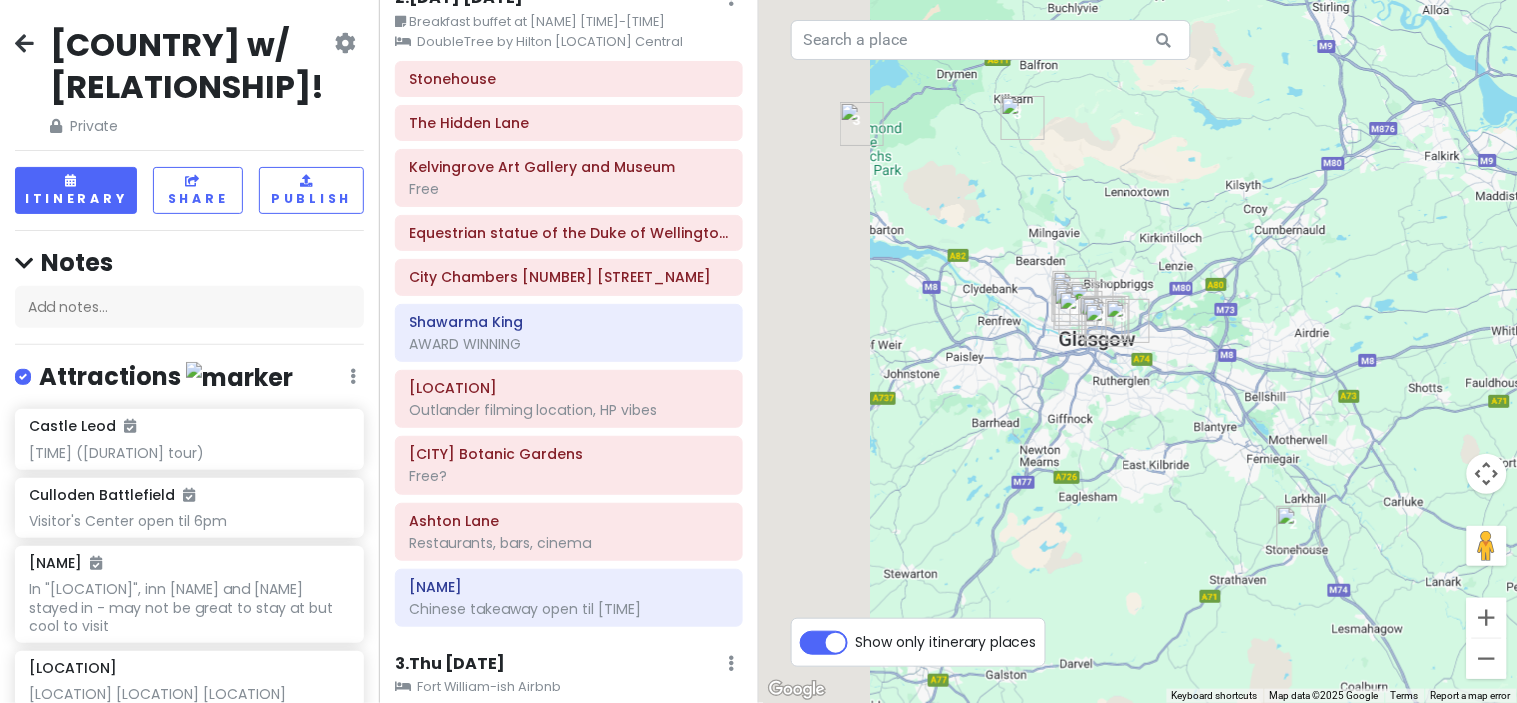 drag, startPoint x: 965, startPoint y: 491, endPoint x: 1148, endPoint y: 364, distance: 222.75098 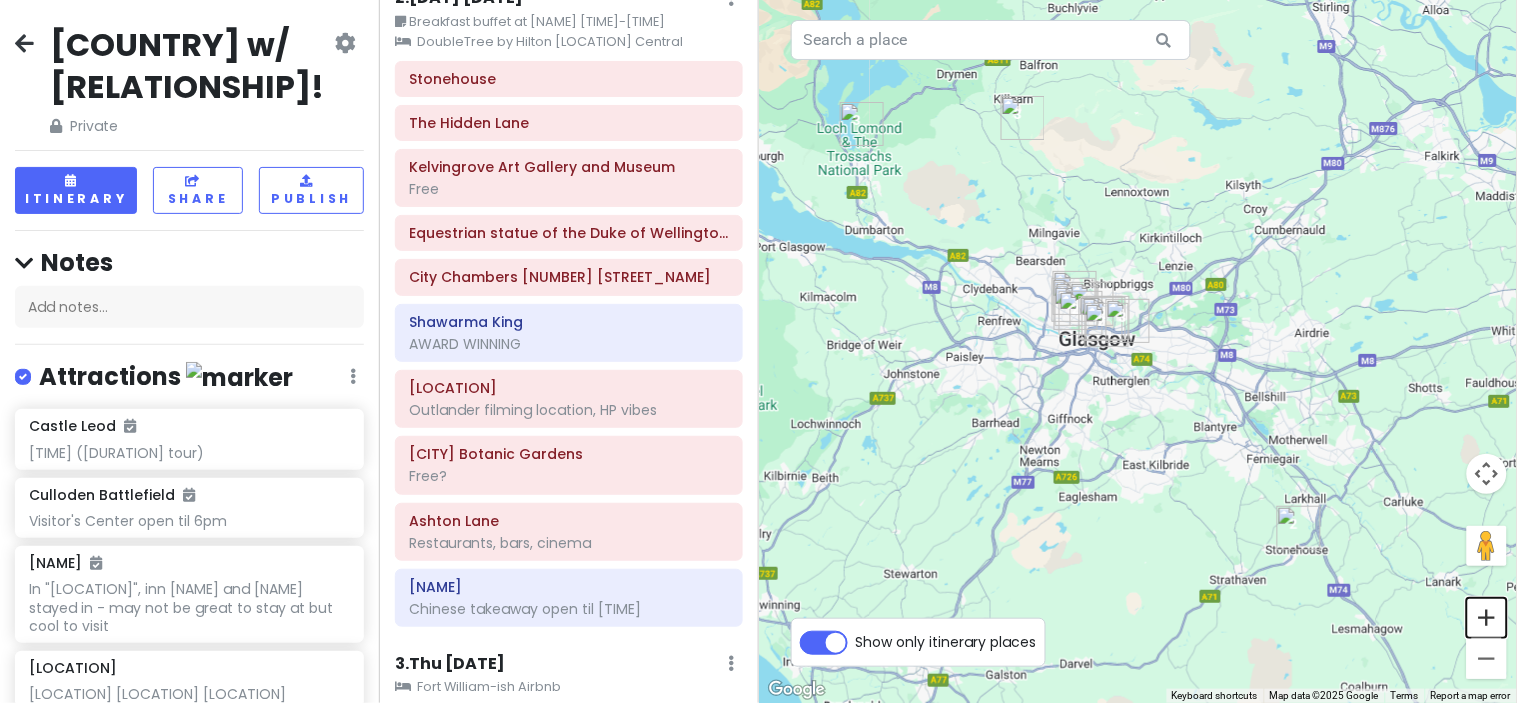 click at bounding box center (1487, 618) 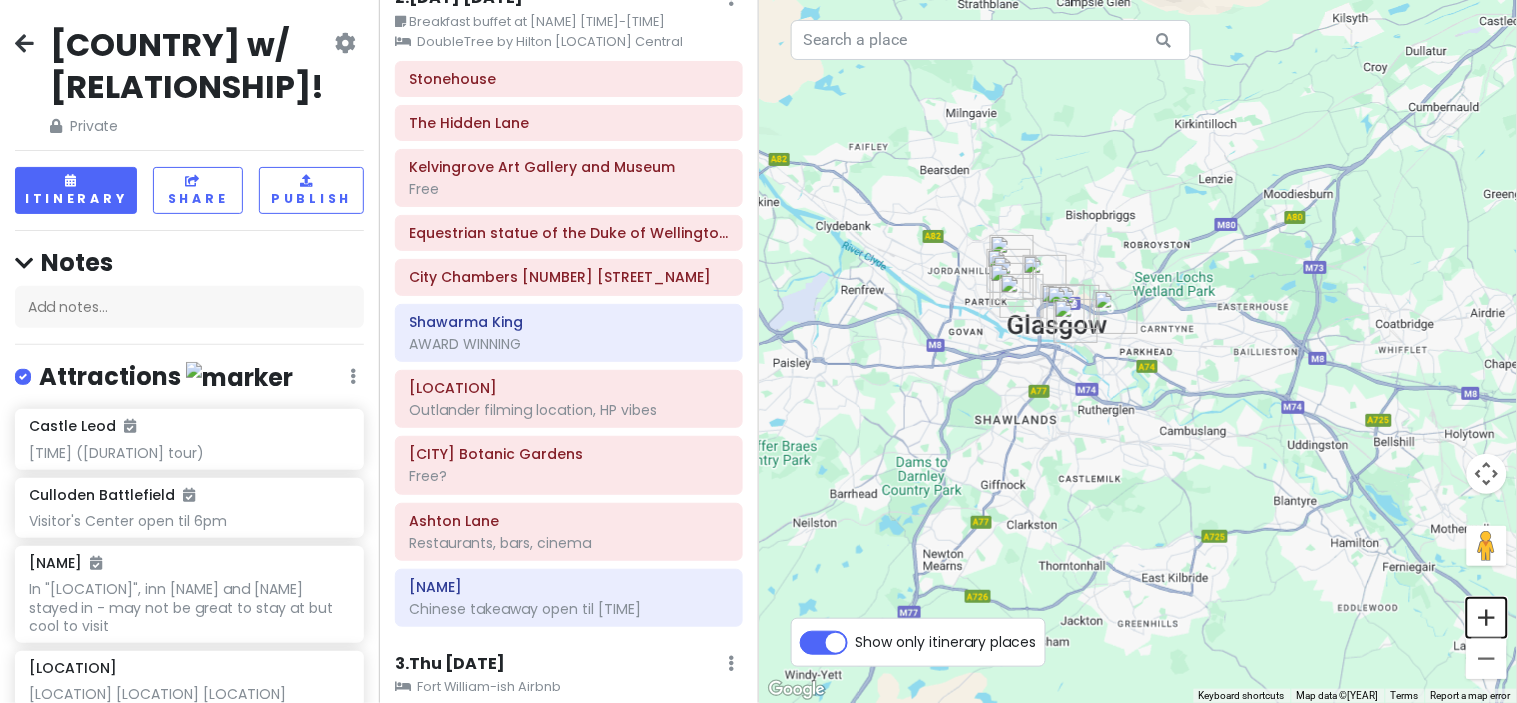 click at bounding box center [1487, 618] 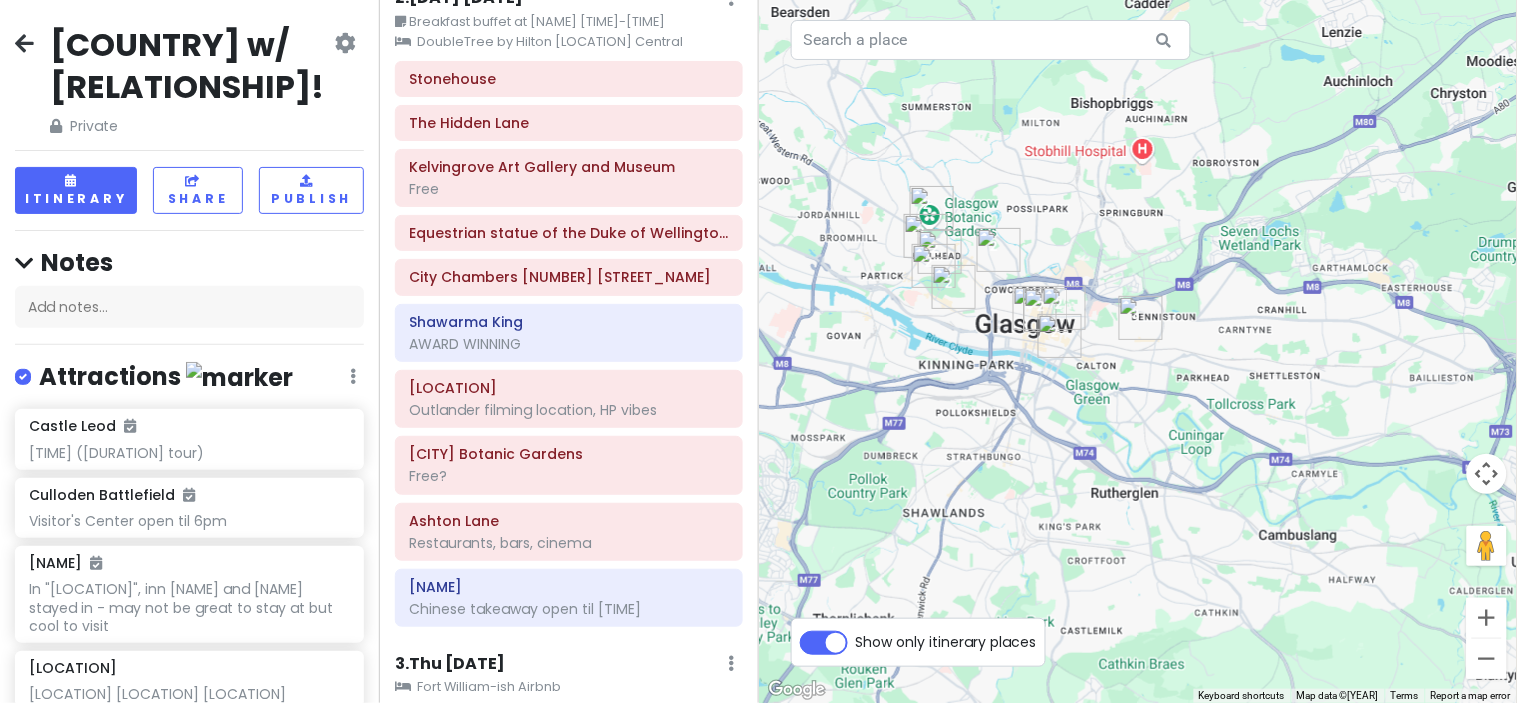 drag, startPoint x: 914, startPoint y: 340, endPoint x: 966, endPoint y: 365, distance: 57.697487 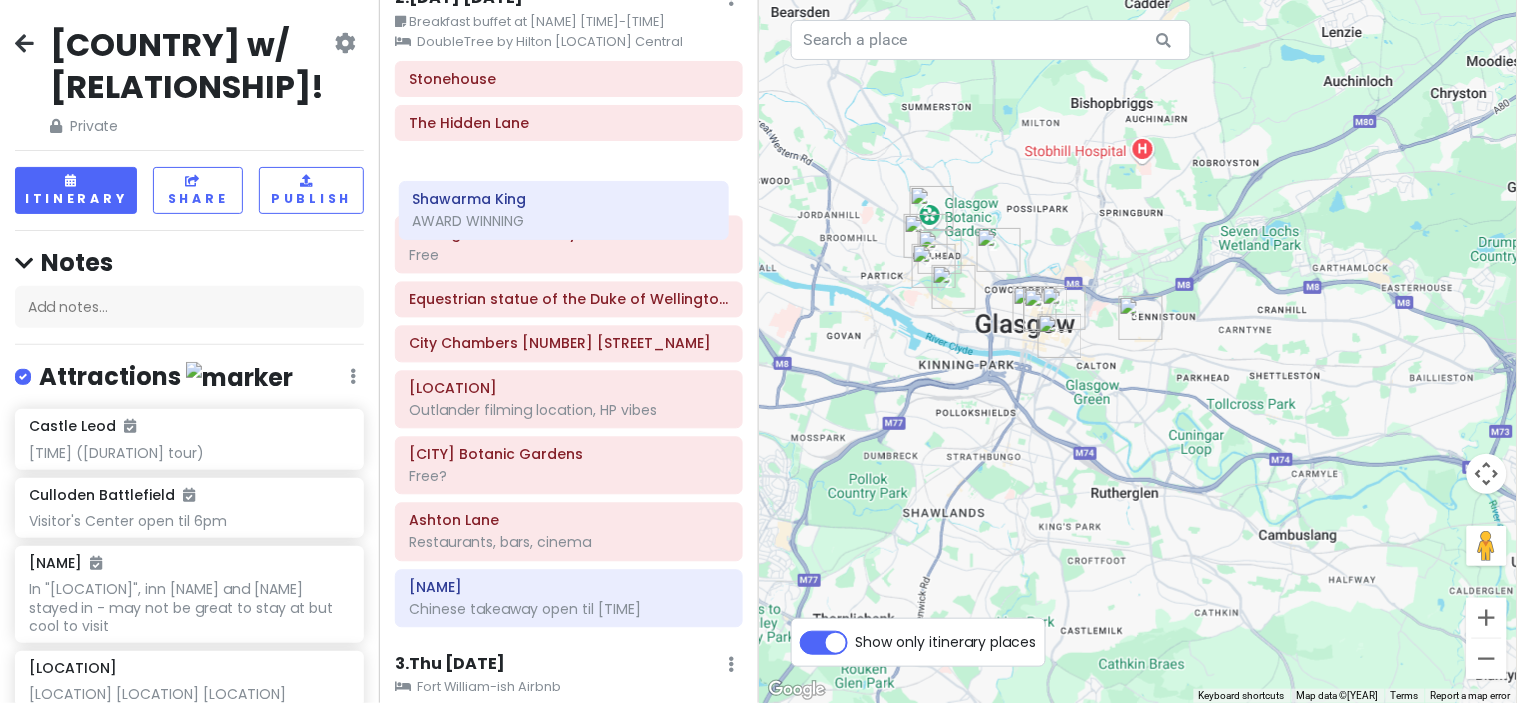 drag, startPoint x: 555, startPoint y: 371, endPoint x: 560, endPoint y: 224, distance: 147.085 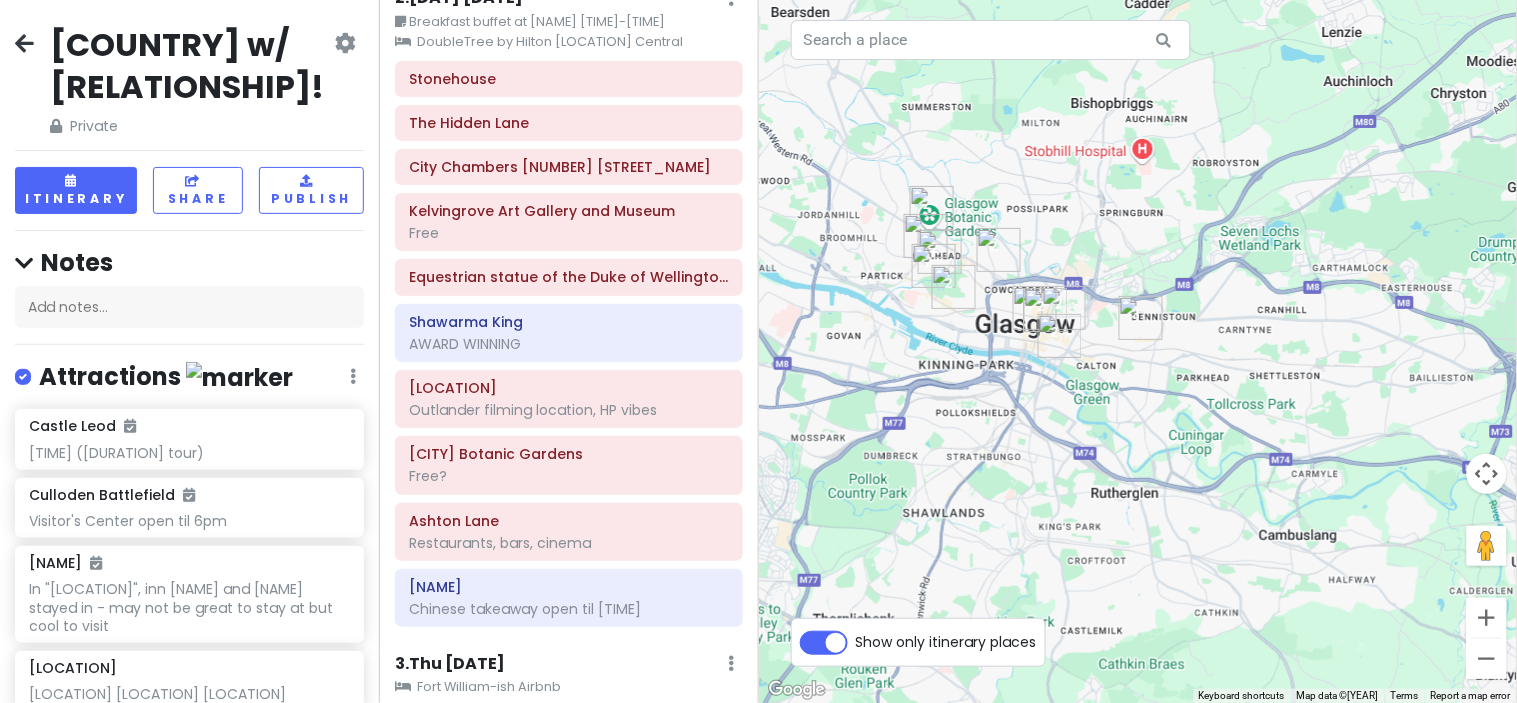click at bounding box center (1060, 336) 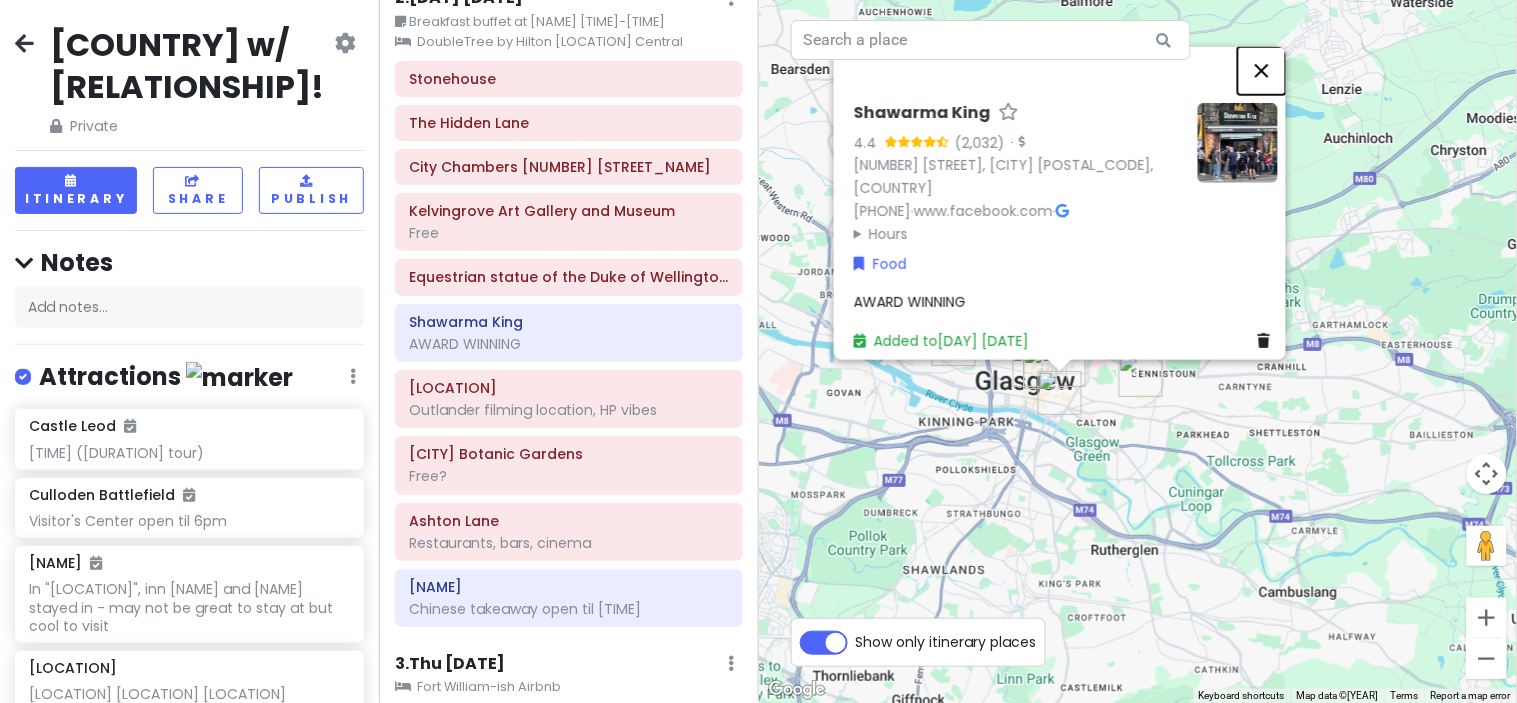 click at bounding box center [1262, 70] 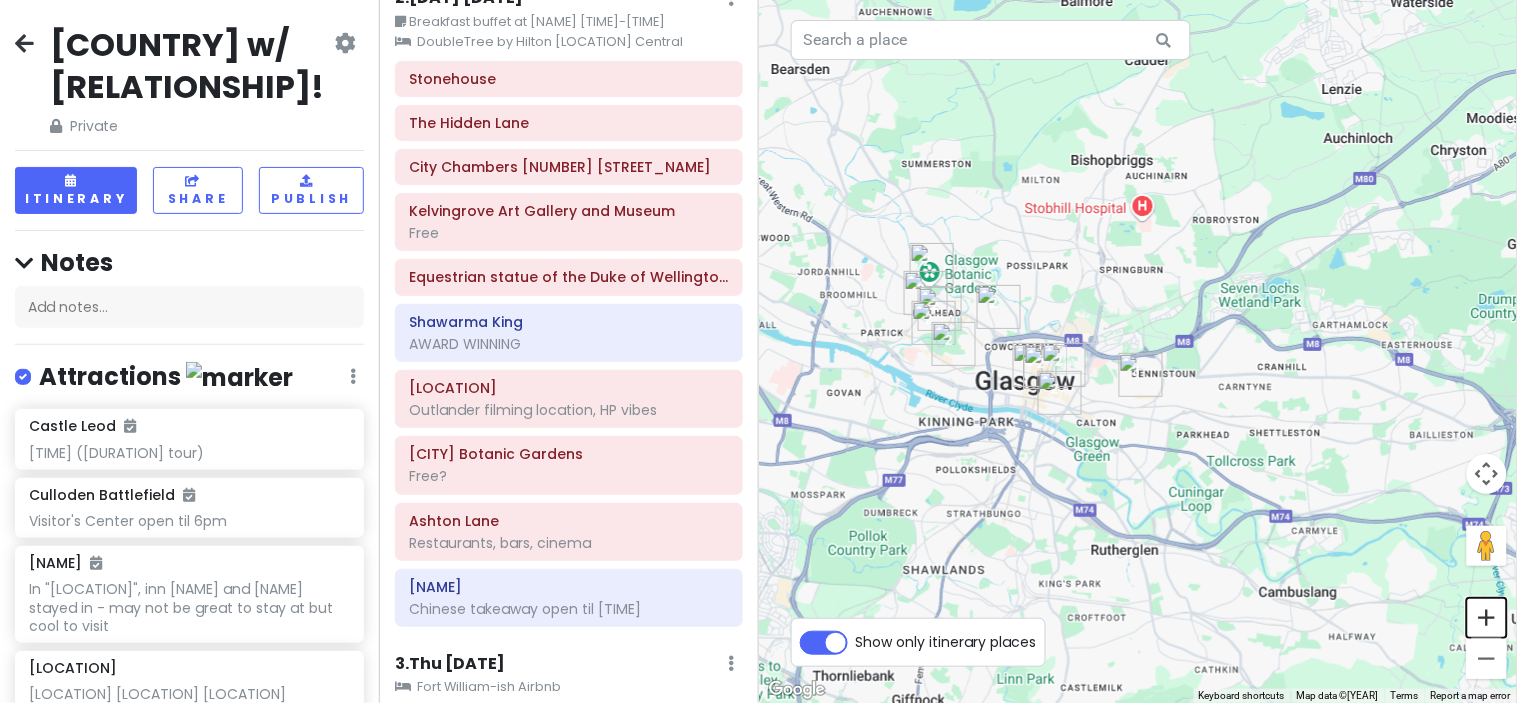 click at bounding box center (1487, 618) 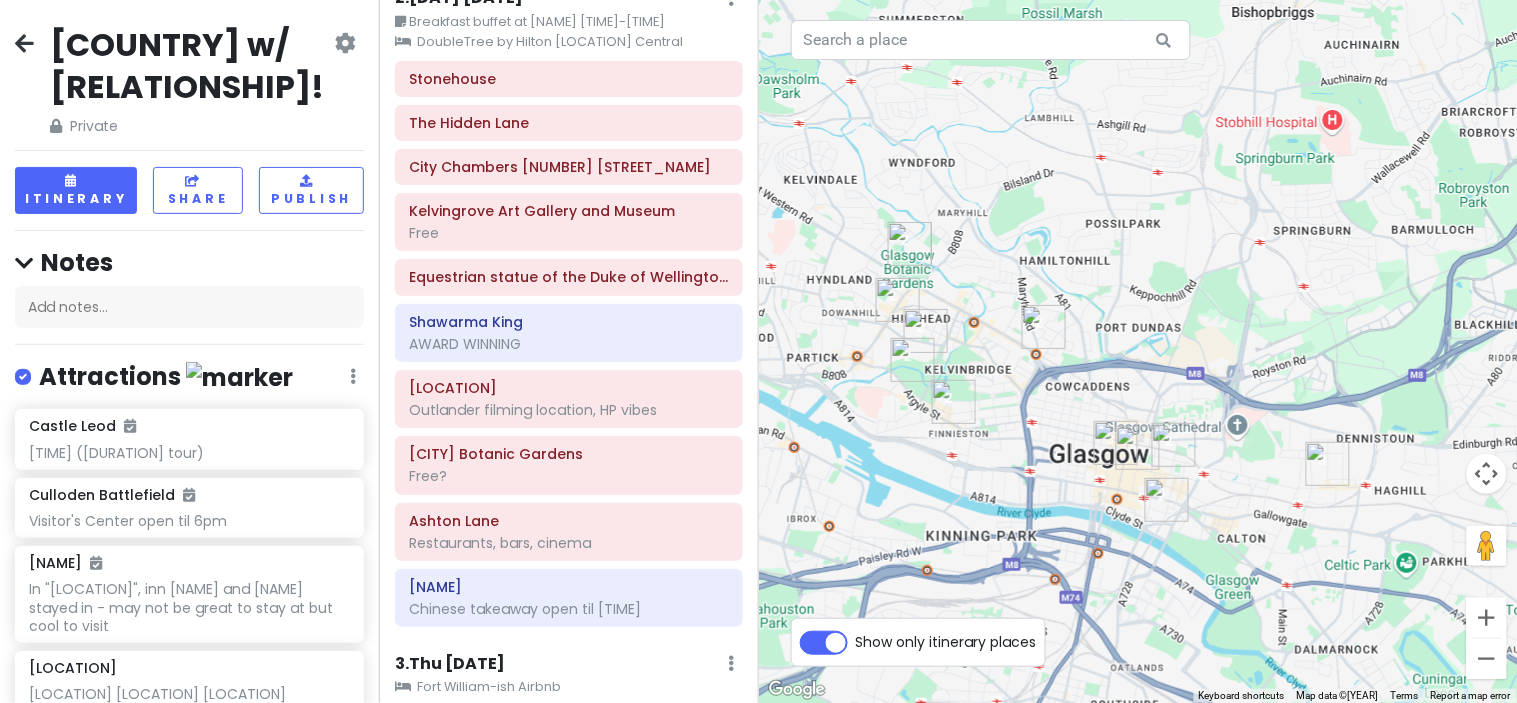 drag, startPoint x: 848, startPoint y: 494, endPoint x: 1038, endPoint y: 537, distance: 194.80502 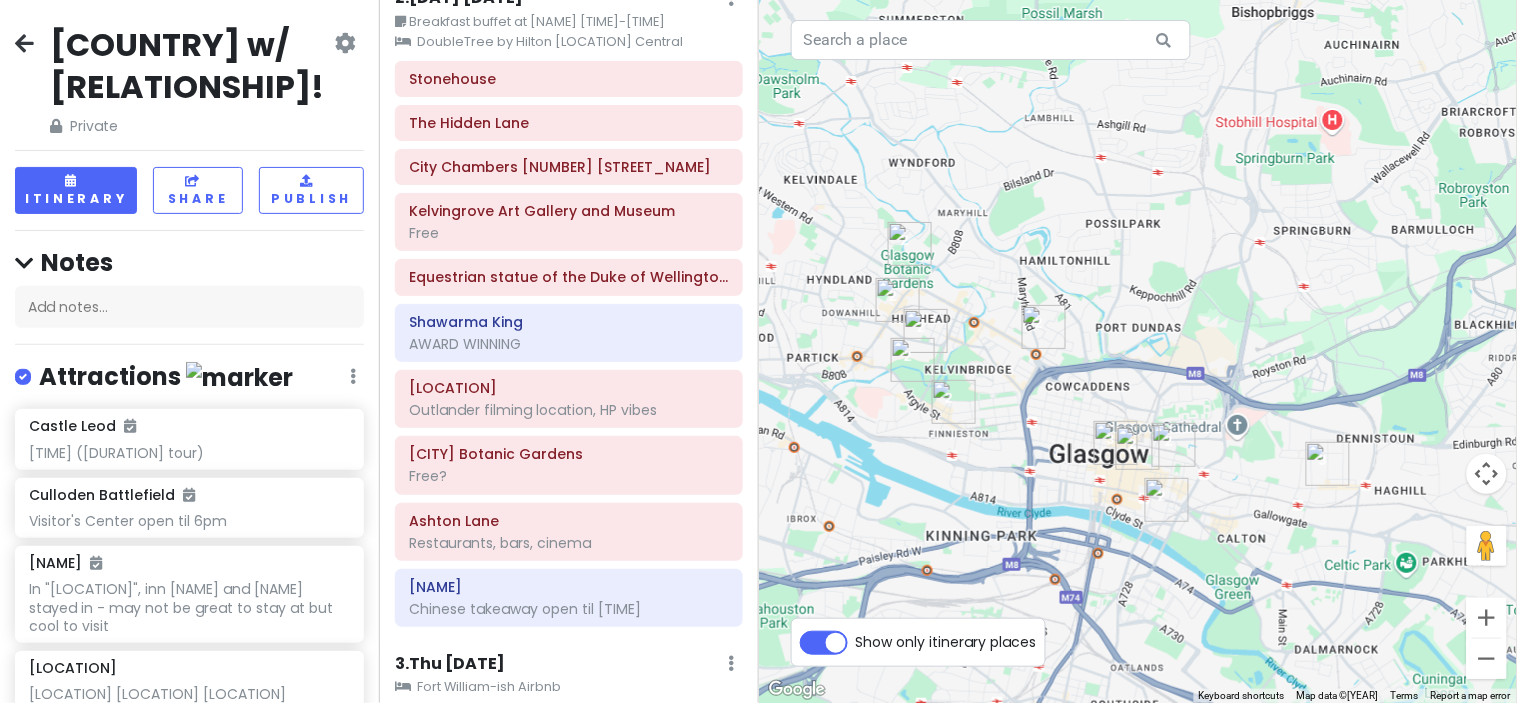 click at bounding box center [1138, 351] 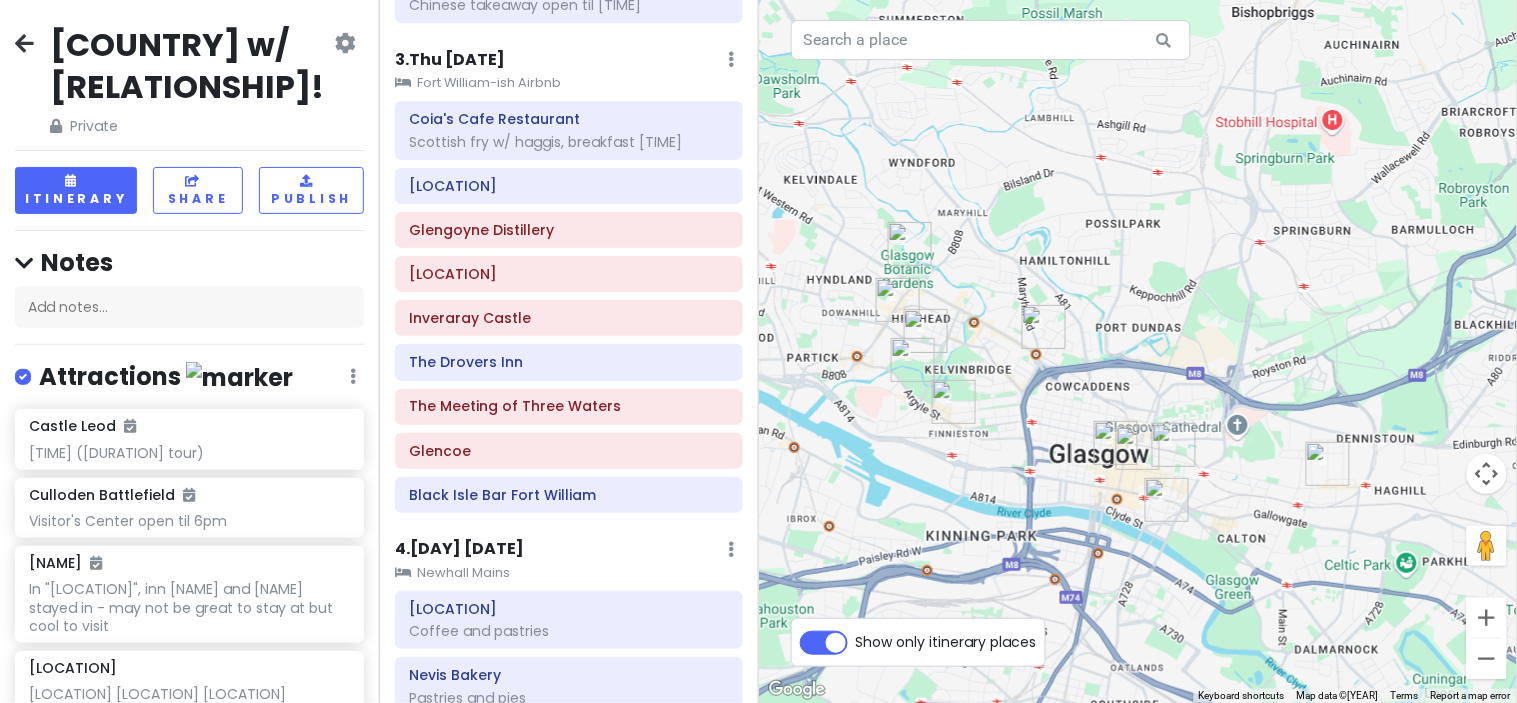 scroll, scrollTop: 1282, scrollLeft: 0, axis: vertical 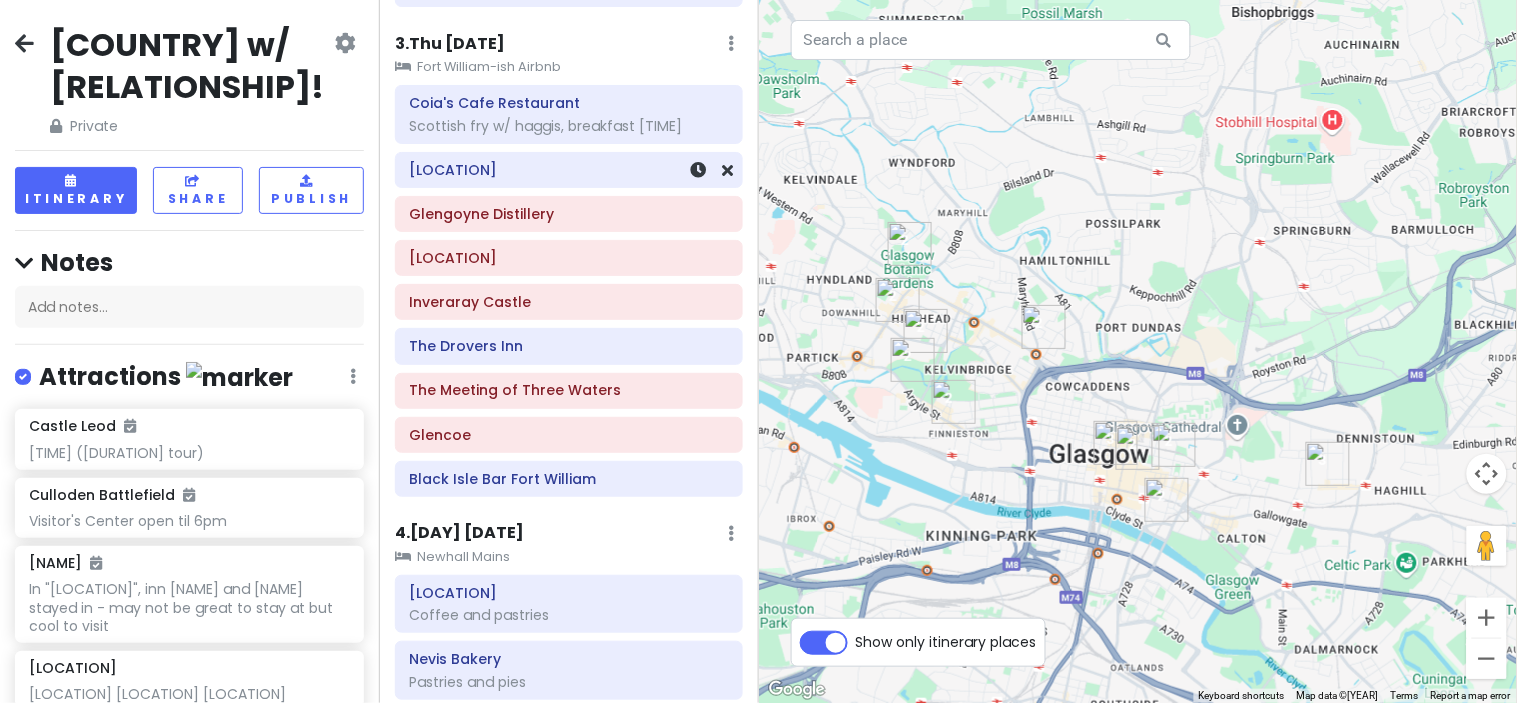 click on "Scottish fry w/ haggis, breakfast [TIME]" at bounding box center [569, -276] 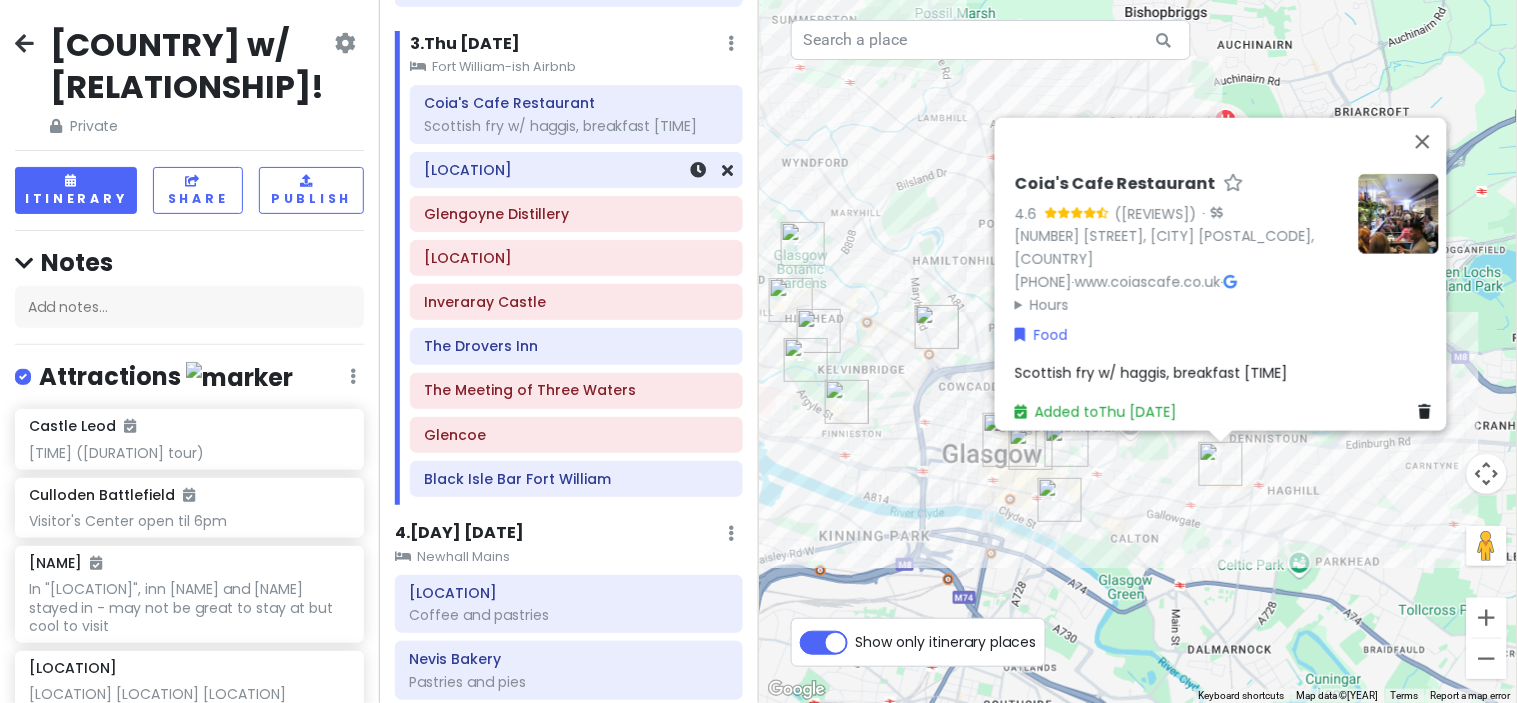 click on "[LOCATION]" at bounding box center (576, 170) 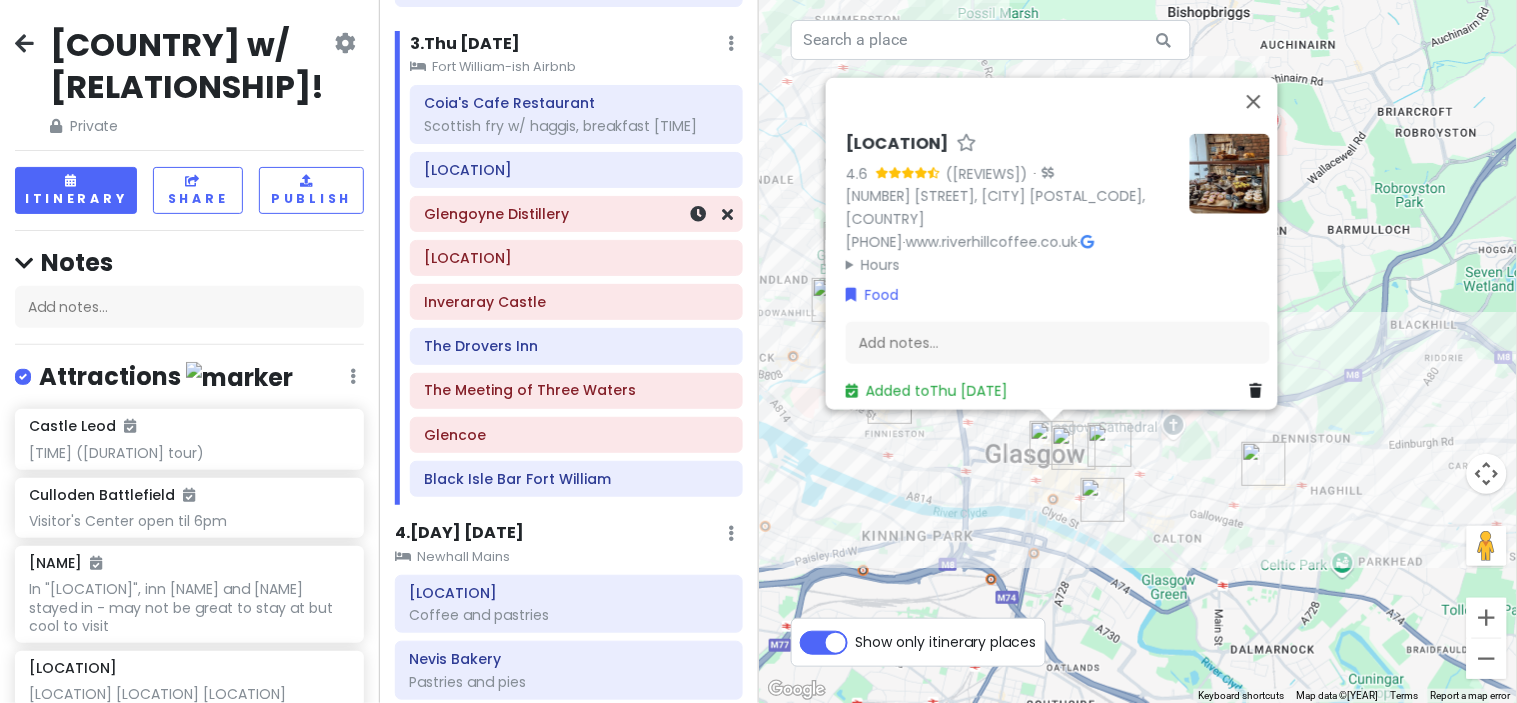 click on "Glengoyne Distillery" at bounding box center (576, 214) 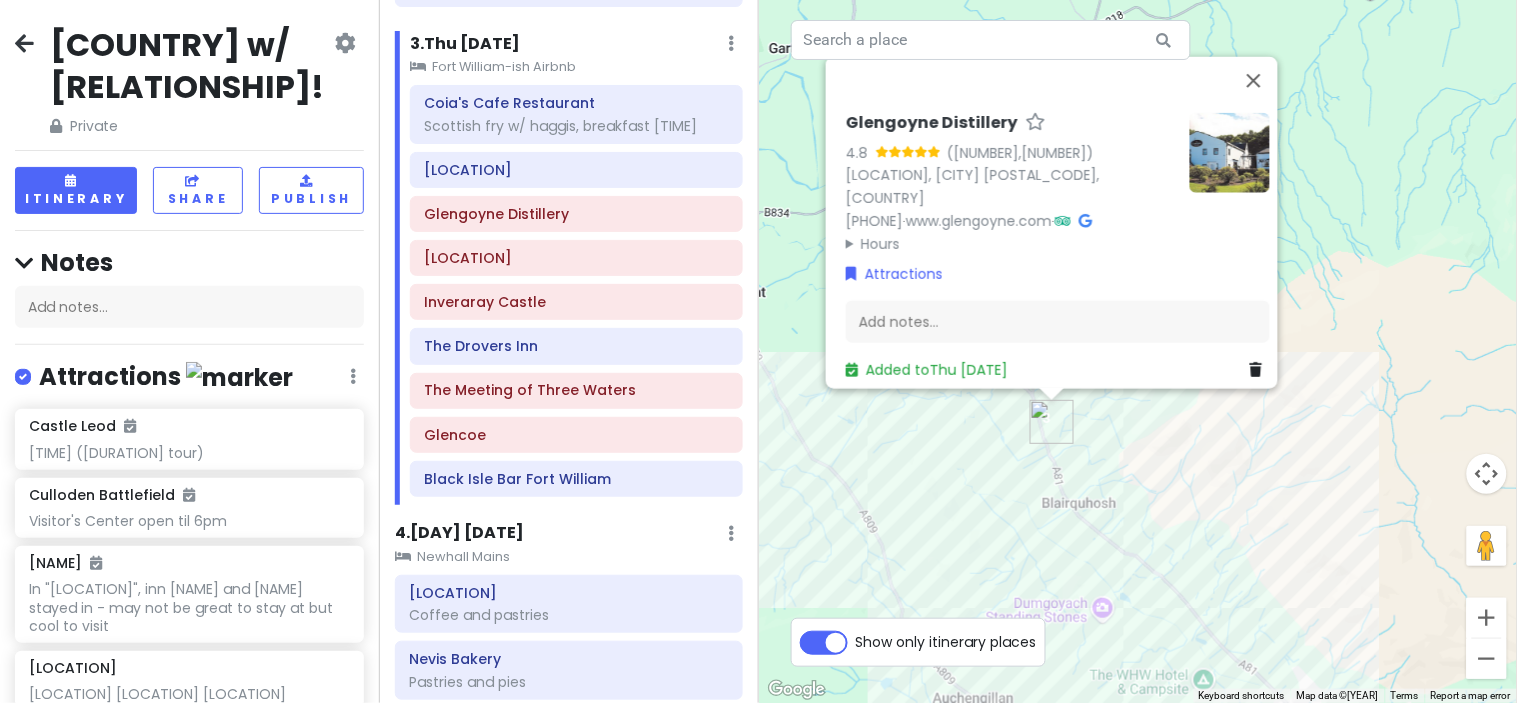 click on "Hours" at bounding box center [1010, 243] 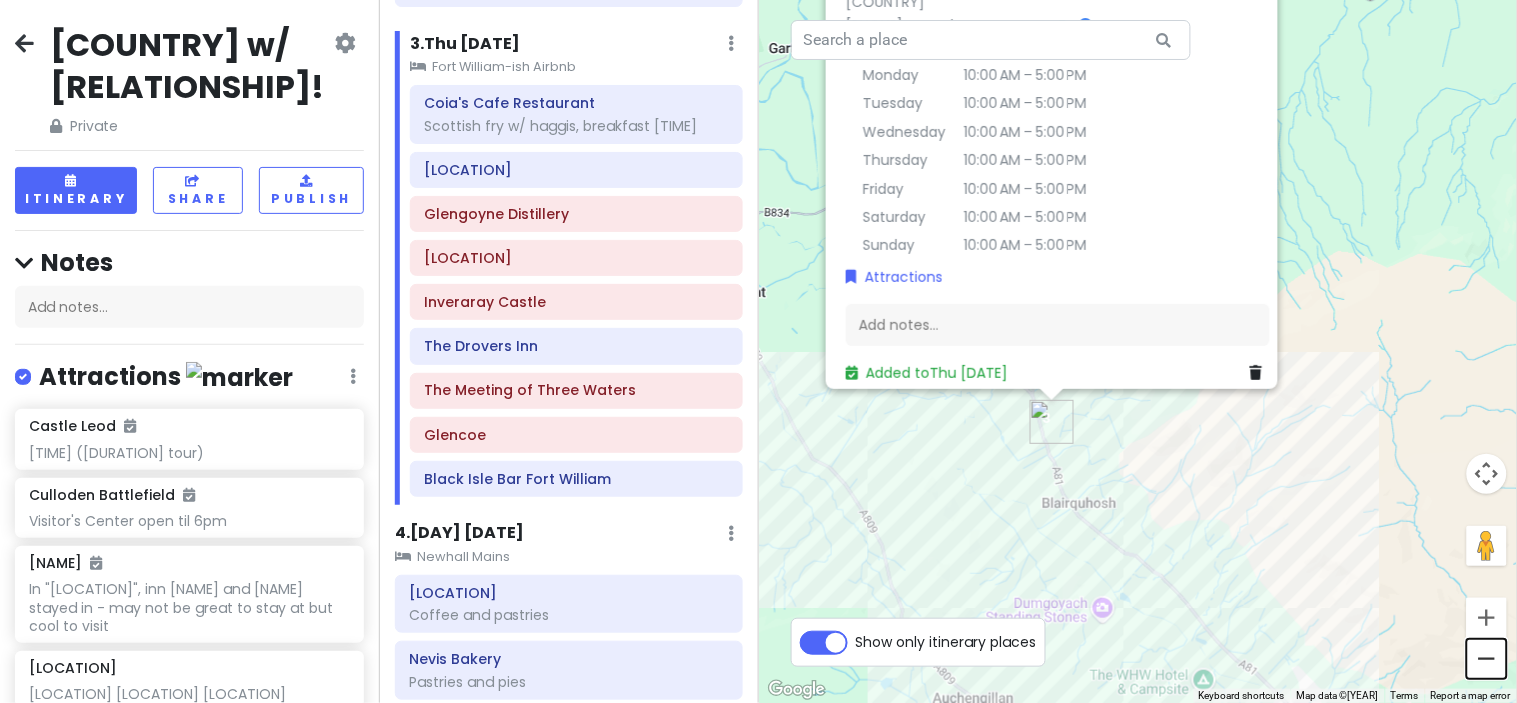click at bounding box center [1487, 659] 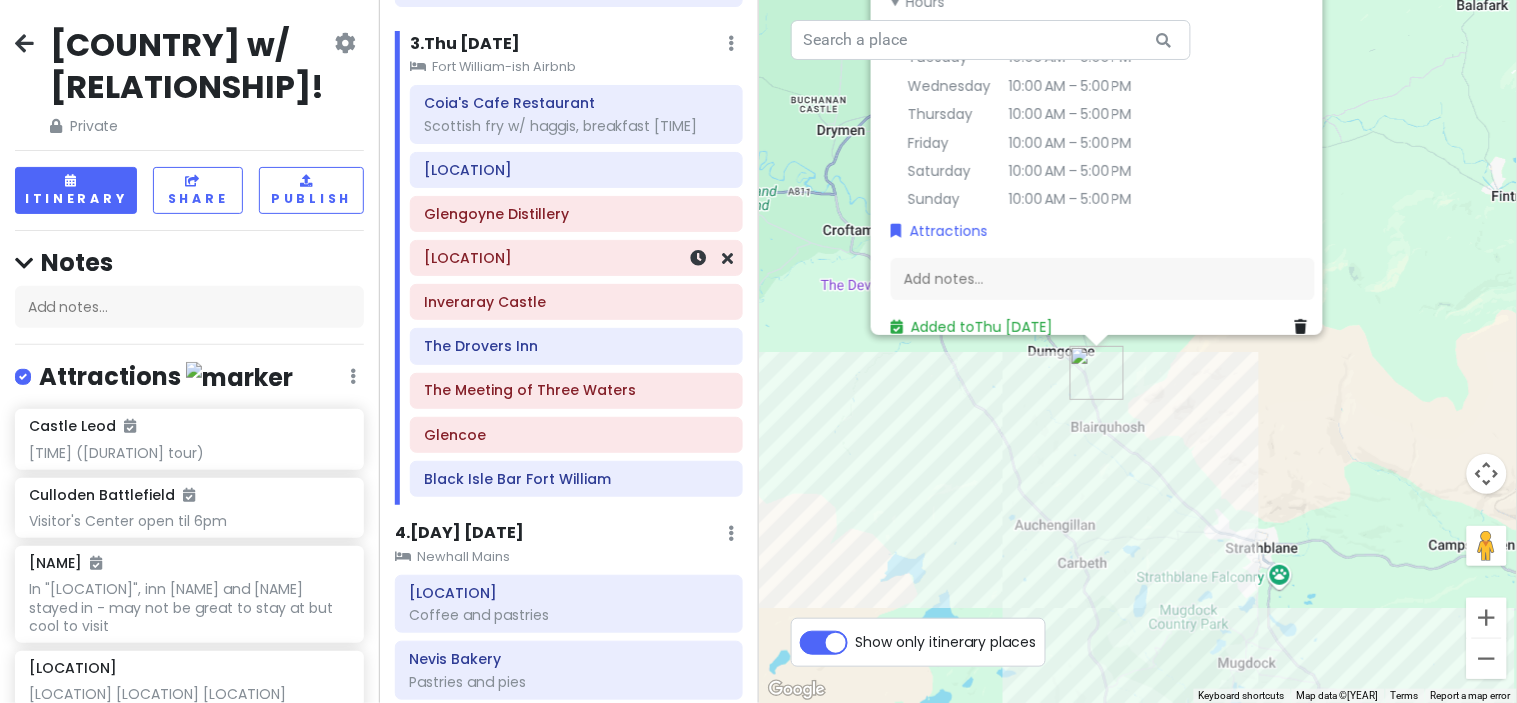 click on "[LOCATION]" at bounding box center (576, 258) 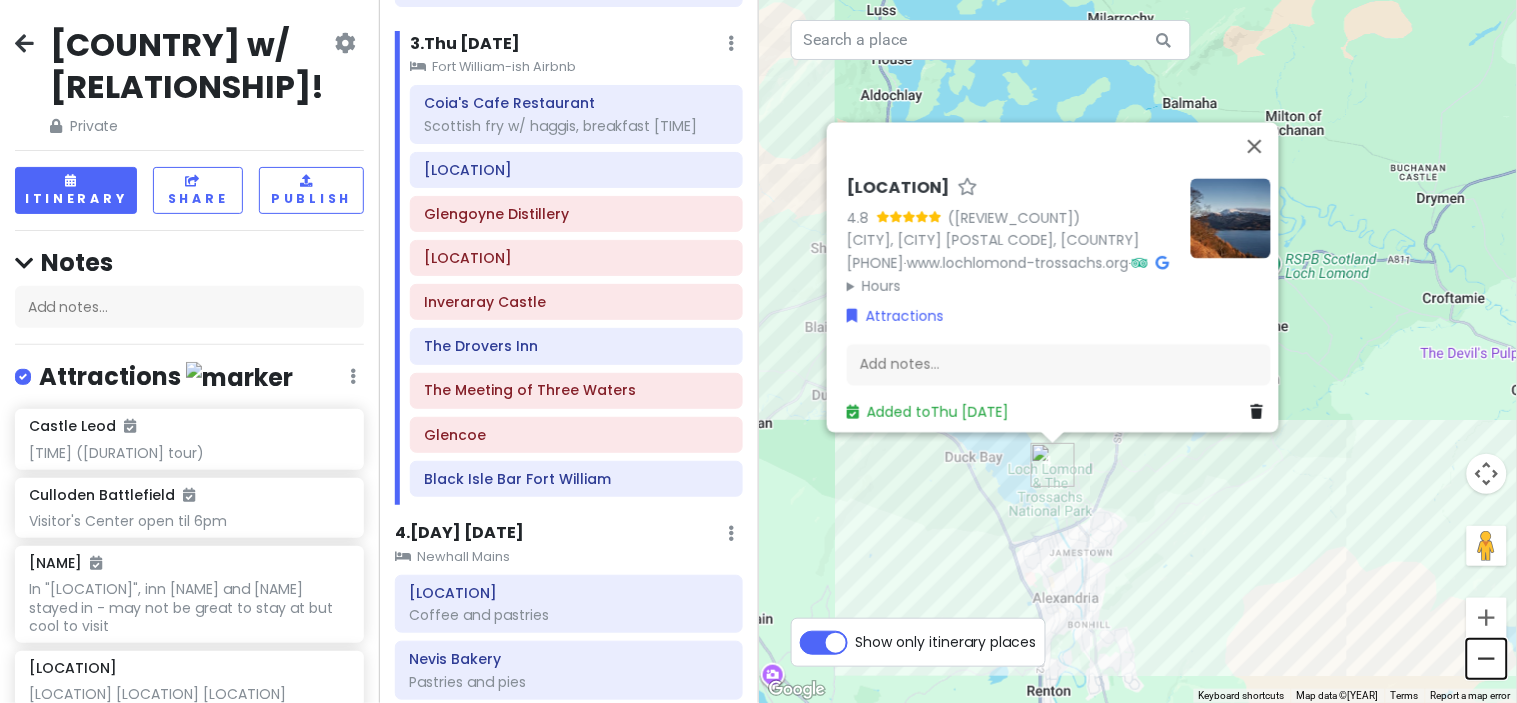 click at bounding box center (1487, 659) 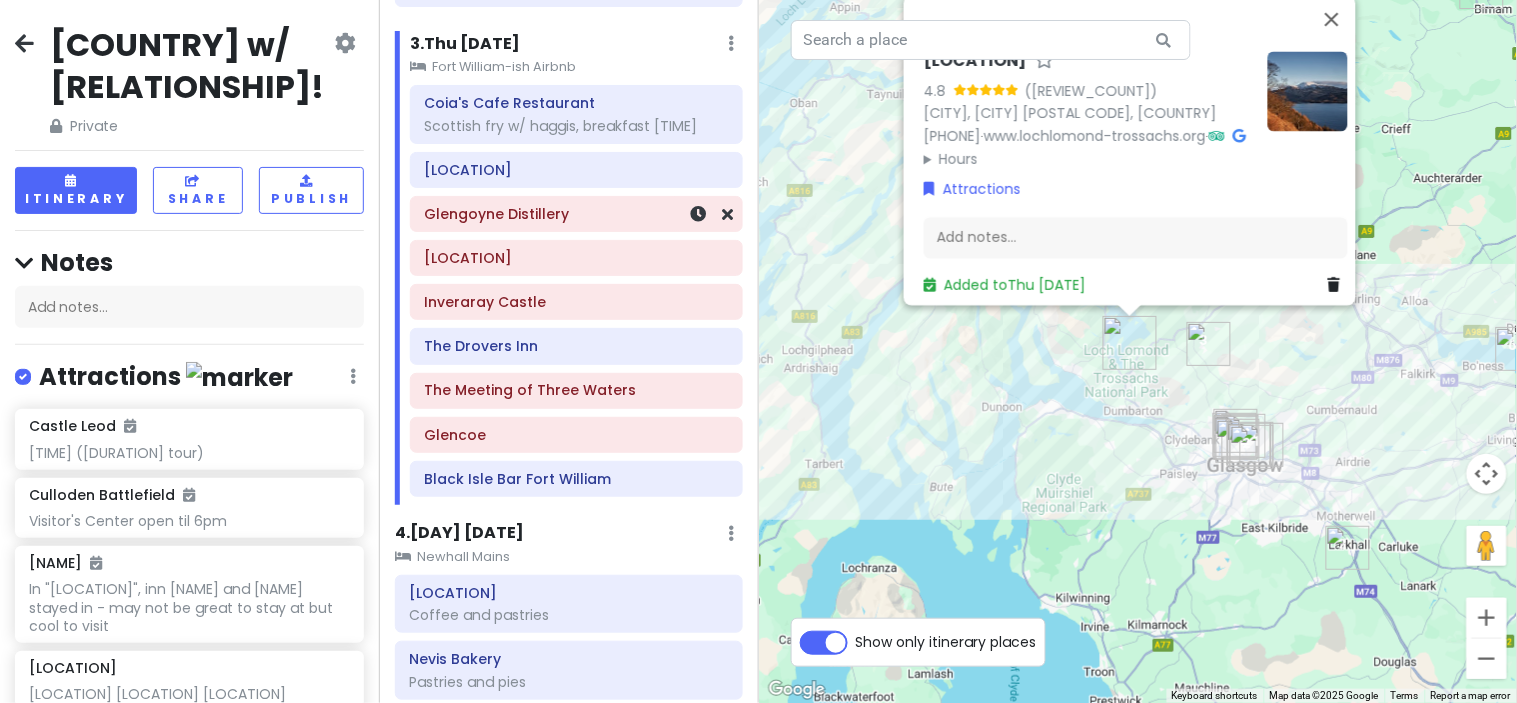 click on "Glengoyne Distillery" at bounding box center [576, 214] 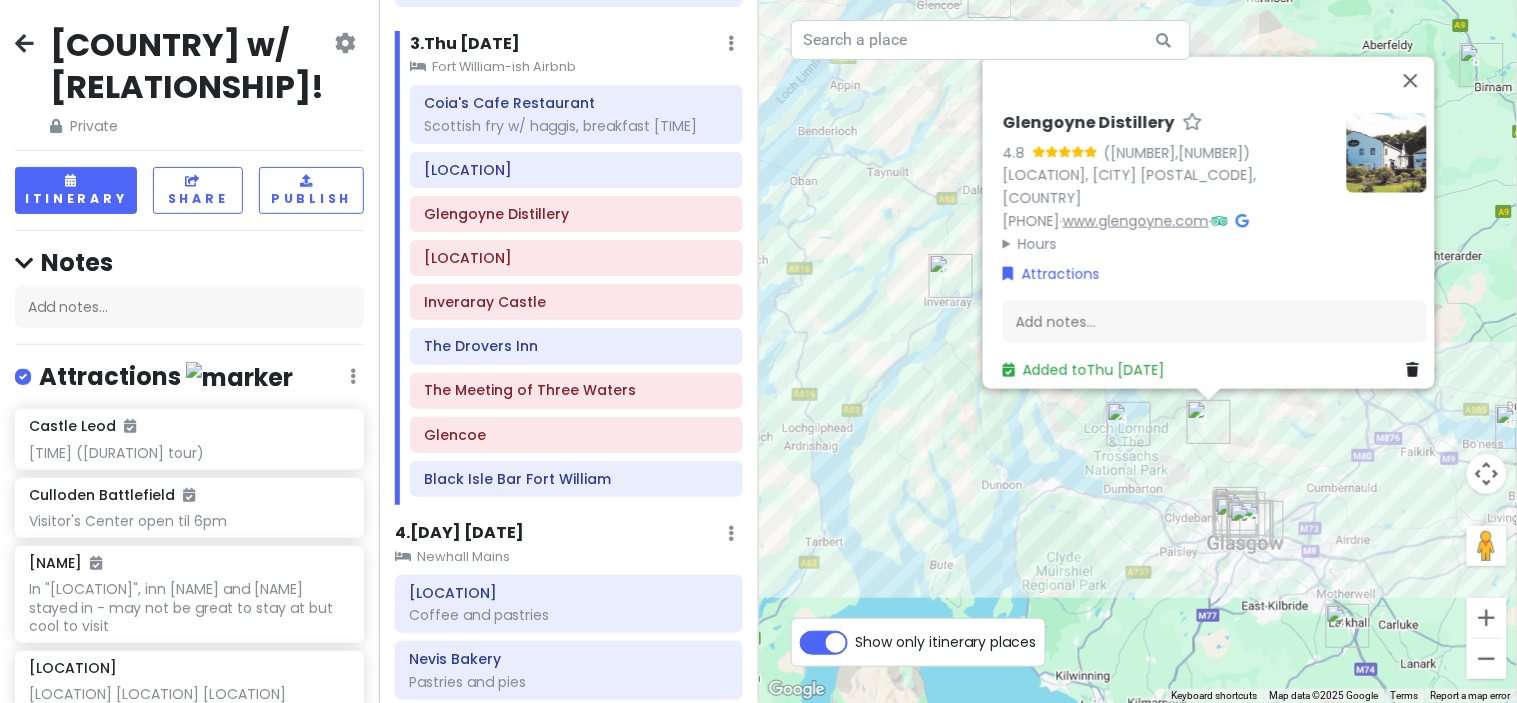 click on "www.glengoyne.com" at bounding box center [1136, 220] 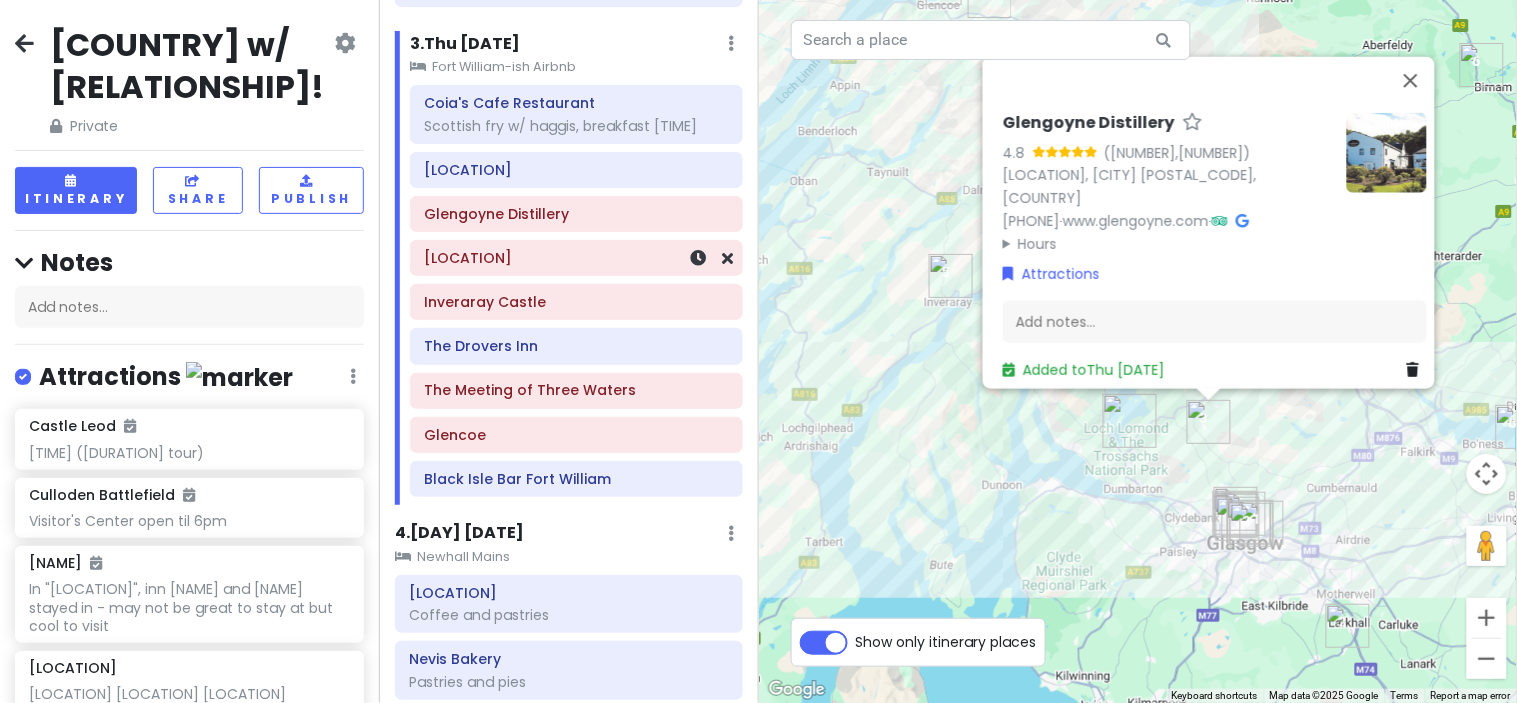 click on "[LOCATION]" at bounding box center (576, 258) 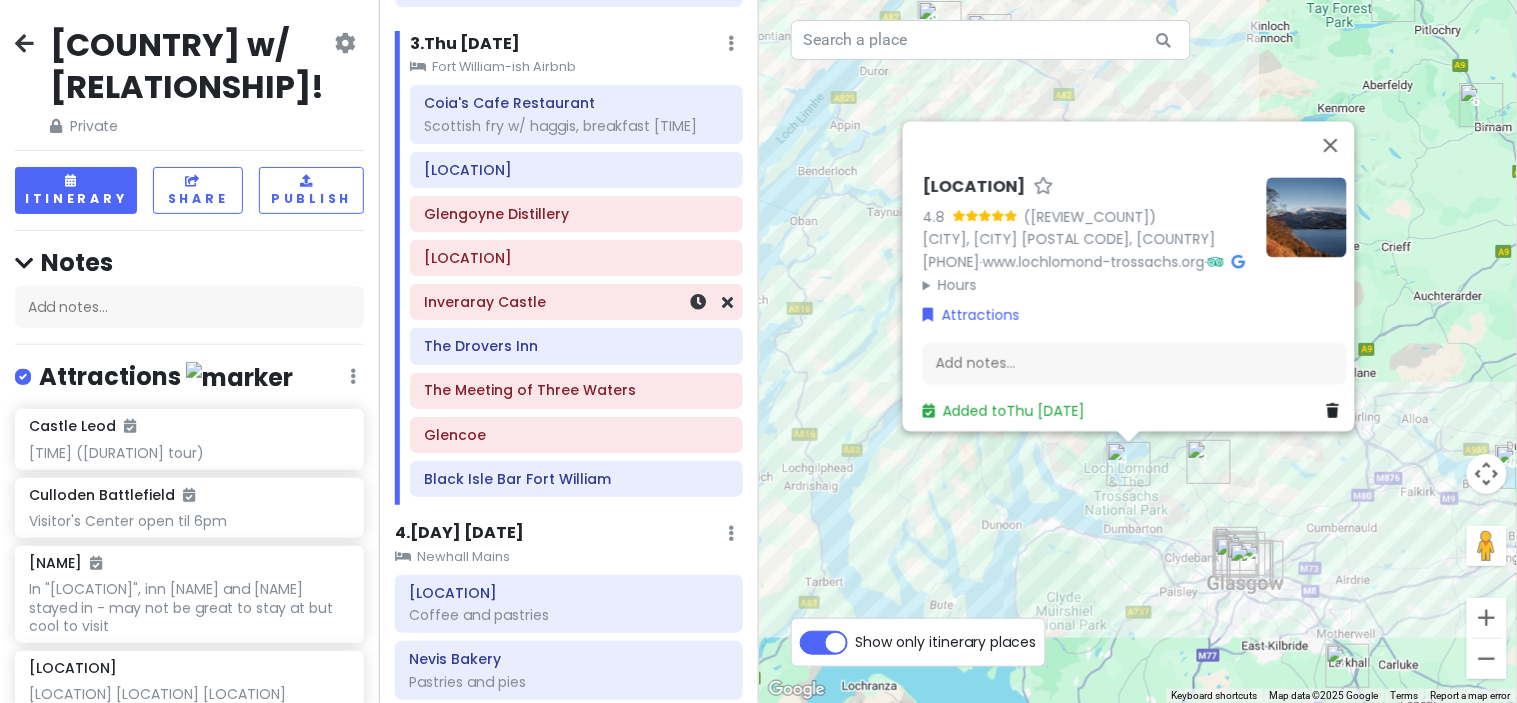 click on "Inveraray Castle" at bounding box center (576, 302) 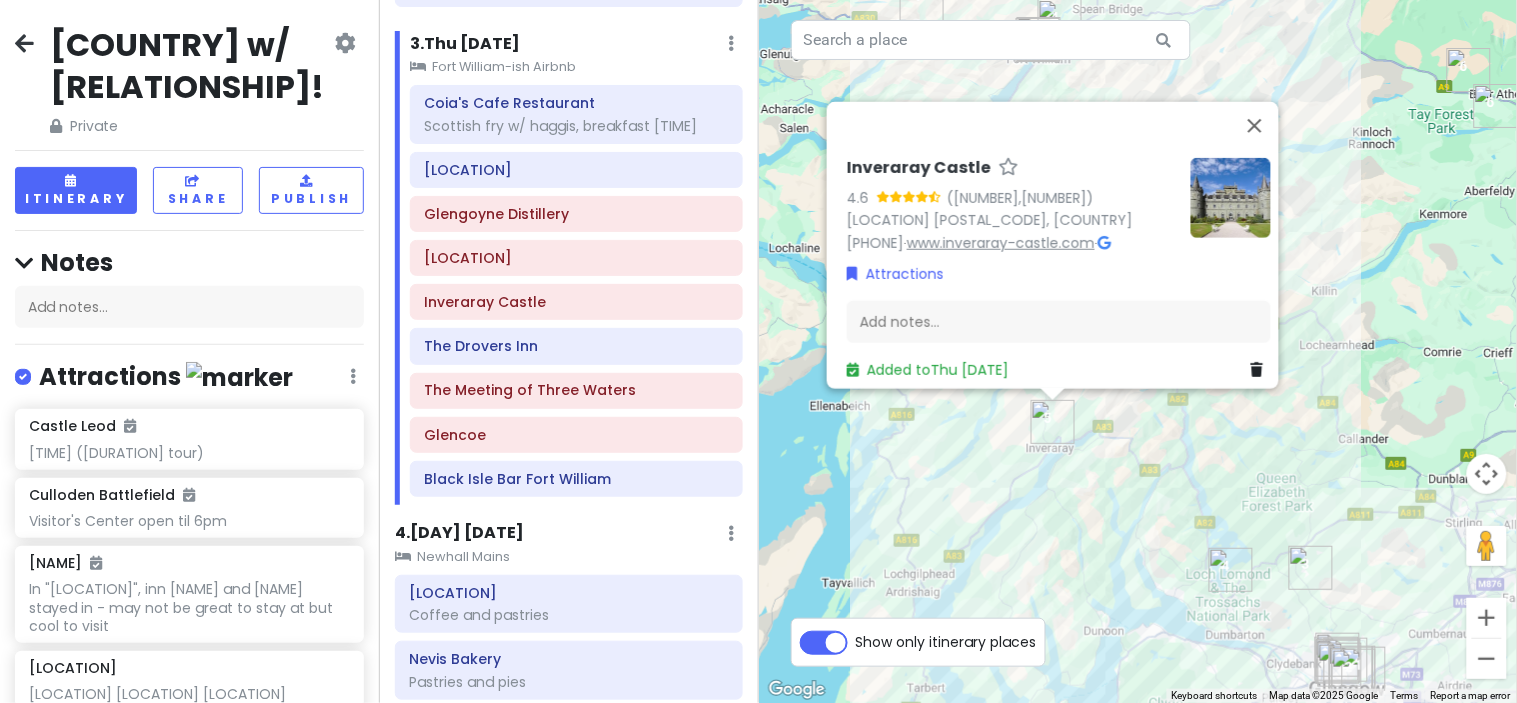 click on "www.inveraray-castle.com" at bounding box center (1001, 242) 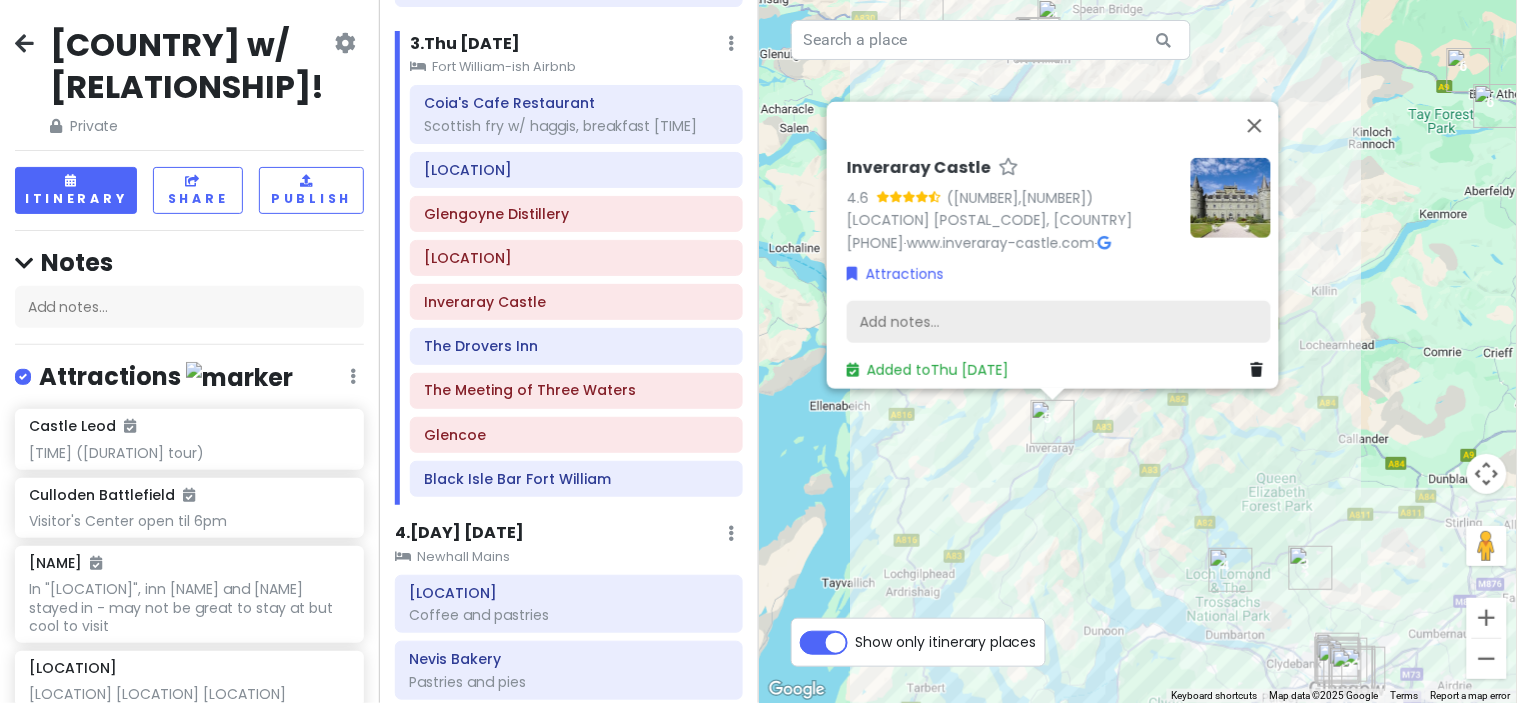 click on "Add notes..." at bounding box center [1059, 322] 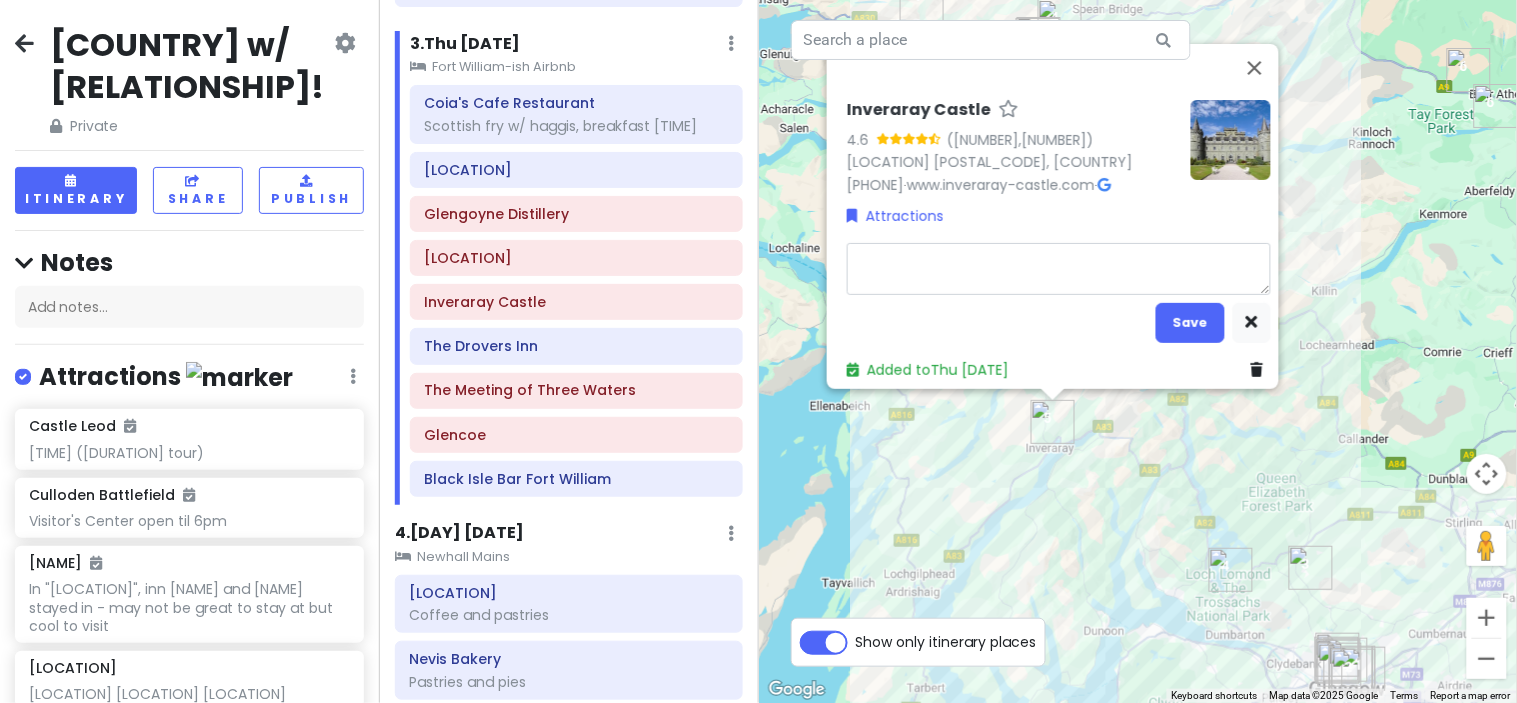 type on "x" 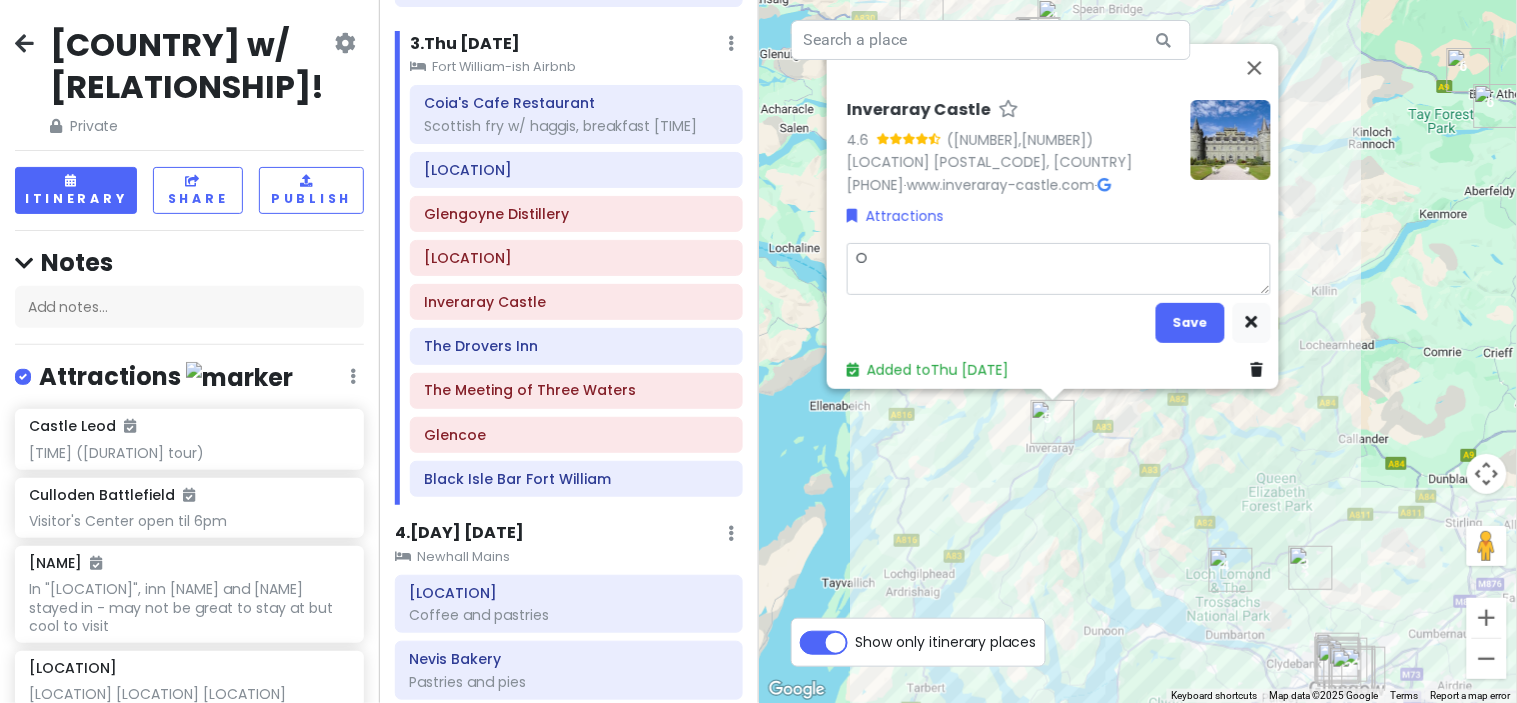 type on "x" 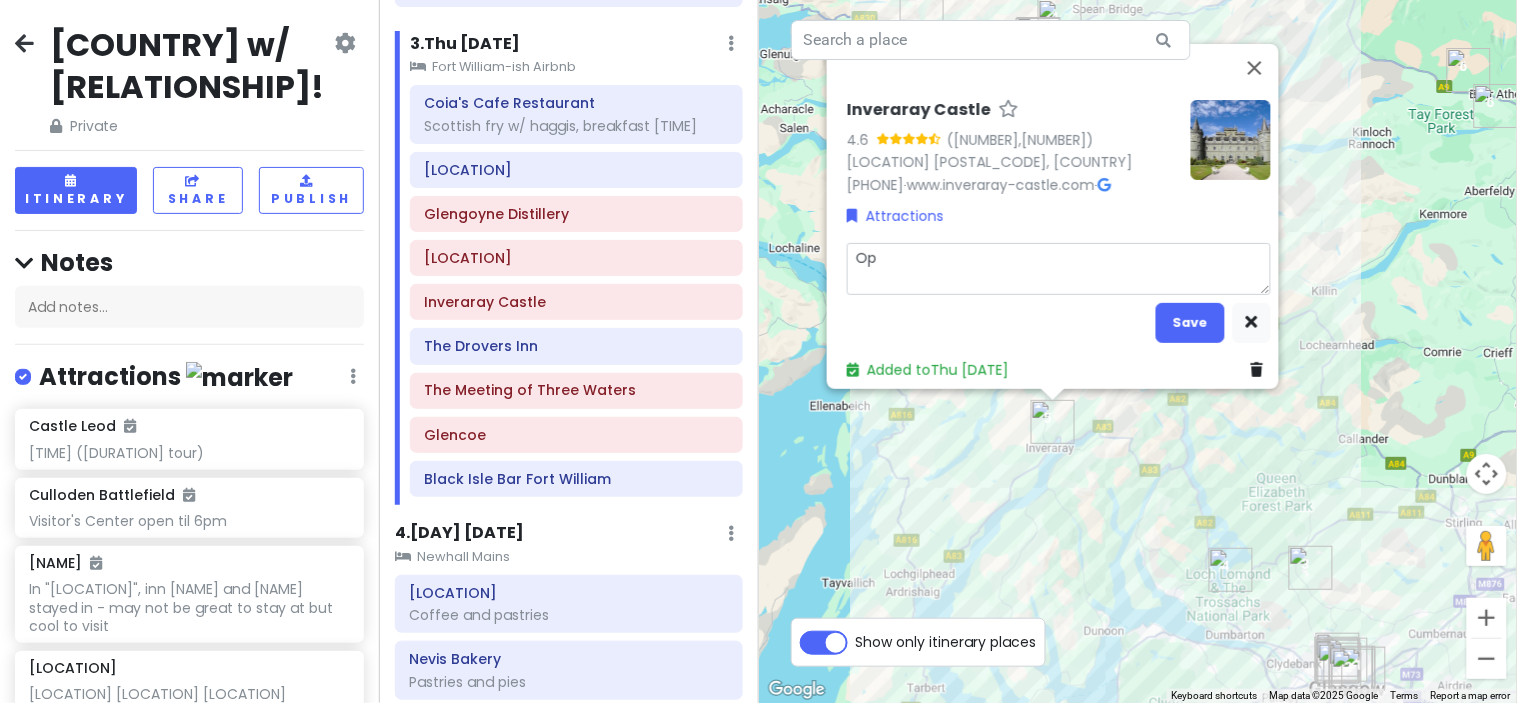 type on "x" 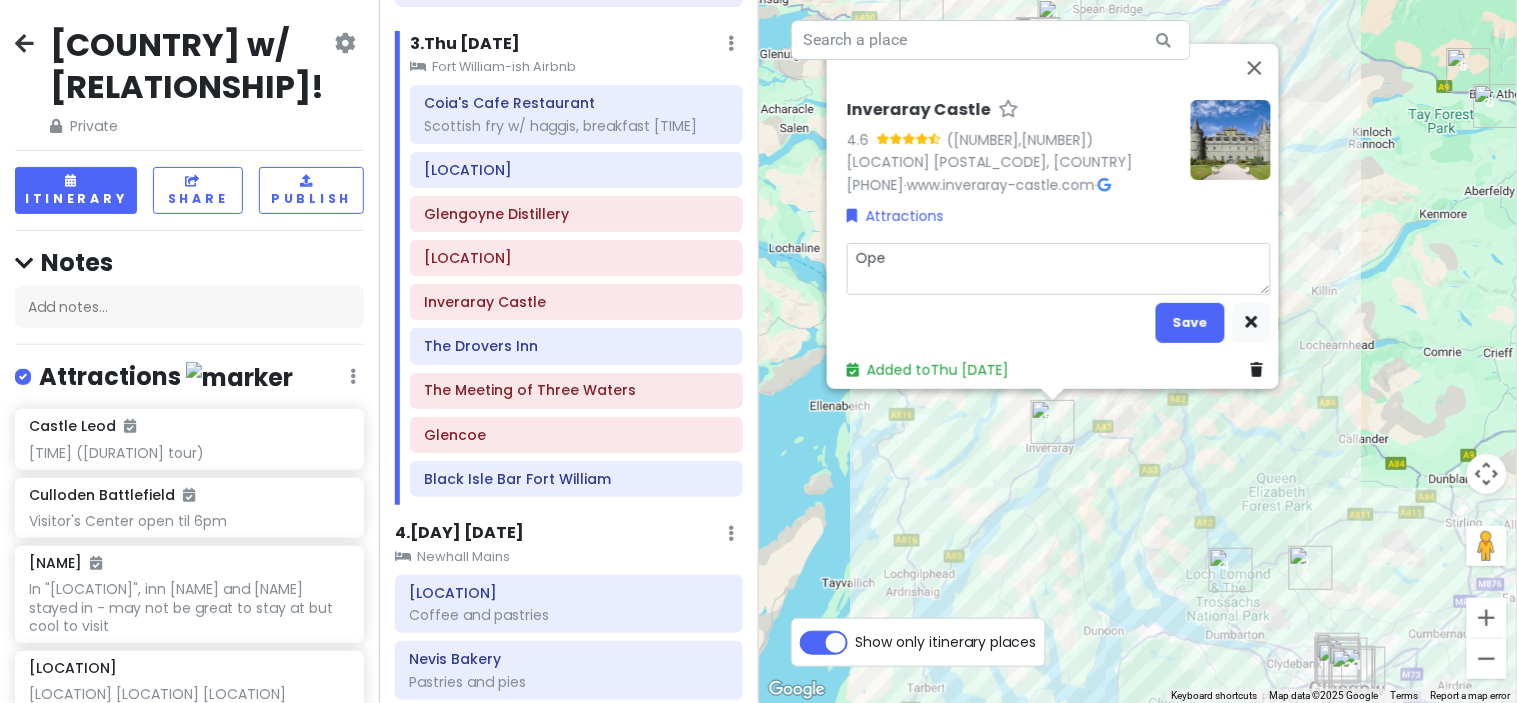 type on "Open" 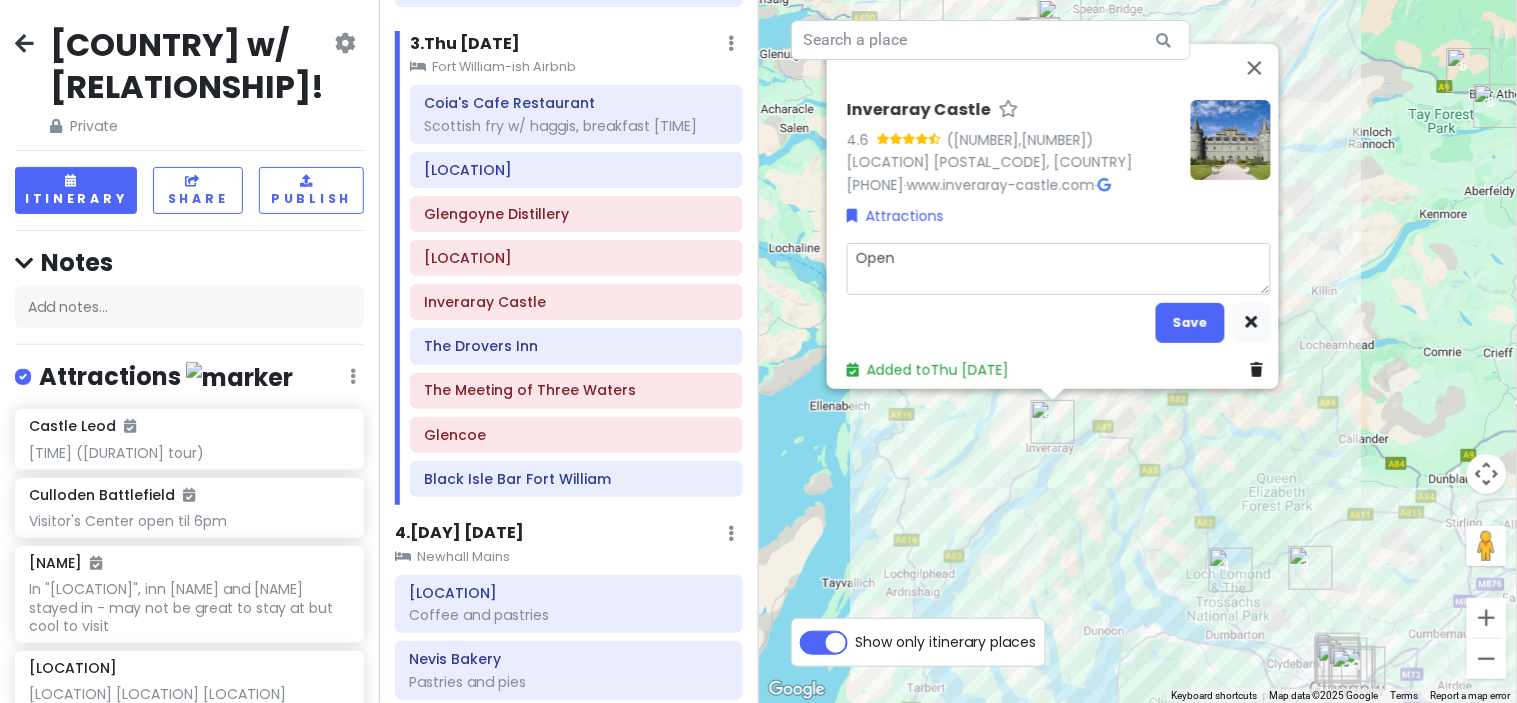 type on "x" 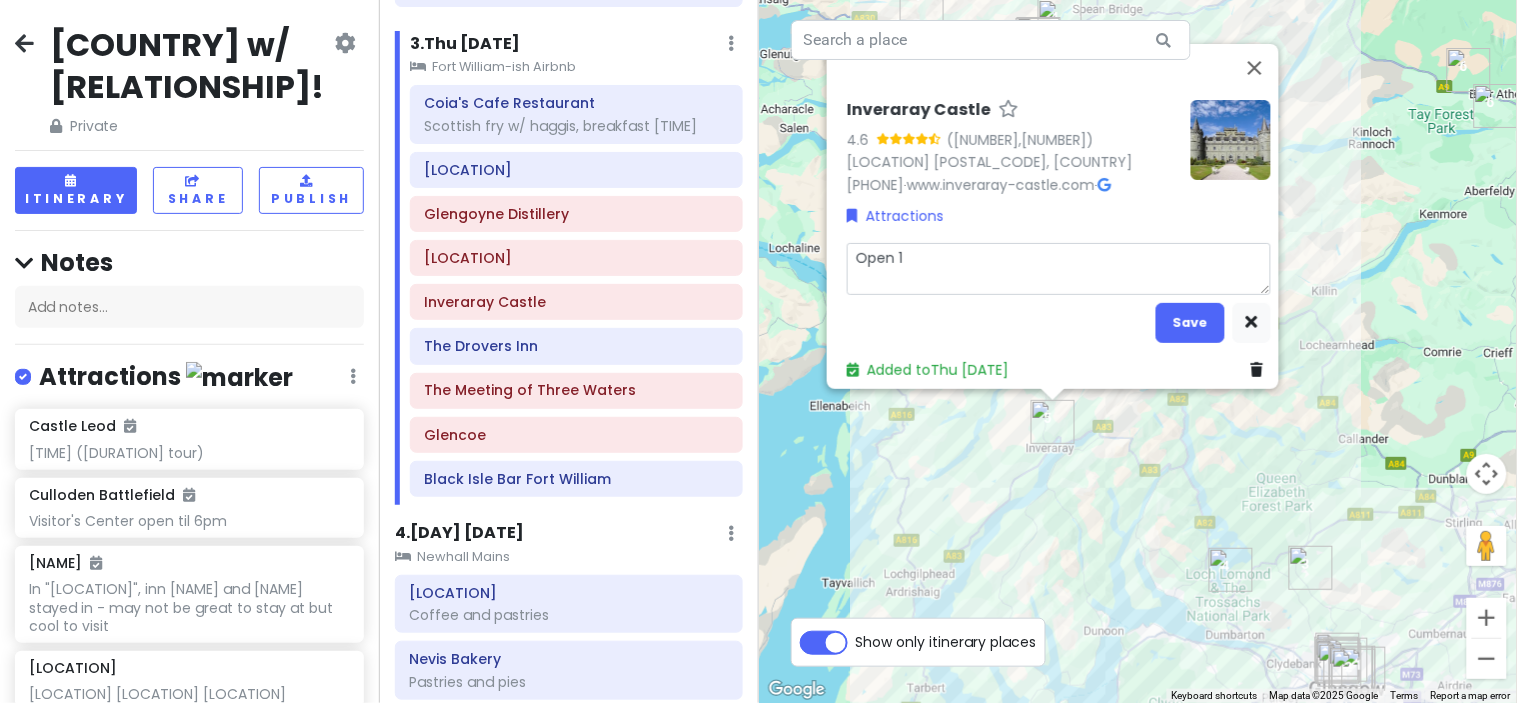 type on "x" 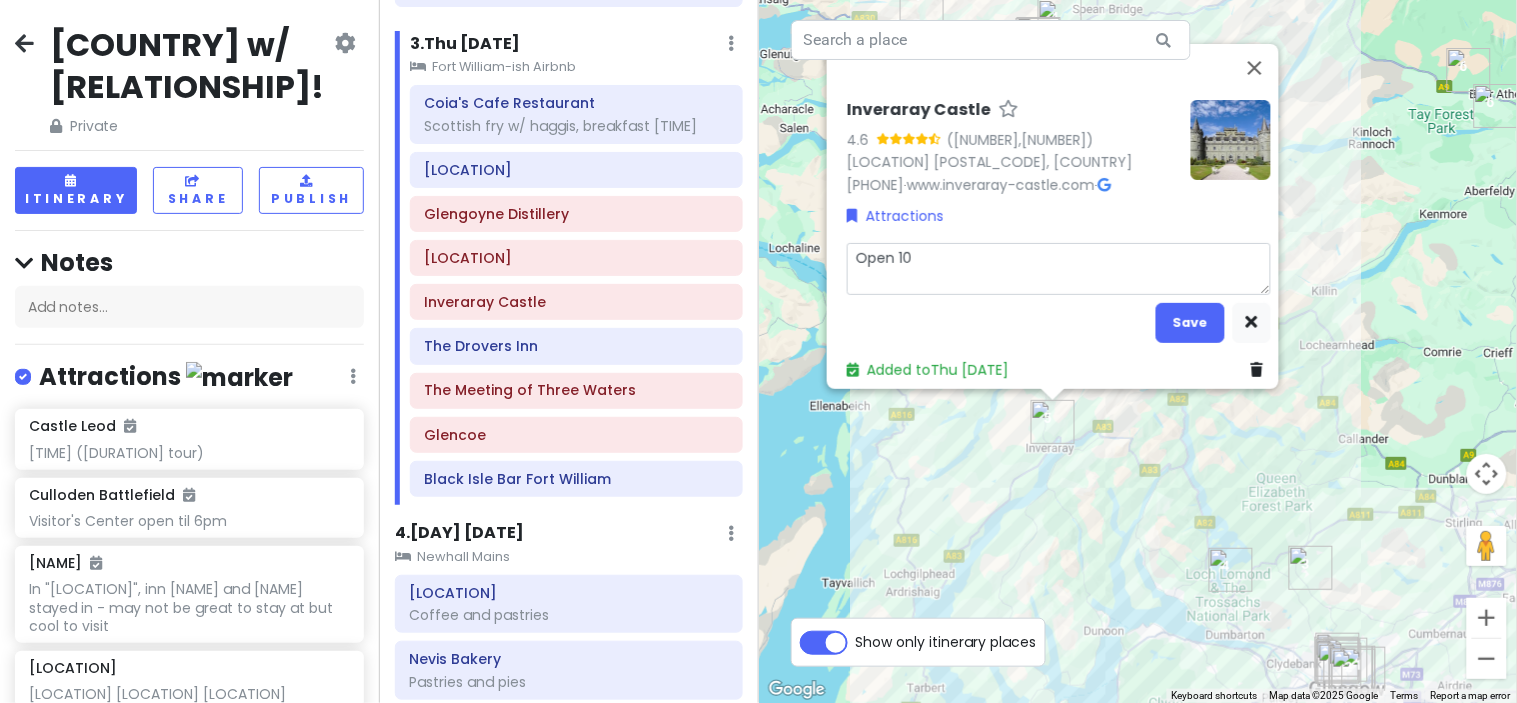 type on "x" 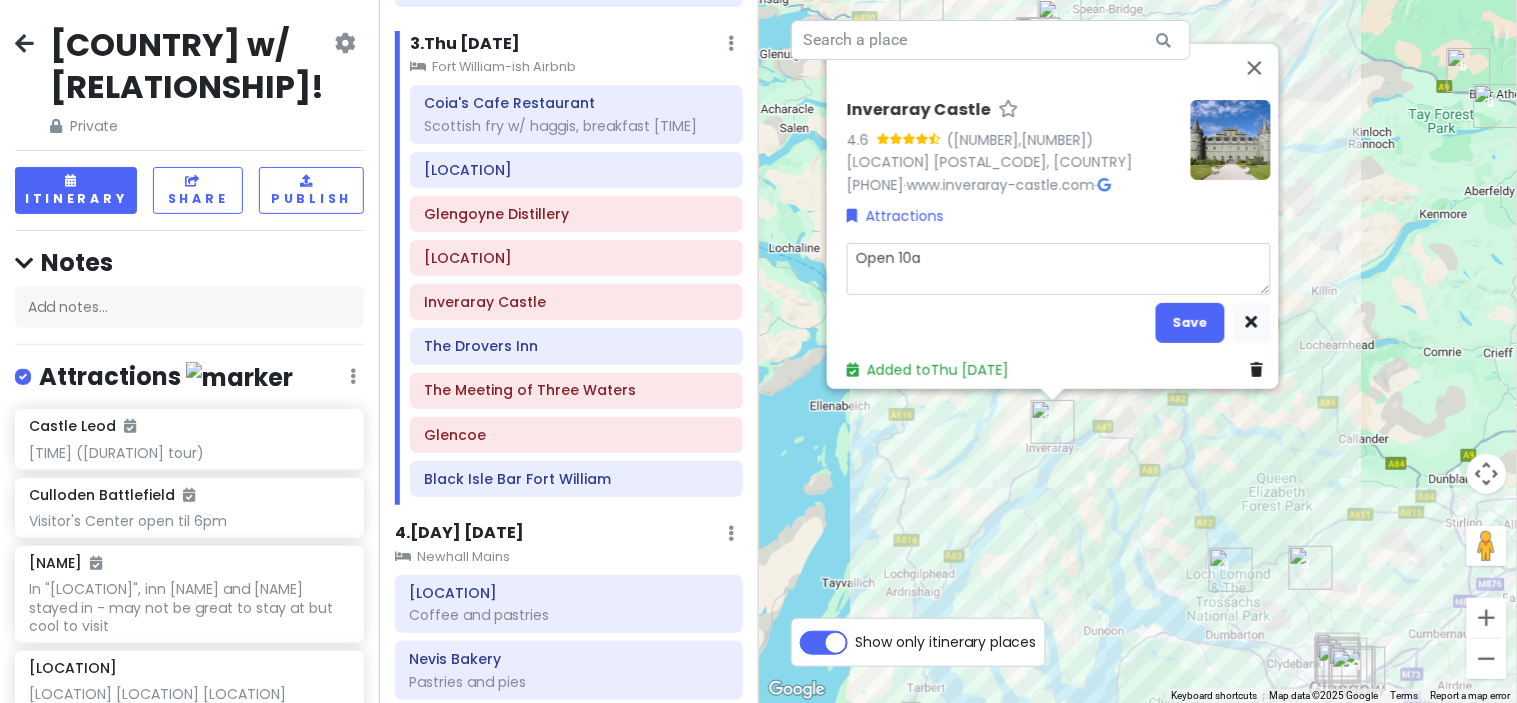 type on "x" 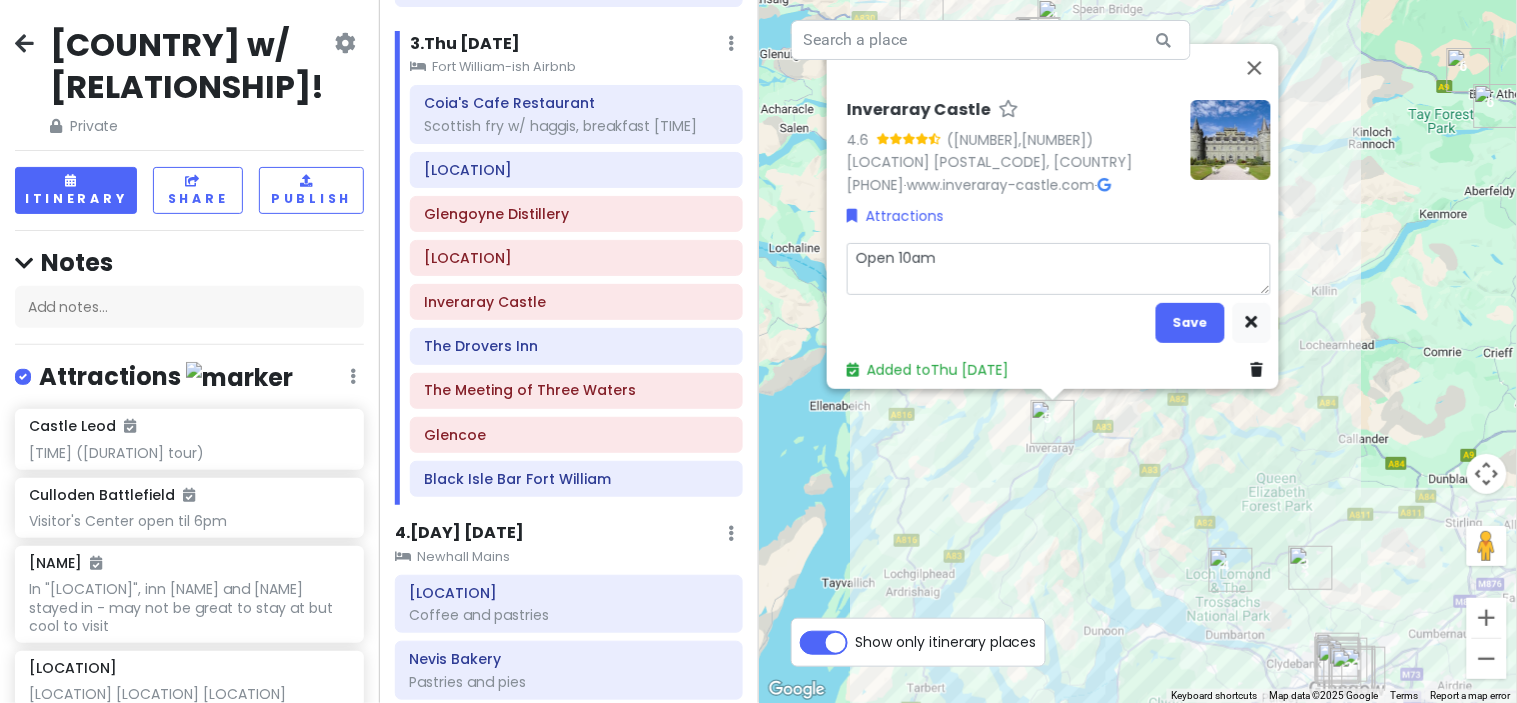 type on "x" 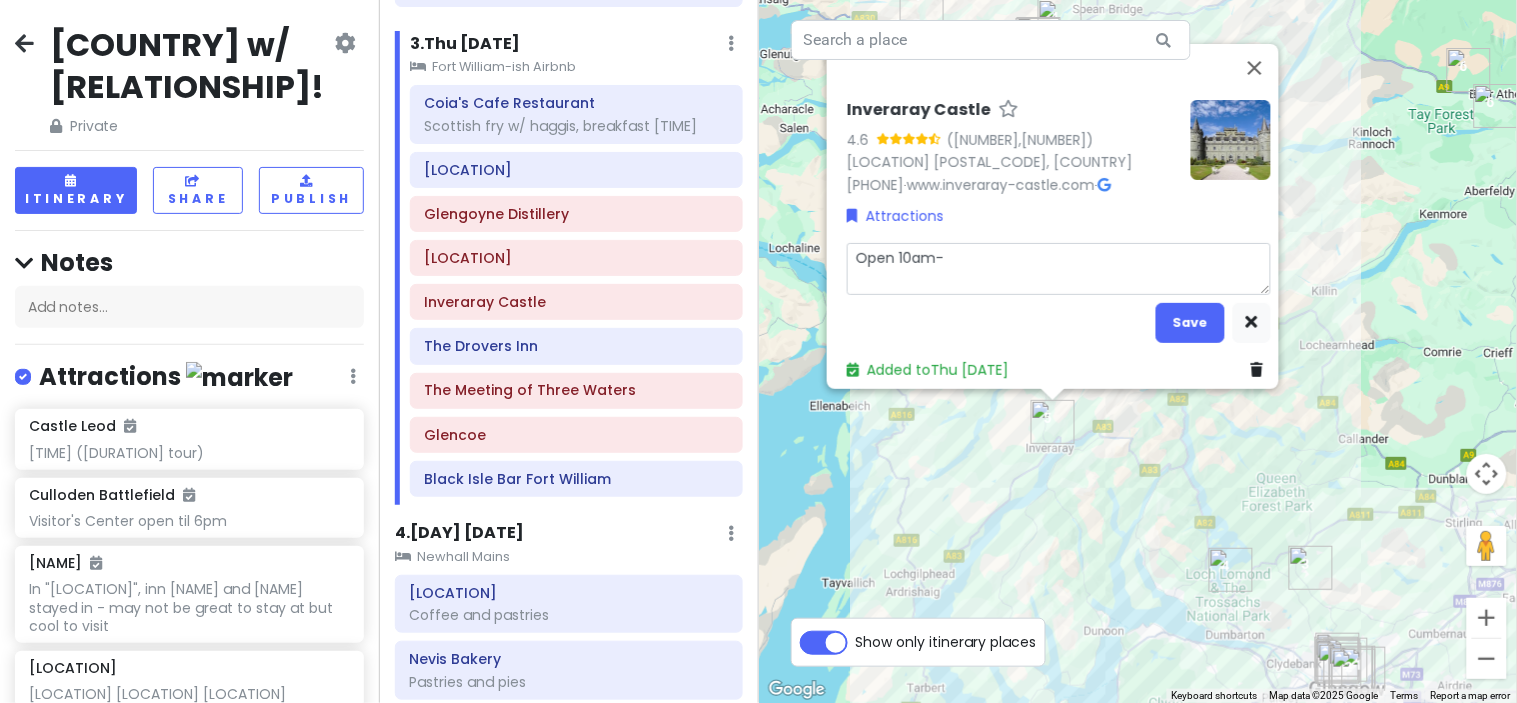 type on "x" 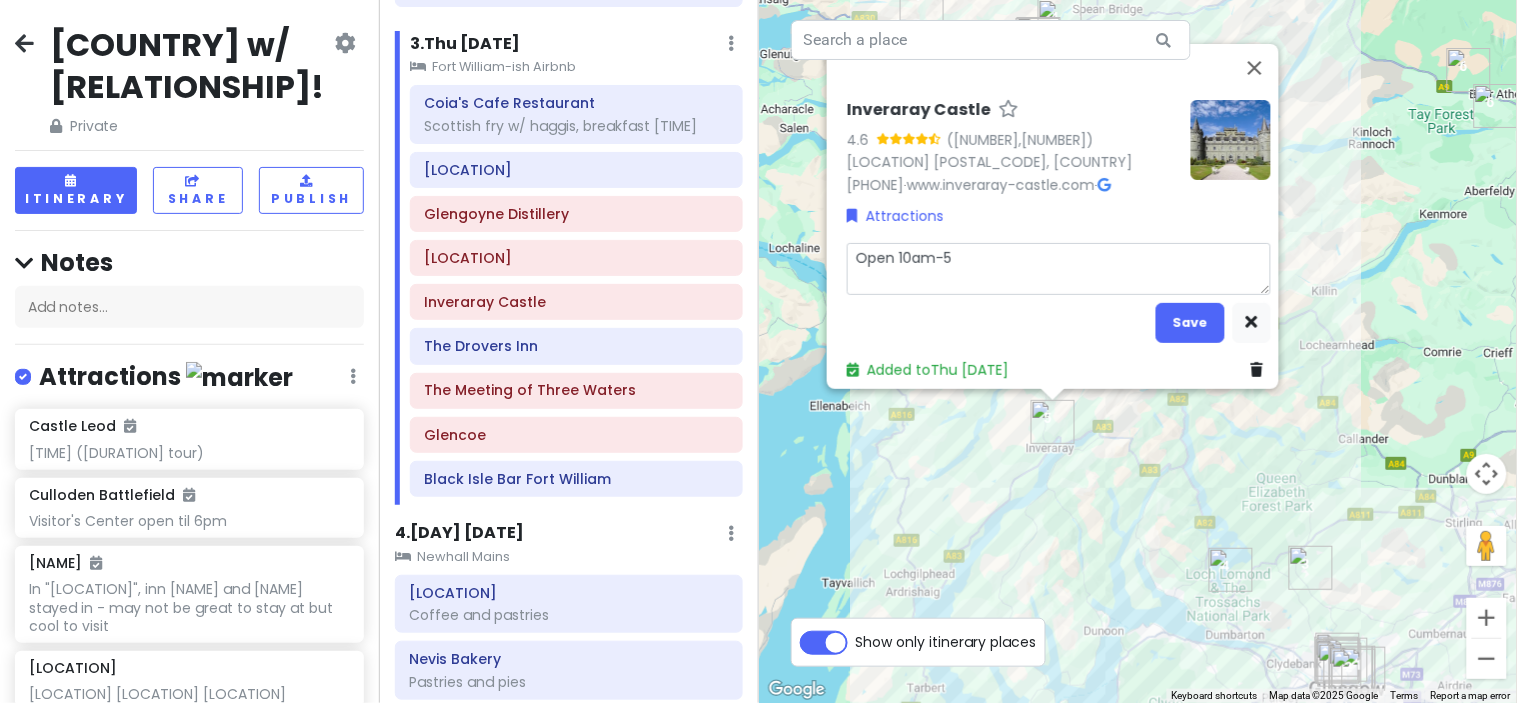 type on "x" 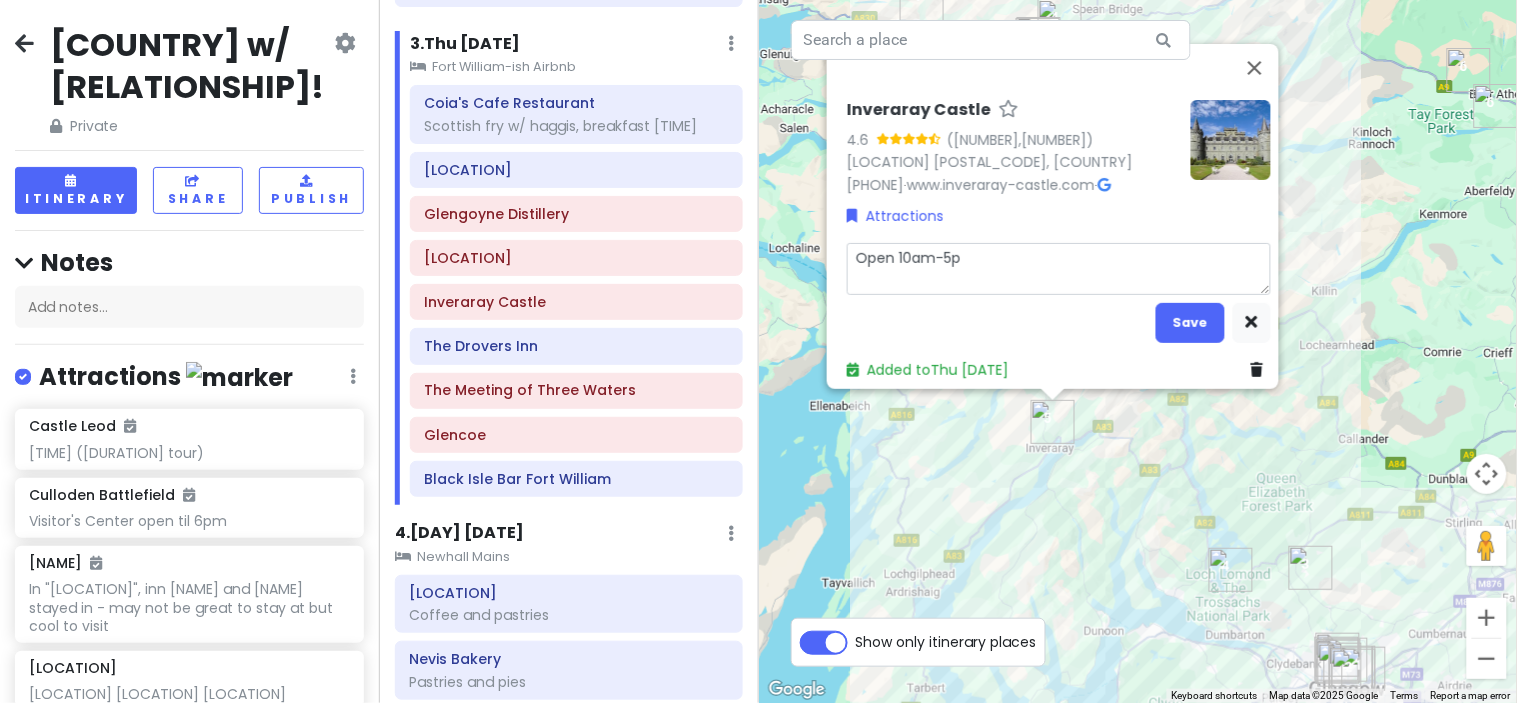 type on "x" 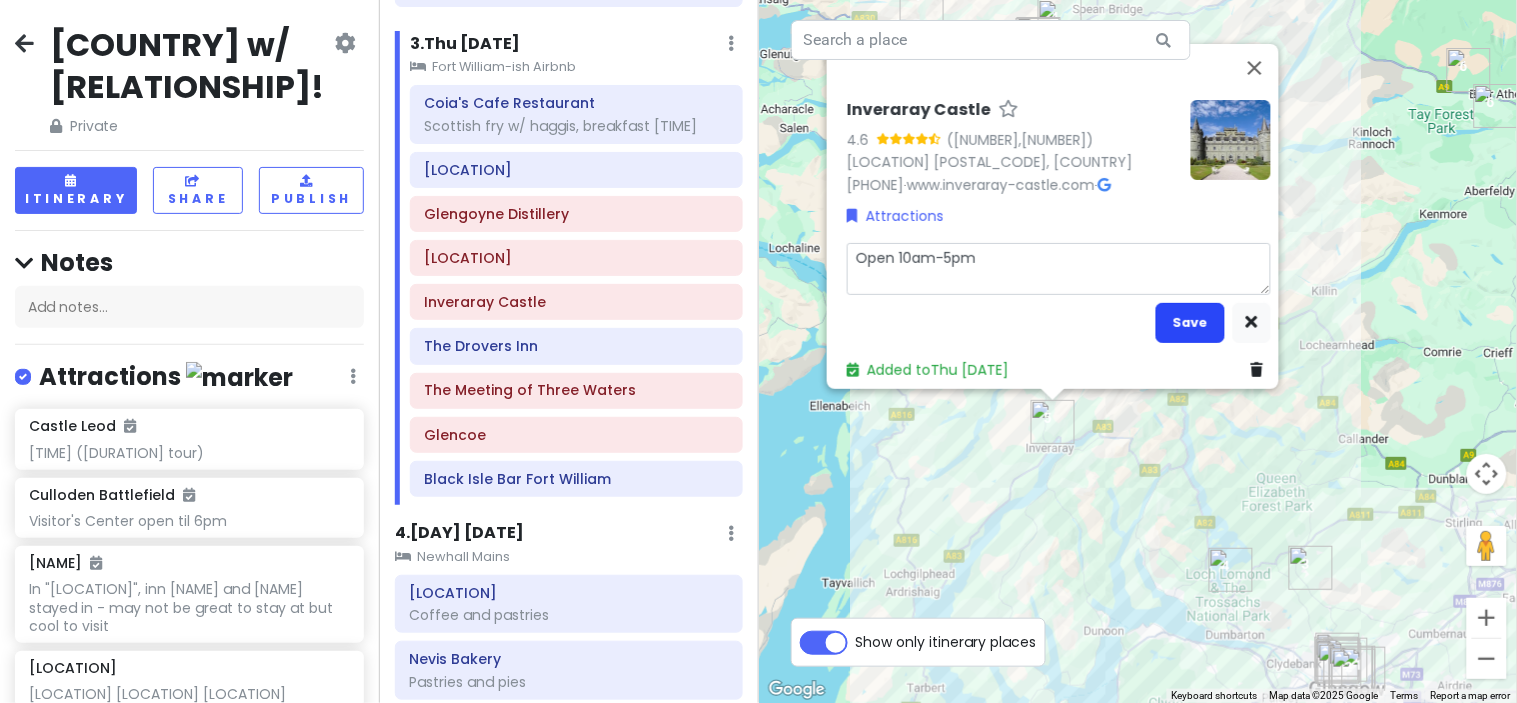 type on "Open 10am-5pm" 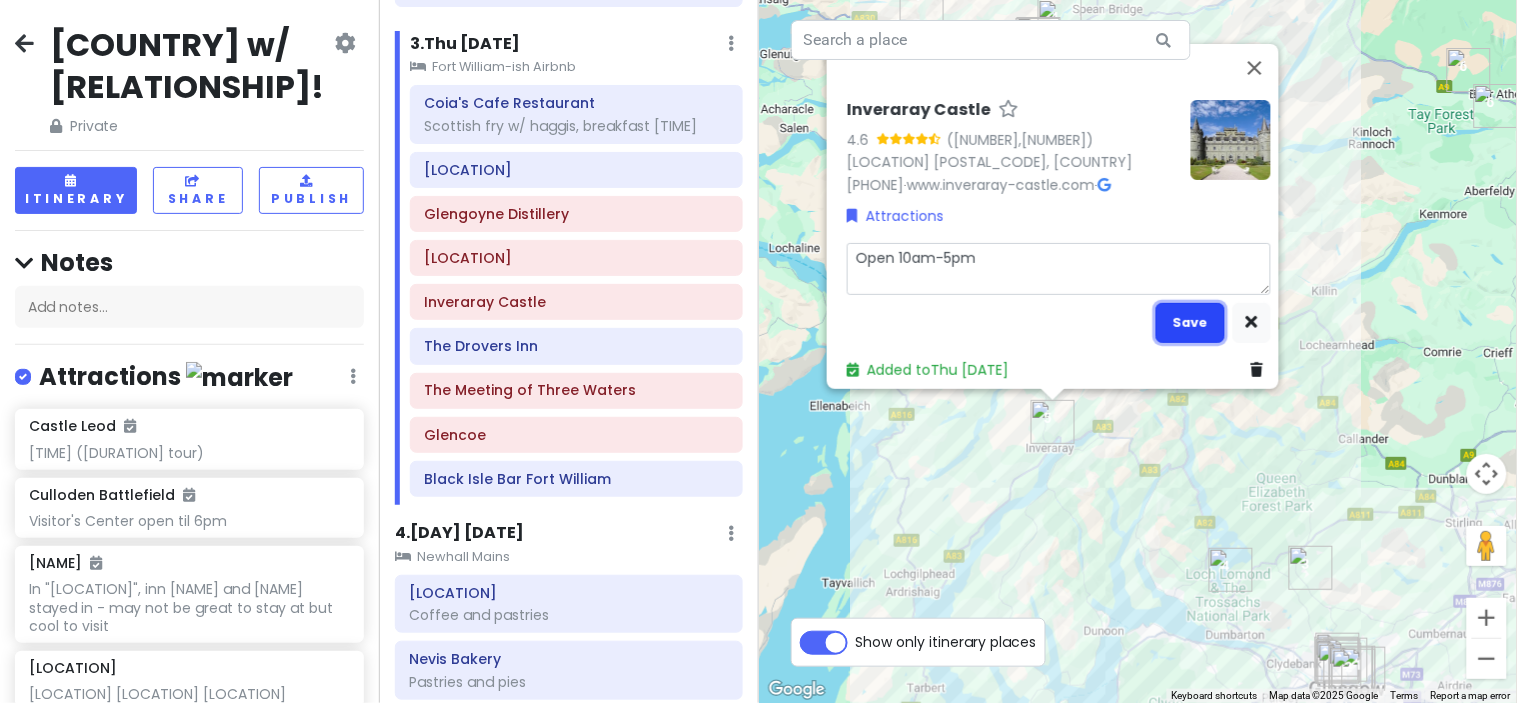 click on "Save" at bounding box center [1190, 322] 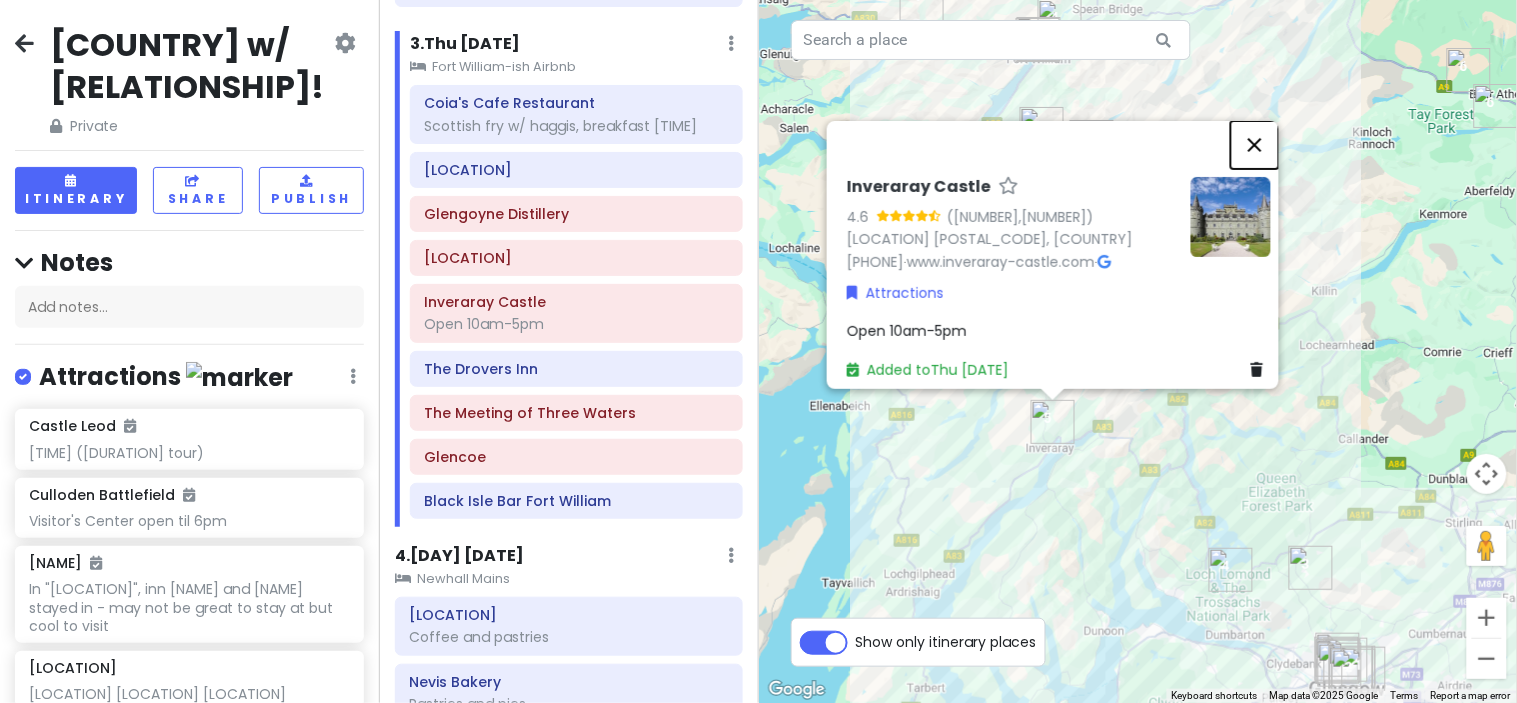 click at bounding box center [1255, 145] 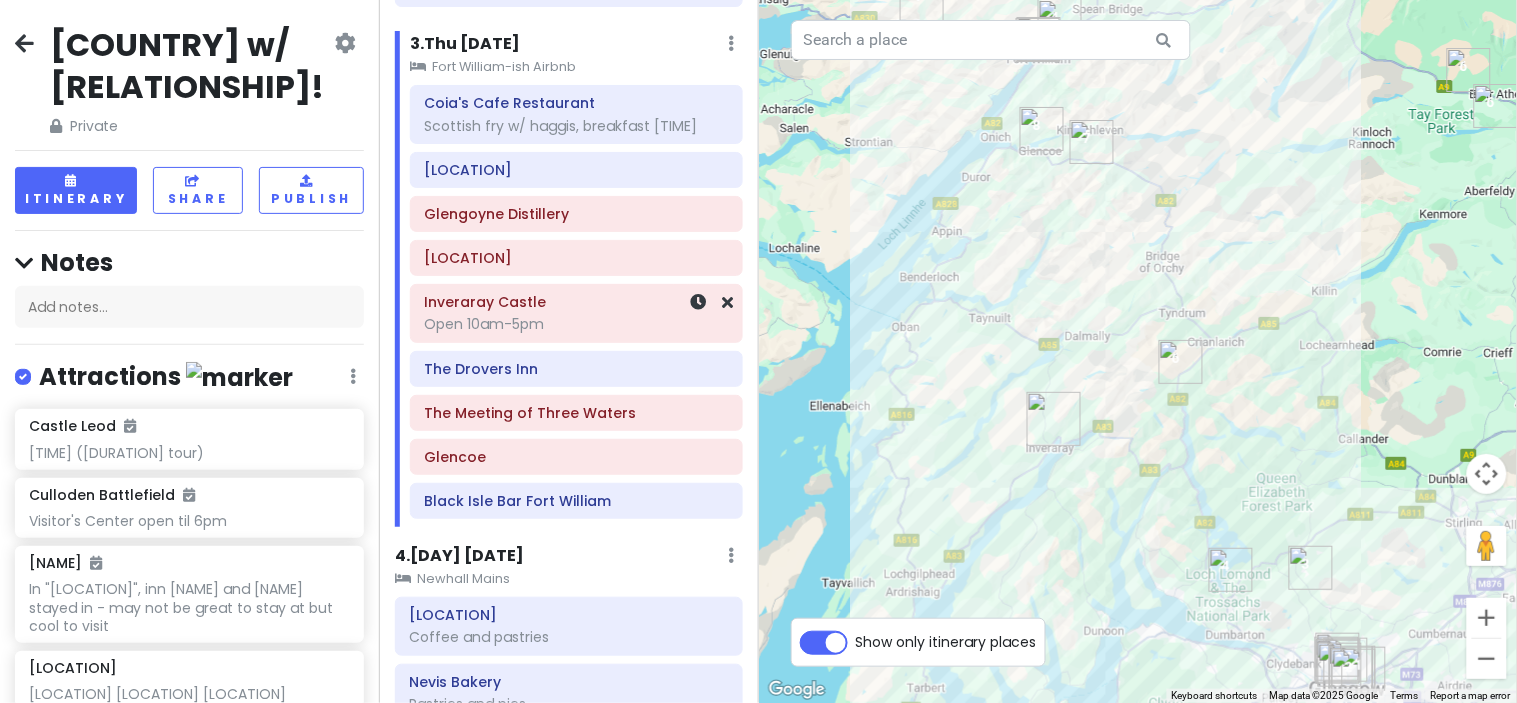 click on "Open 10am-5pm" at bounding box center (569, -956) 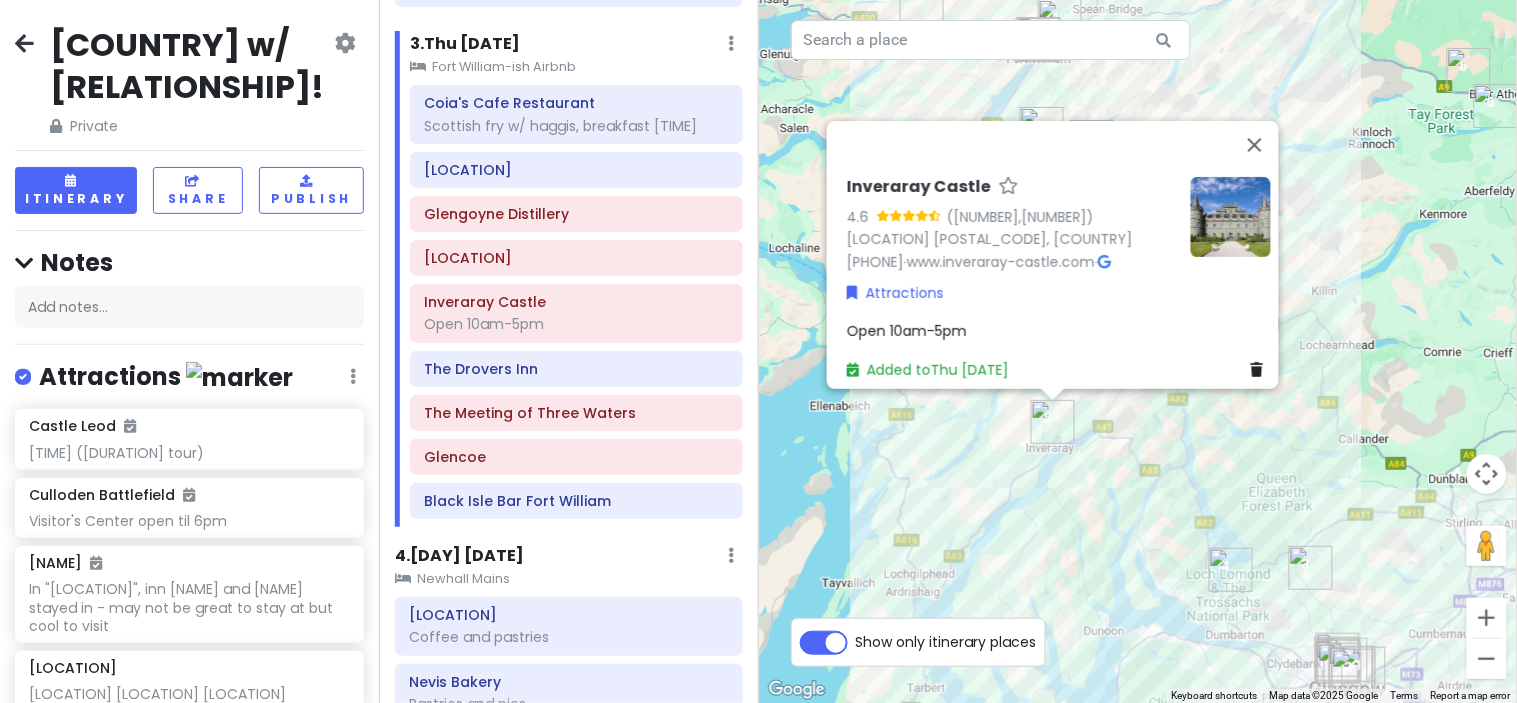 click on "Open 10am-5pm" at bounding box center [1059, 331] 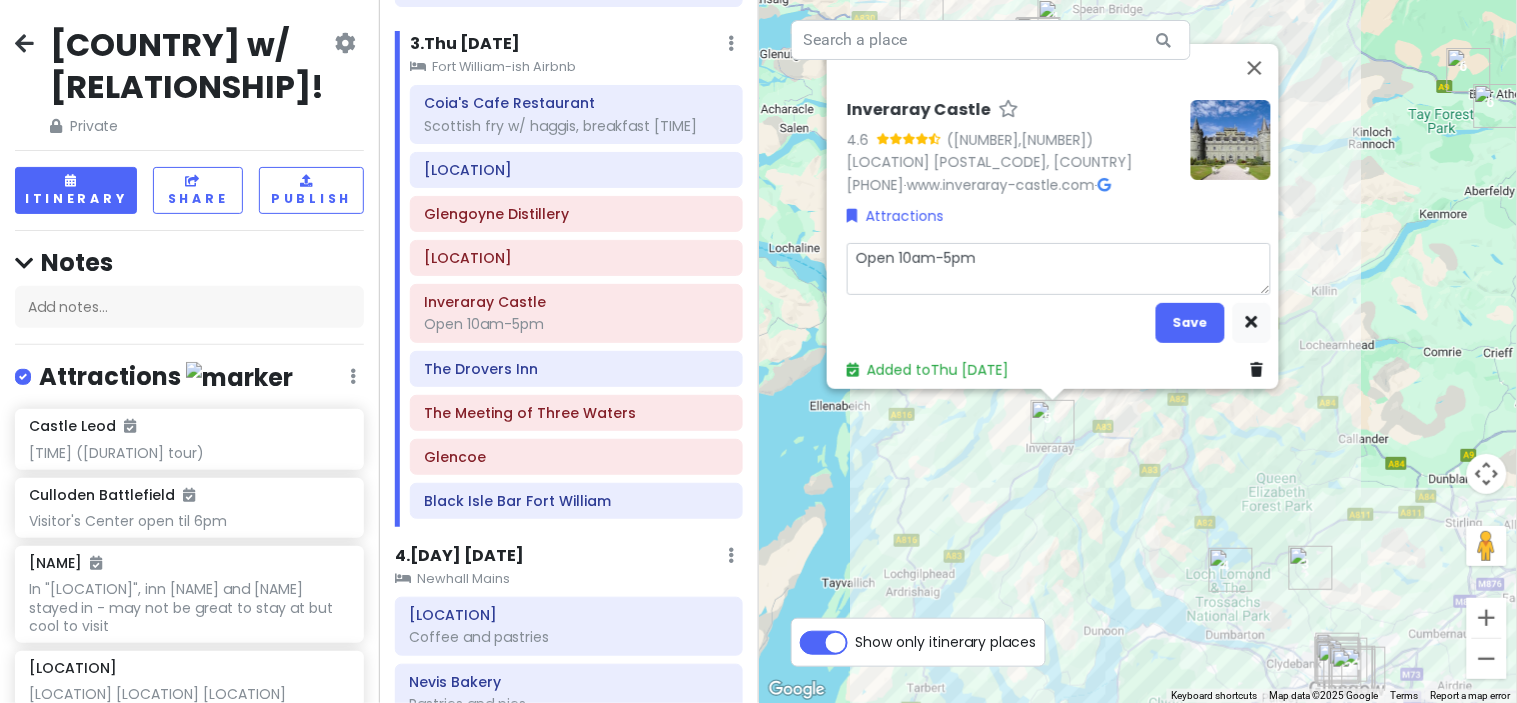 click on "Open 10am-5pm" at bounding box center (1059, 269) 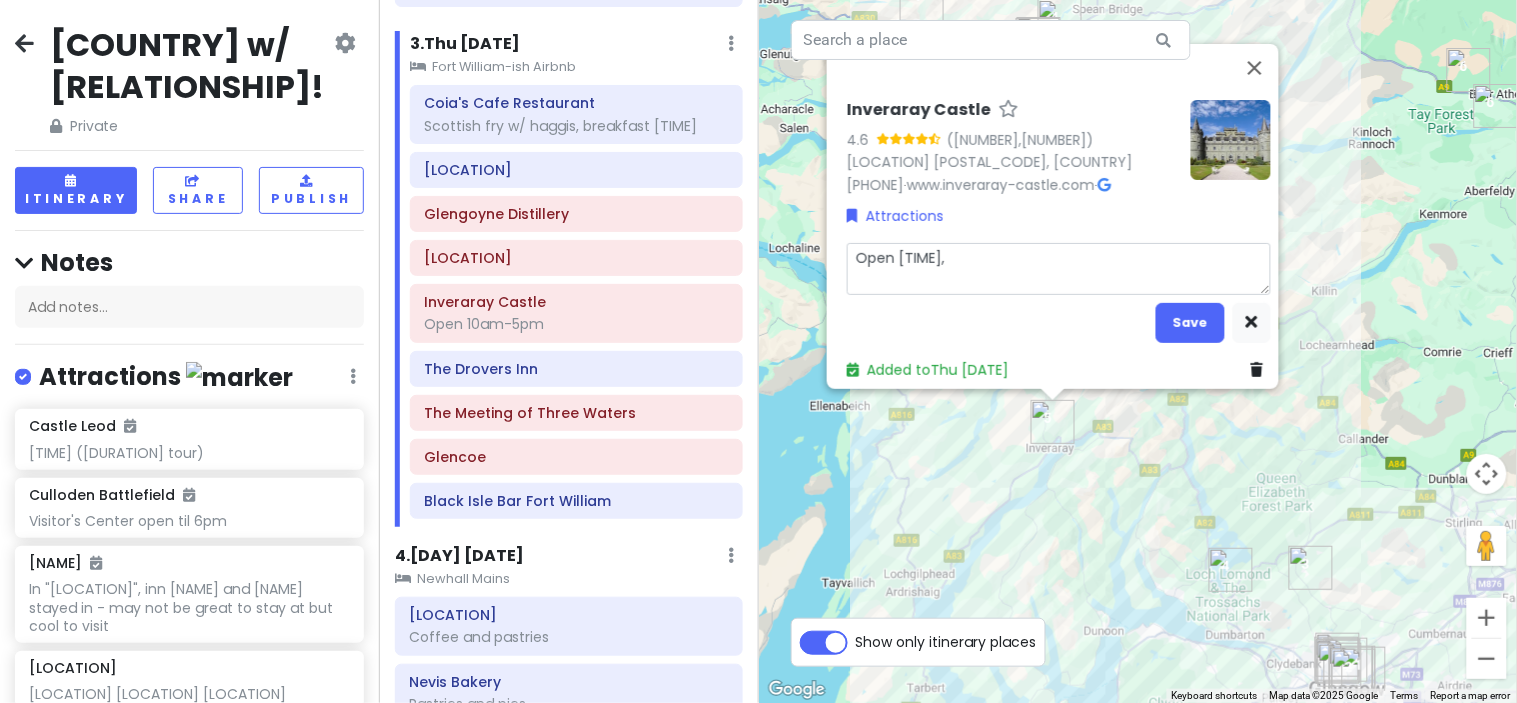 type on "x" 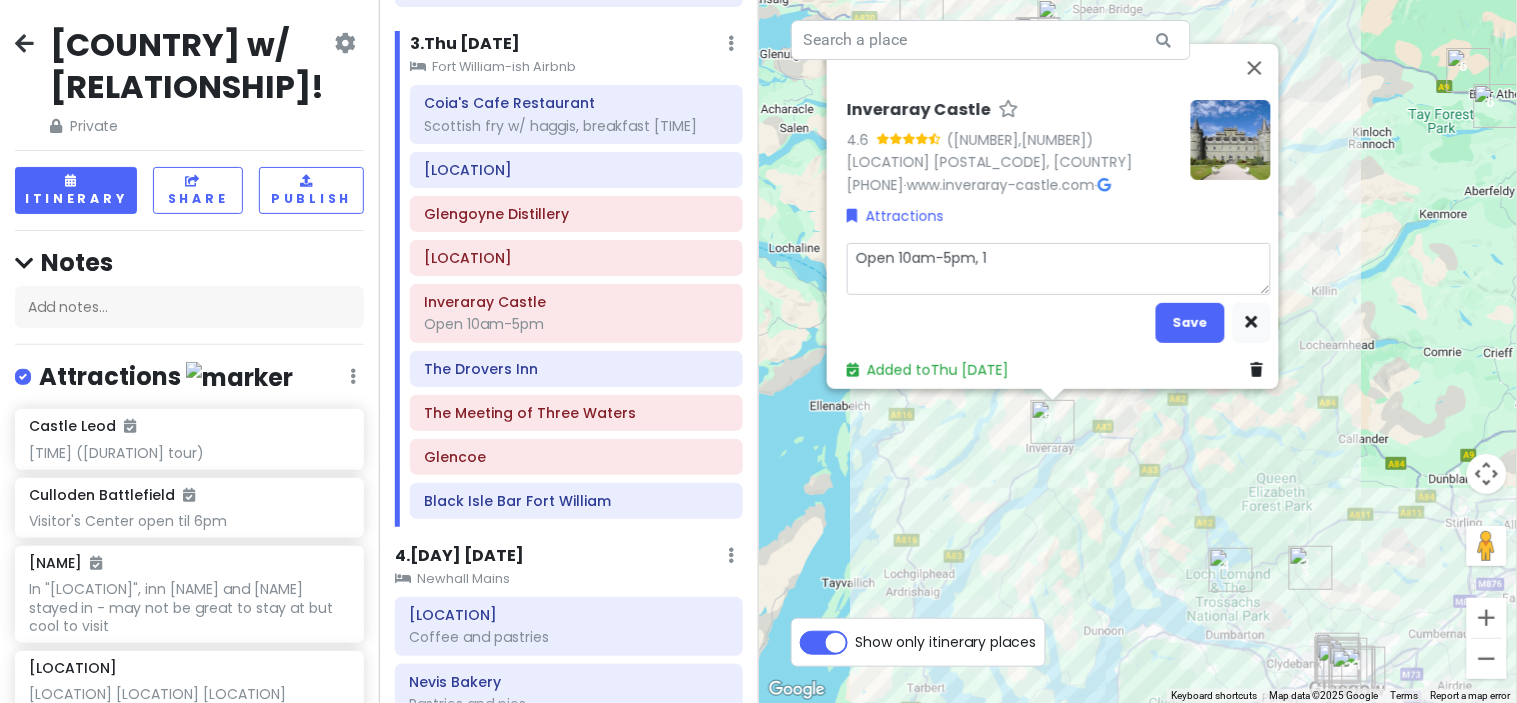 type on "x" 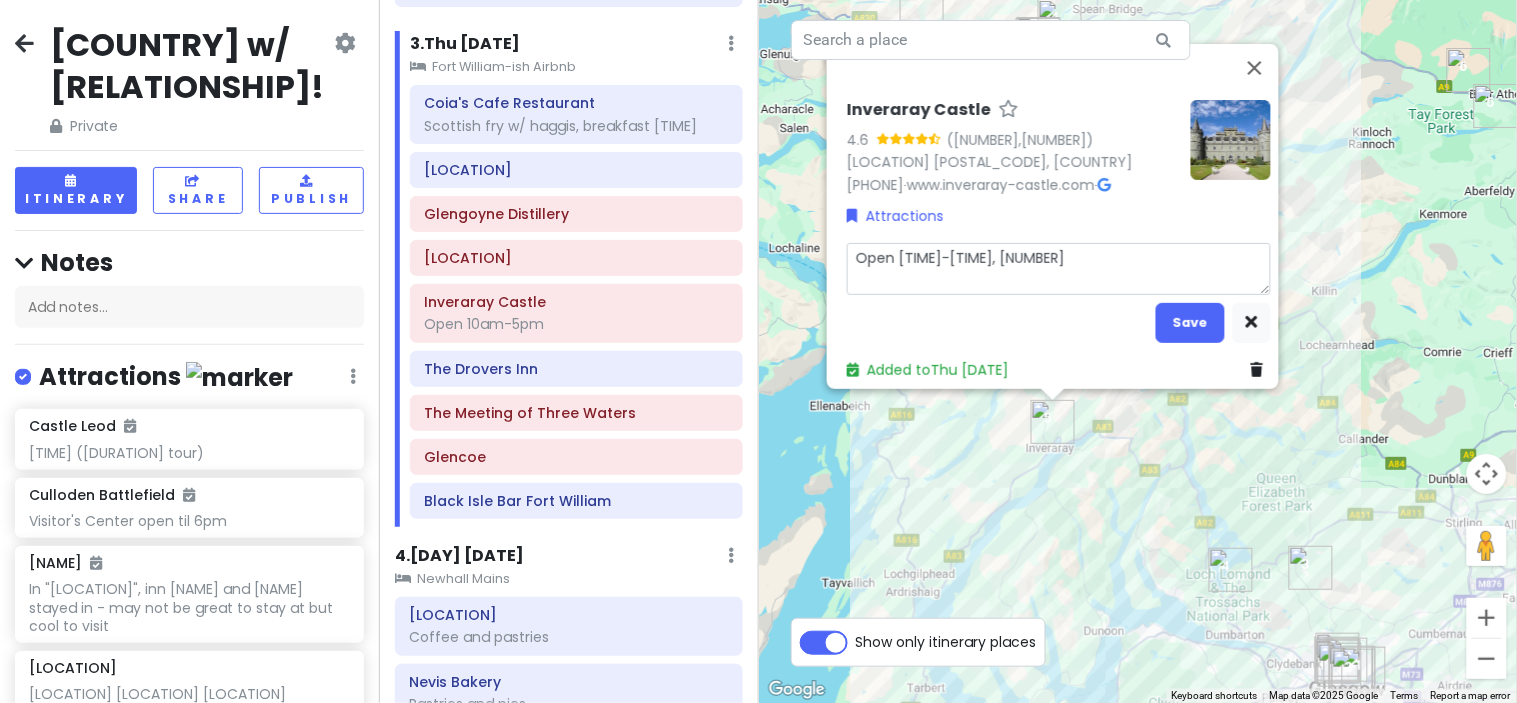 type on "x" 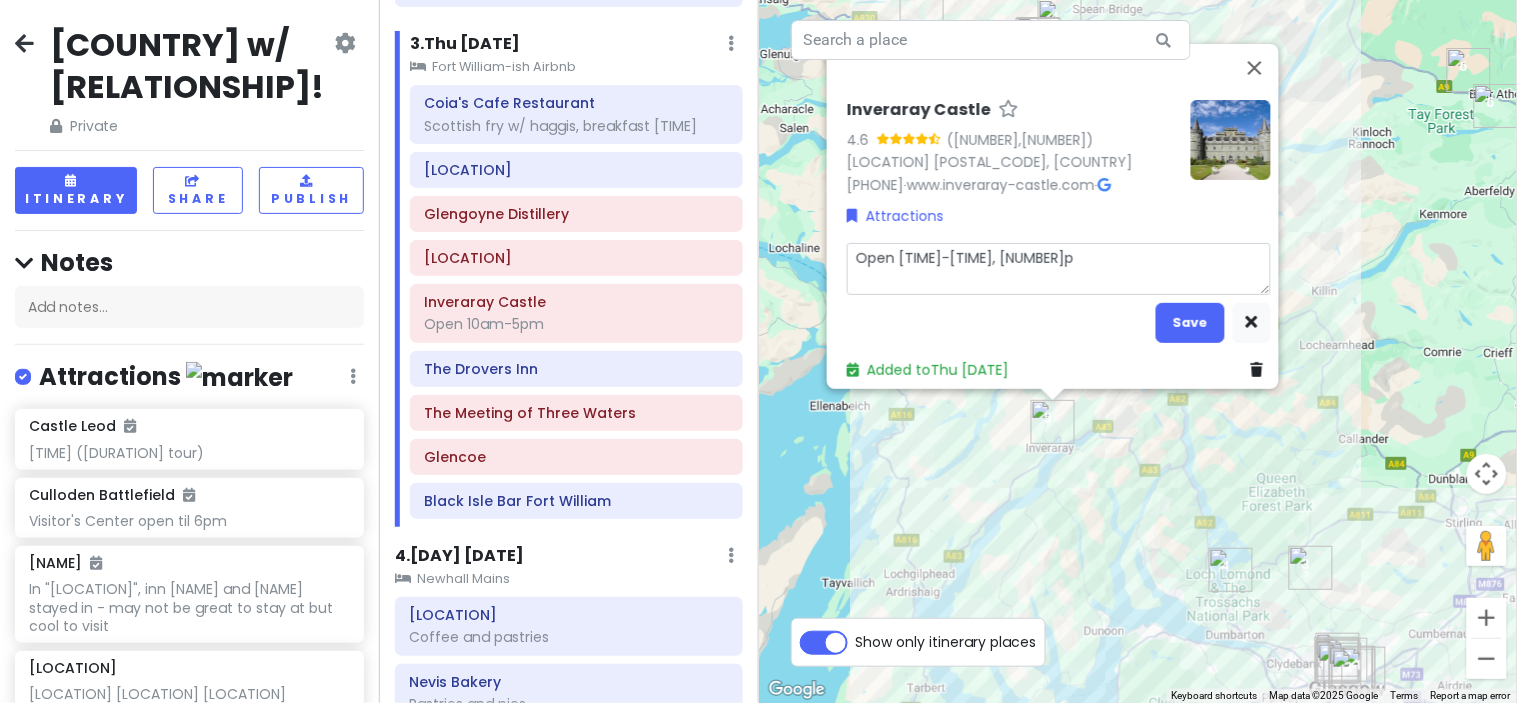 type on "x" 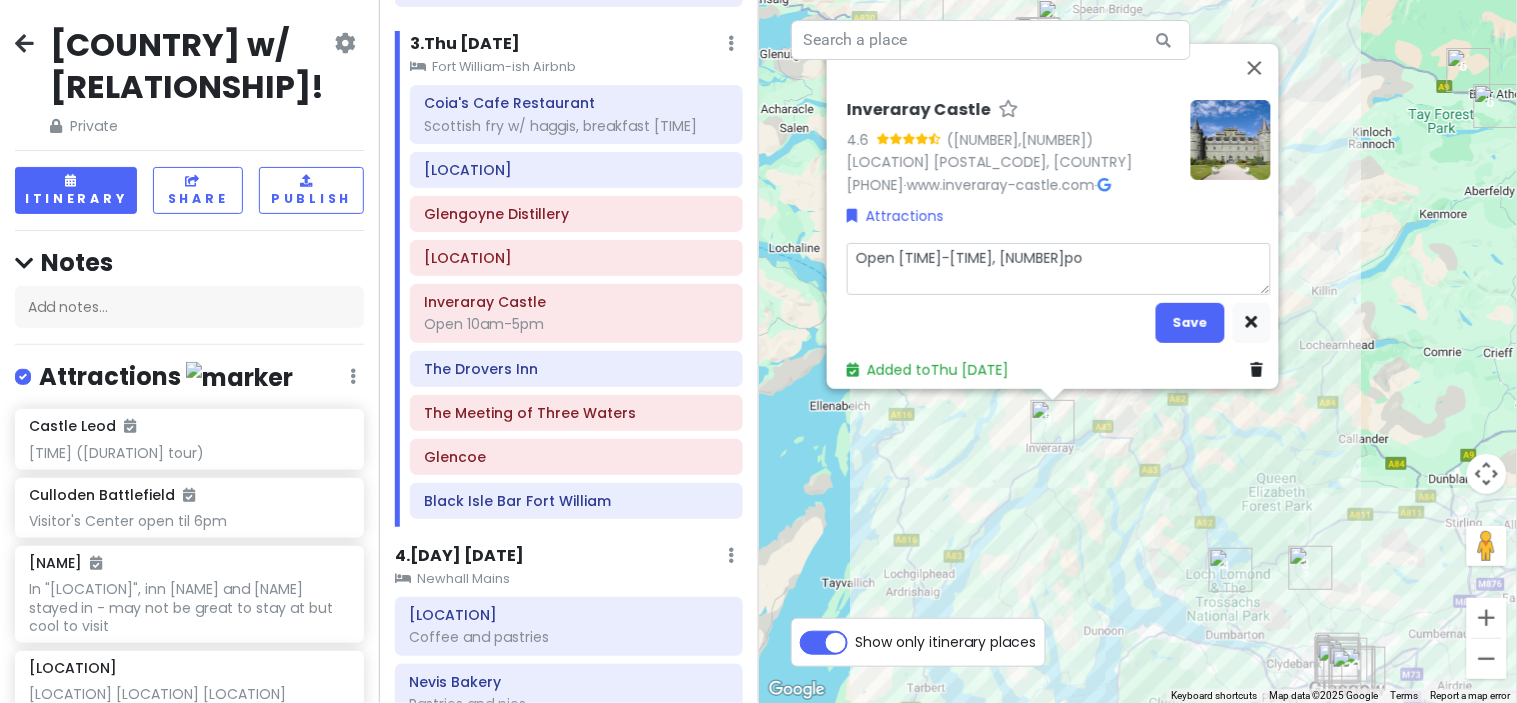 type on "x" 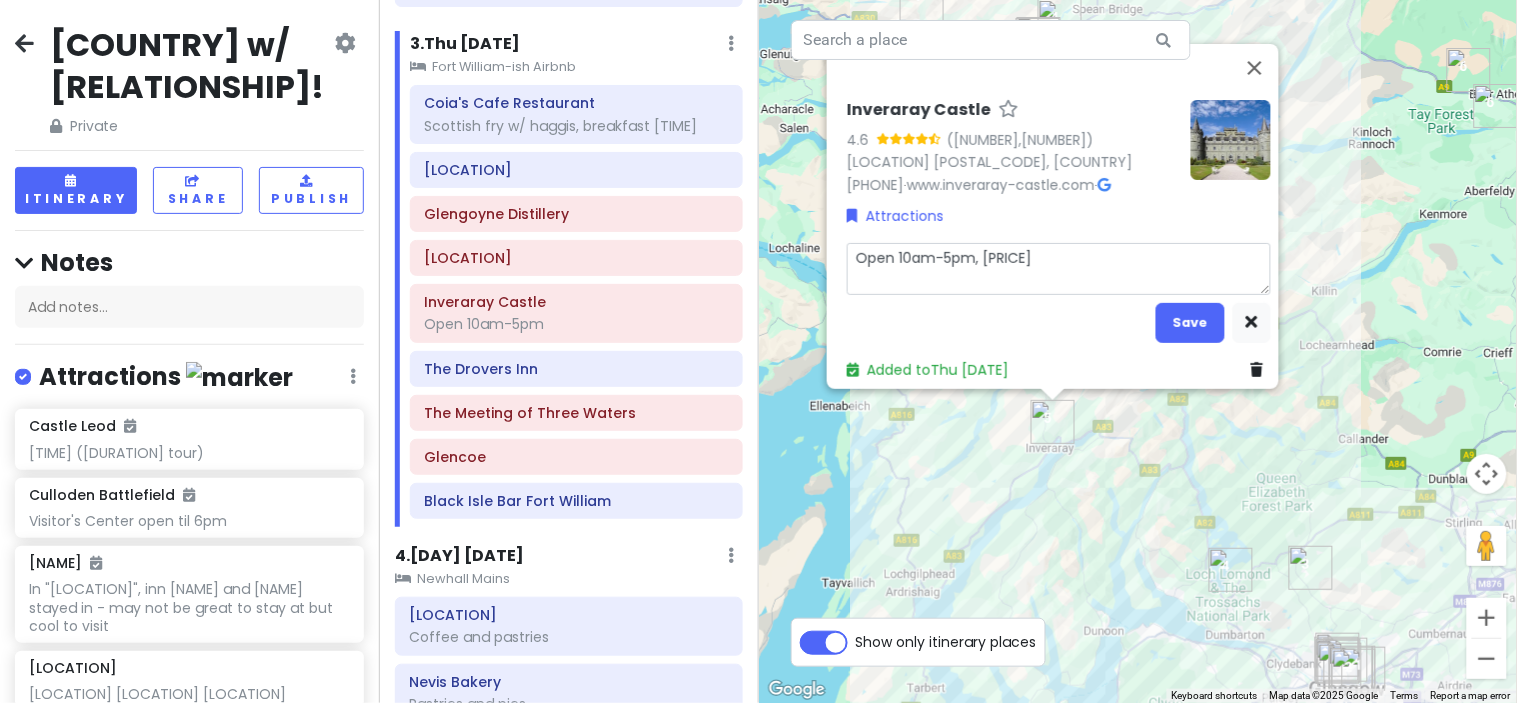 type on "x" 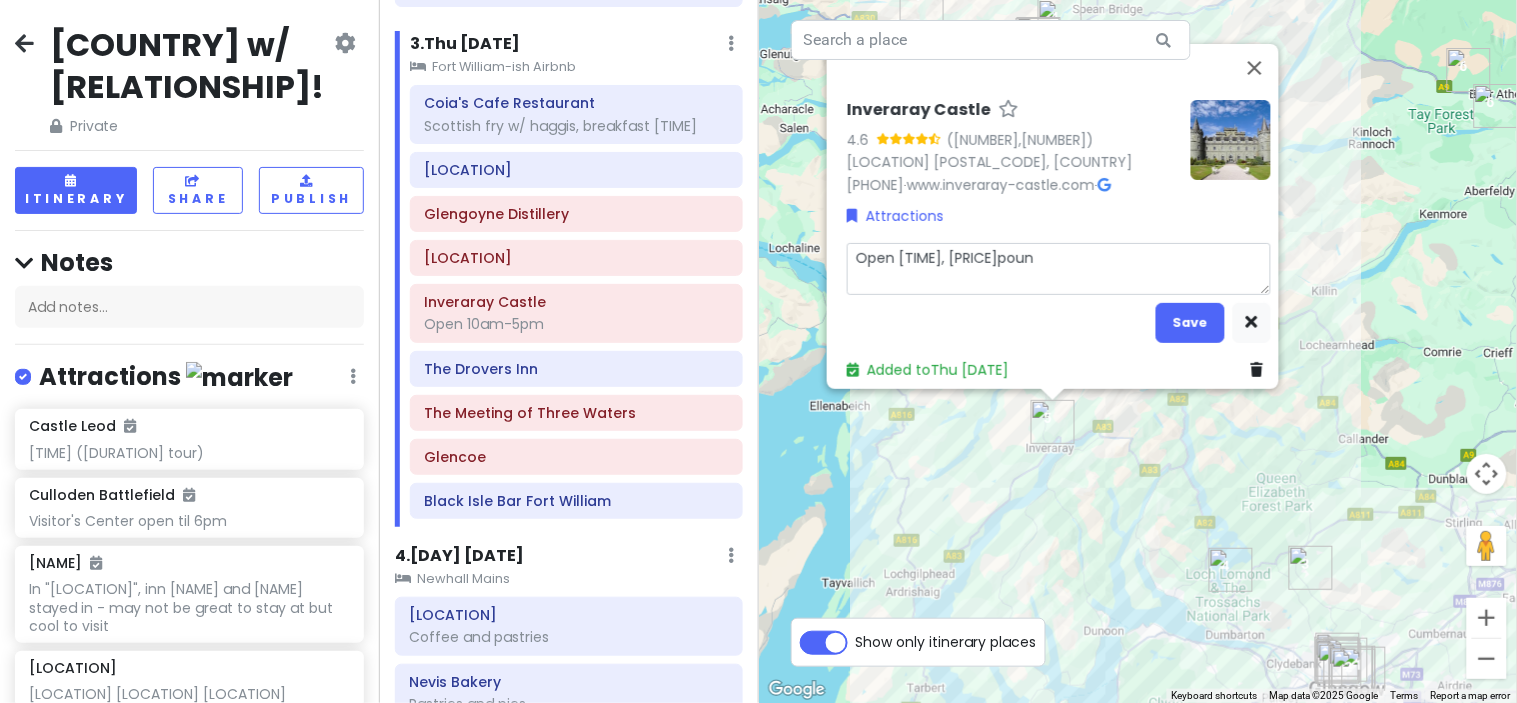 type on "x" 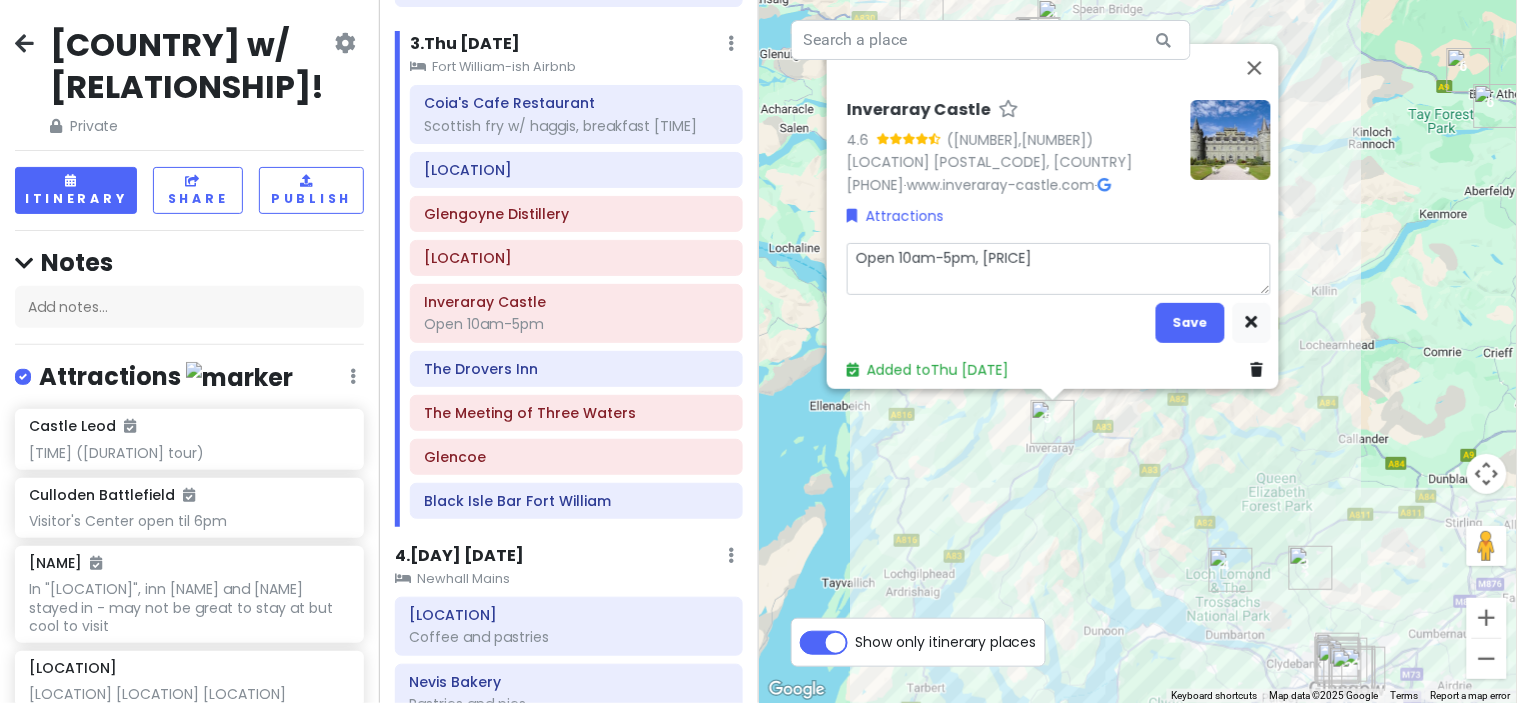 type on "x" 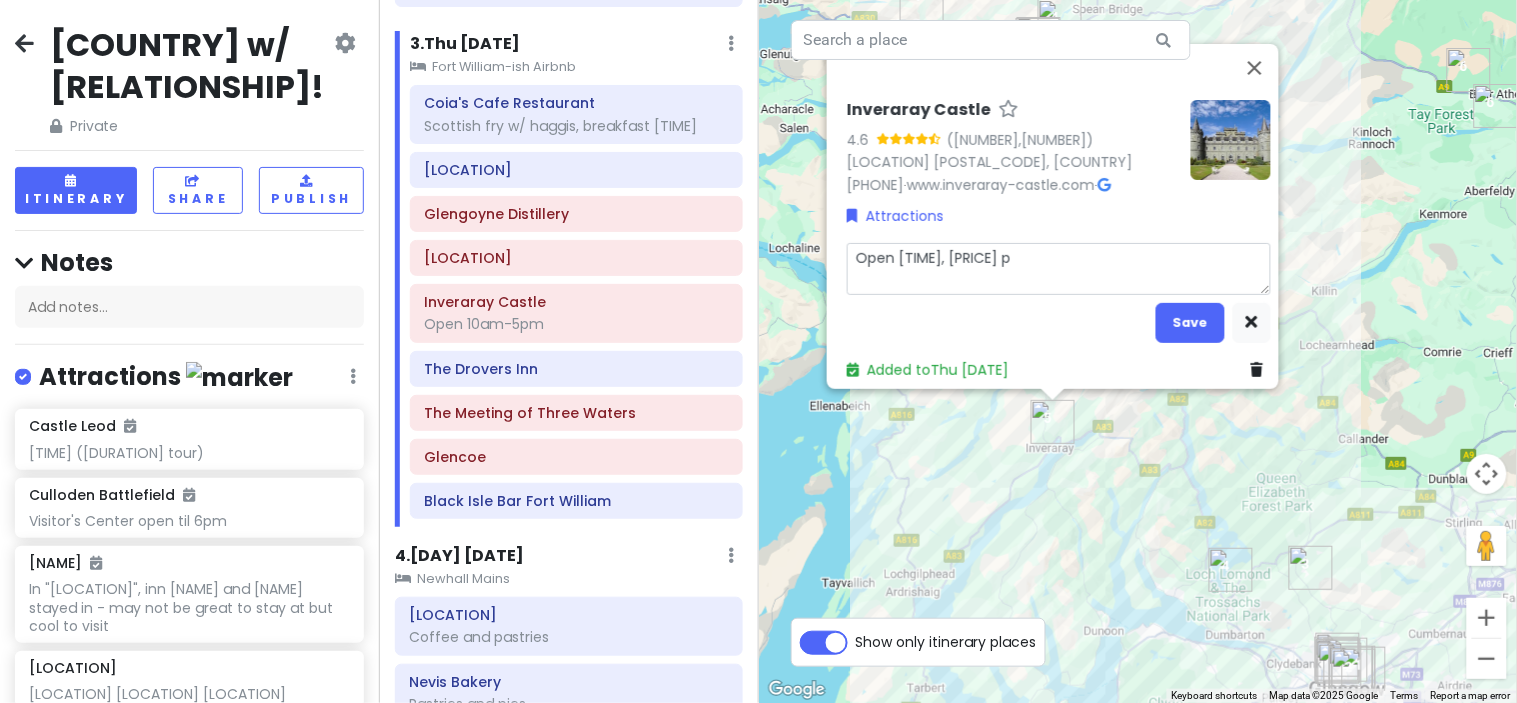 type on "x" 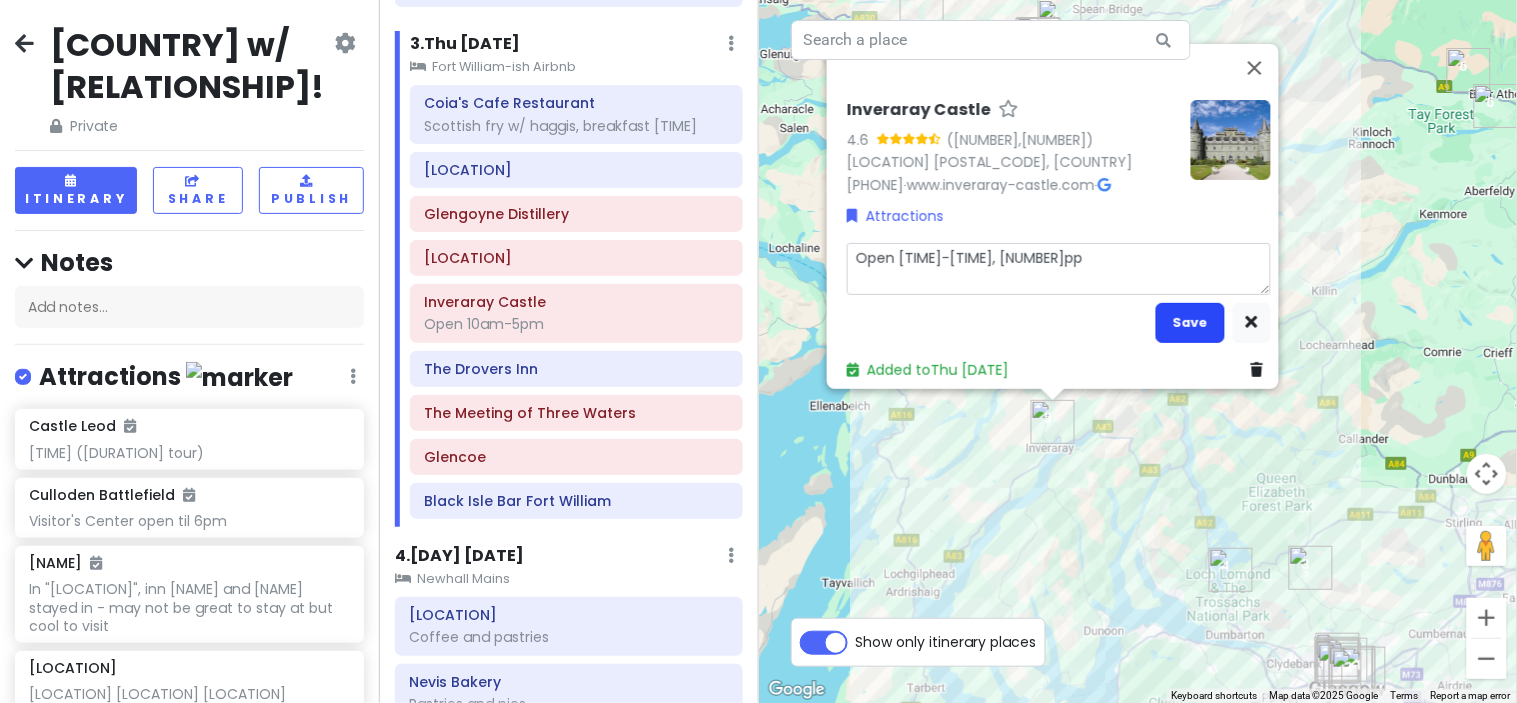 type on "Open [TIME]-[TIME], [NUMBER]pp" 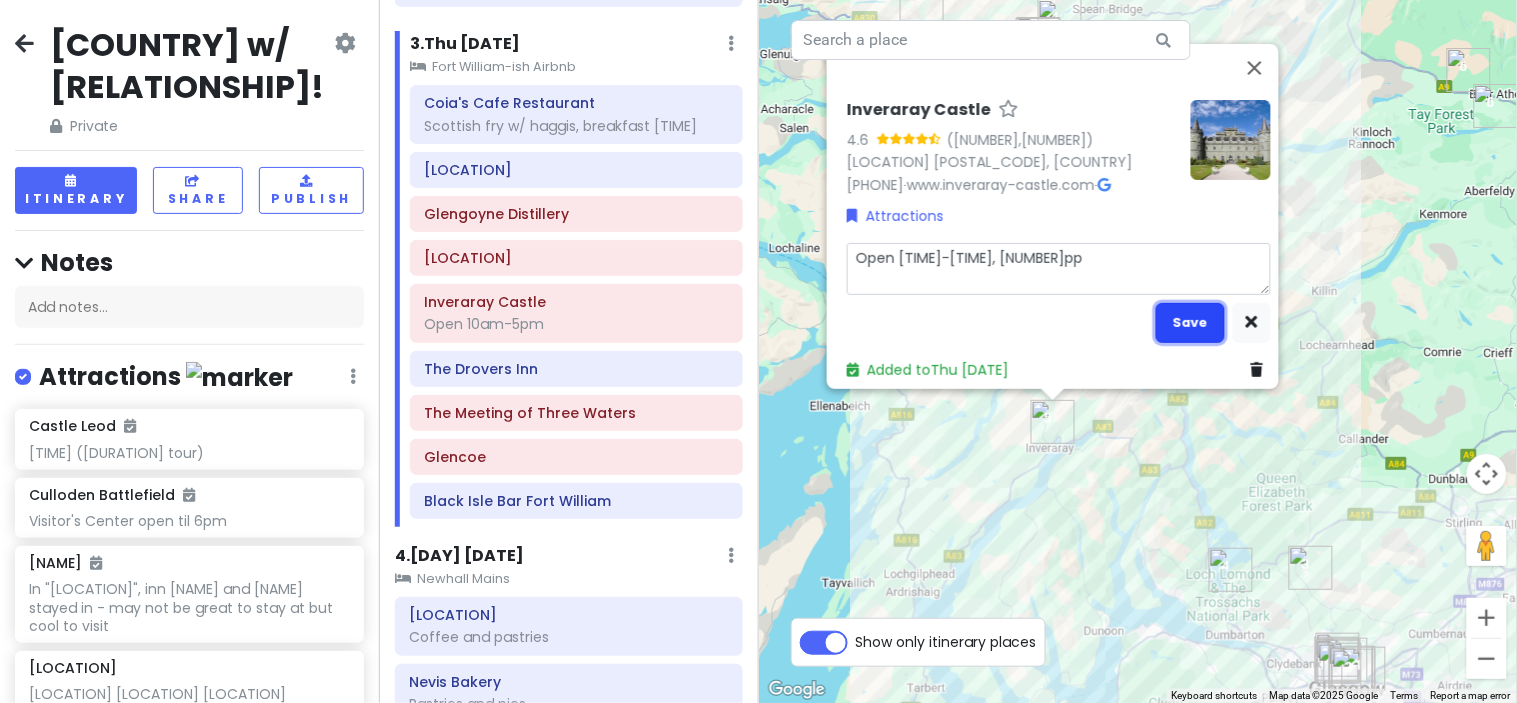click on "Save" at bounding box center [1190, 322] 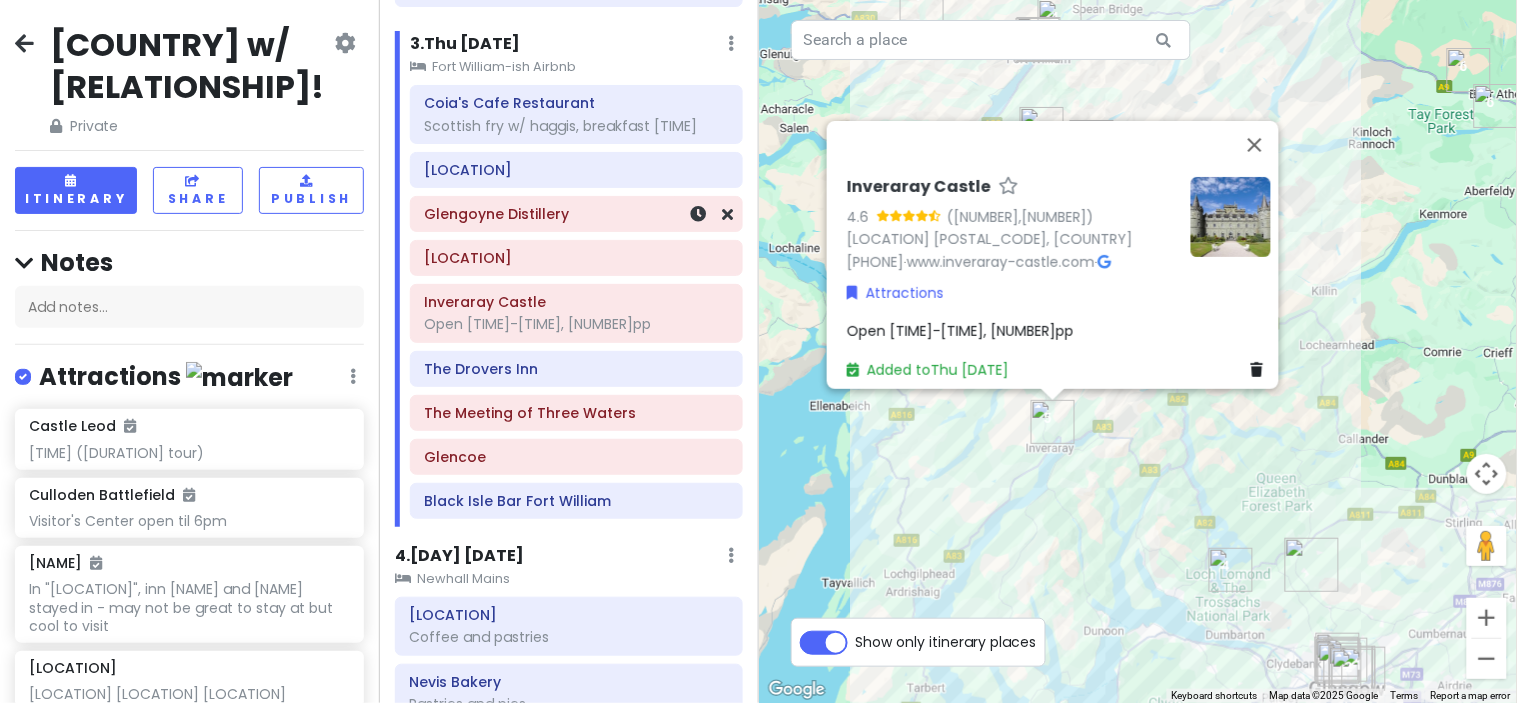 click on "Glengoyne Distillery" at bounding box center [576, 214] 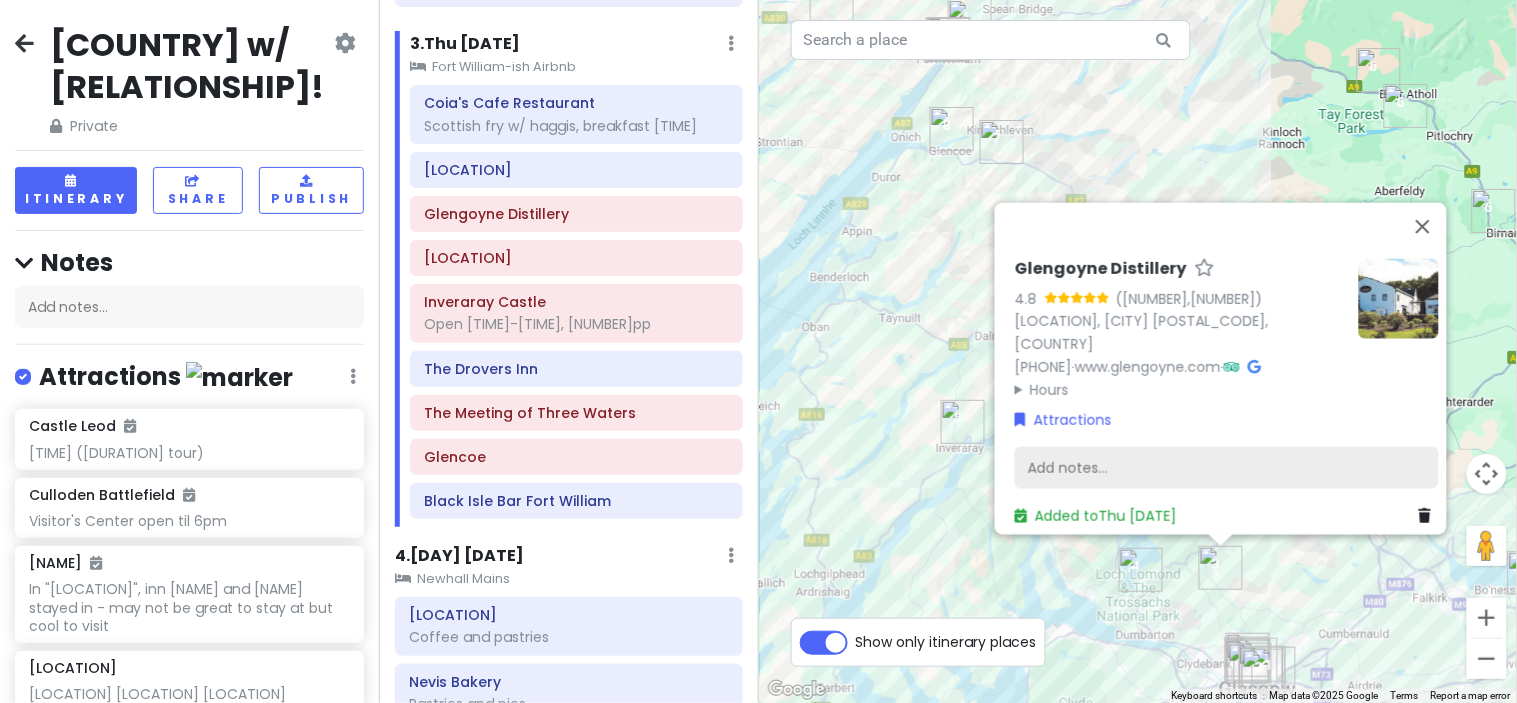 click on "Add notes..." at bounding box center [1227, 468] 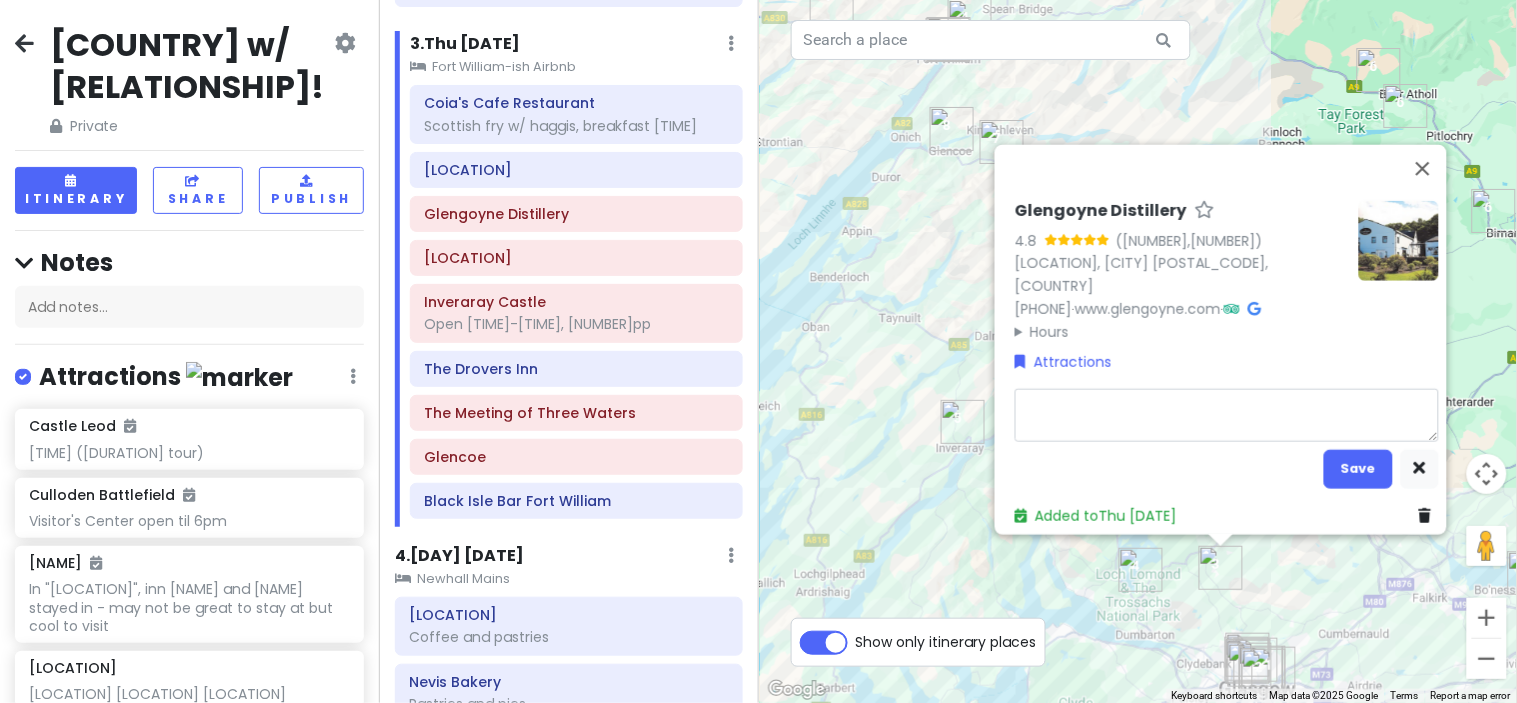 type on "x" 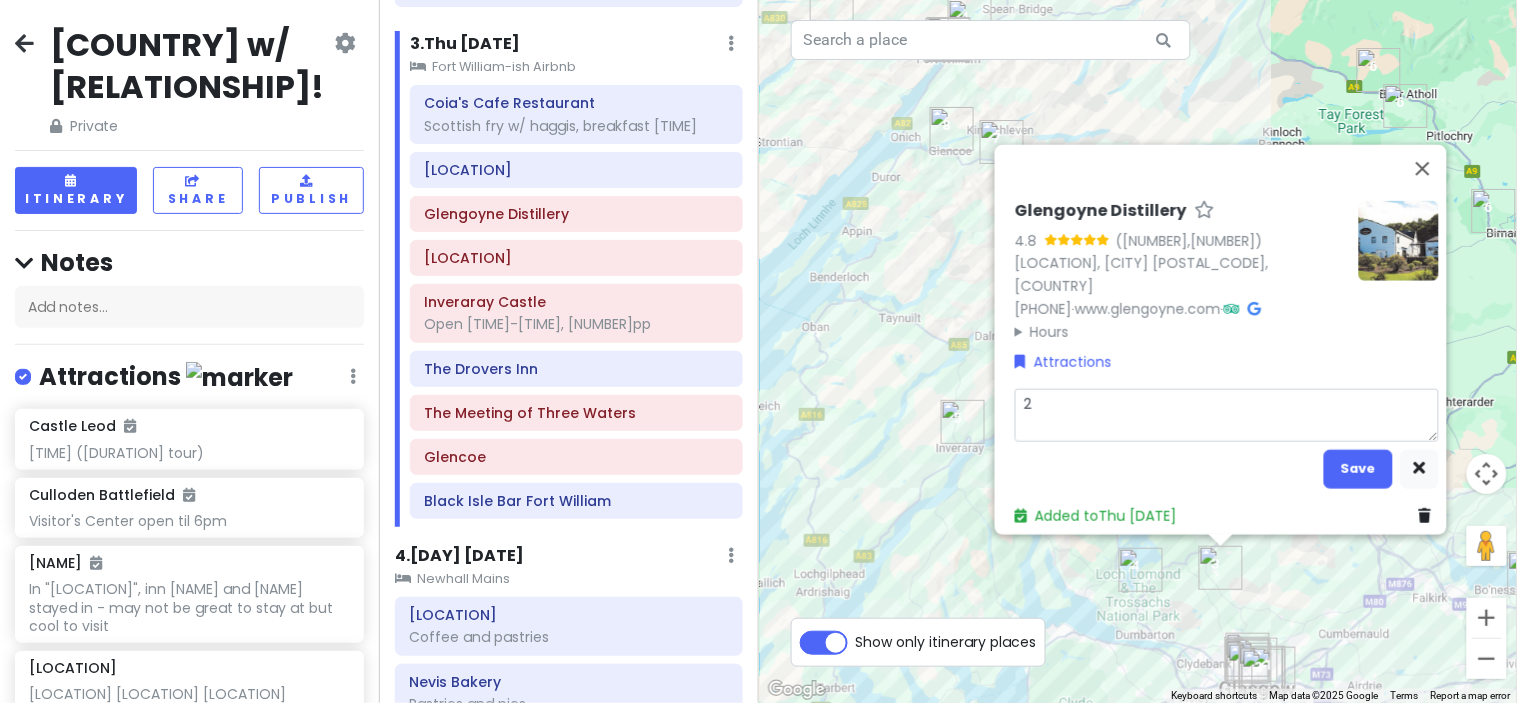 type on "x" 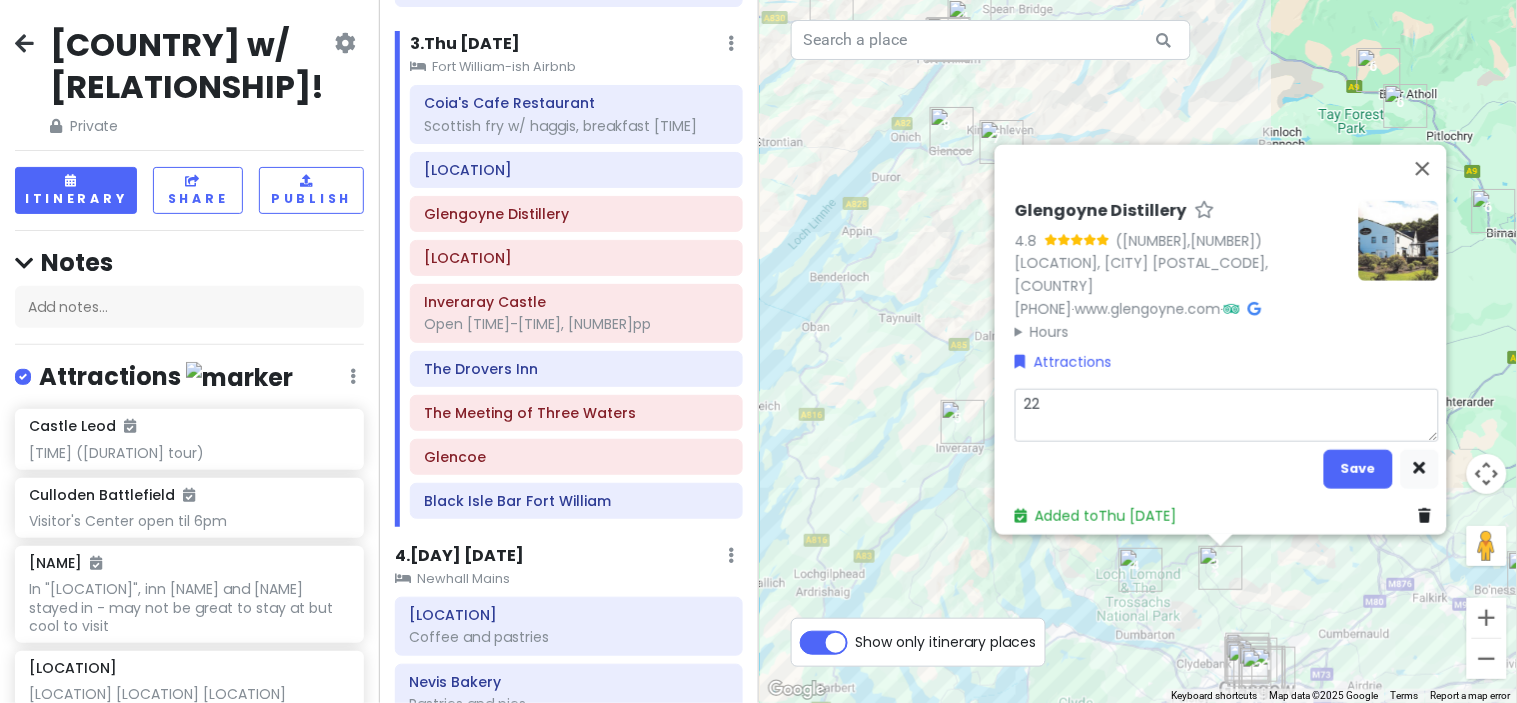 type on "x" 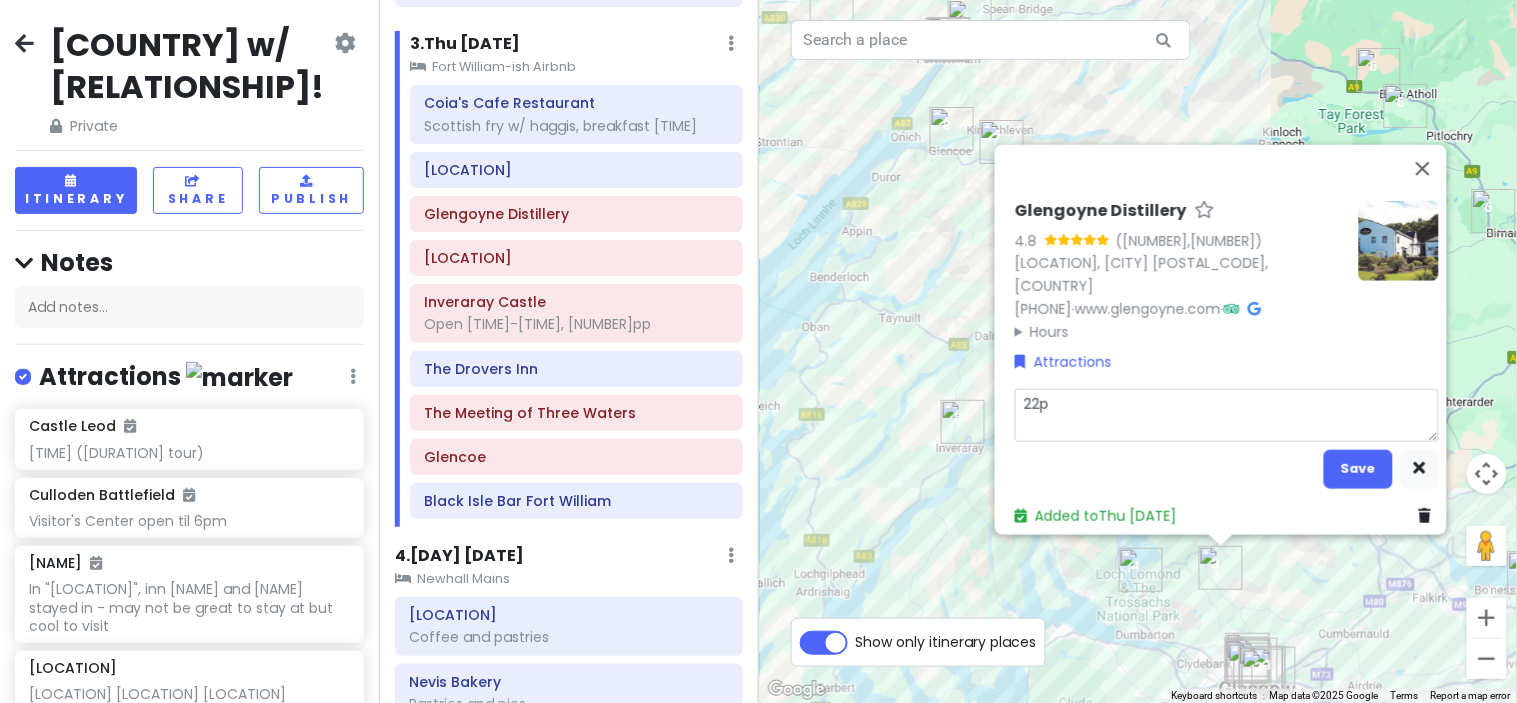 type on "x" 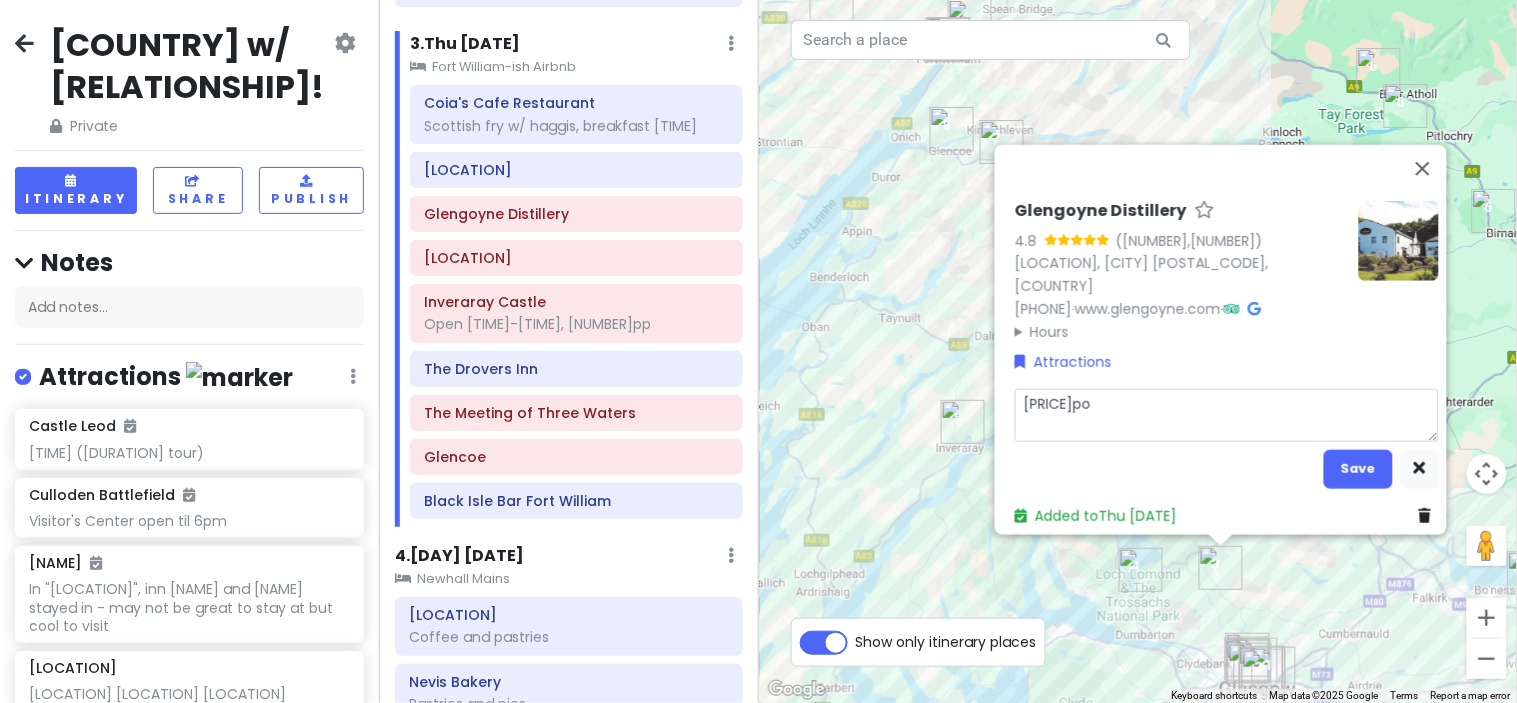 type on "x" 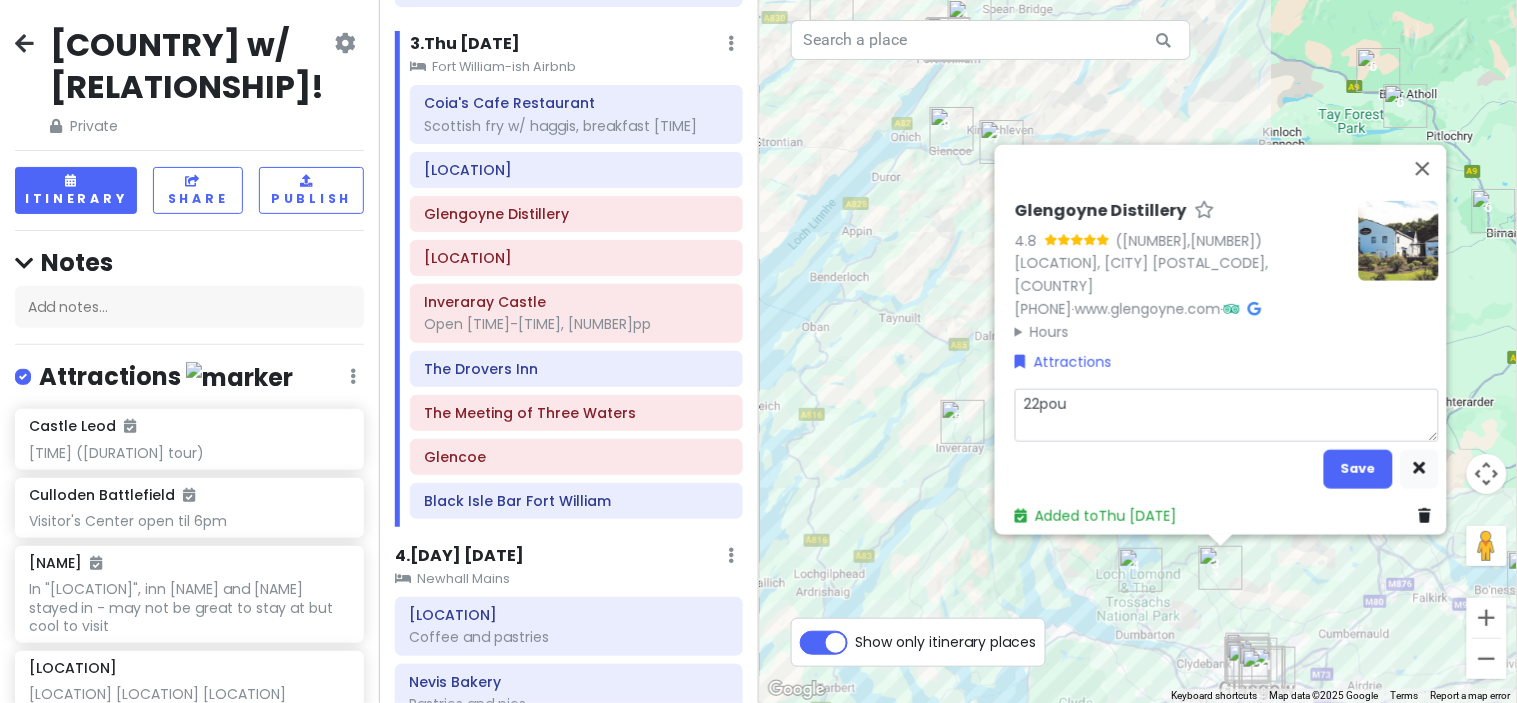 type on "x" 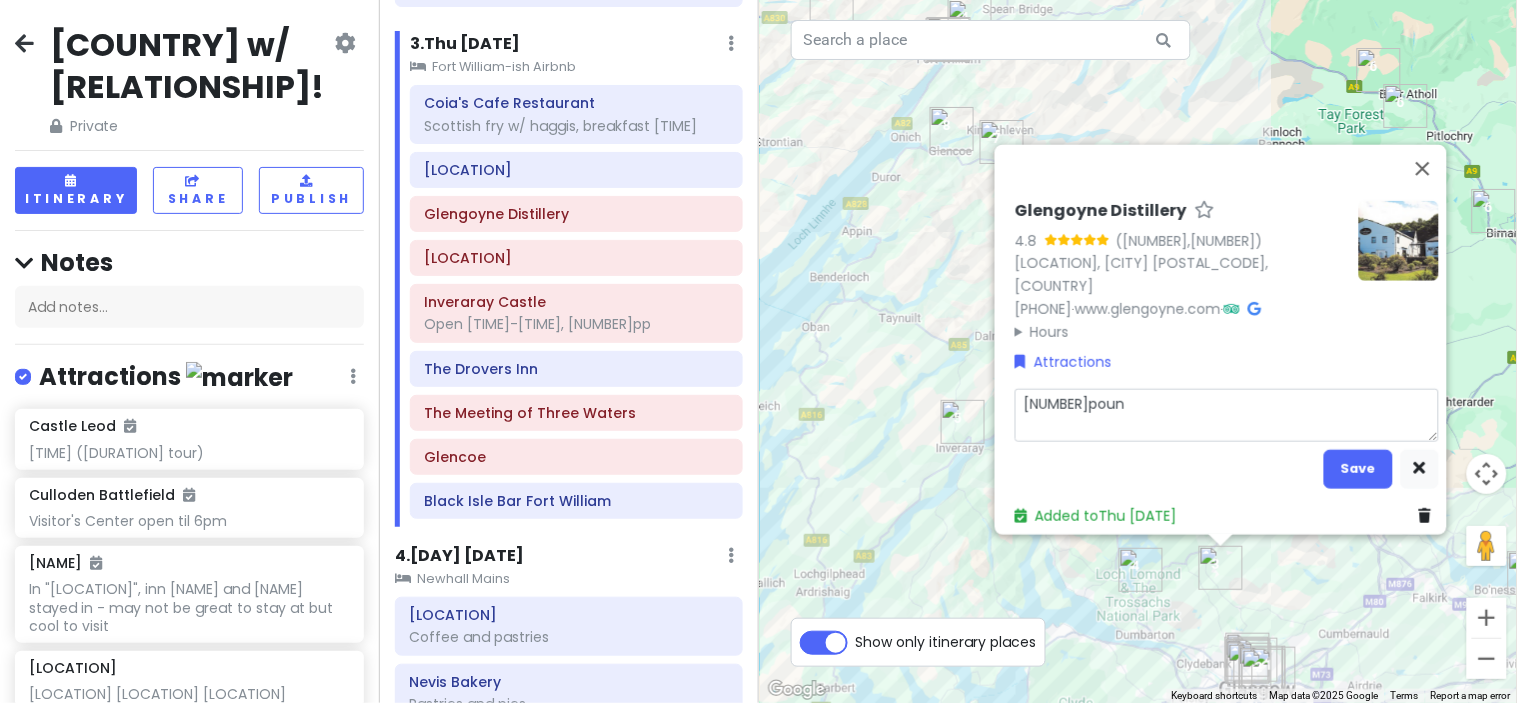 type on "x" 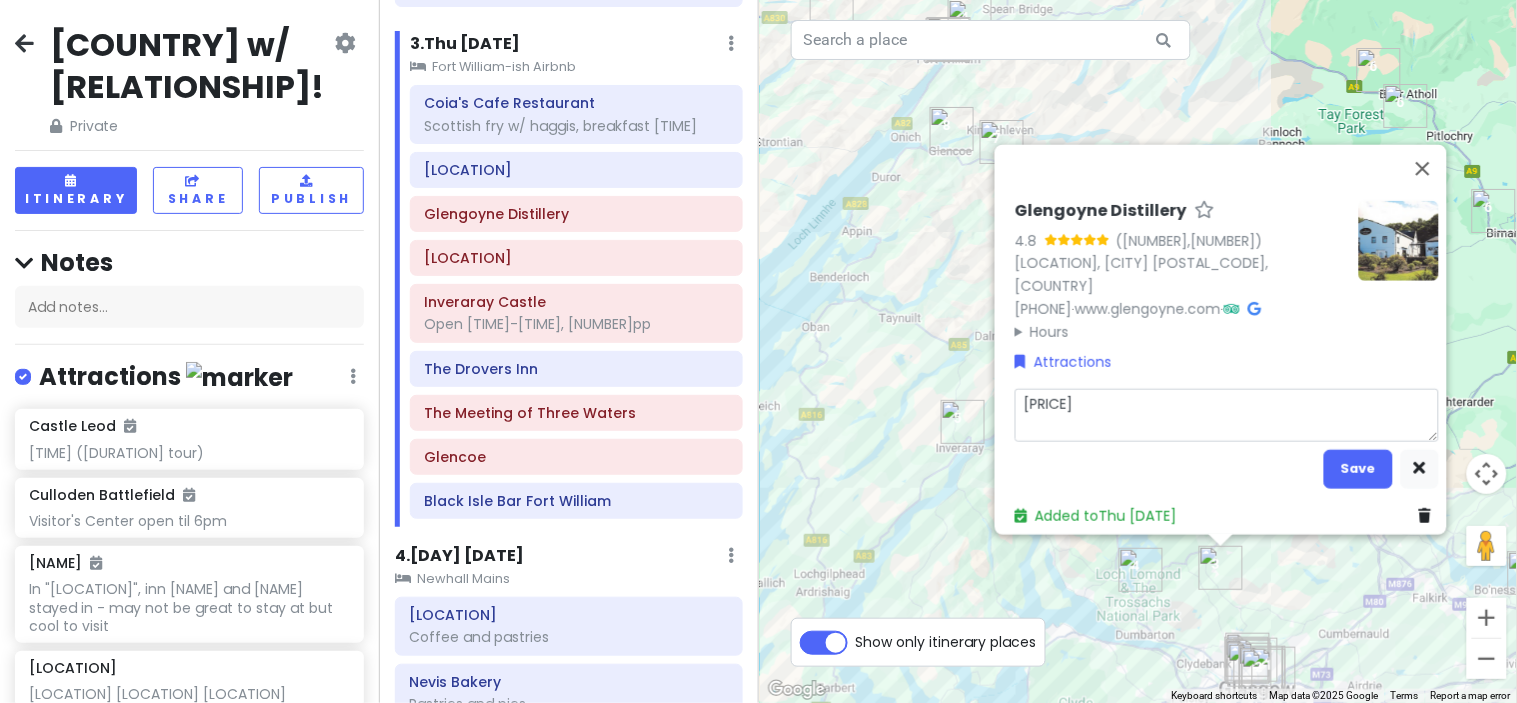 type on "x" 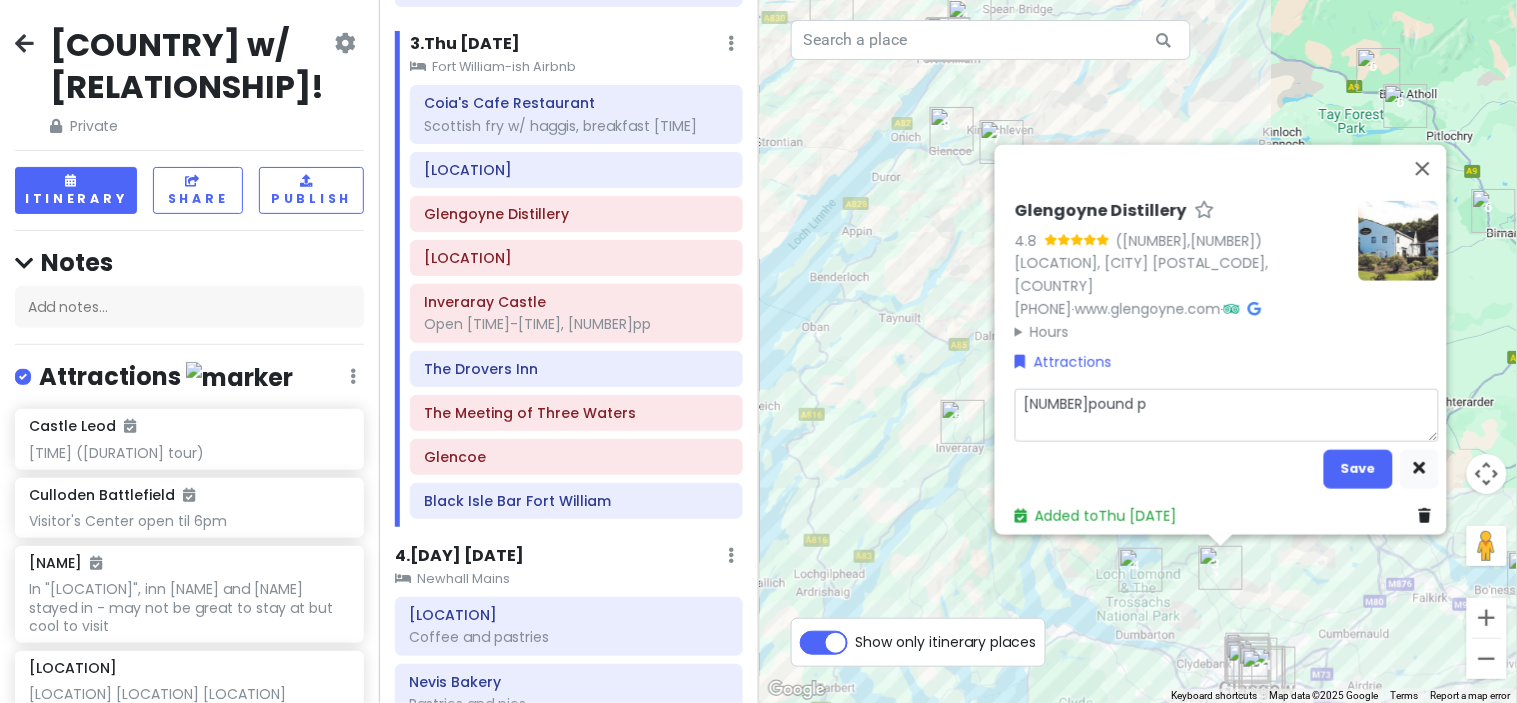 type on "x" 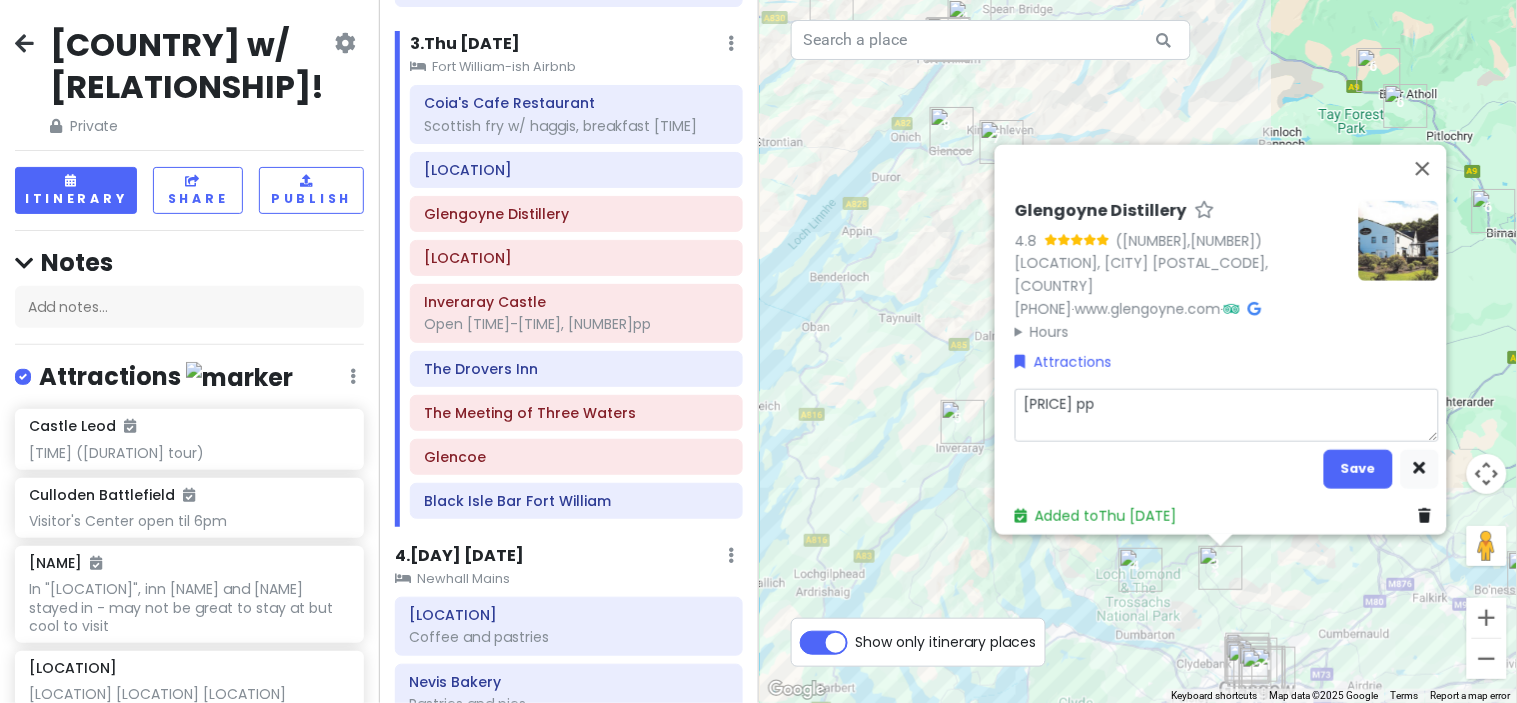 type on "x" 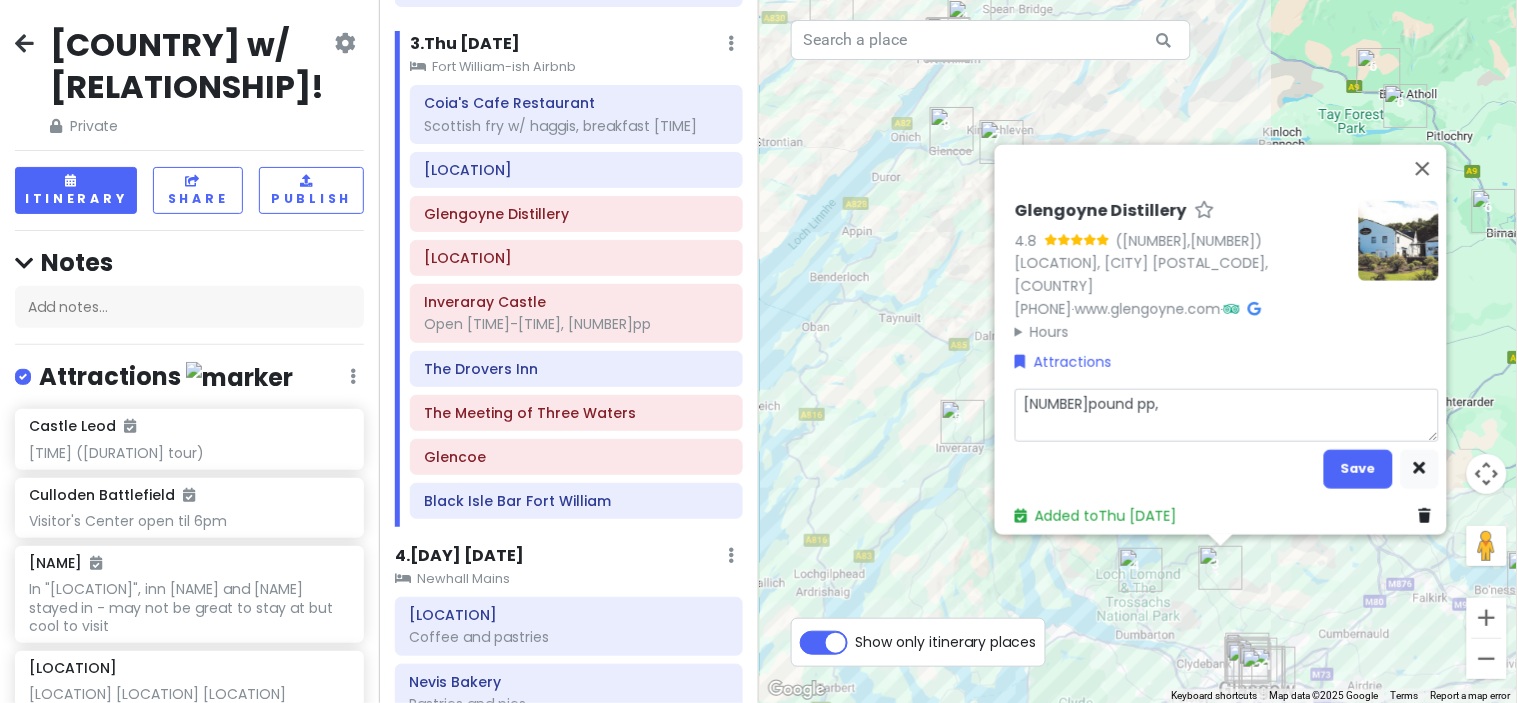 type on "x" 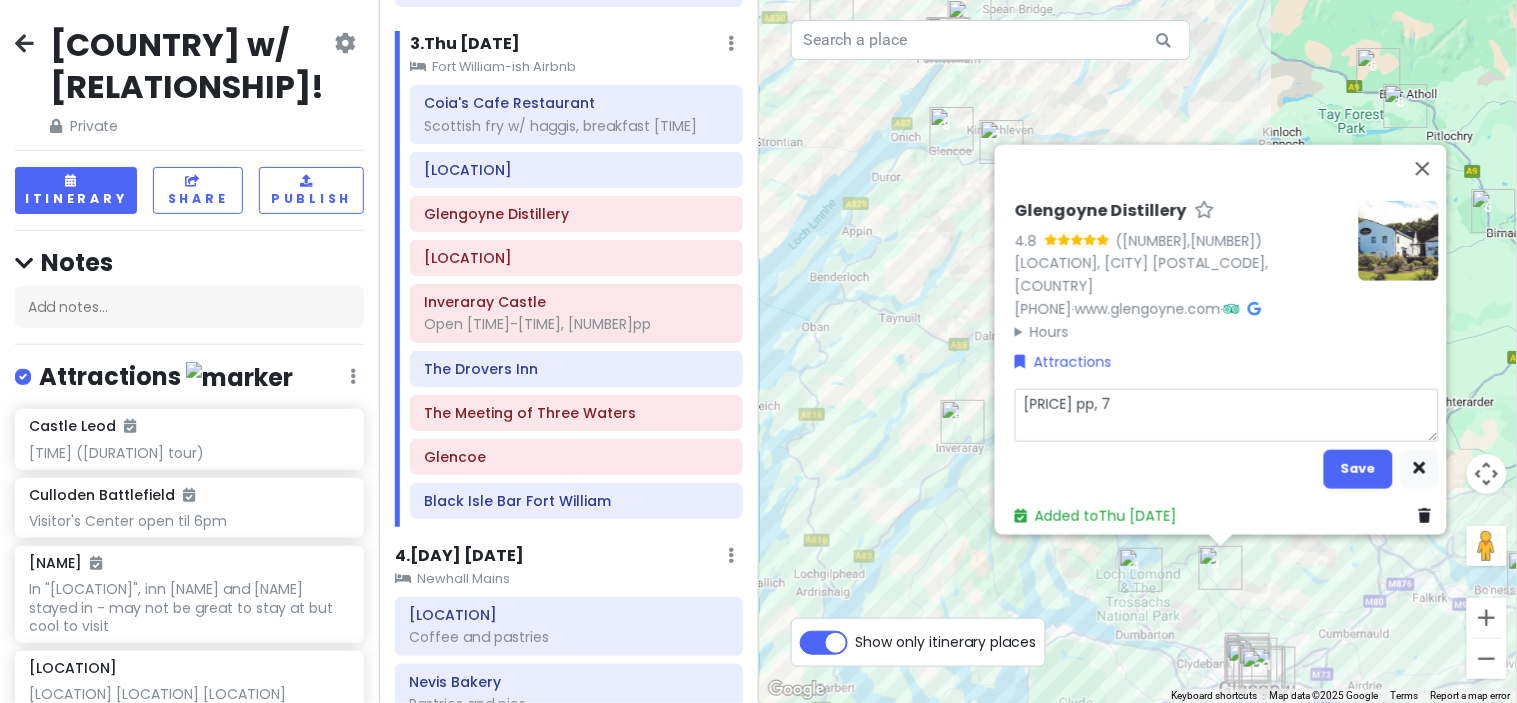 type on "x" 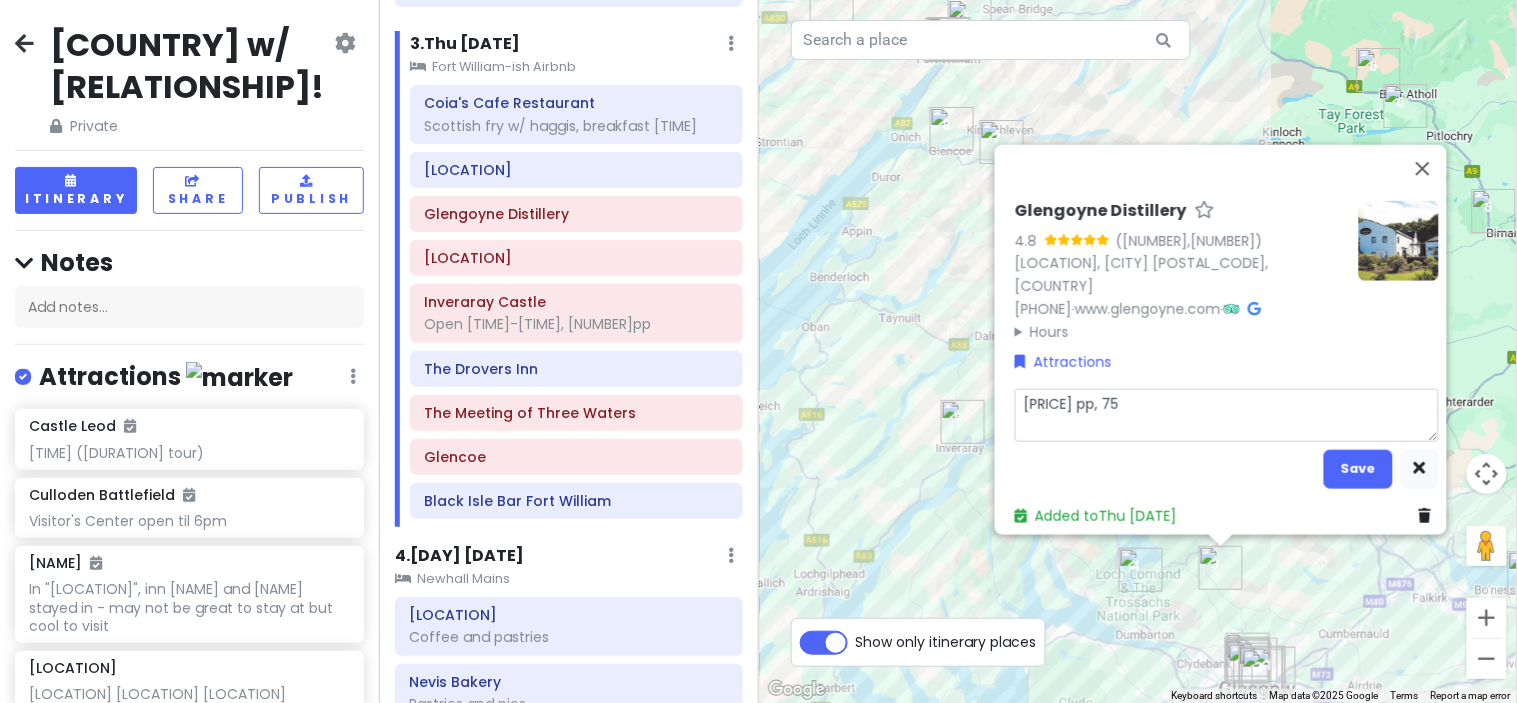 type on "x" 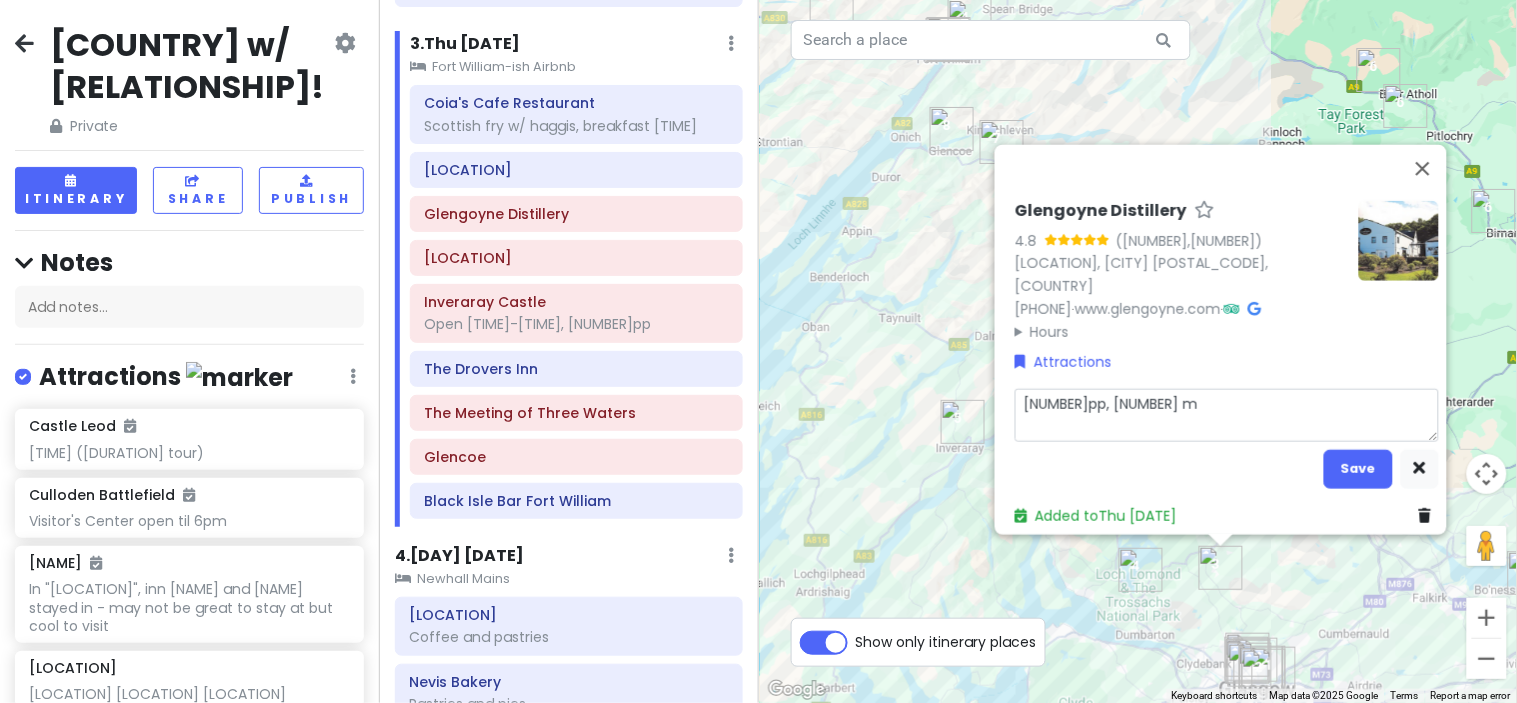 type on "x" 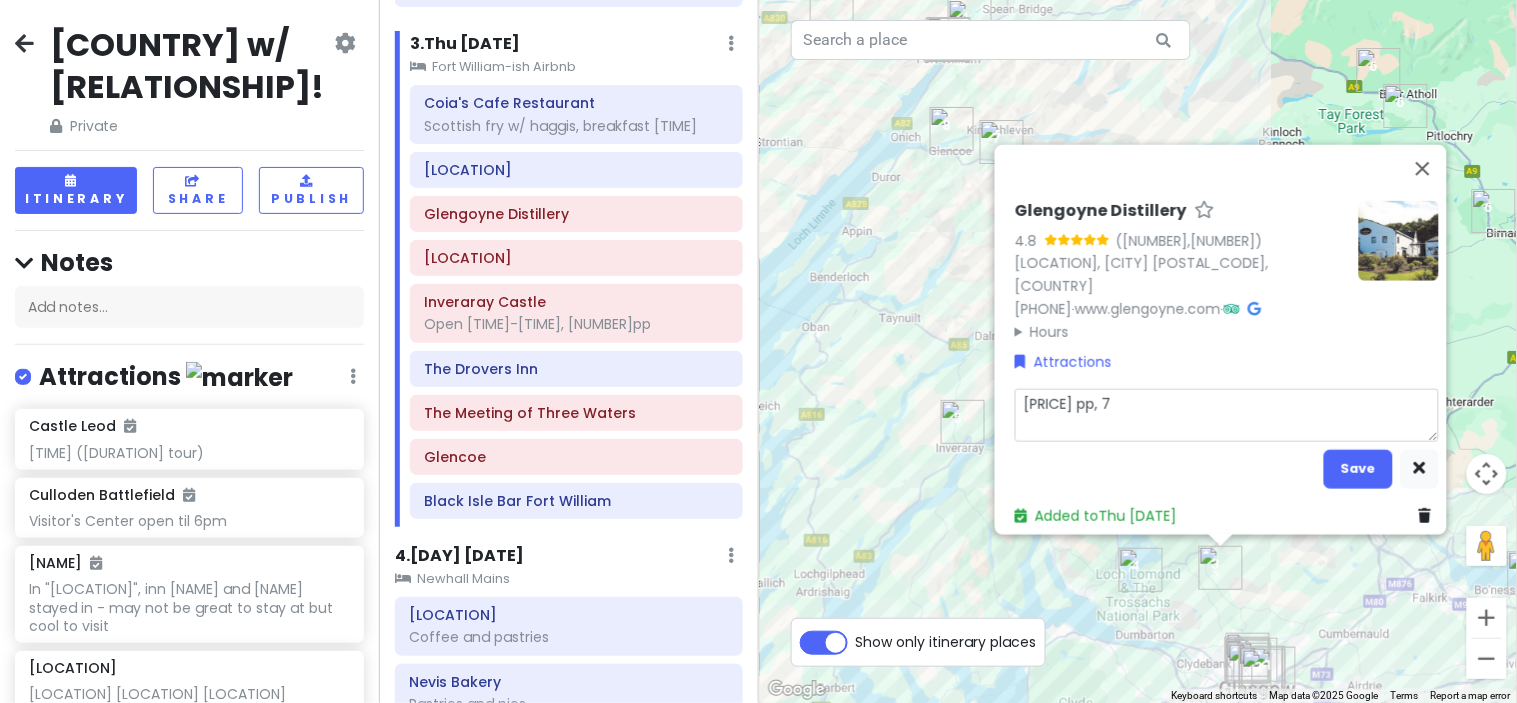 type on "x" 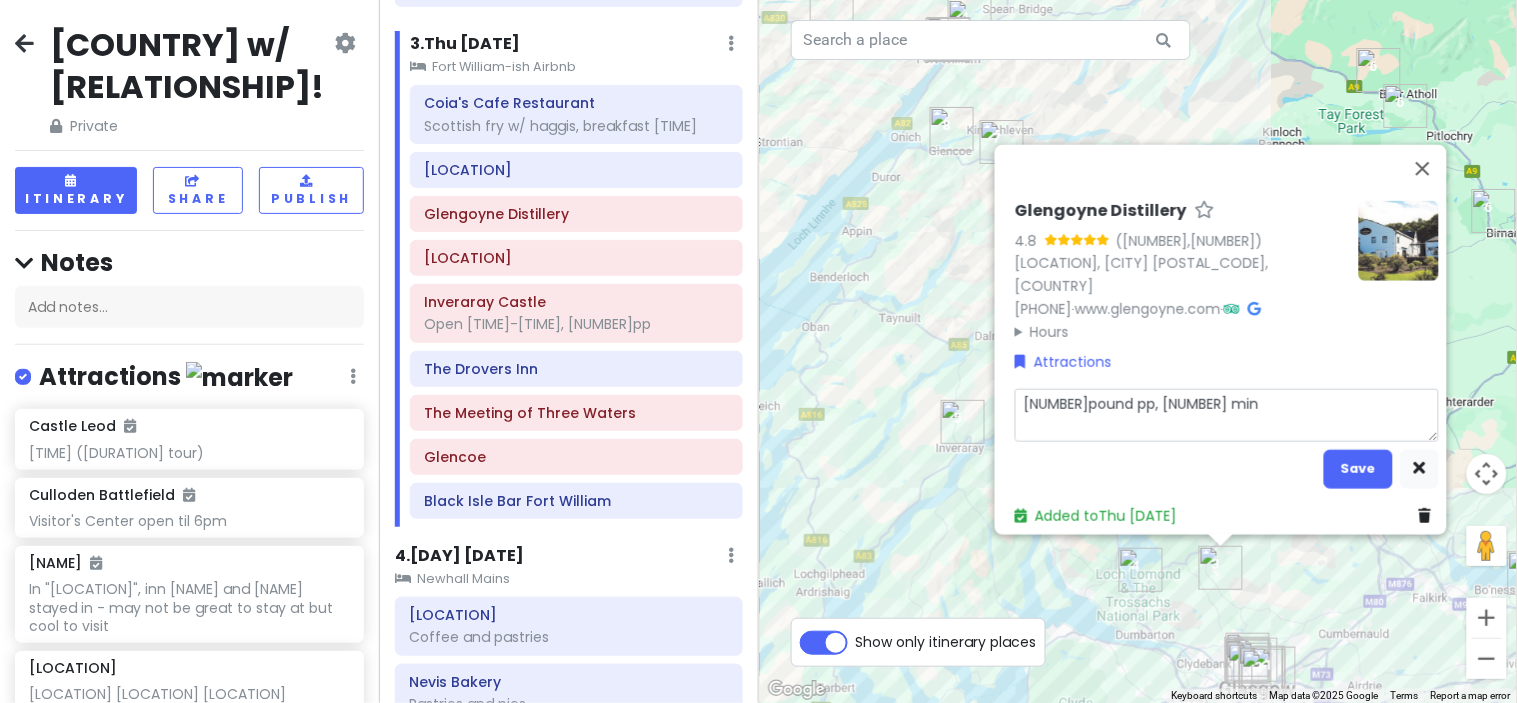 type on "x" 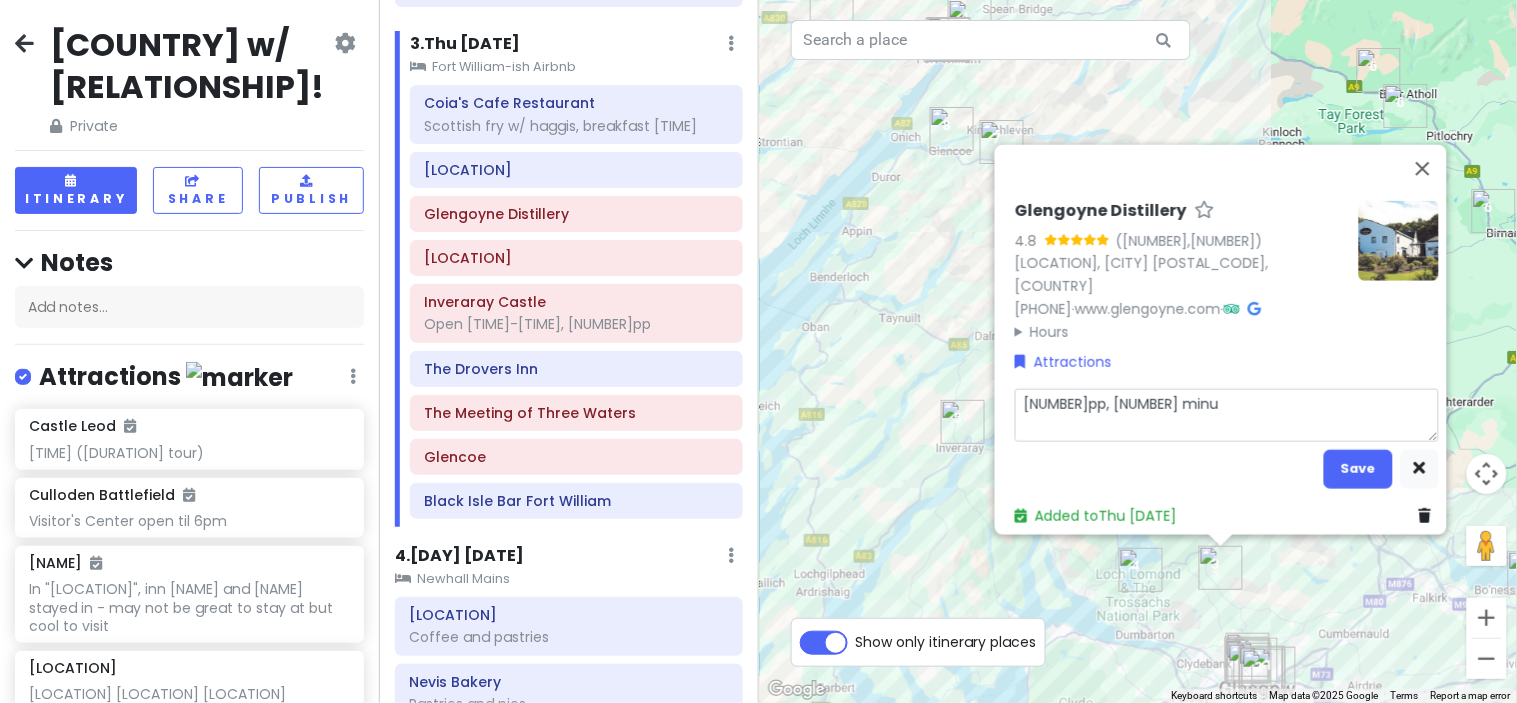 type on "x" 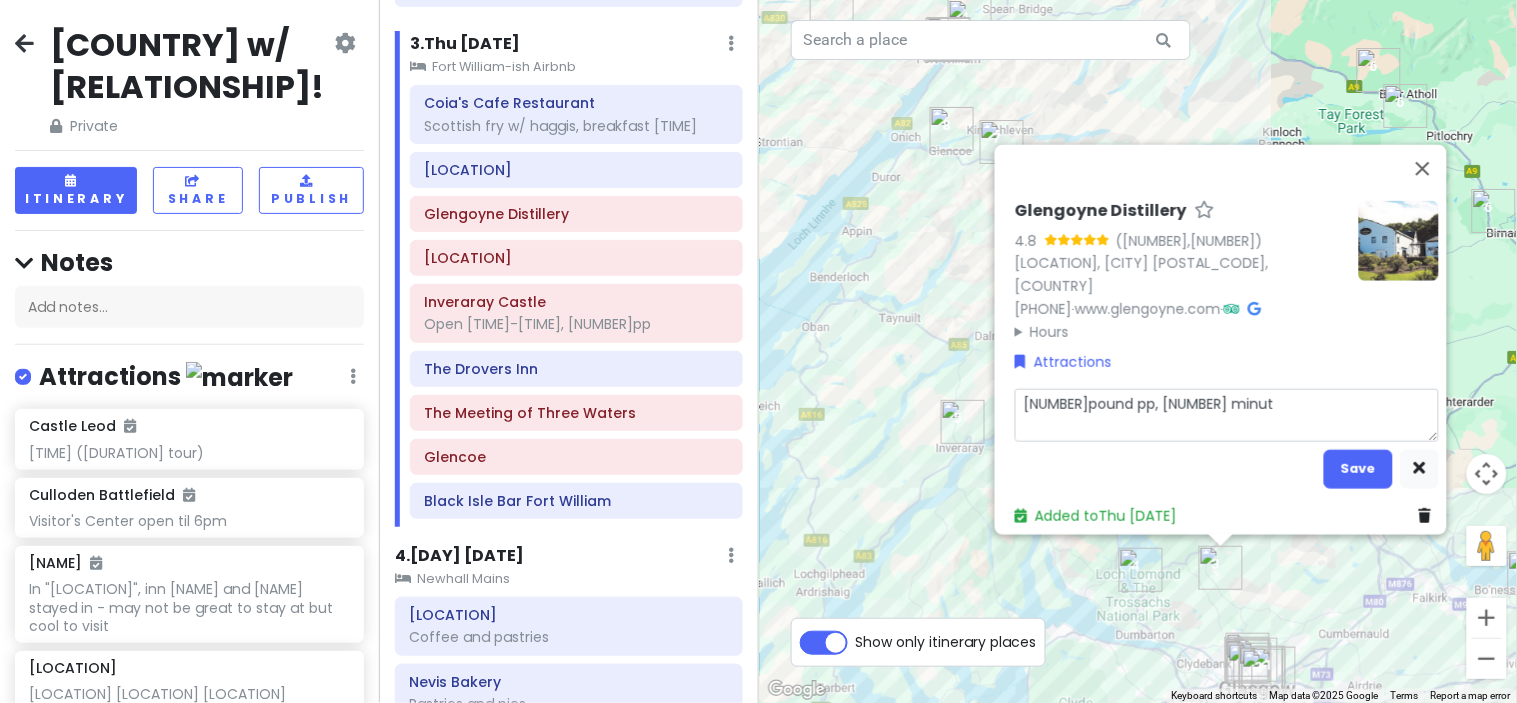 type on "x" 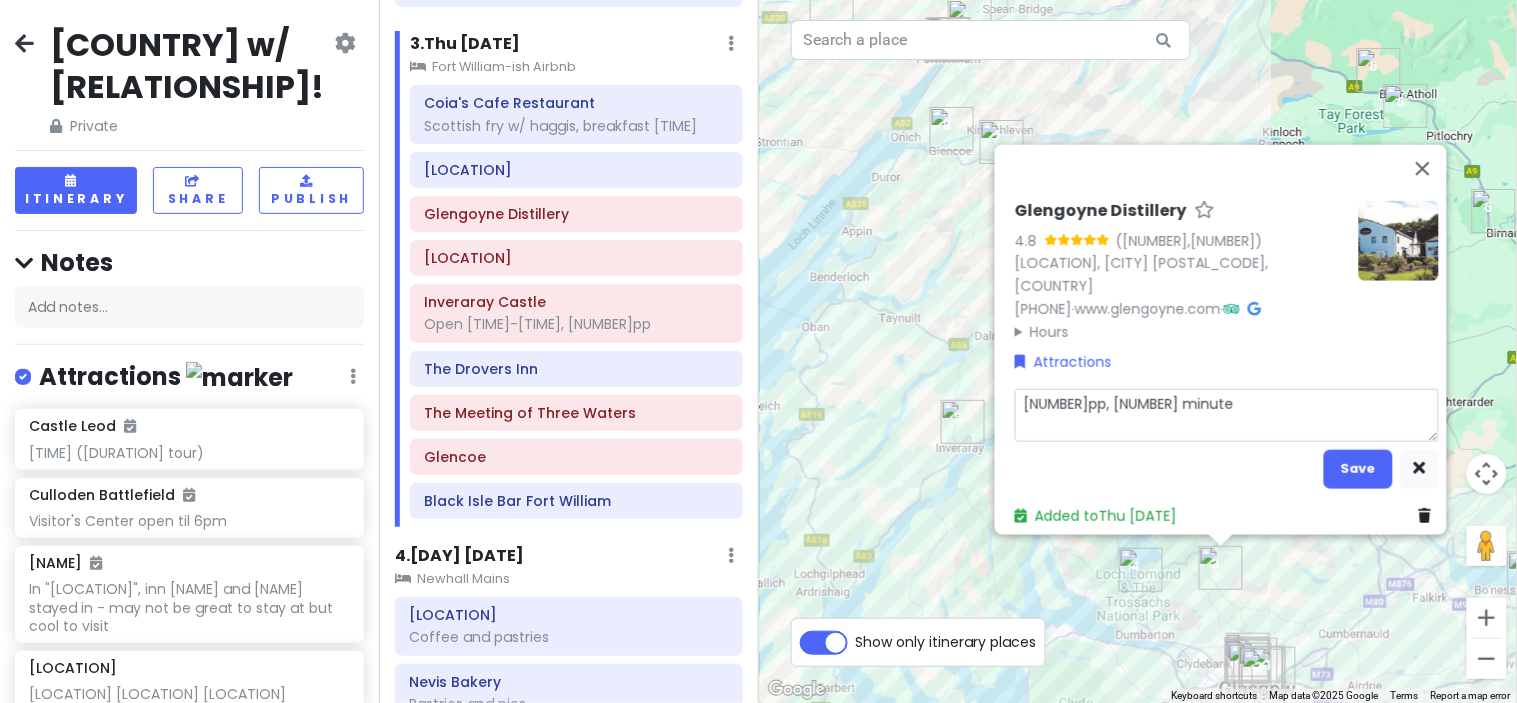 type on "x" 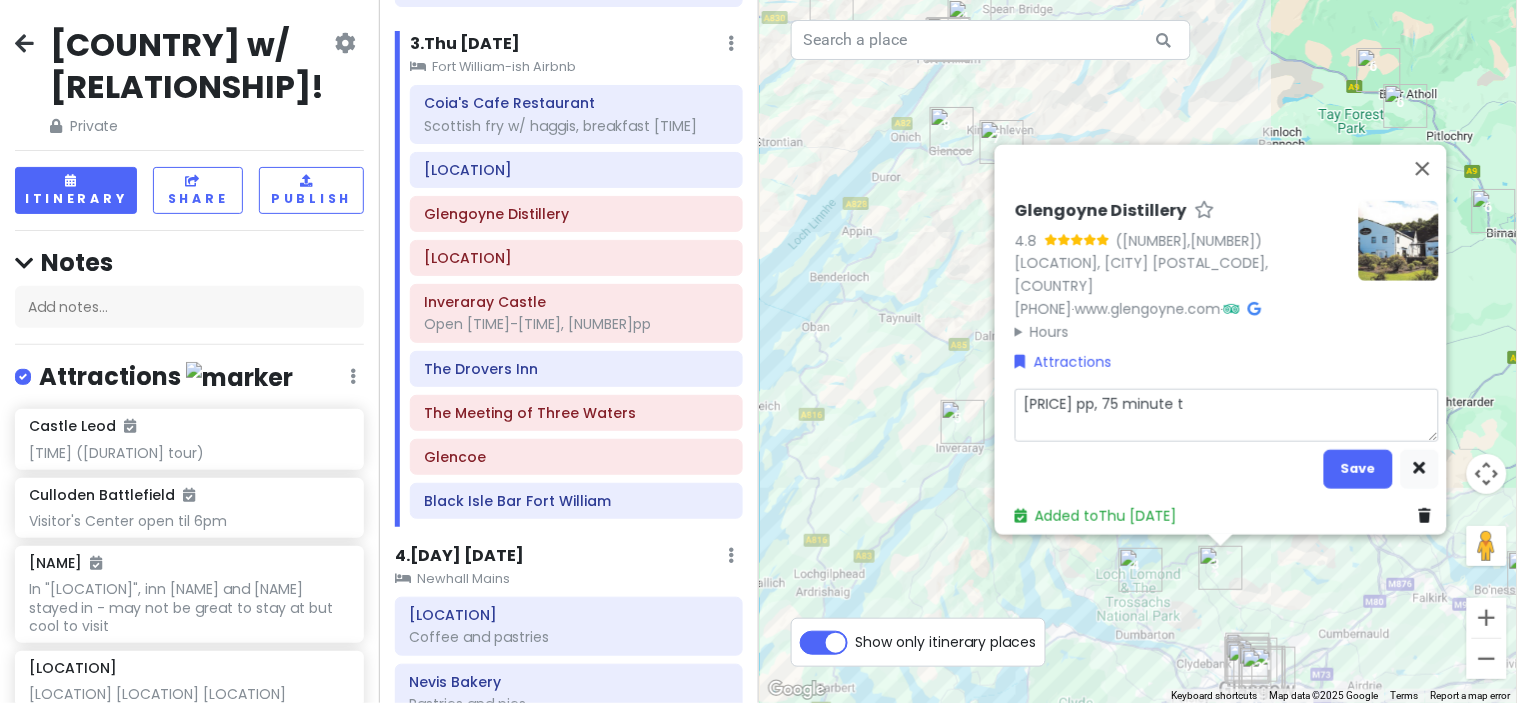 type on "x" 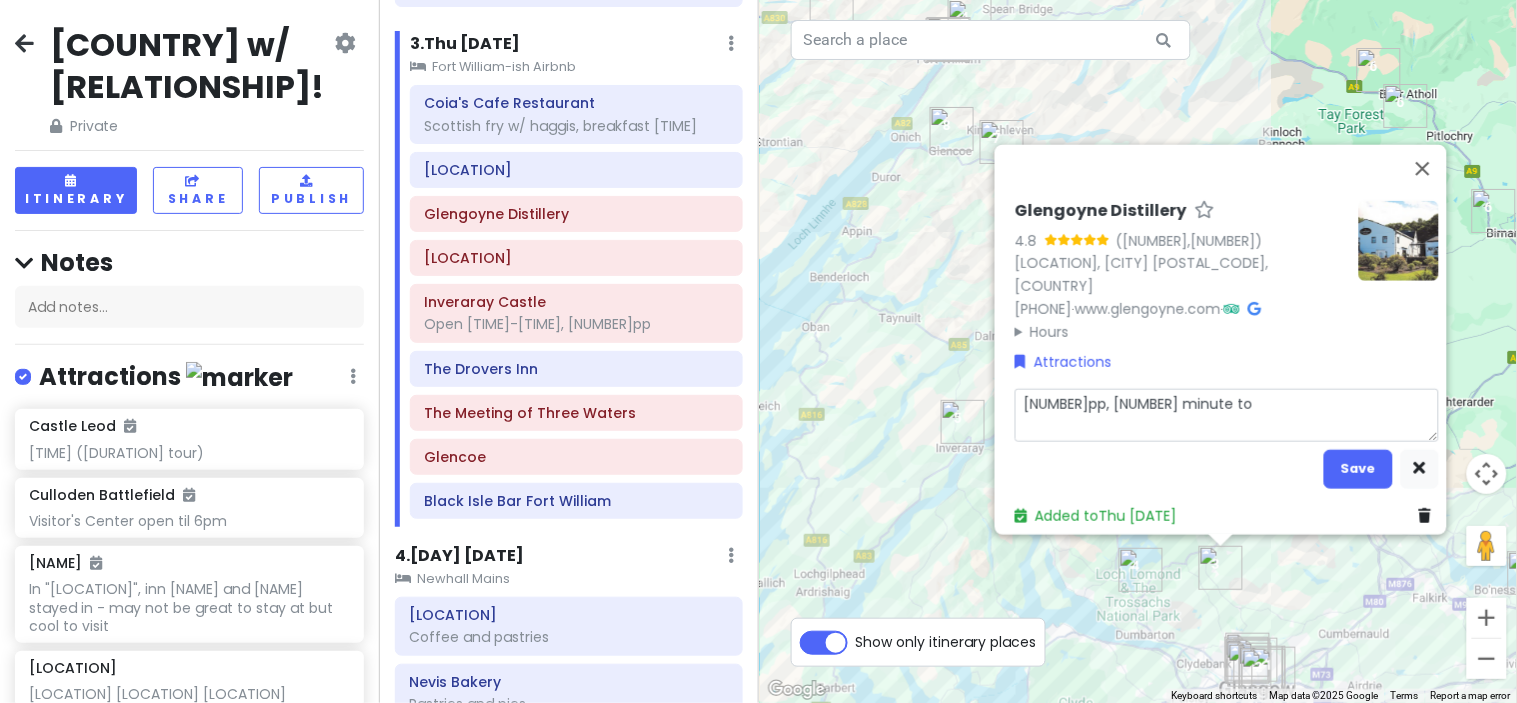 type on "x" 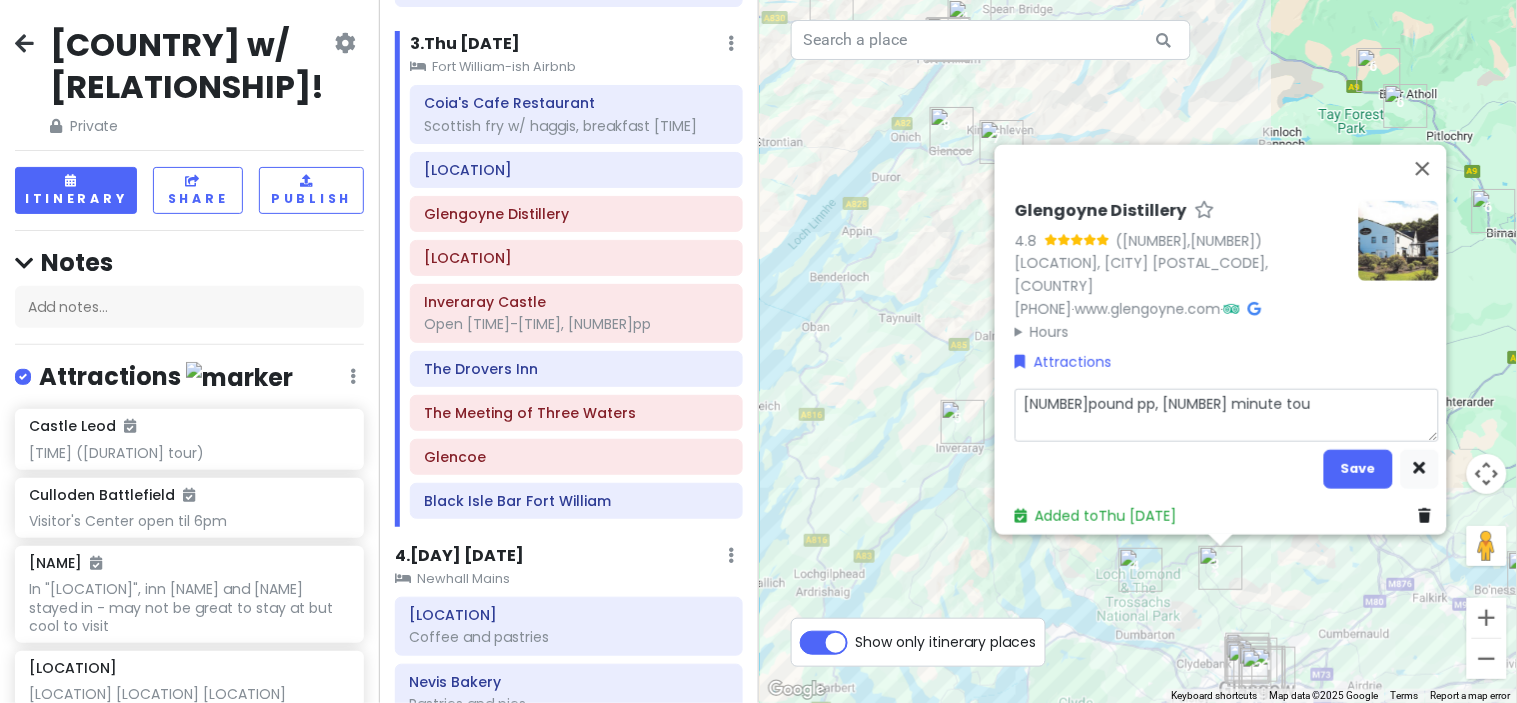type on "x" 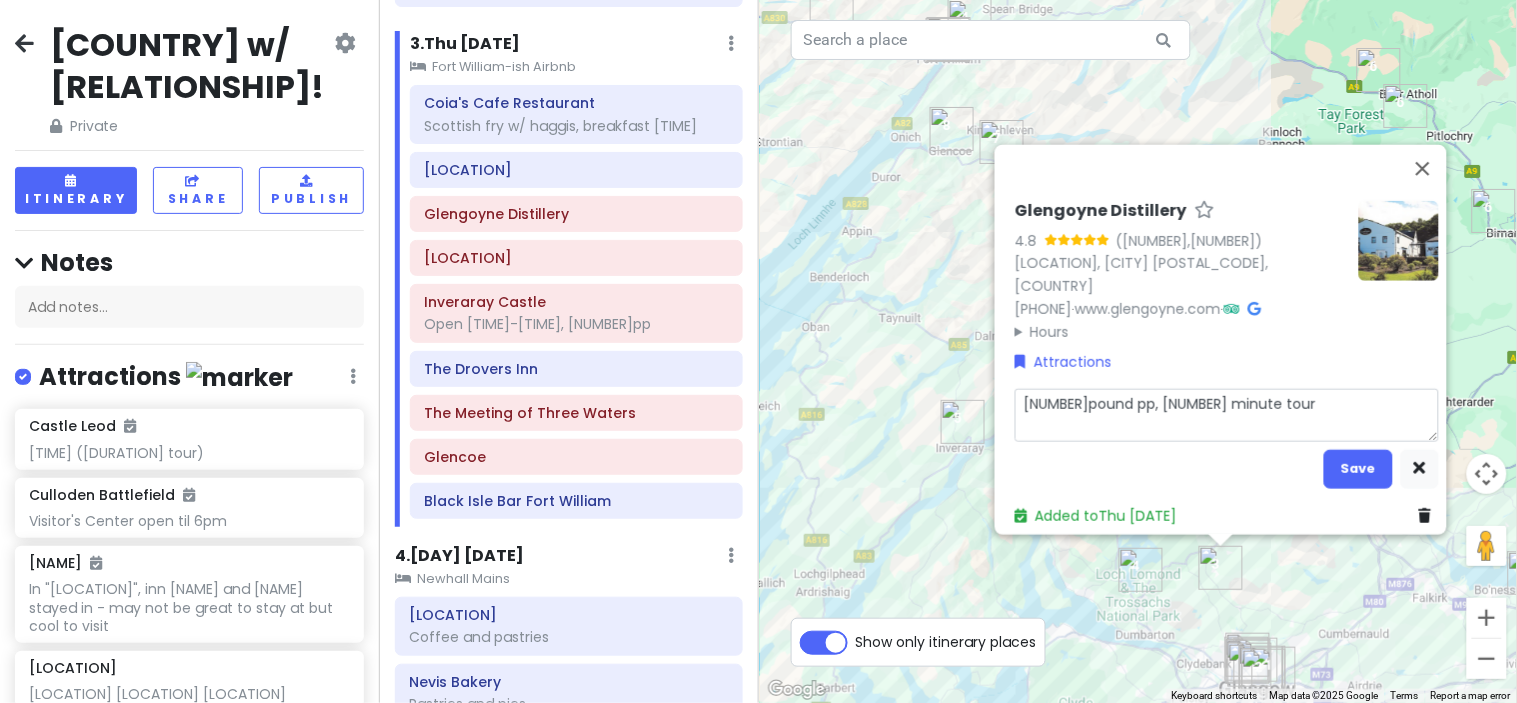 type on "[NUMBER]pound pp, [NUMBER] minute tour" 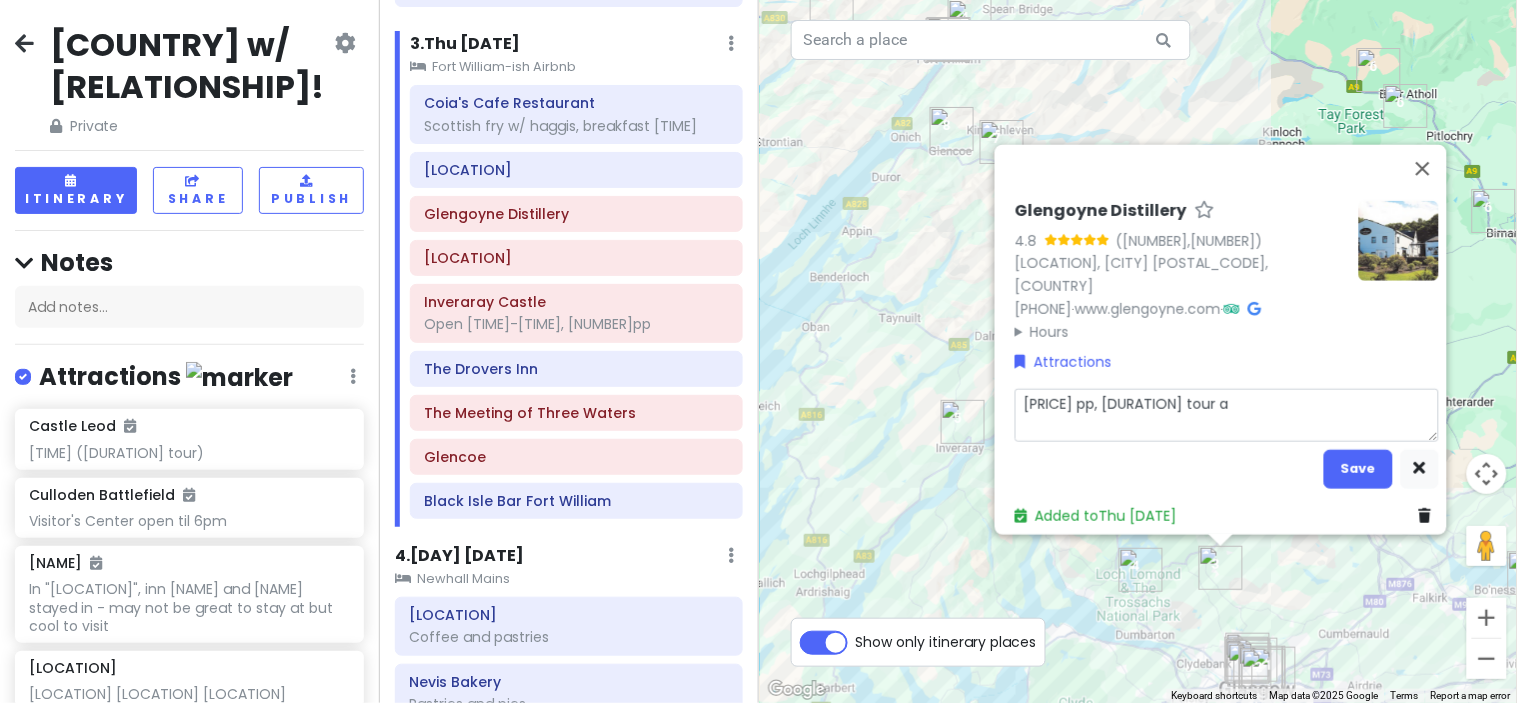 type on "x" 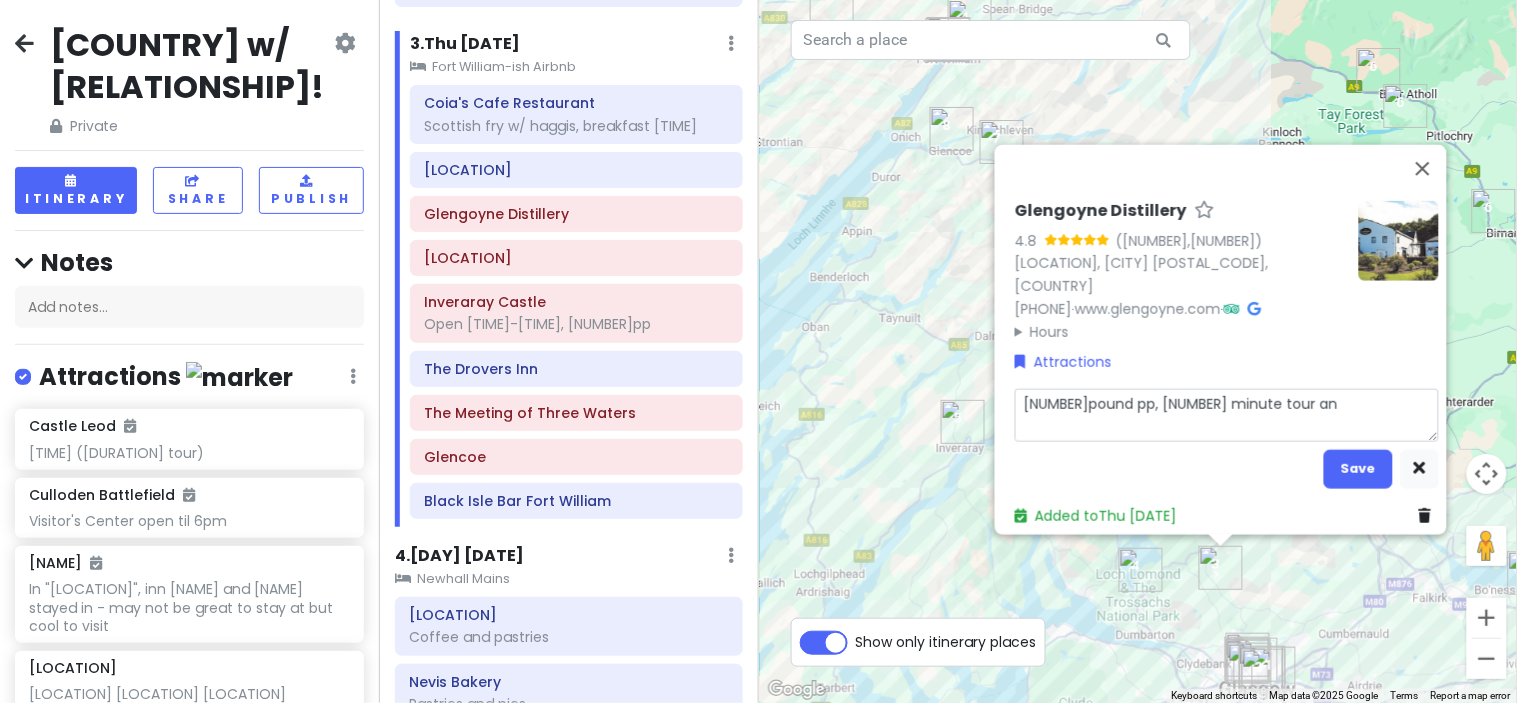 type on "[PRICE] pp, 75 minute tour and" 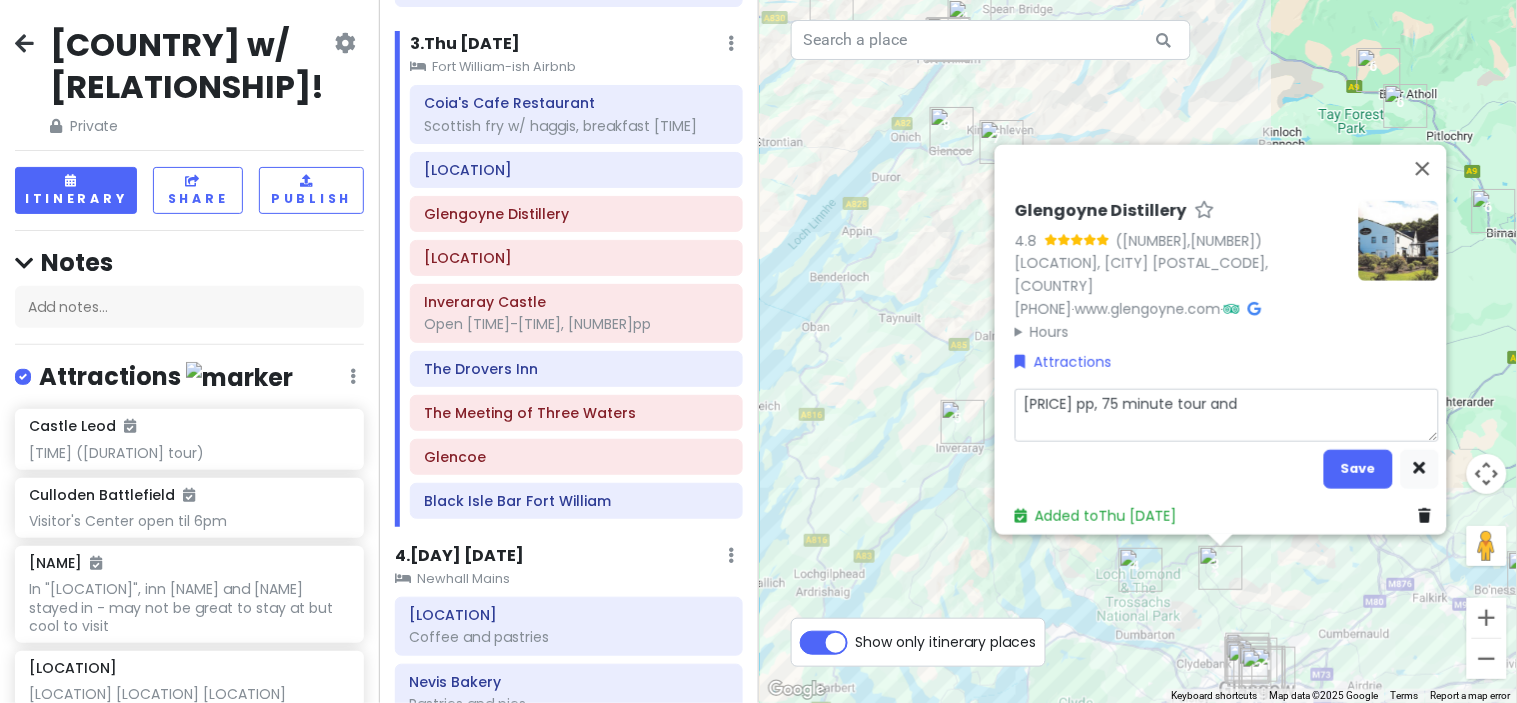 type on "x" 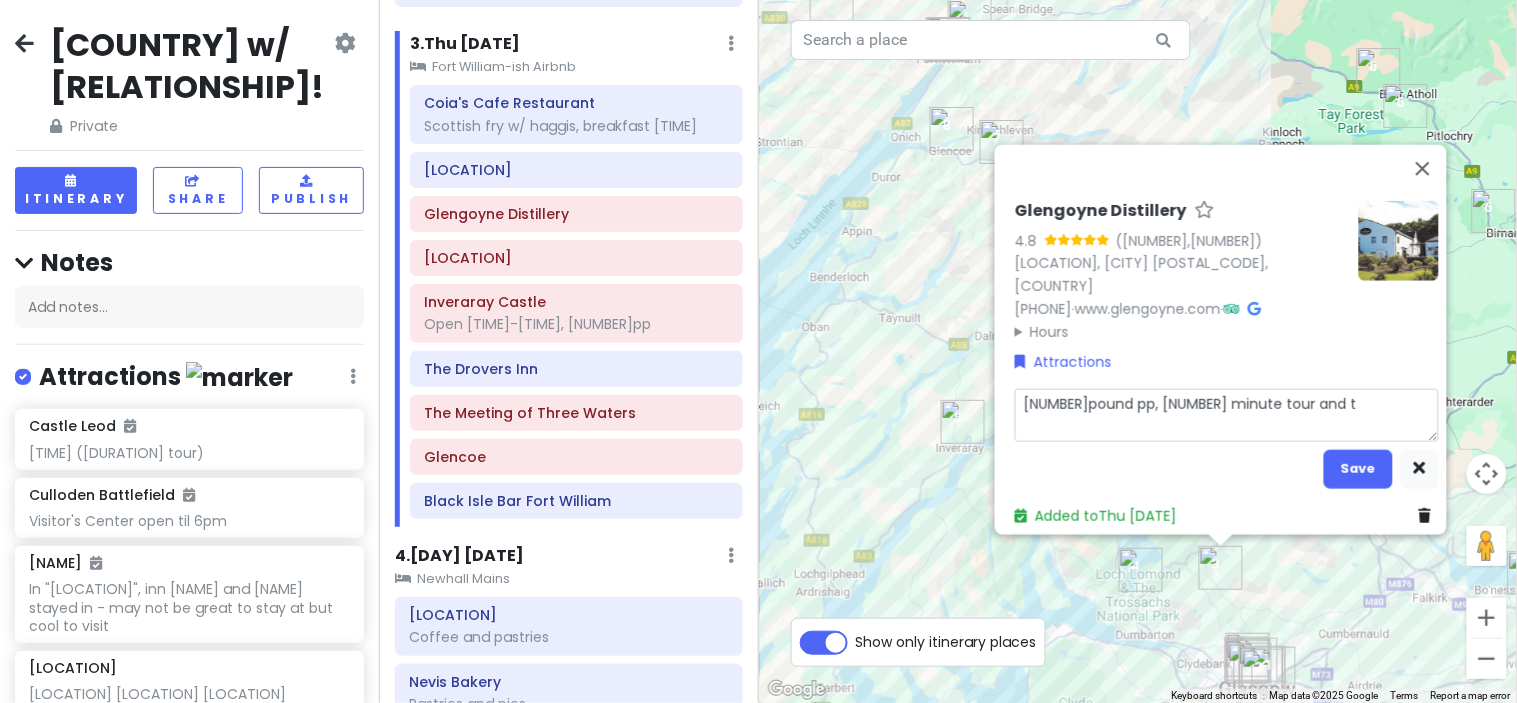 type on "x" 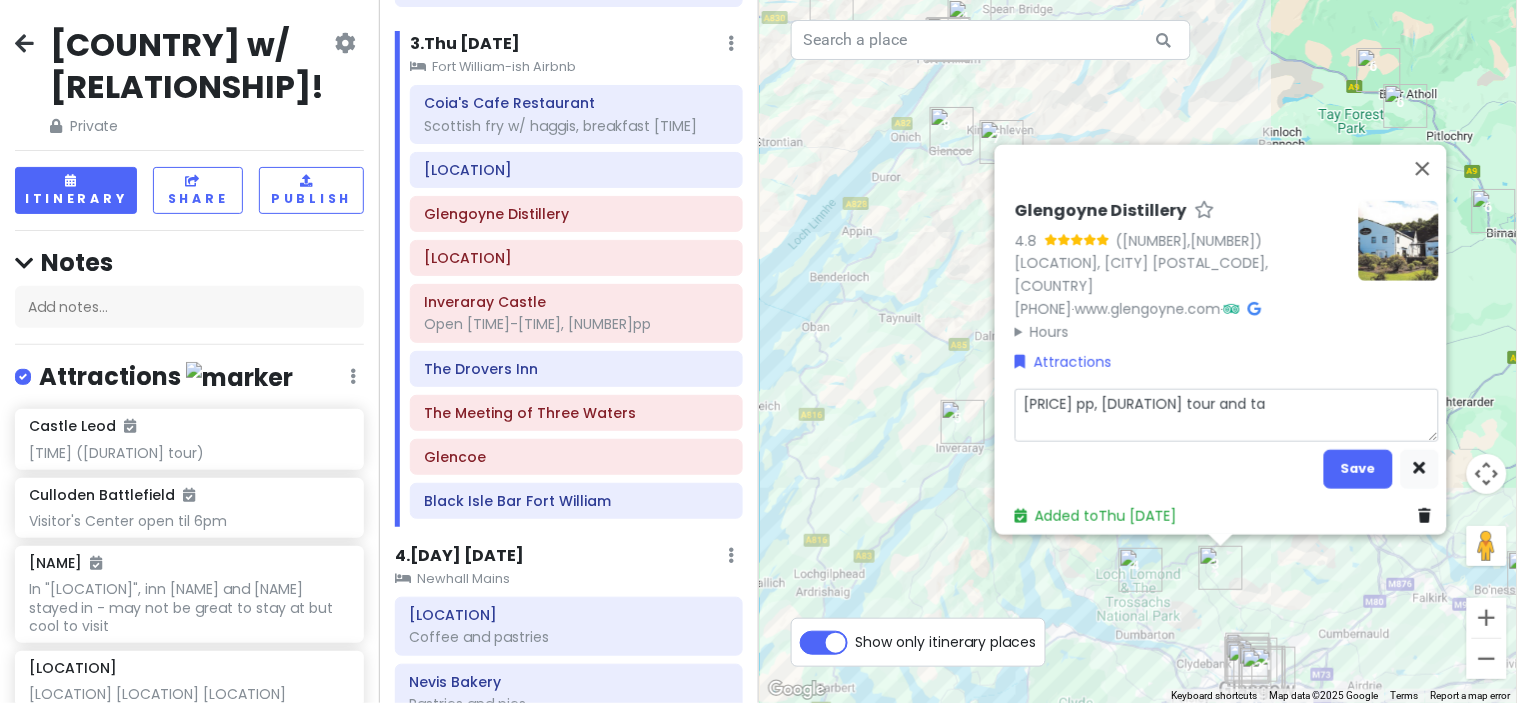 type on "x" 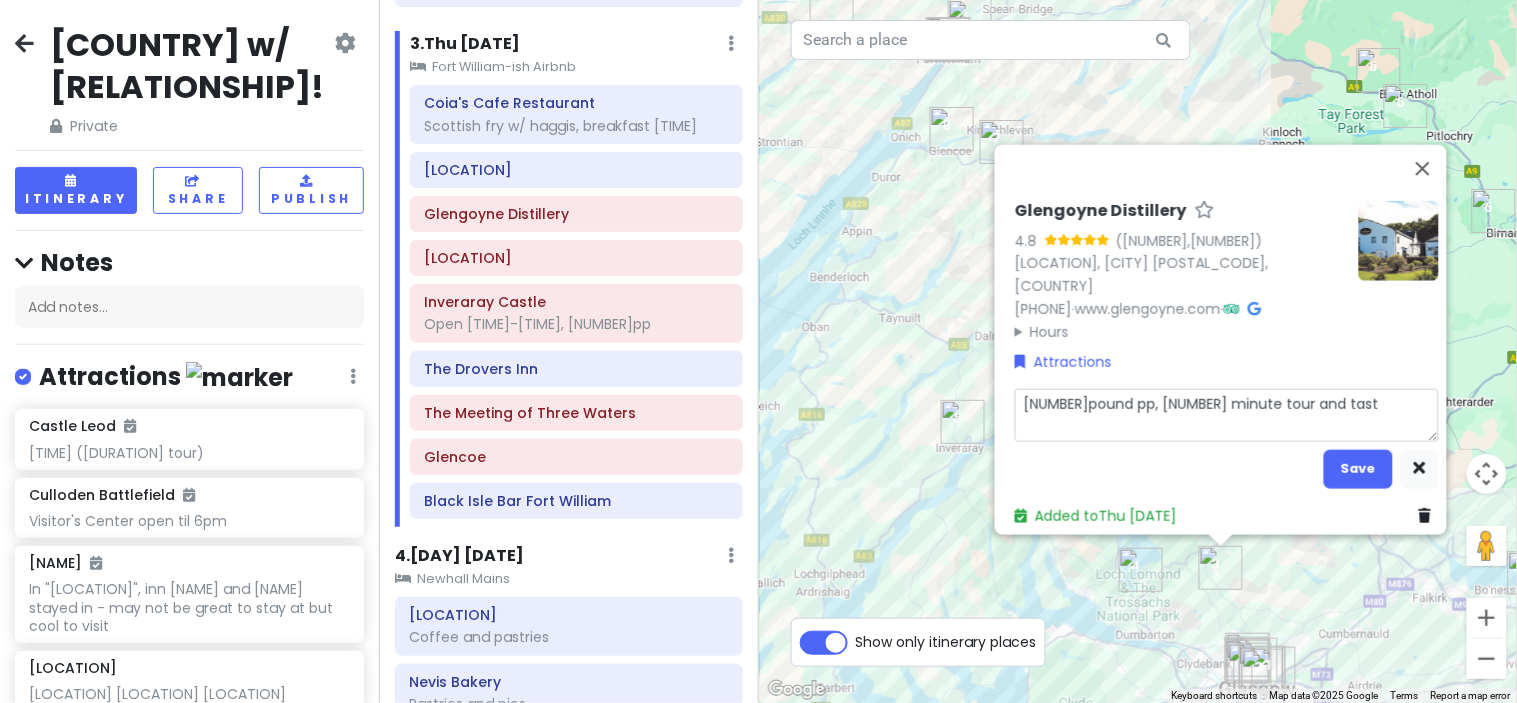 type on "x" 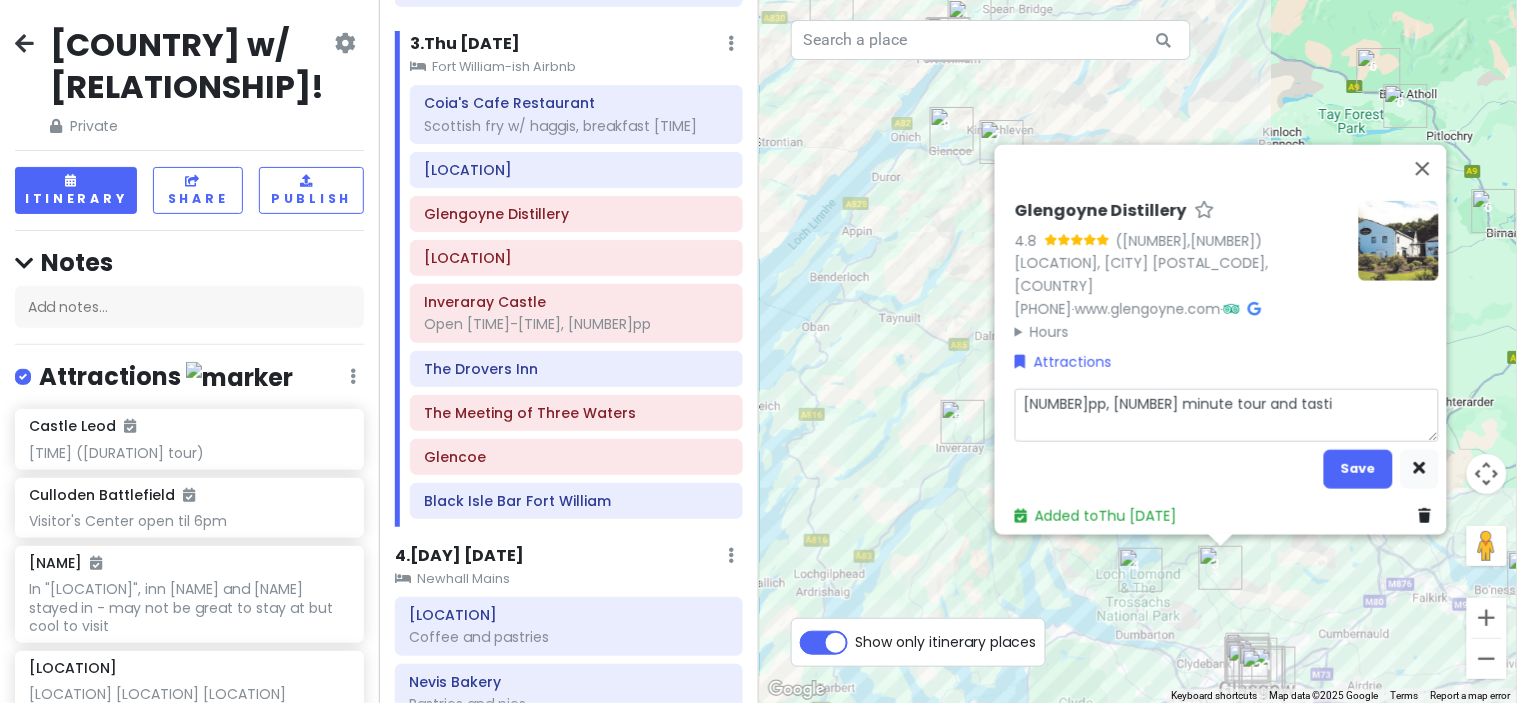 type on "x" 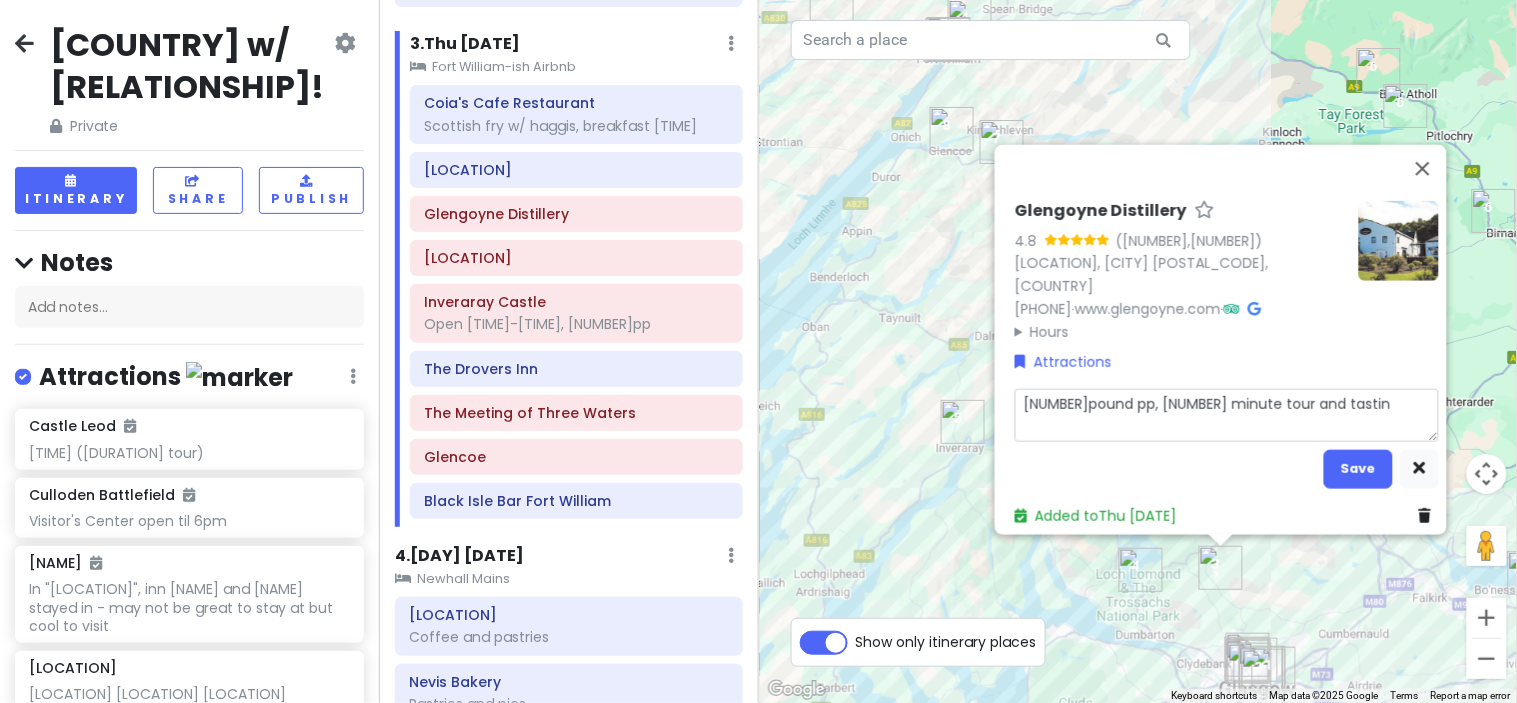 type on "x" 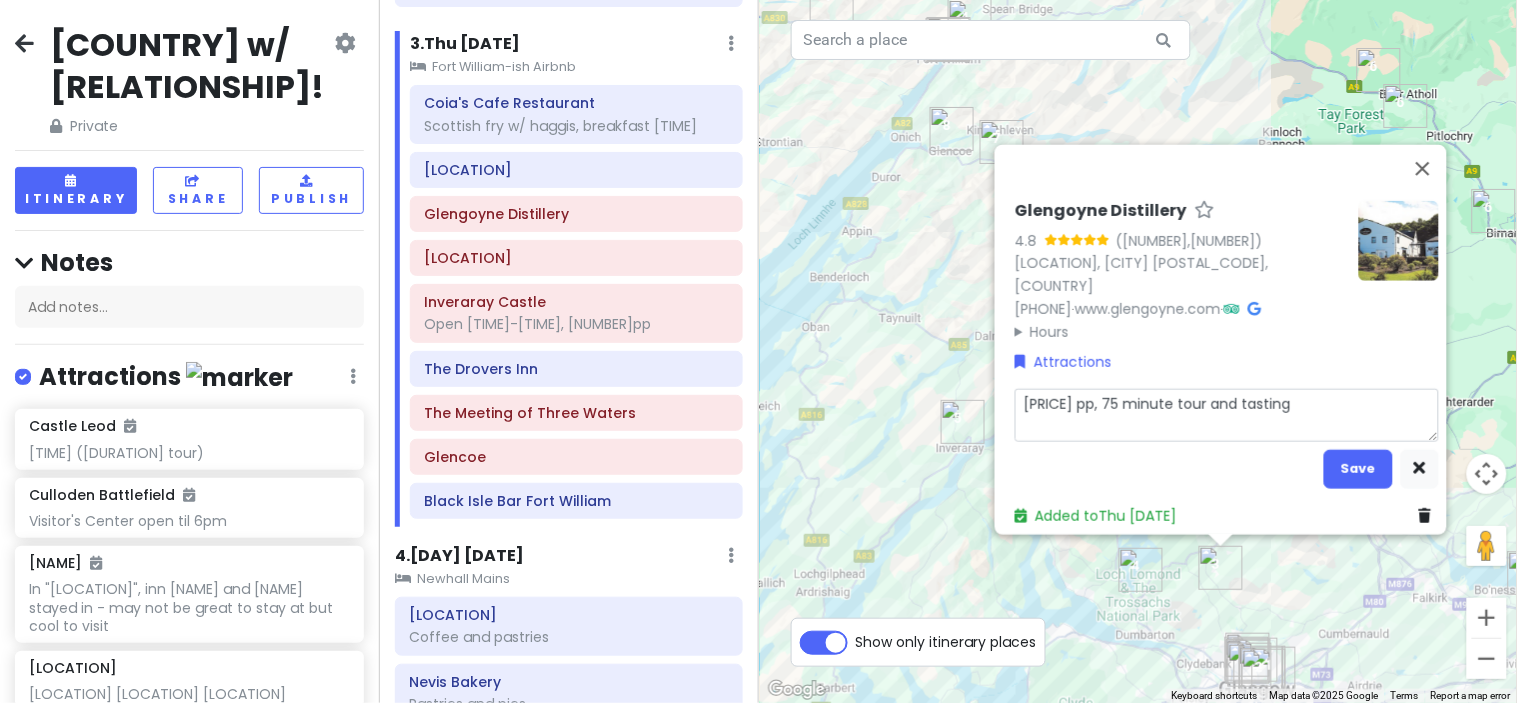 type on "x" 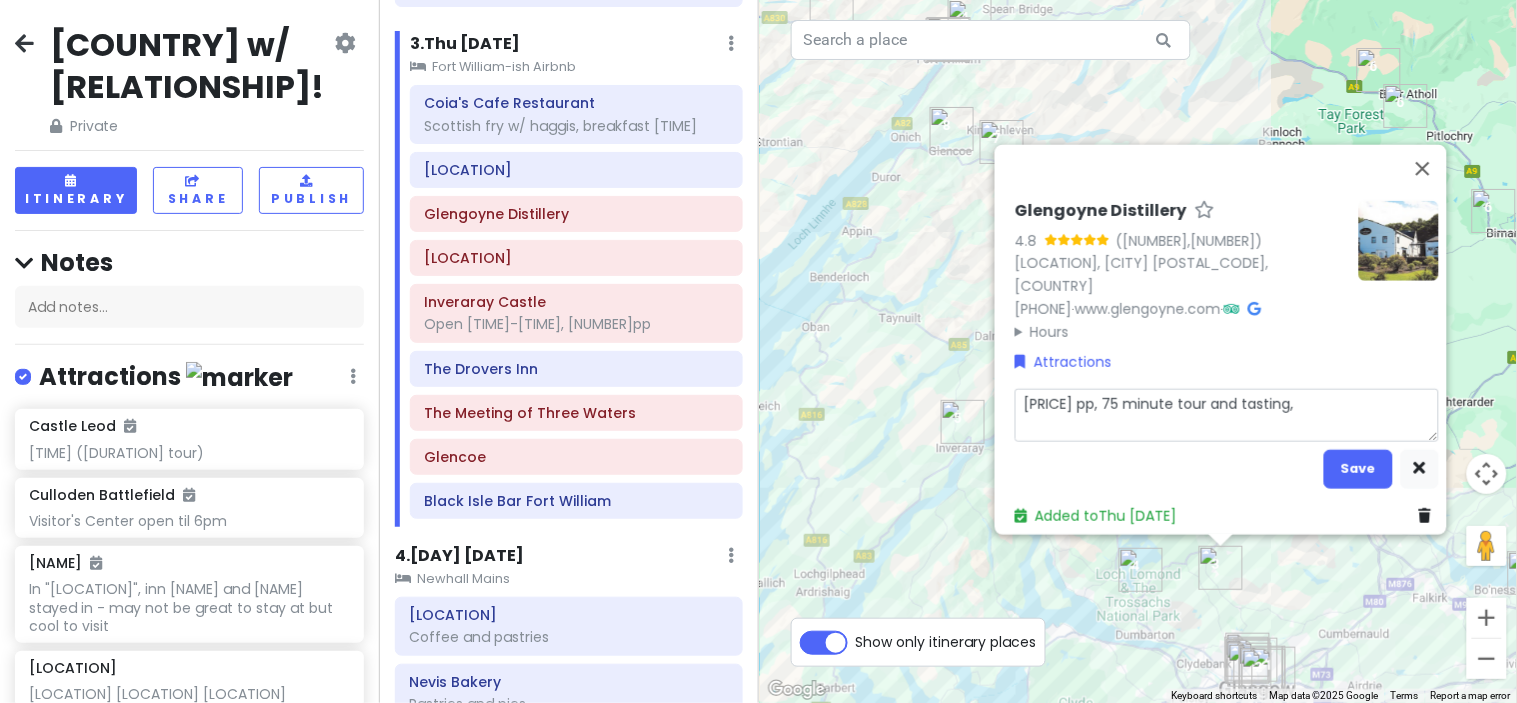 type on "x" 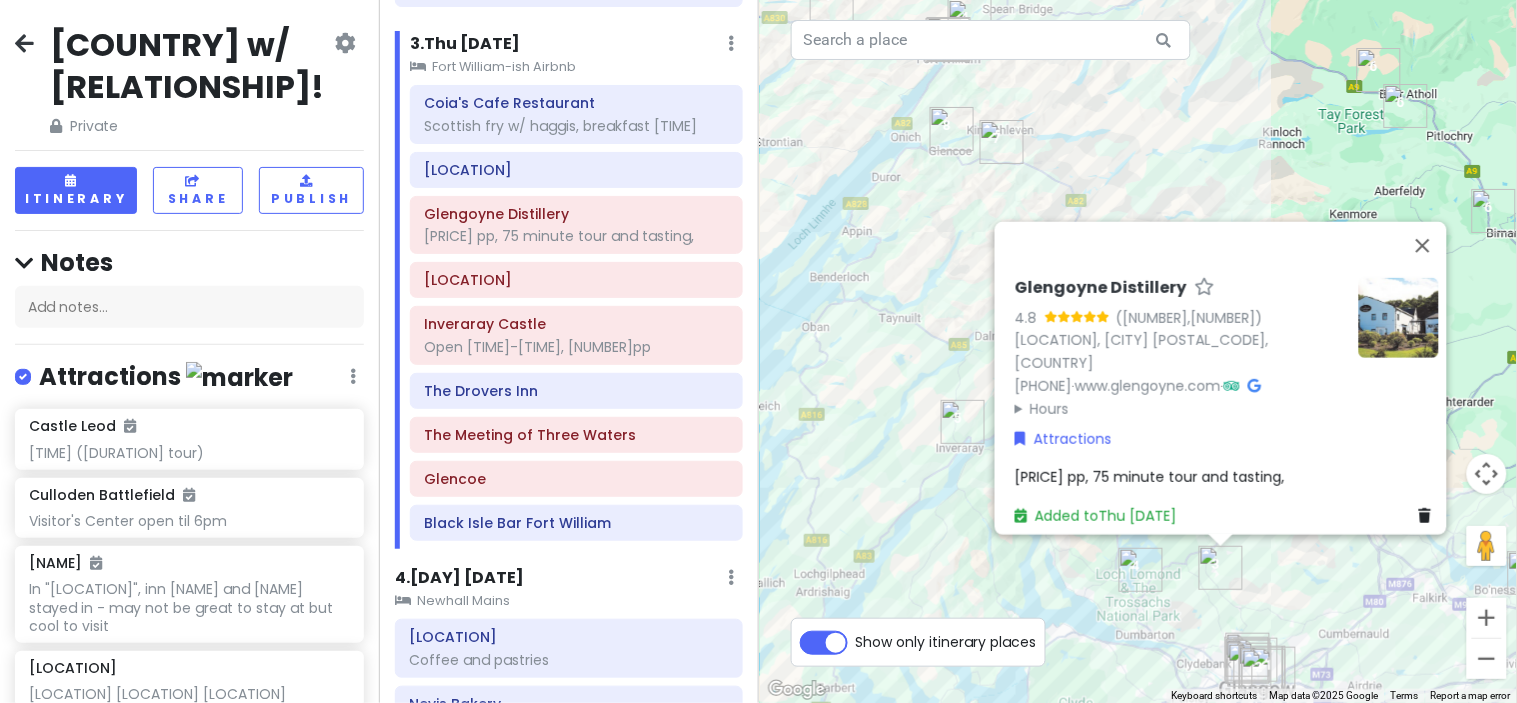 click on "[PRICE] pp, 75 minute tour and tasting," at bounding box center (1150, 477) 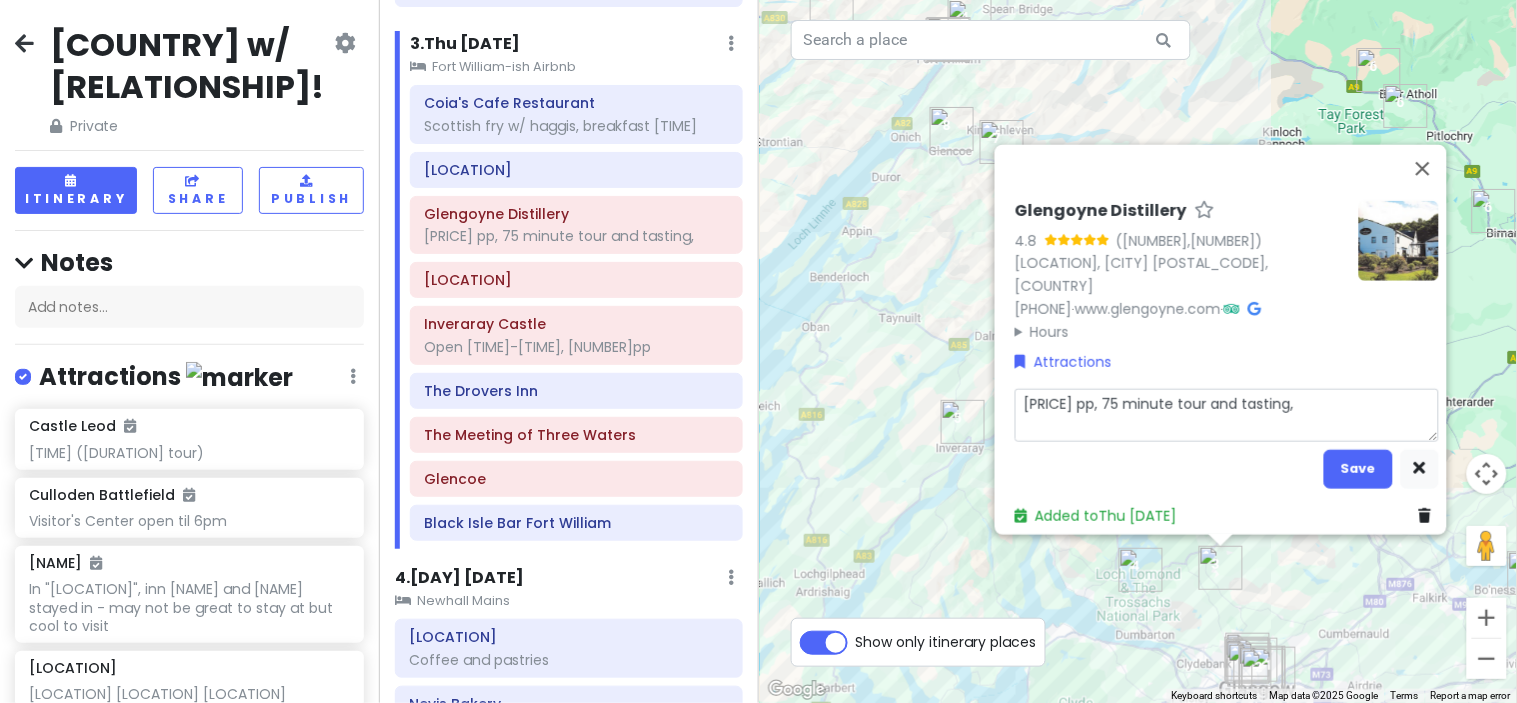 click on "[PRICE] pp, 75 minute tour and tasting," at bounding box center [1227, 415] 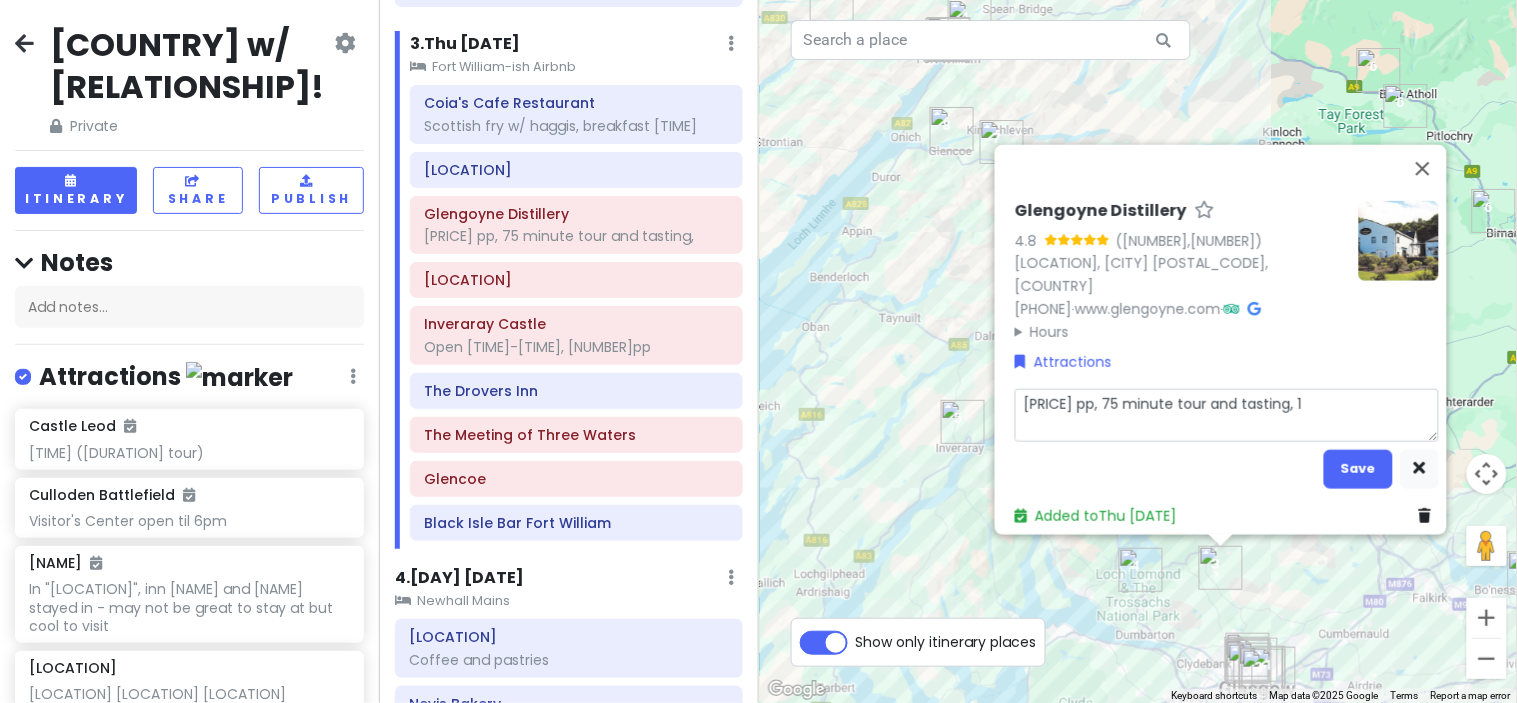 type on "x" 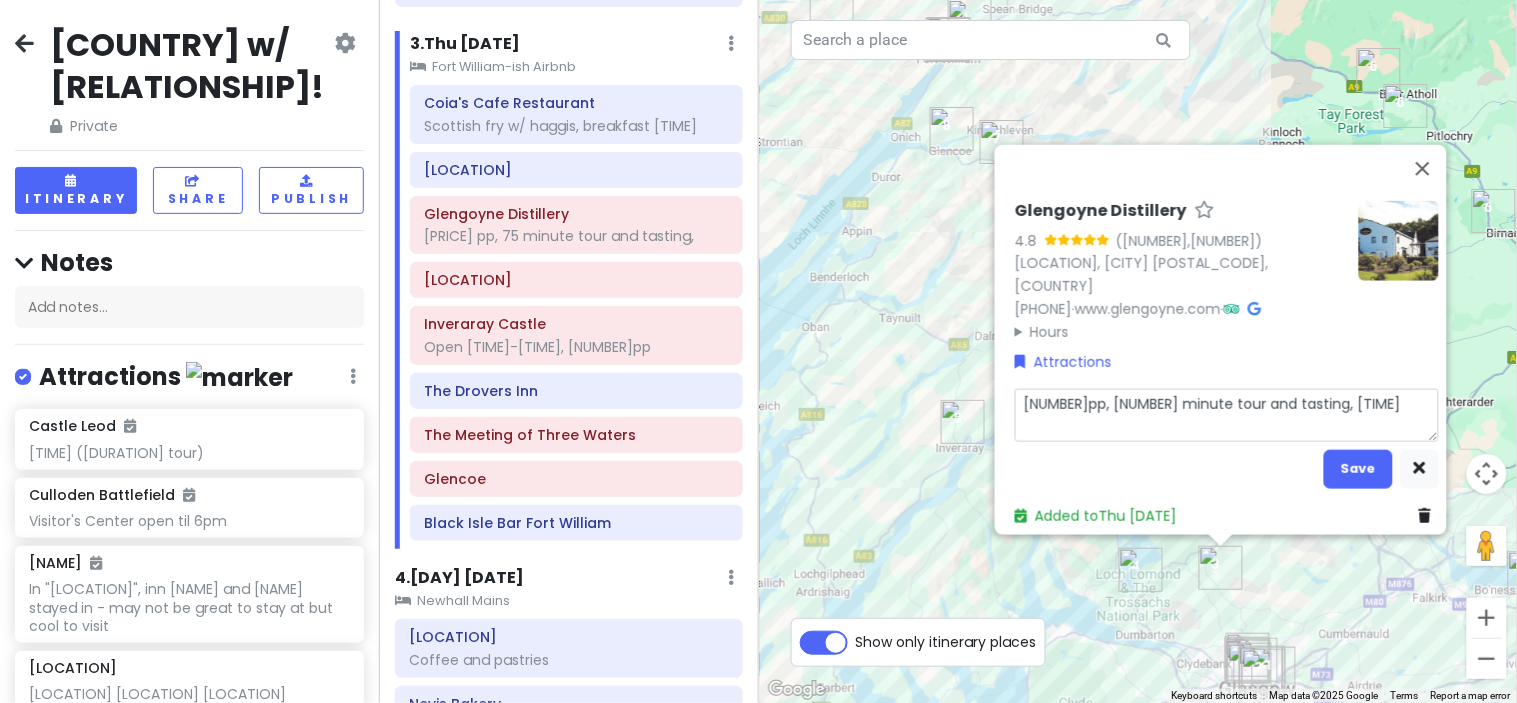 type on "x" 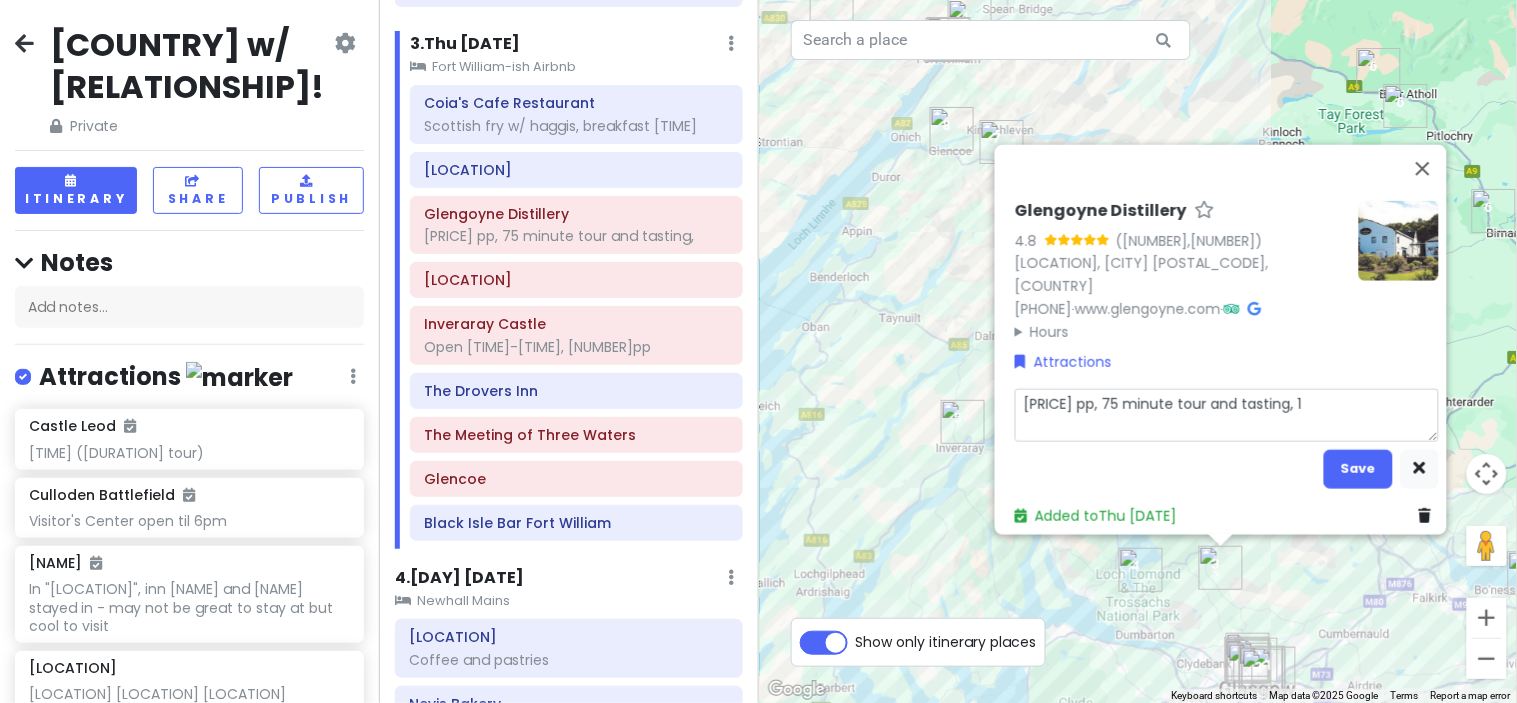 type on "x" 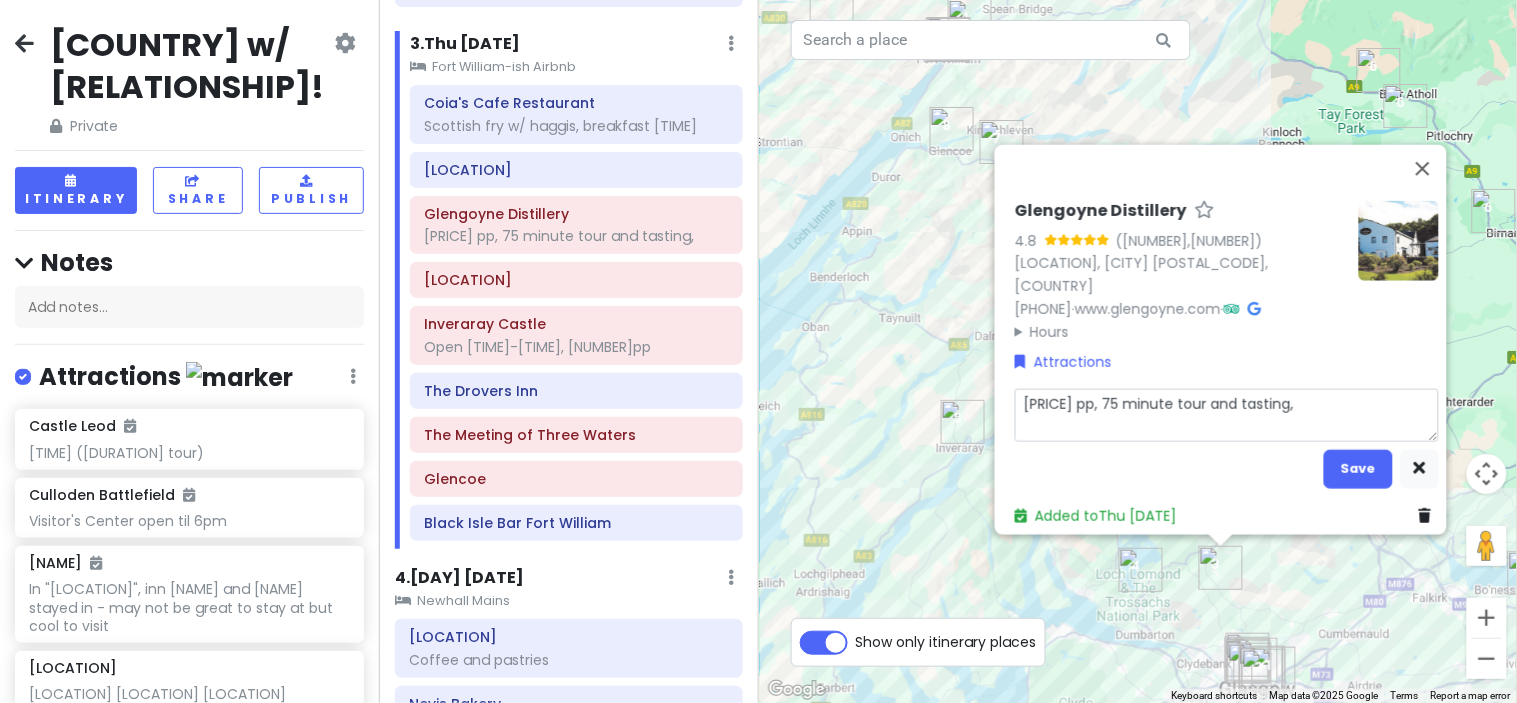 type on "x" 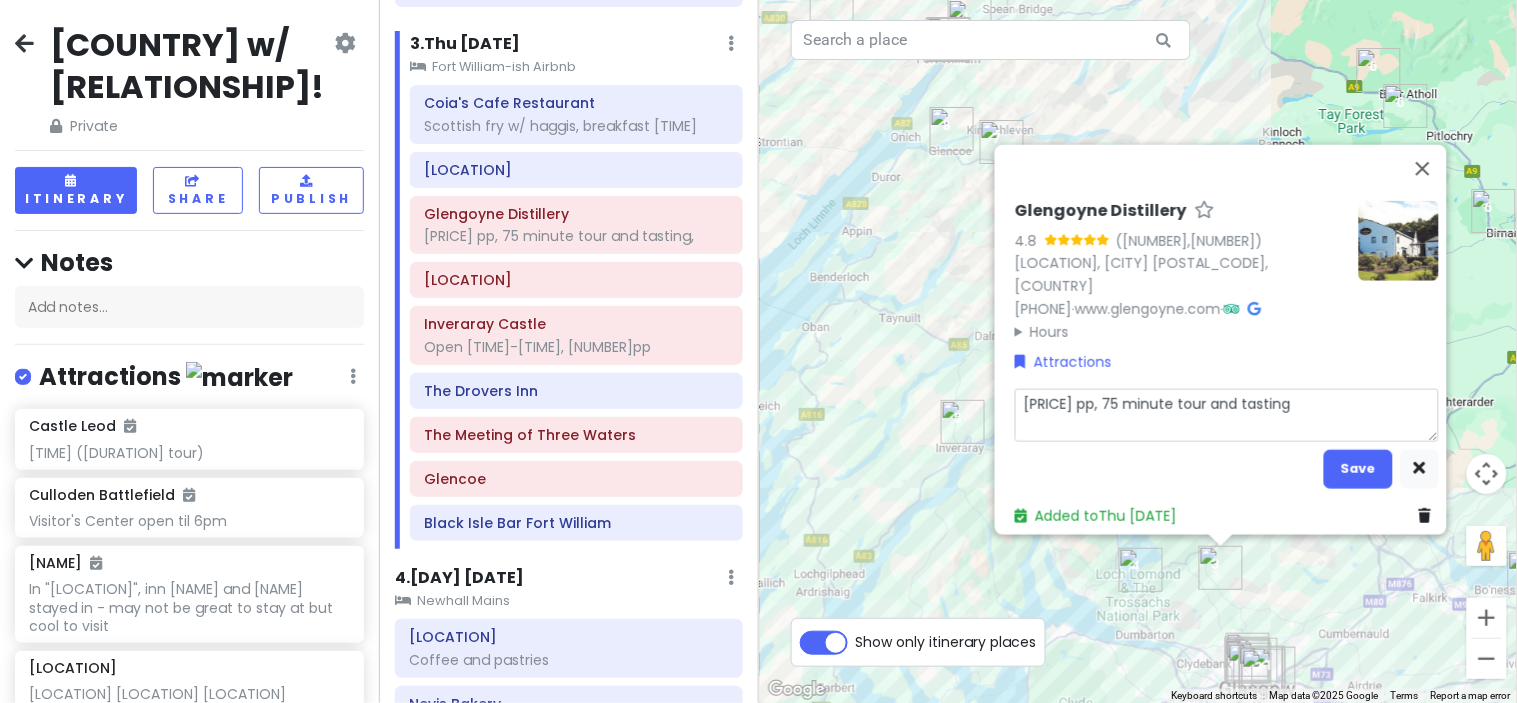 click on "[PRICE] pp, 75 minute tour and tasting" at bounding box center [1227, 415] 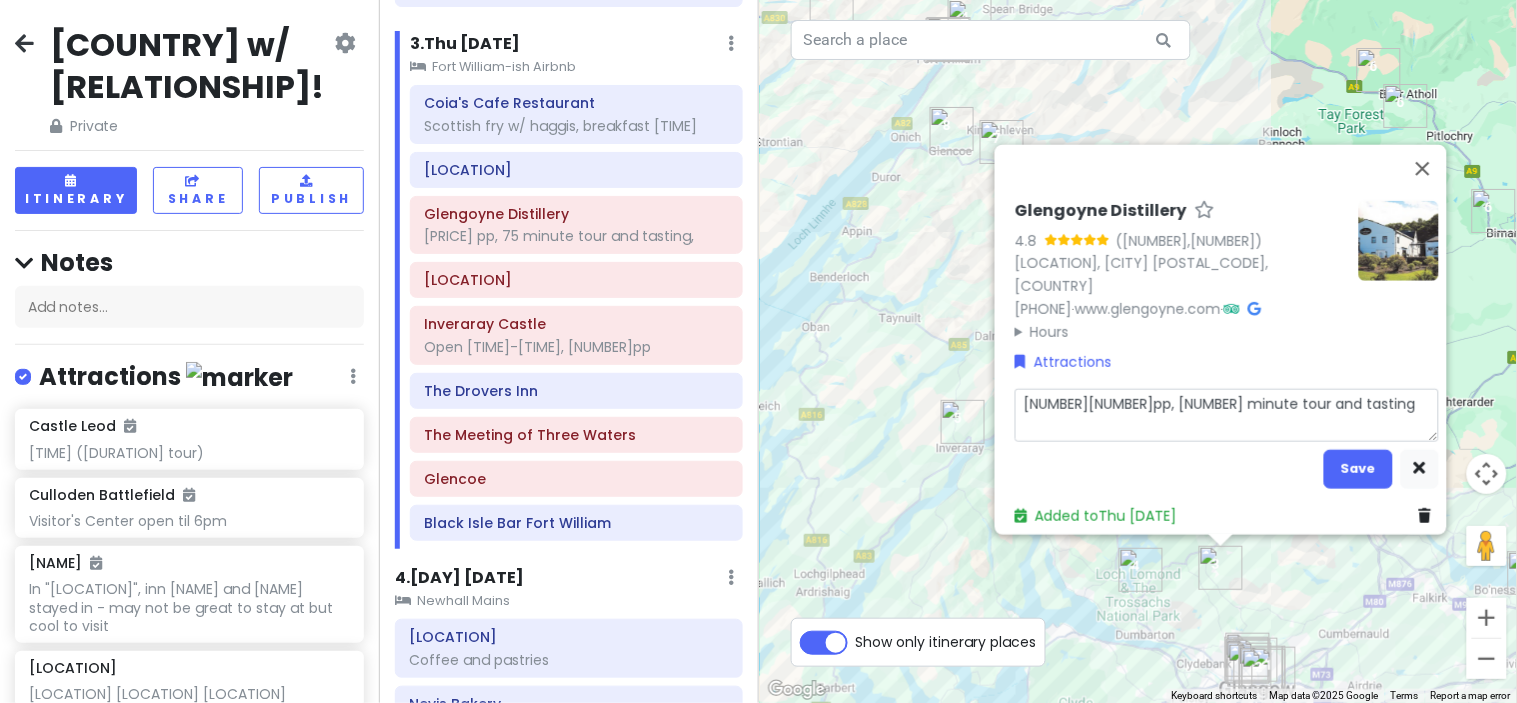type on "x" 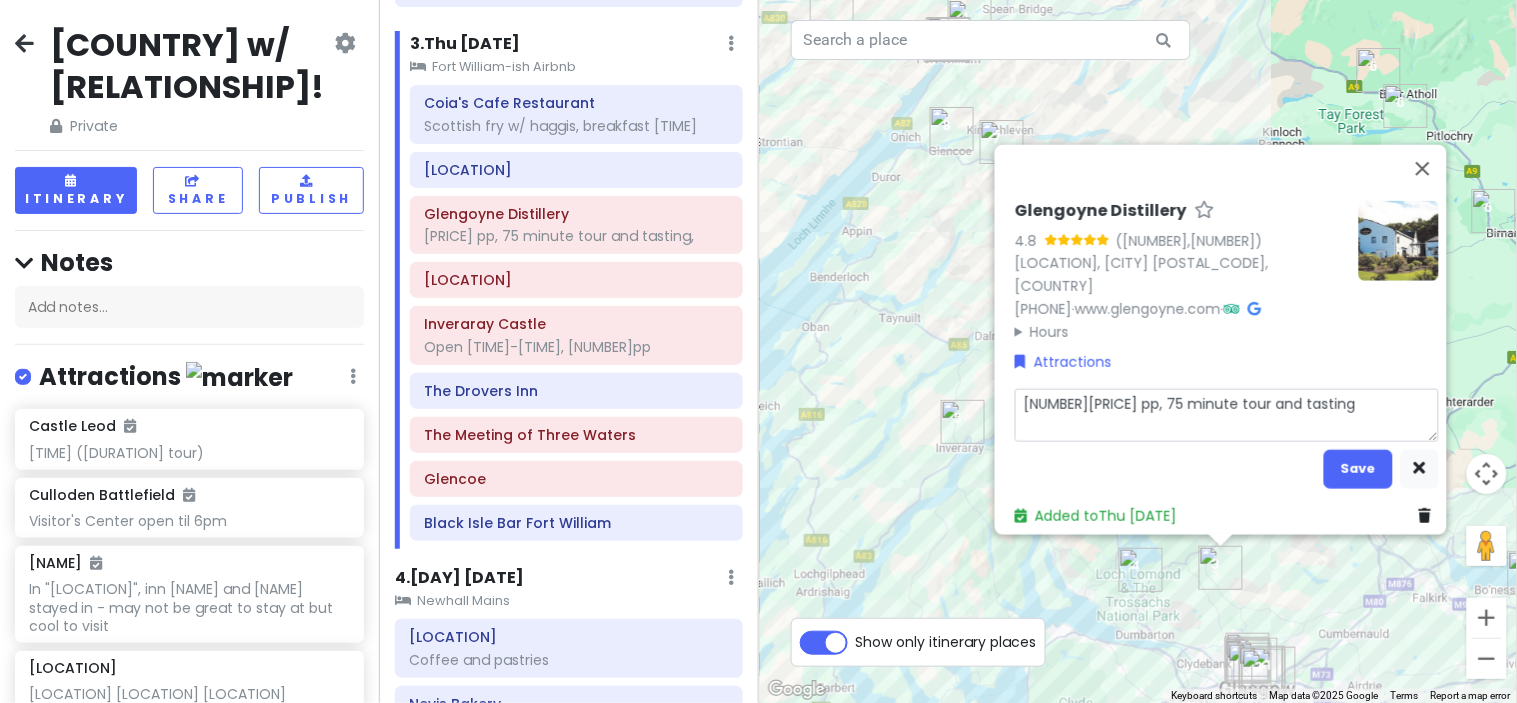 type on "x" 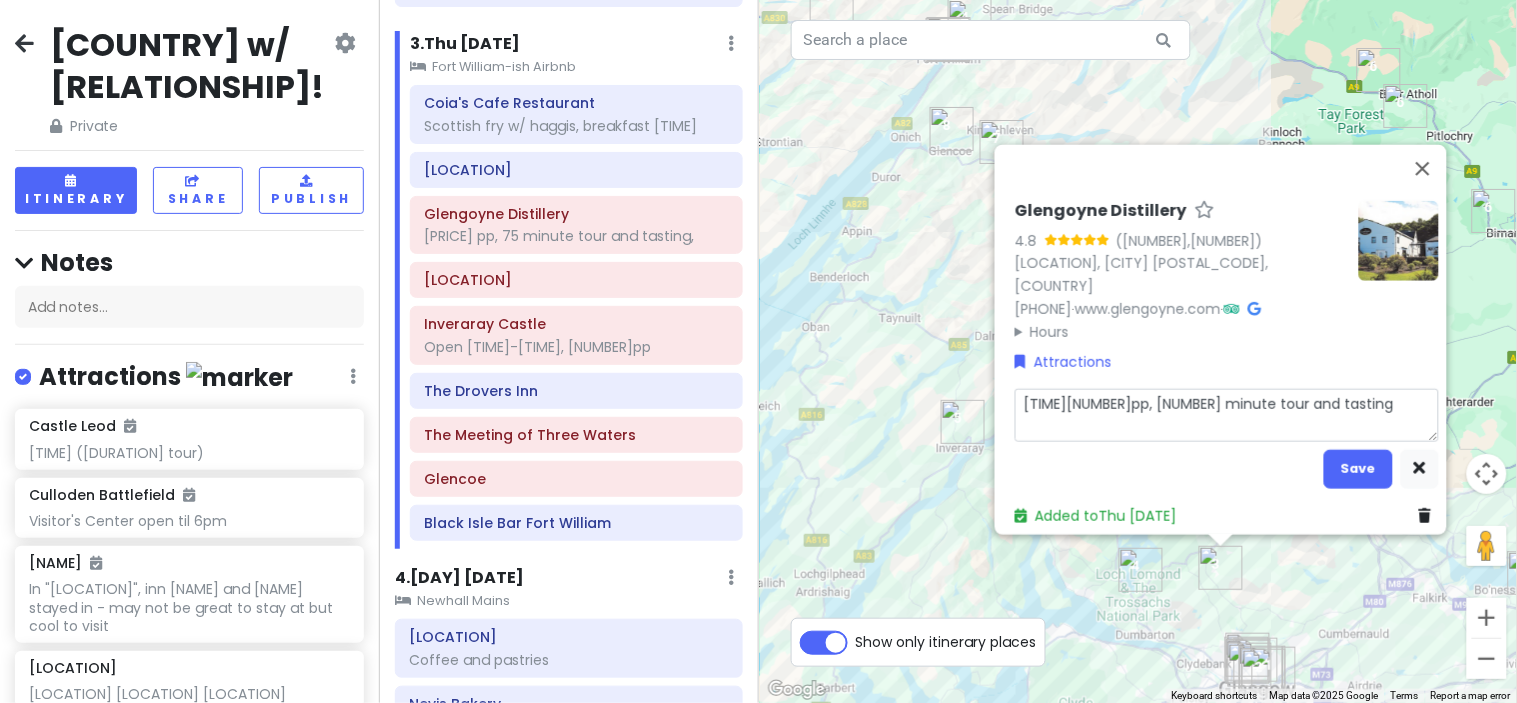 type on "x" 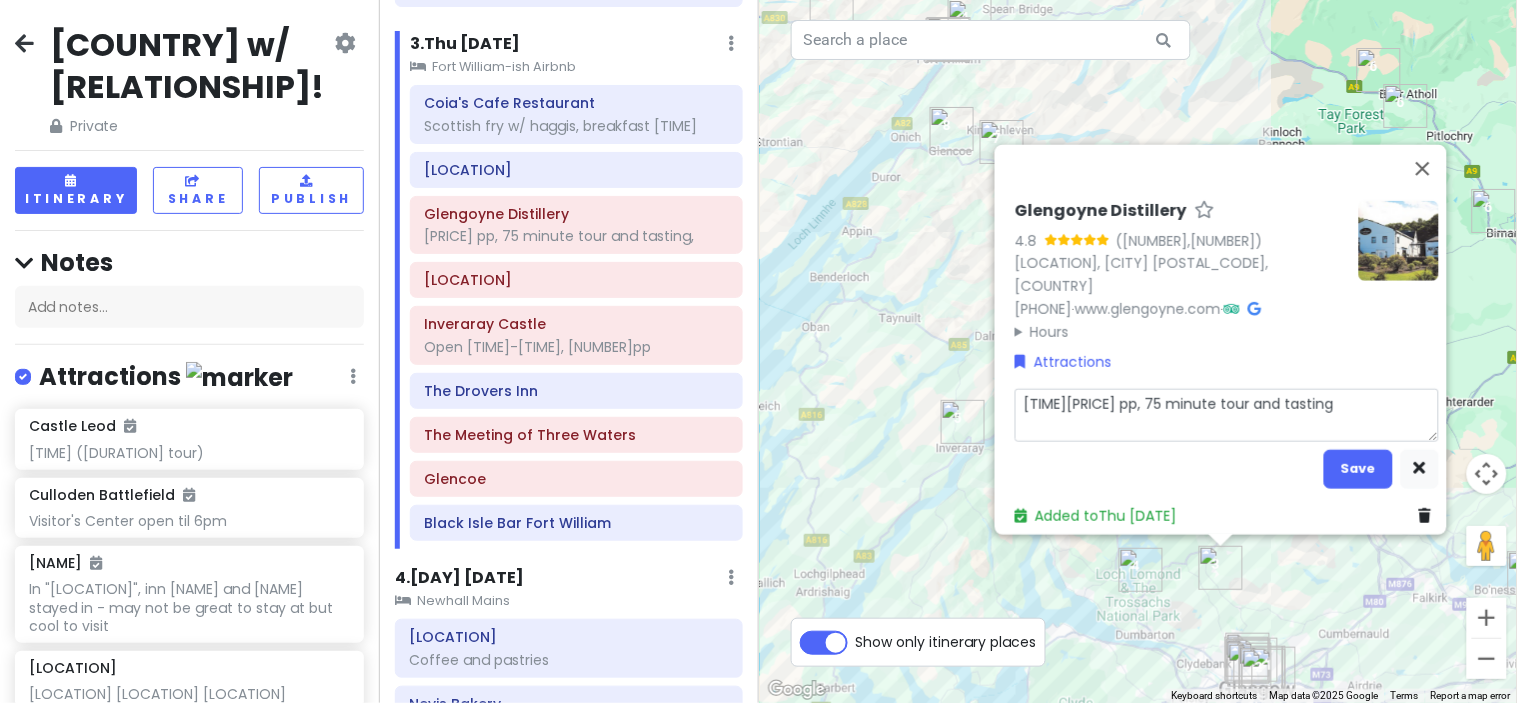 type on "x" 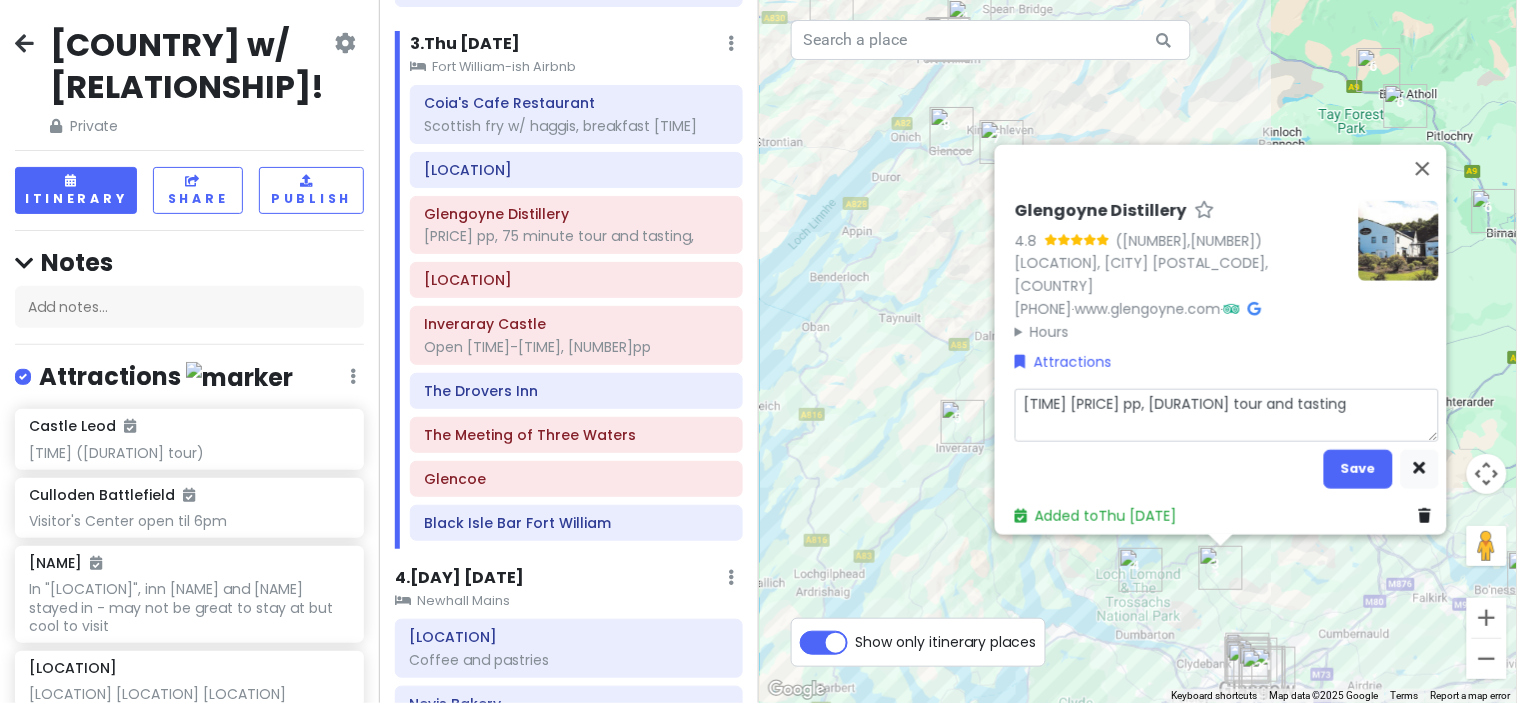 type on "x" 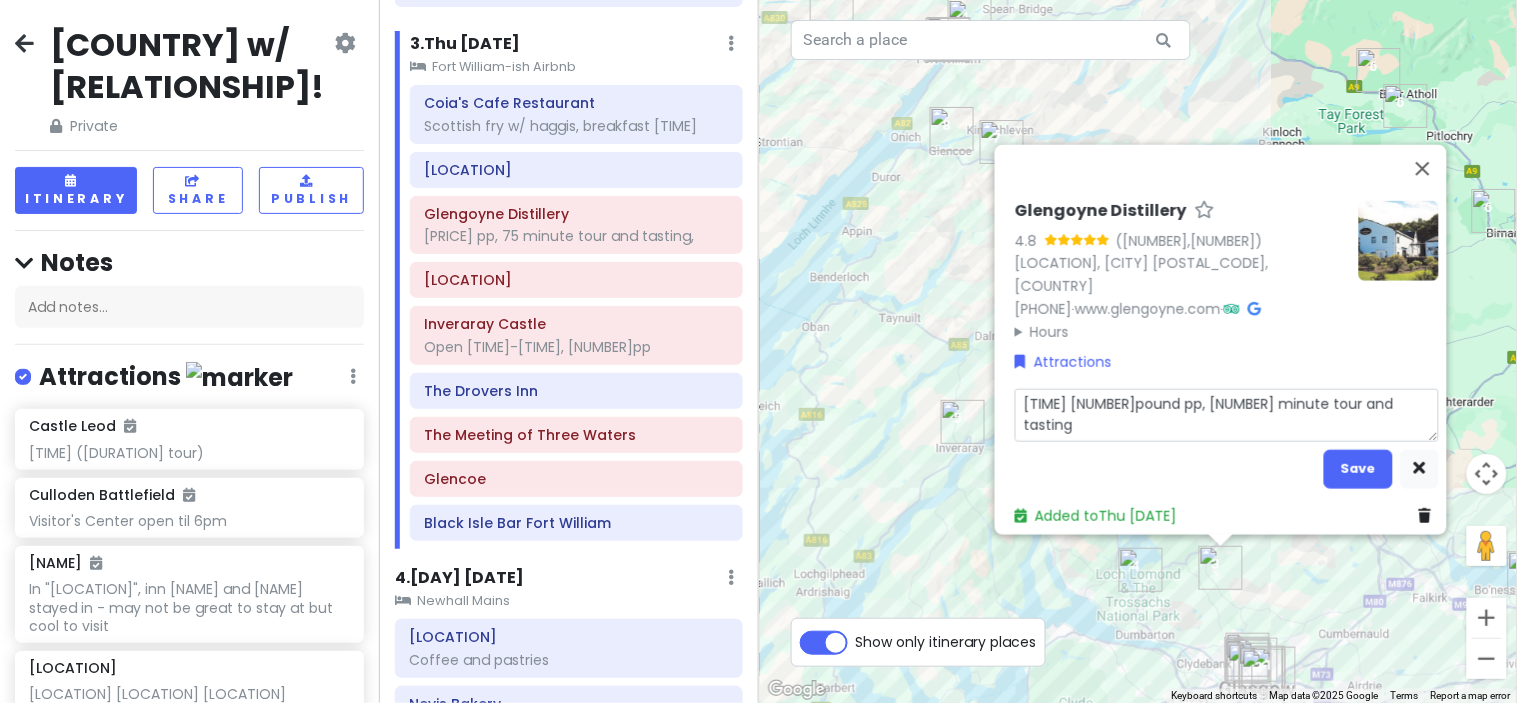 type on "x" 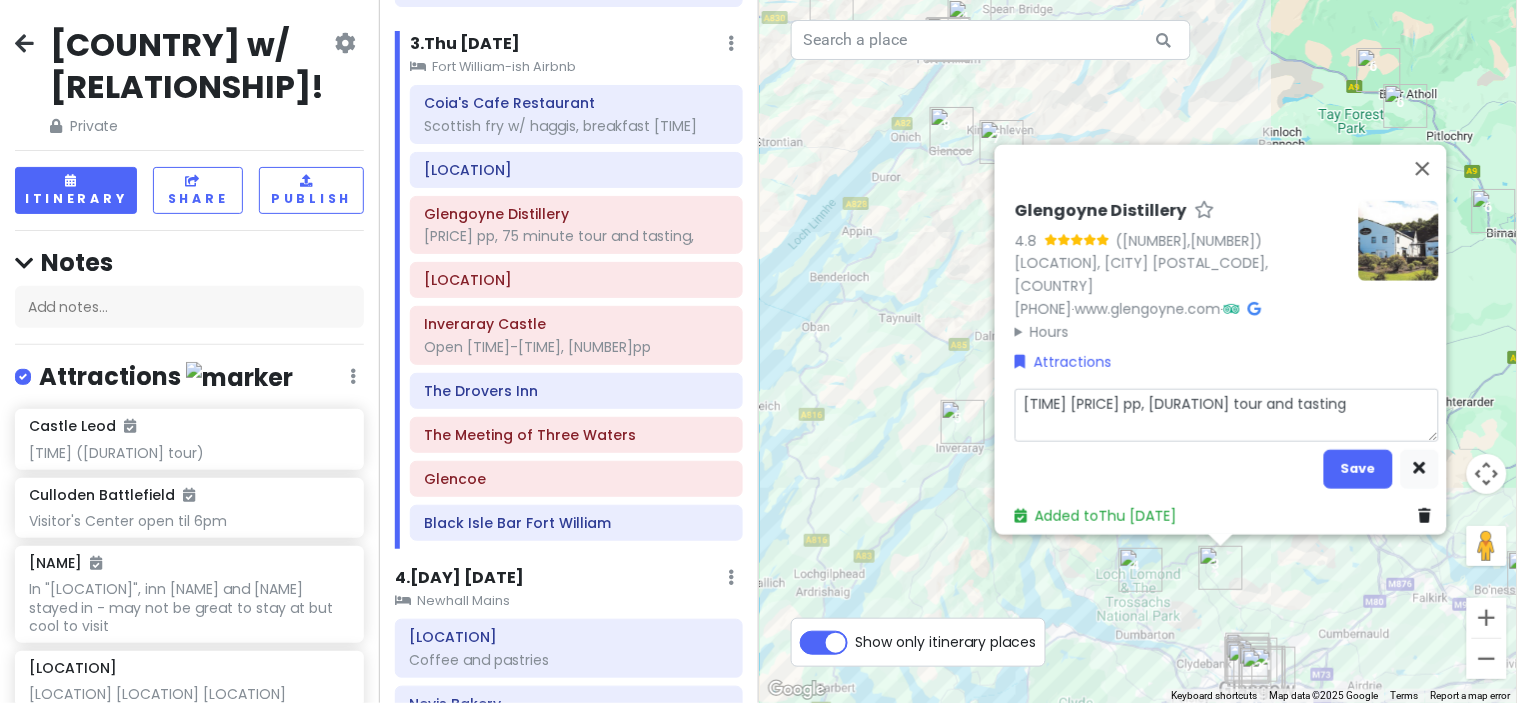 type on "x" 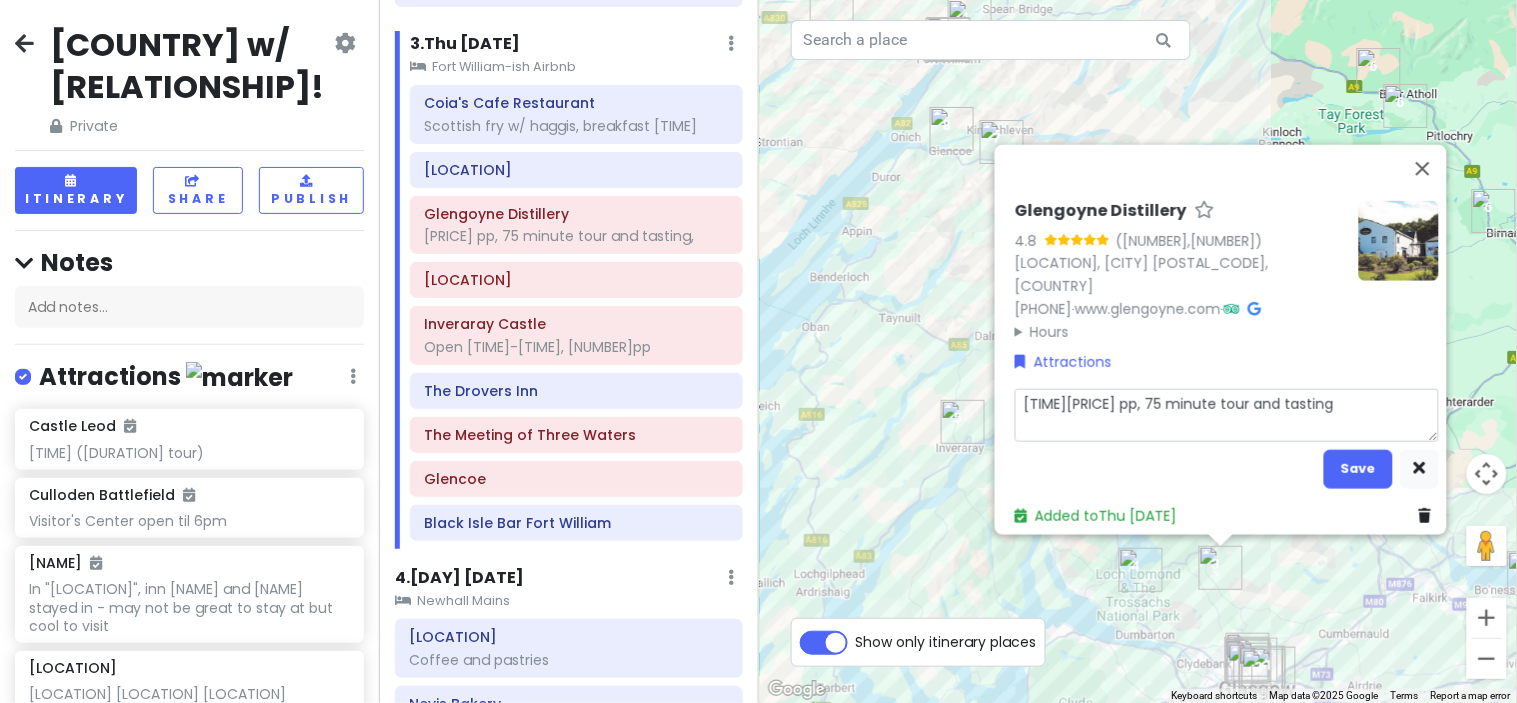 type on "x" 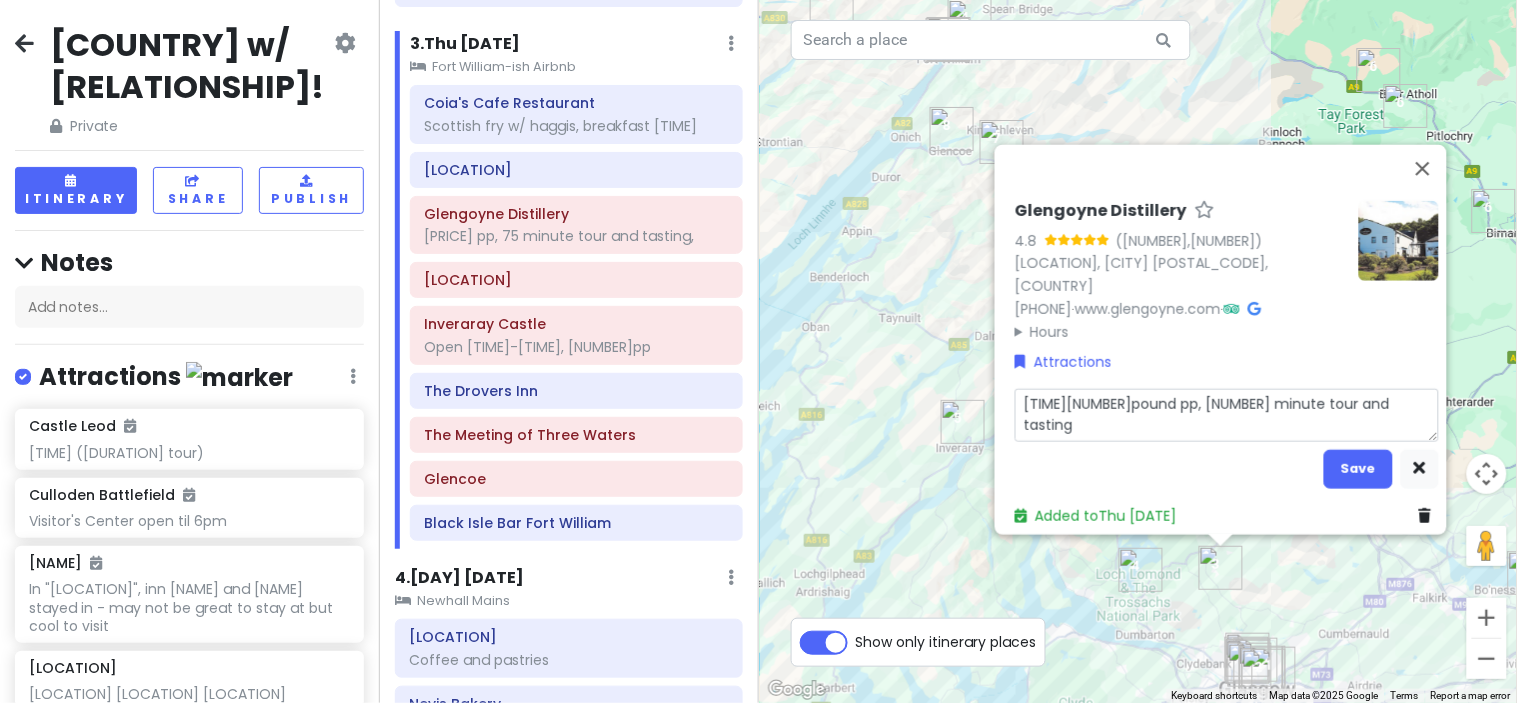 type on "x" 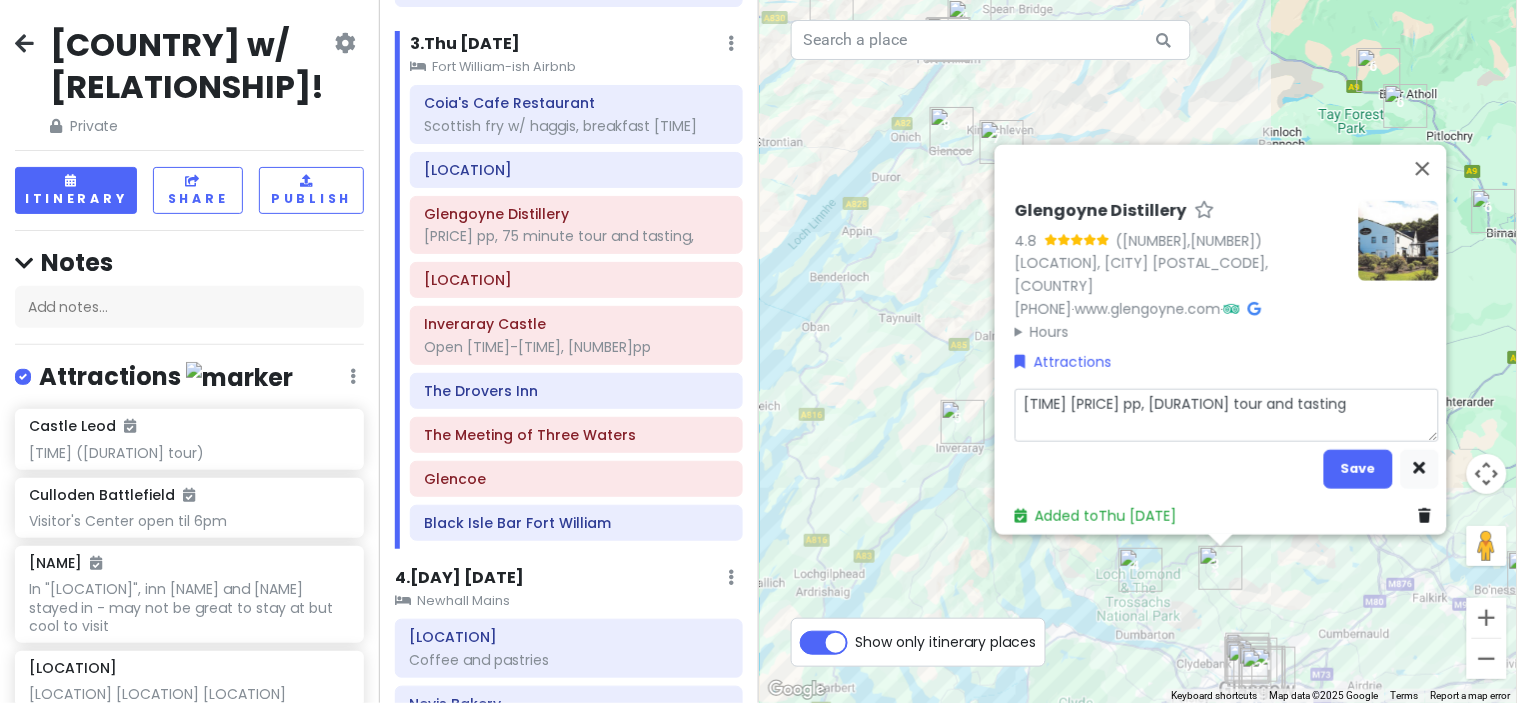type on "x" 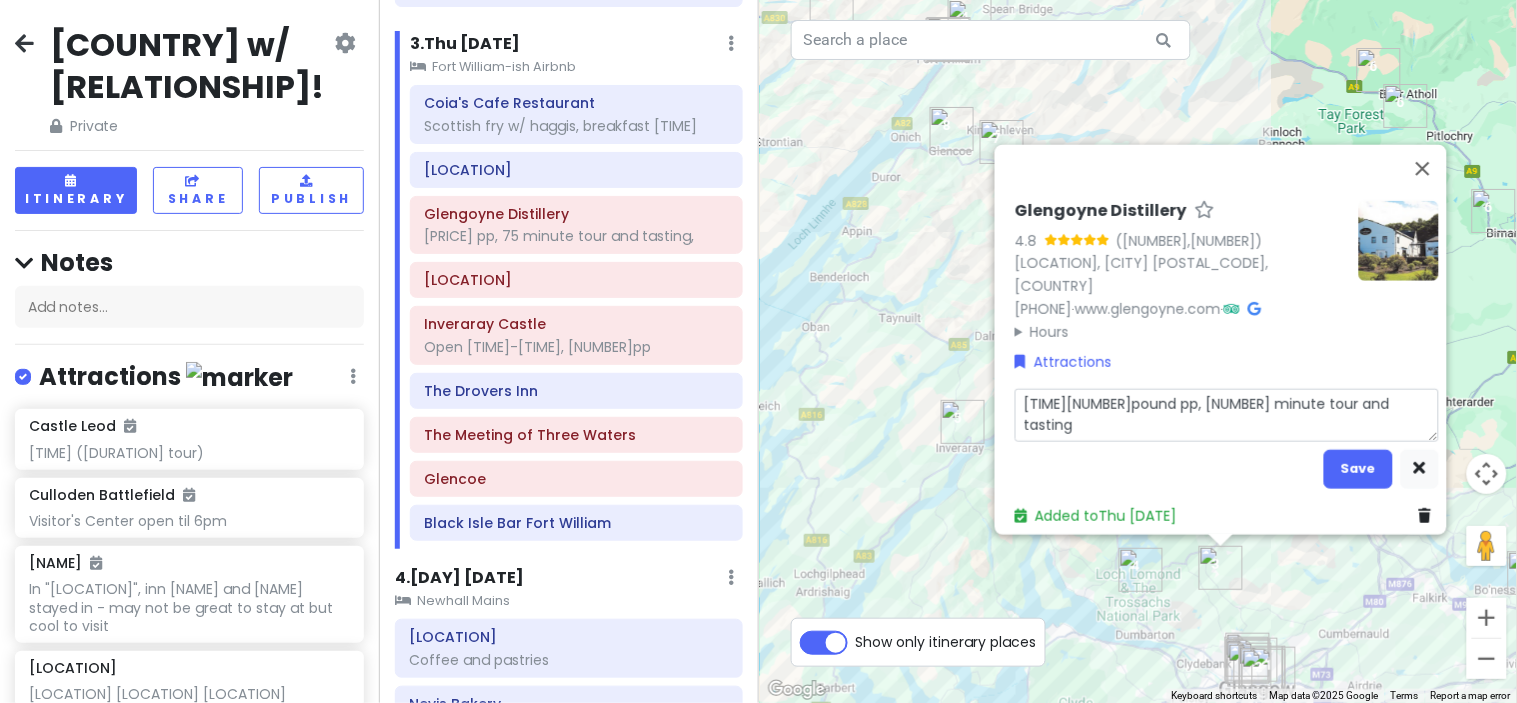 type on "x" 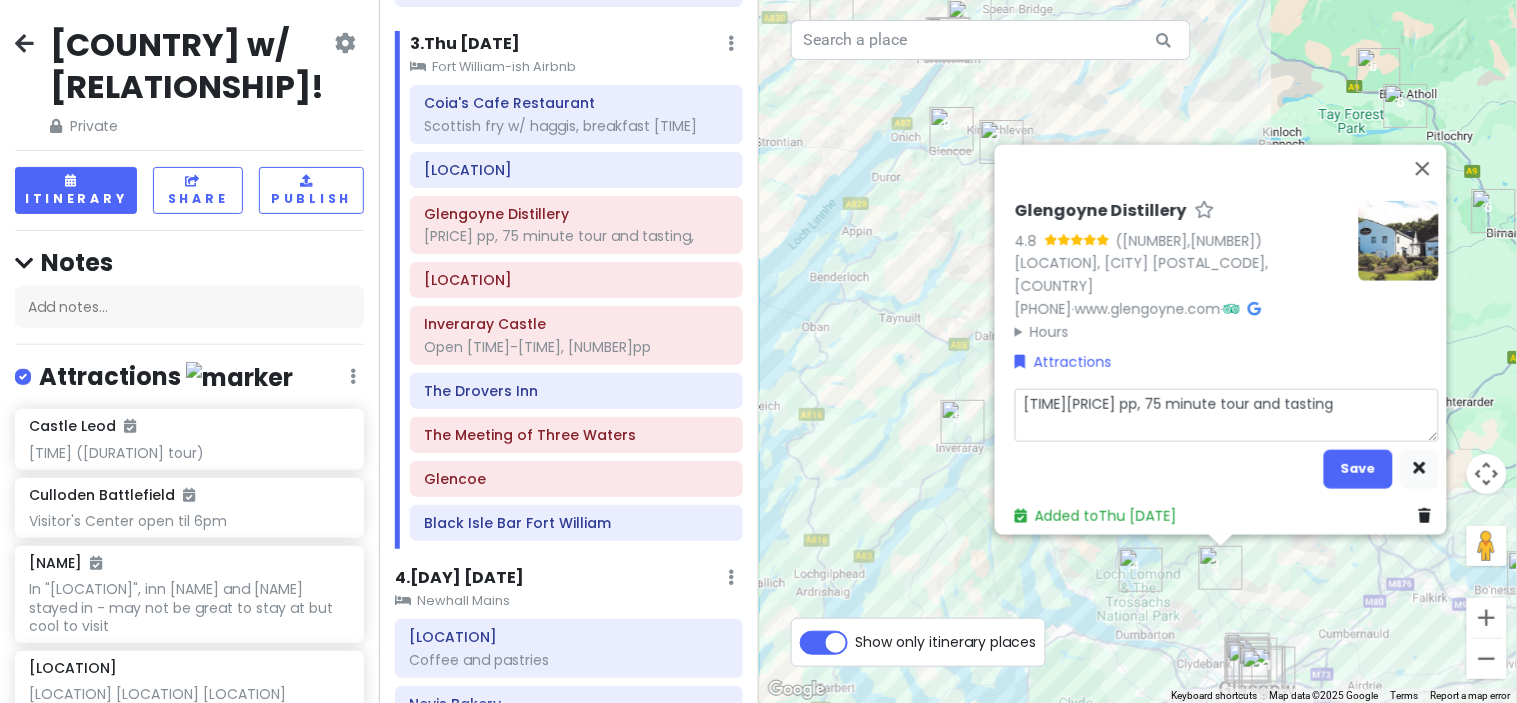 type on "x" 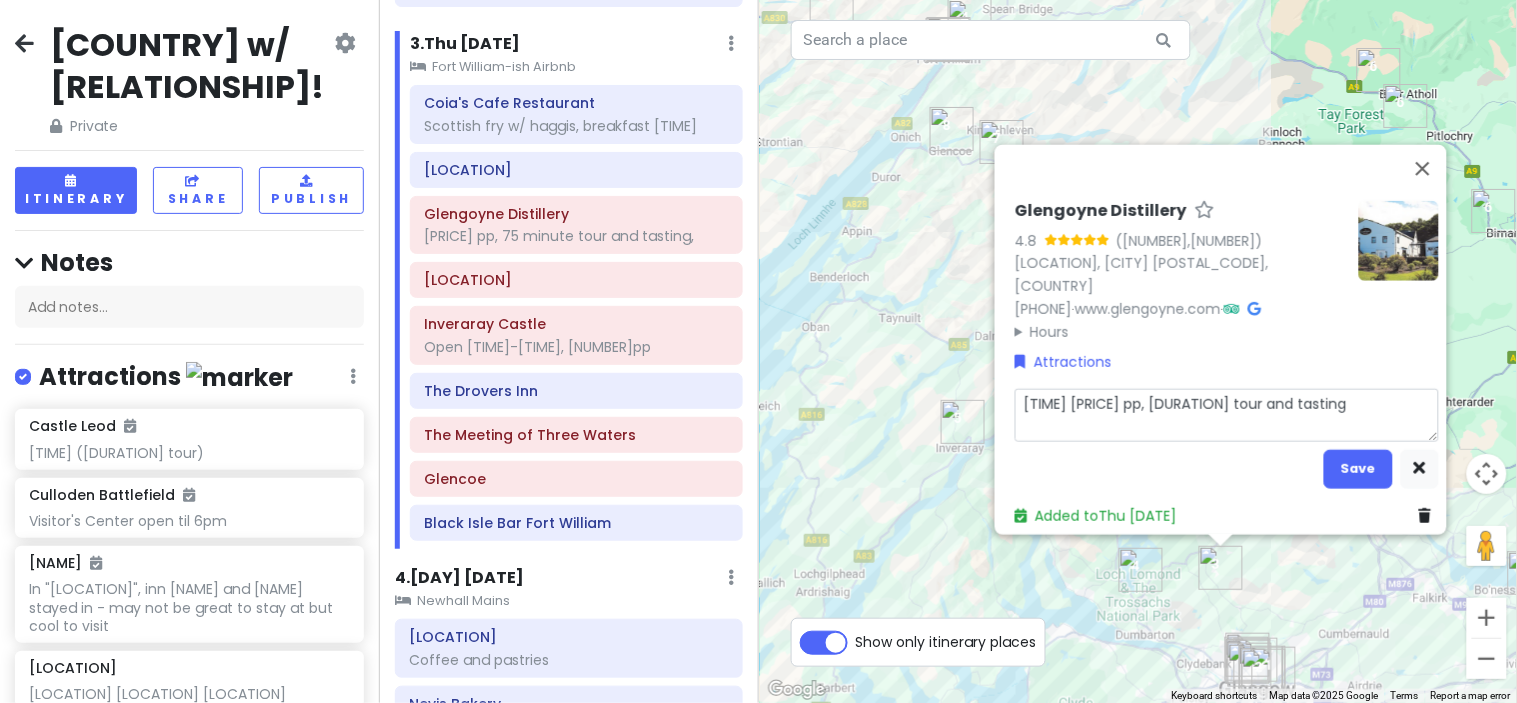 type on "x" 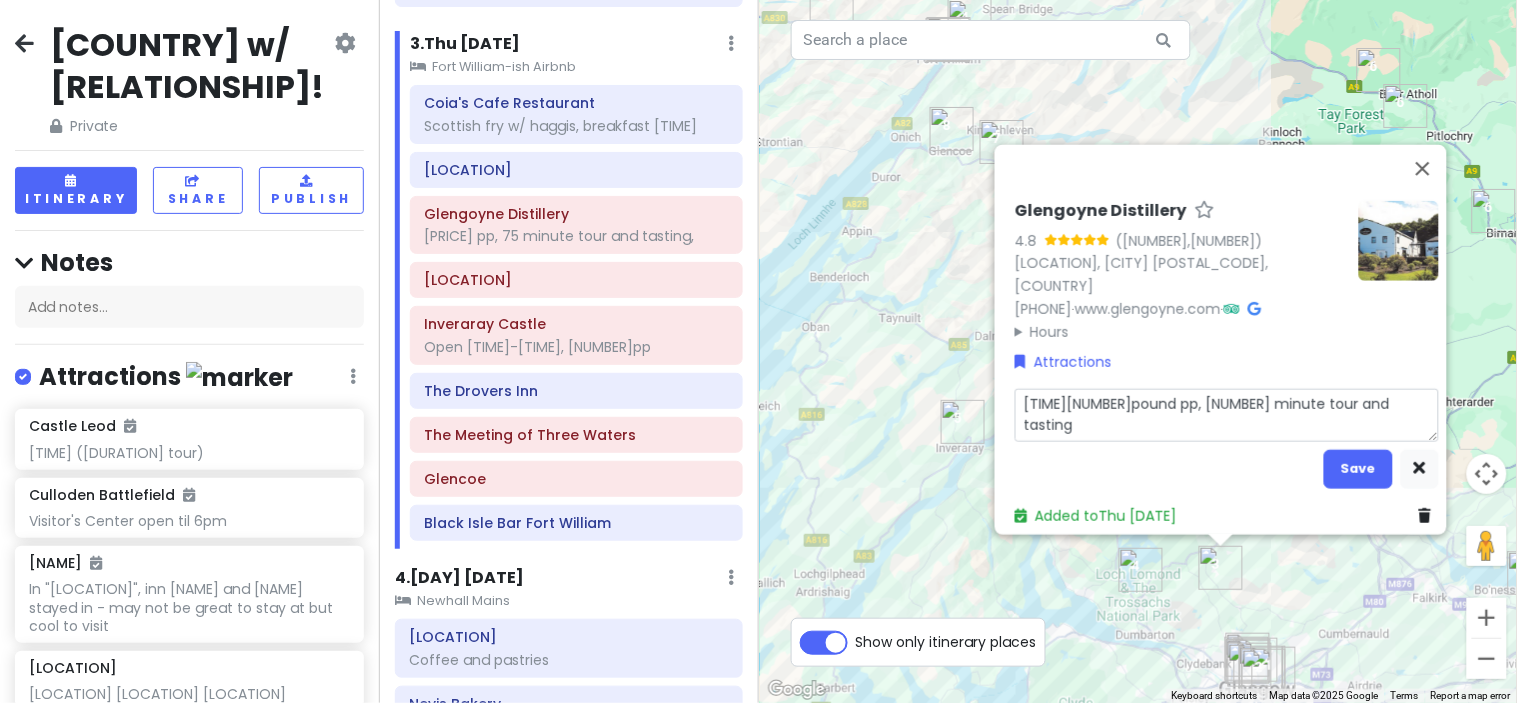 type on "x" 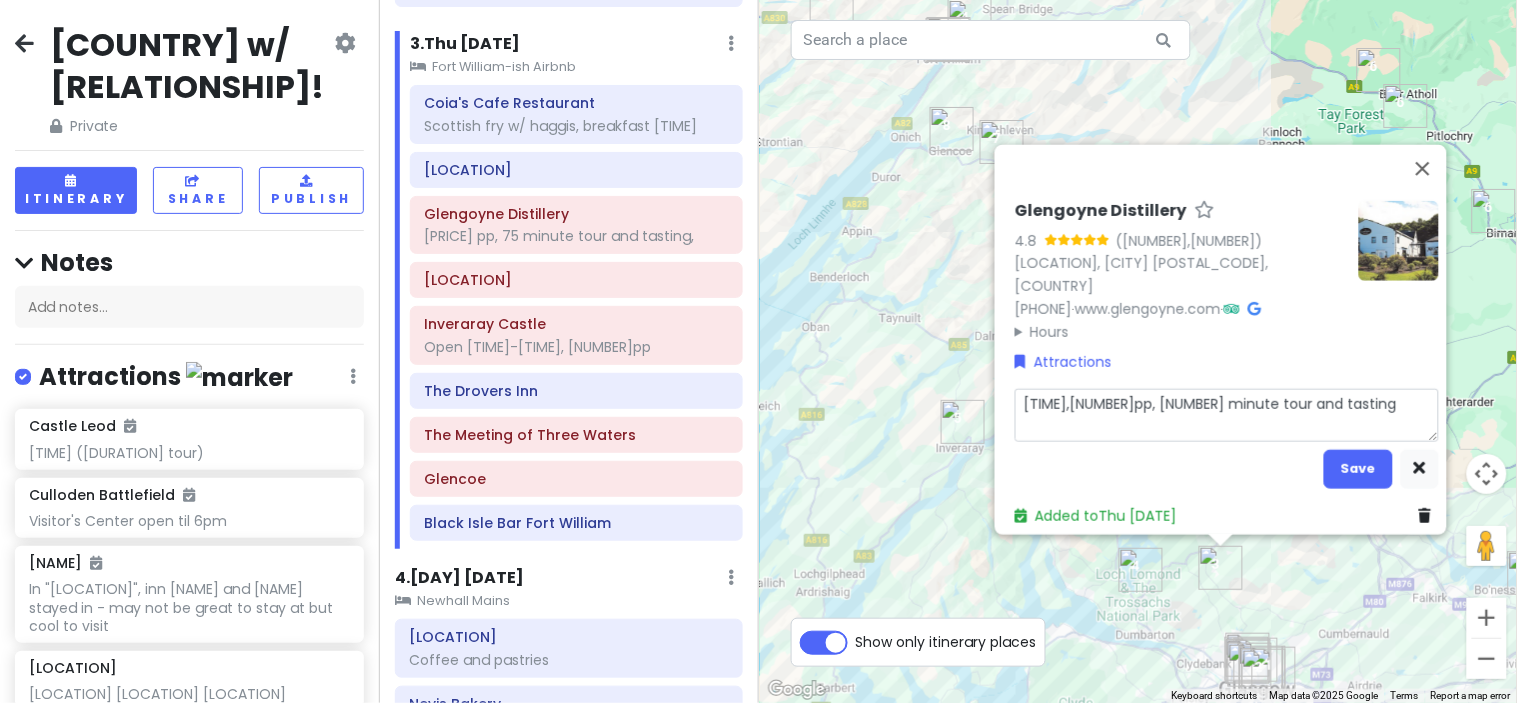 type on "x" 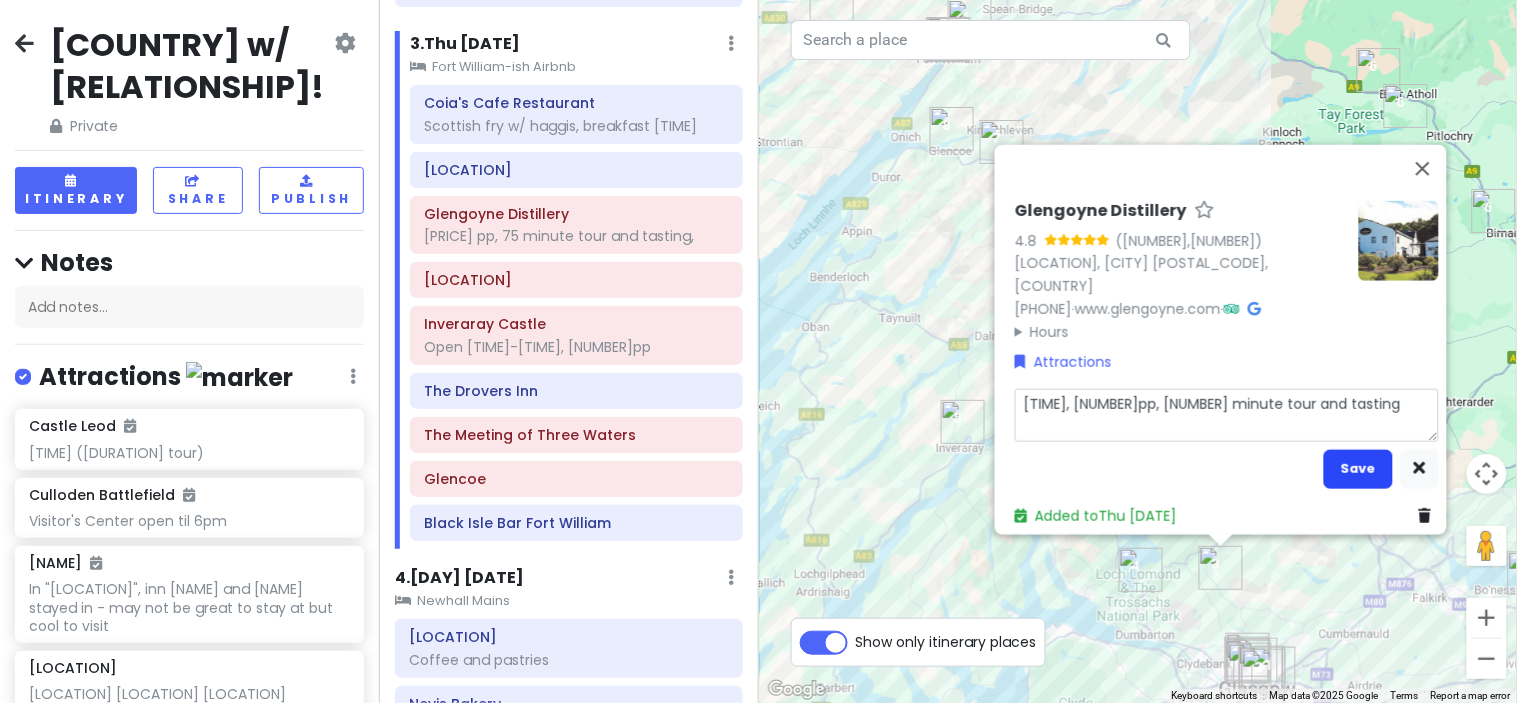 type on "[TIME], [NUMBER]pp, [NUMBER] minute tour and tasting" 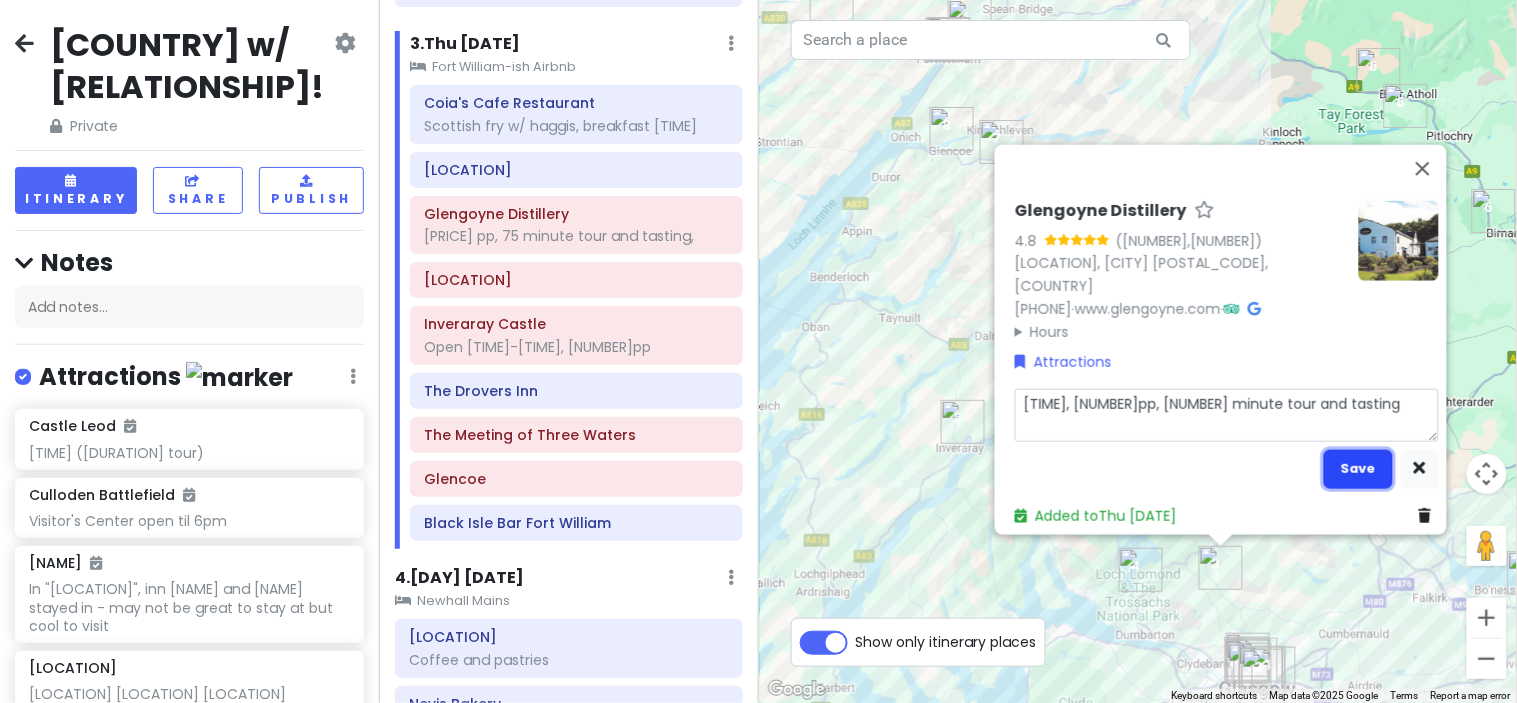 click on "Save" at bounding box center [1358, 468] 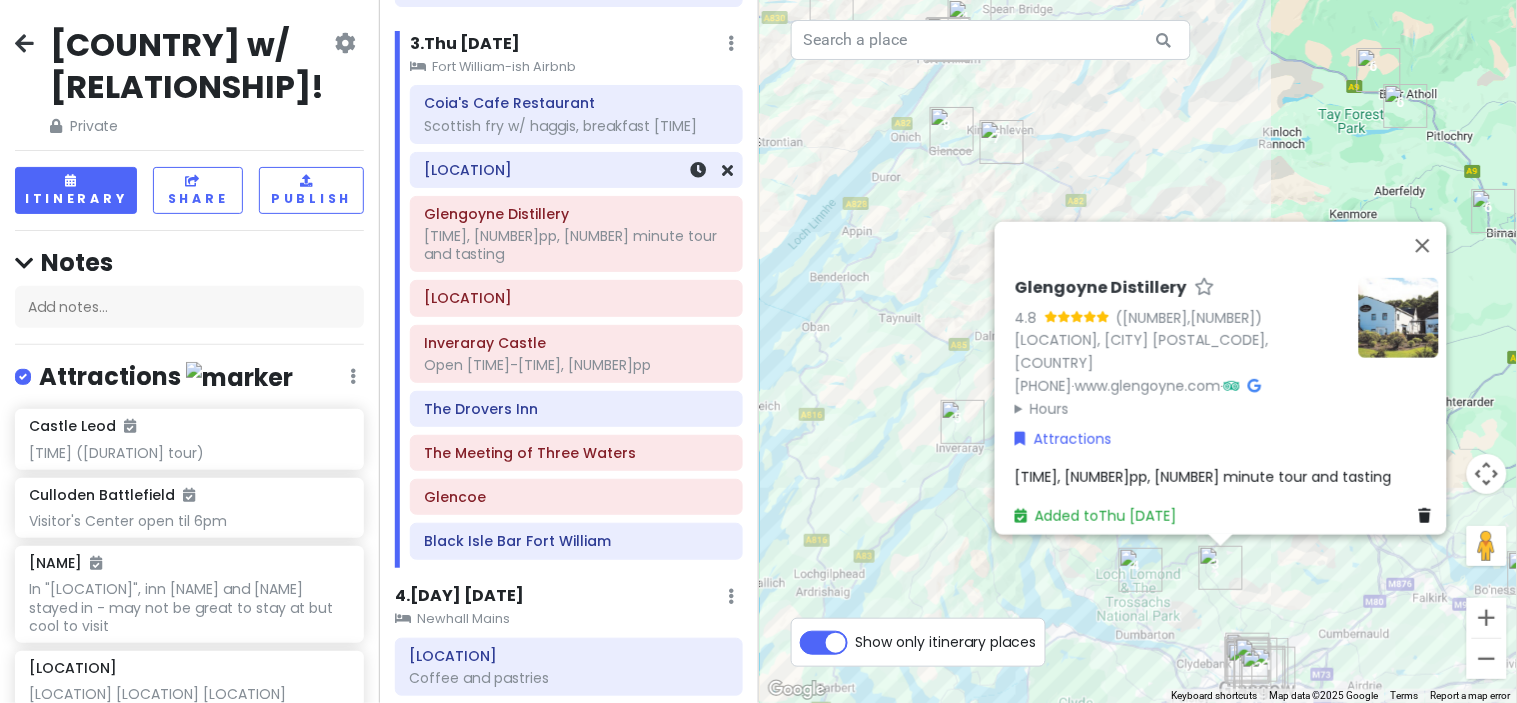 click on "[LOCATION]" at bounding box center (576, 170) 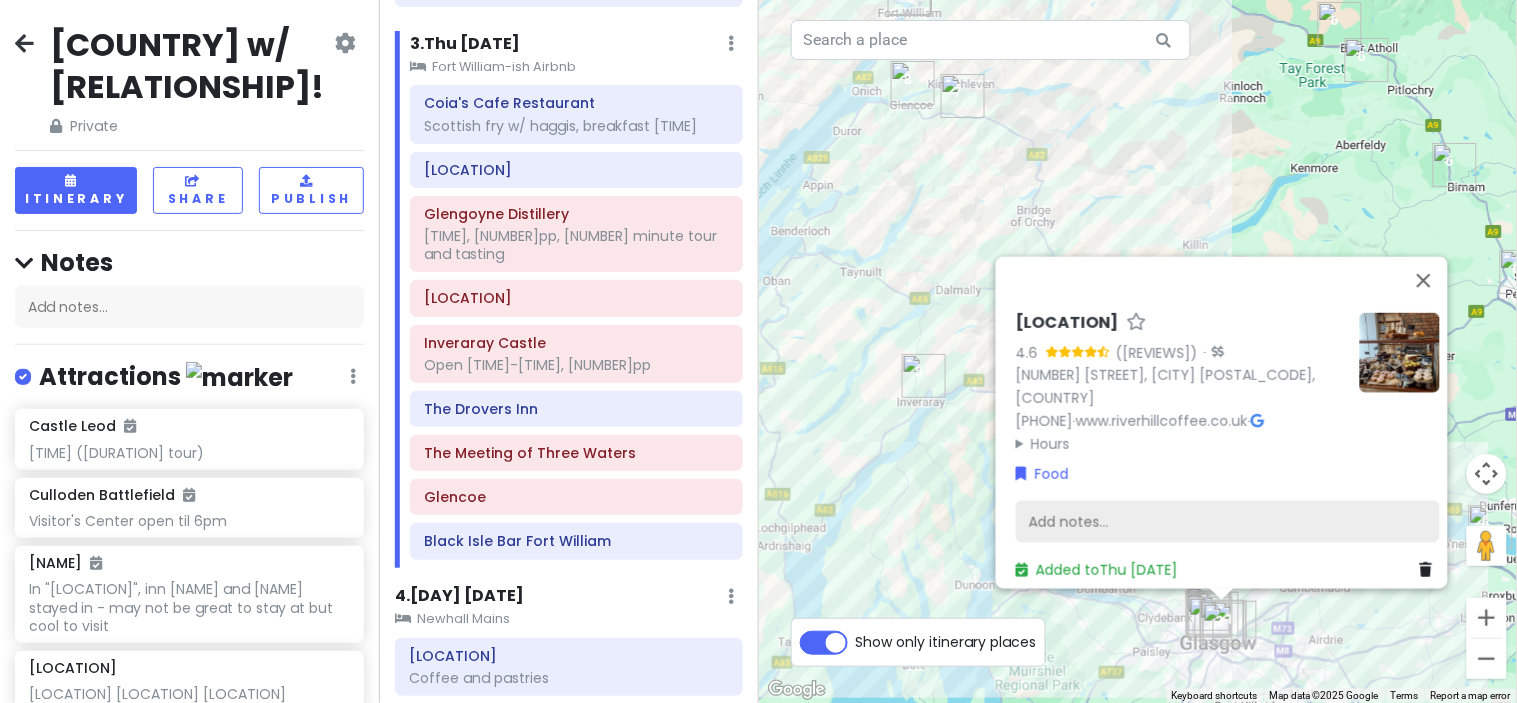 click on "Add notes..." at bounding box center (1228, 522) 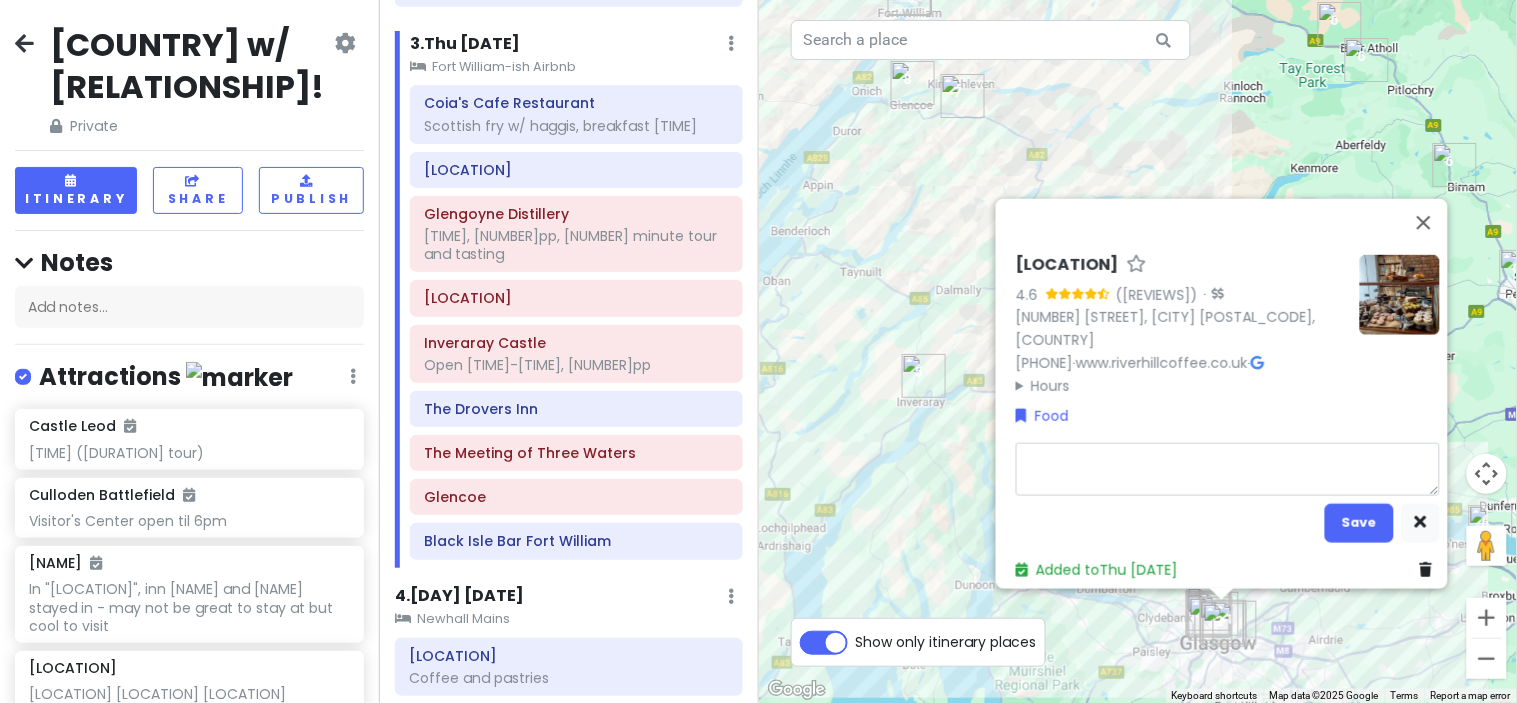 type on "x" 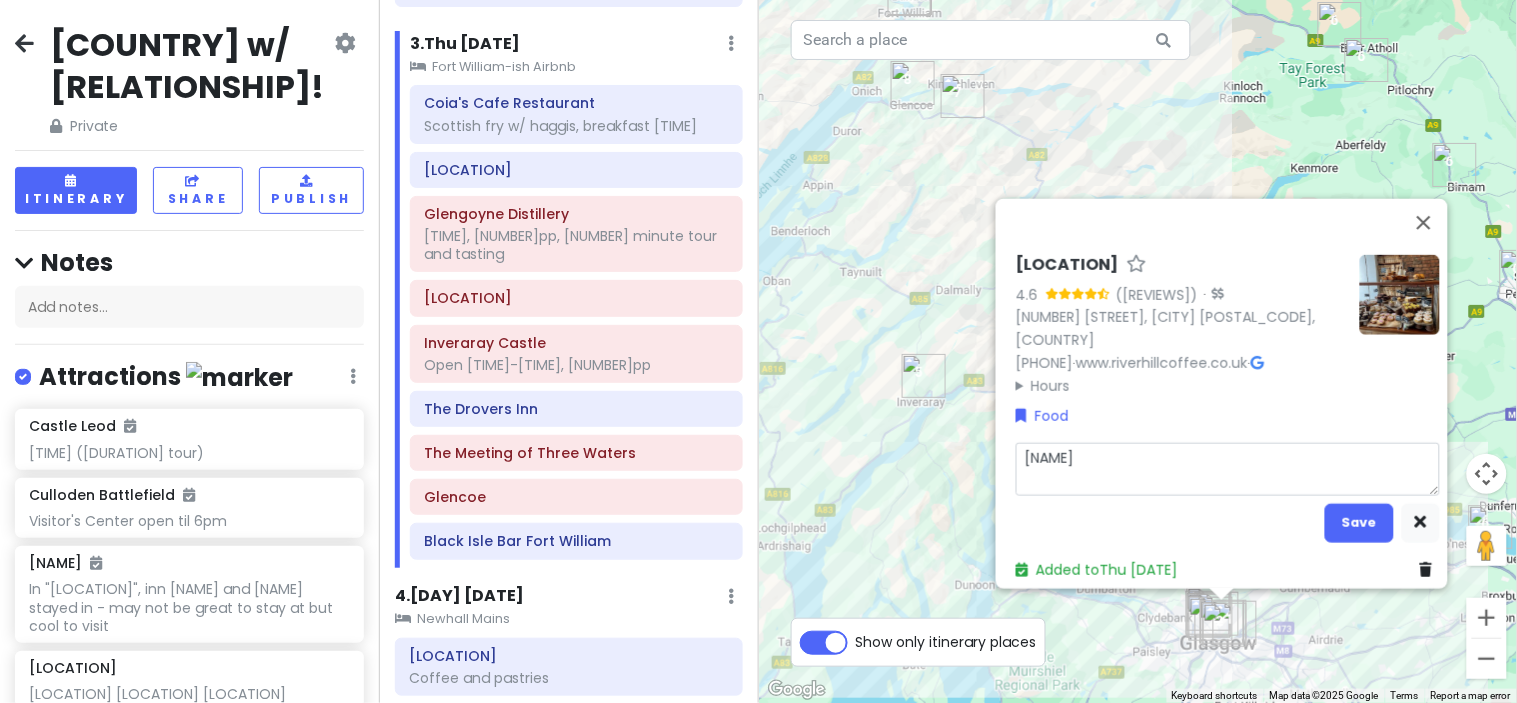 type on "x" 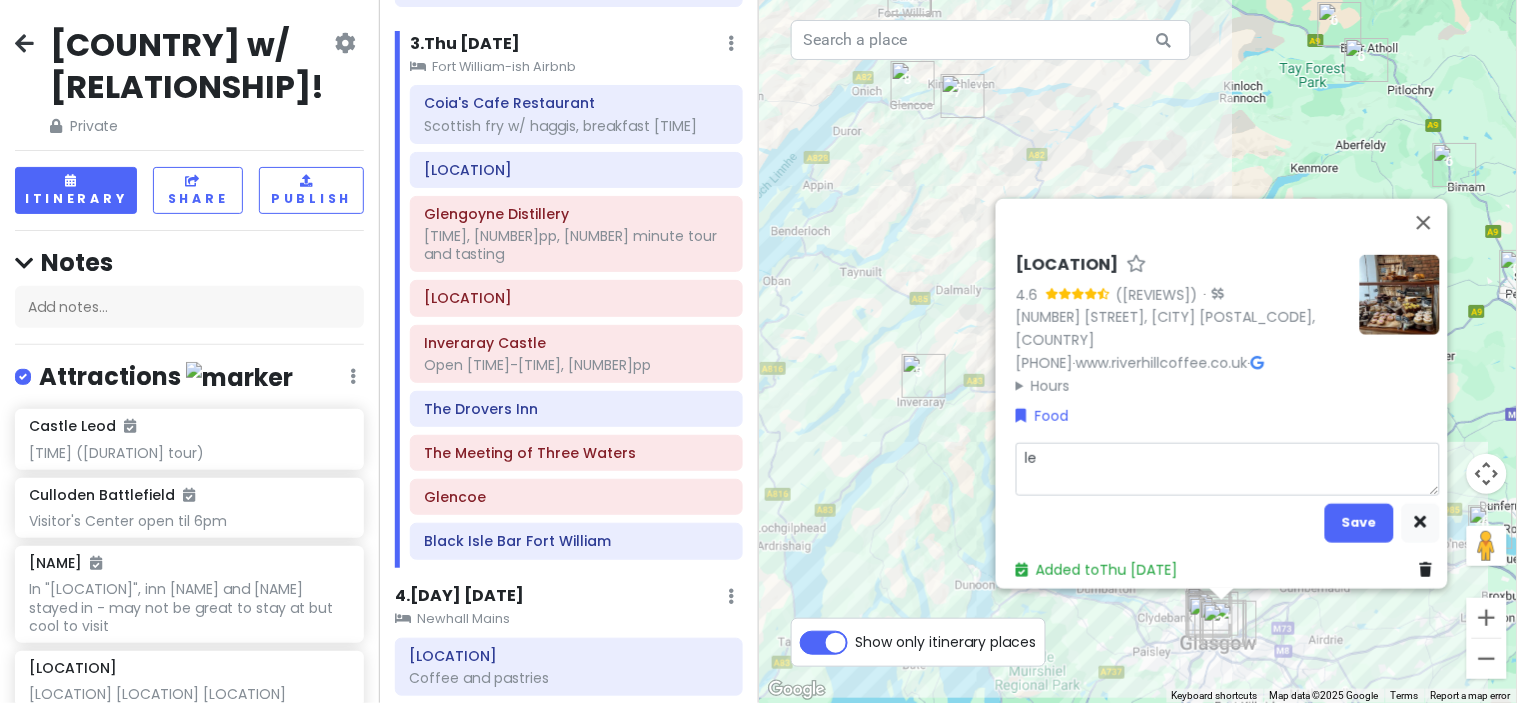 type on "x" 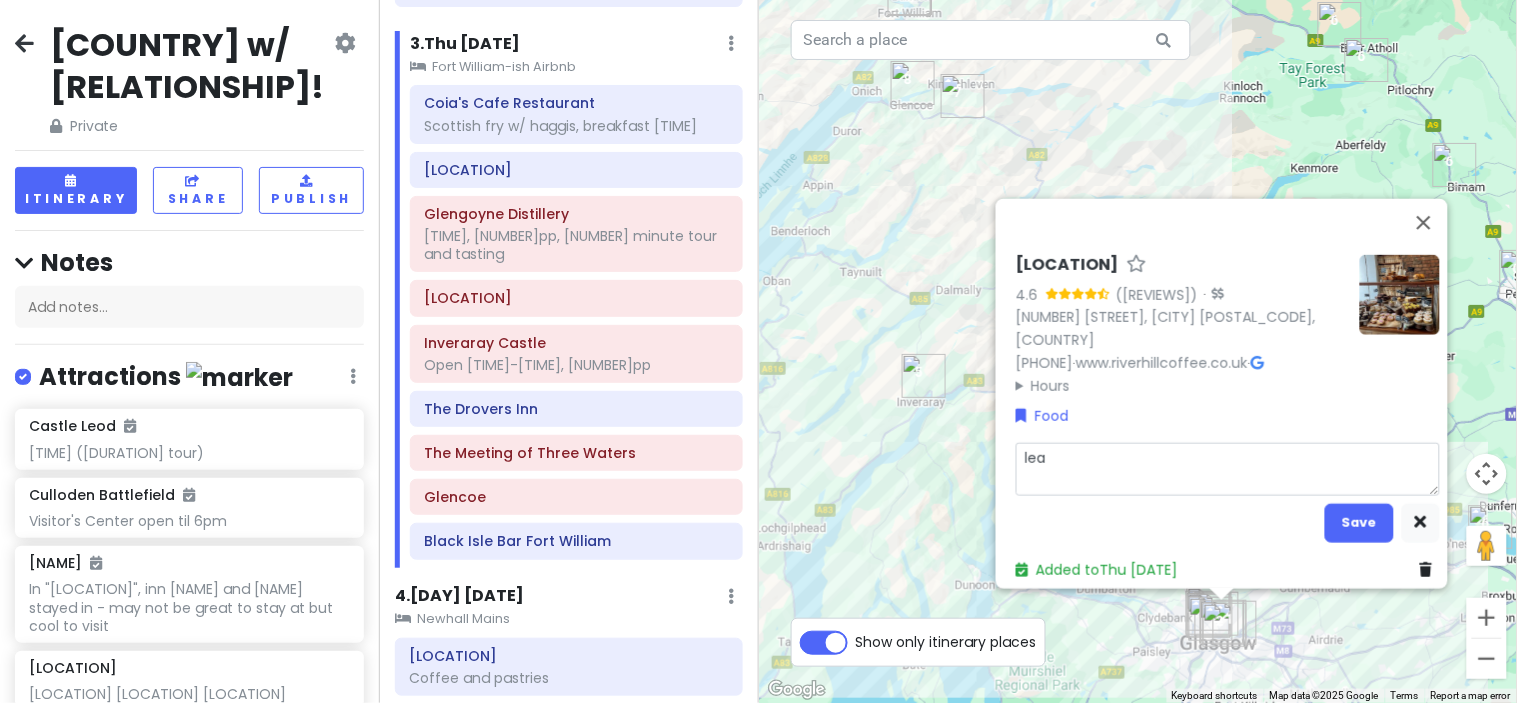type on "x" 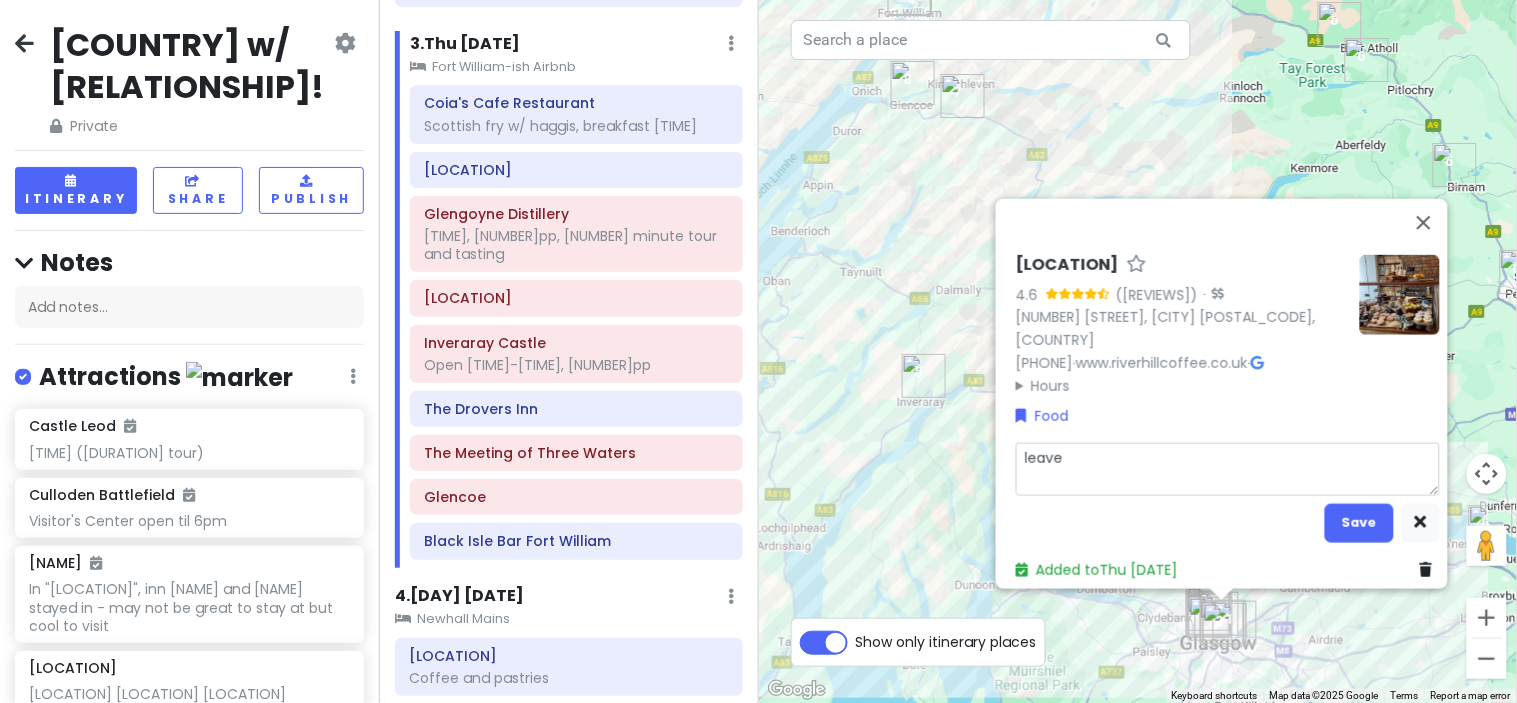 type on "x" 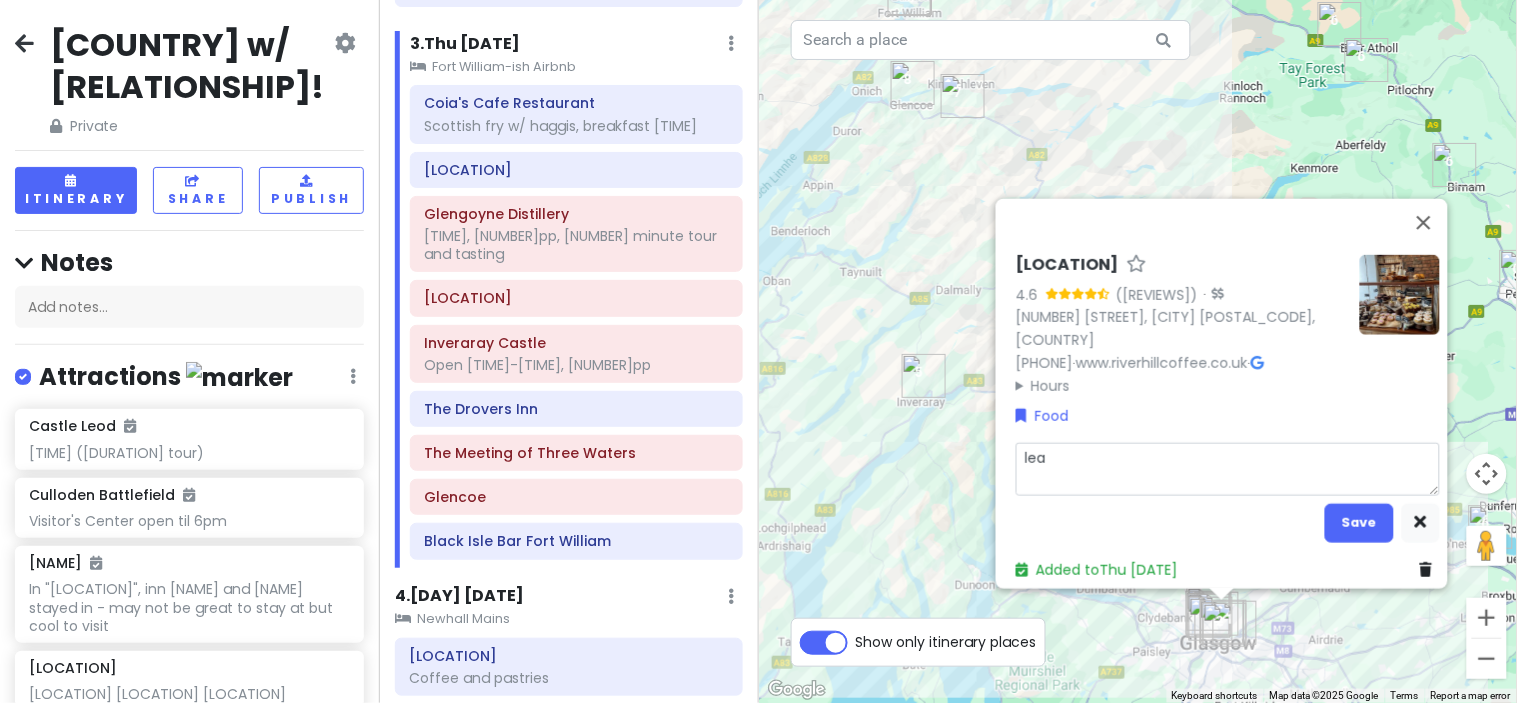 type on "x" 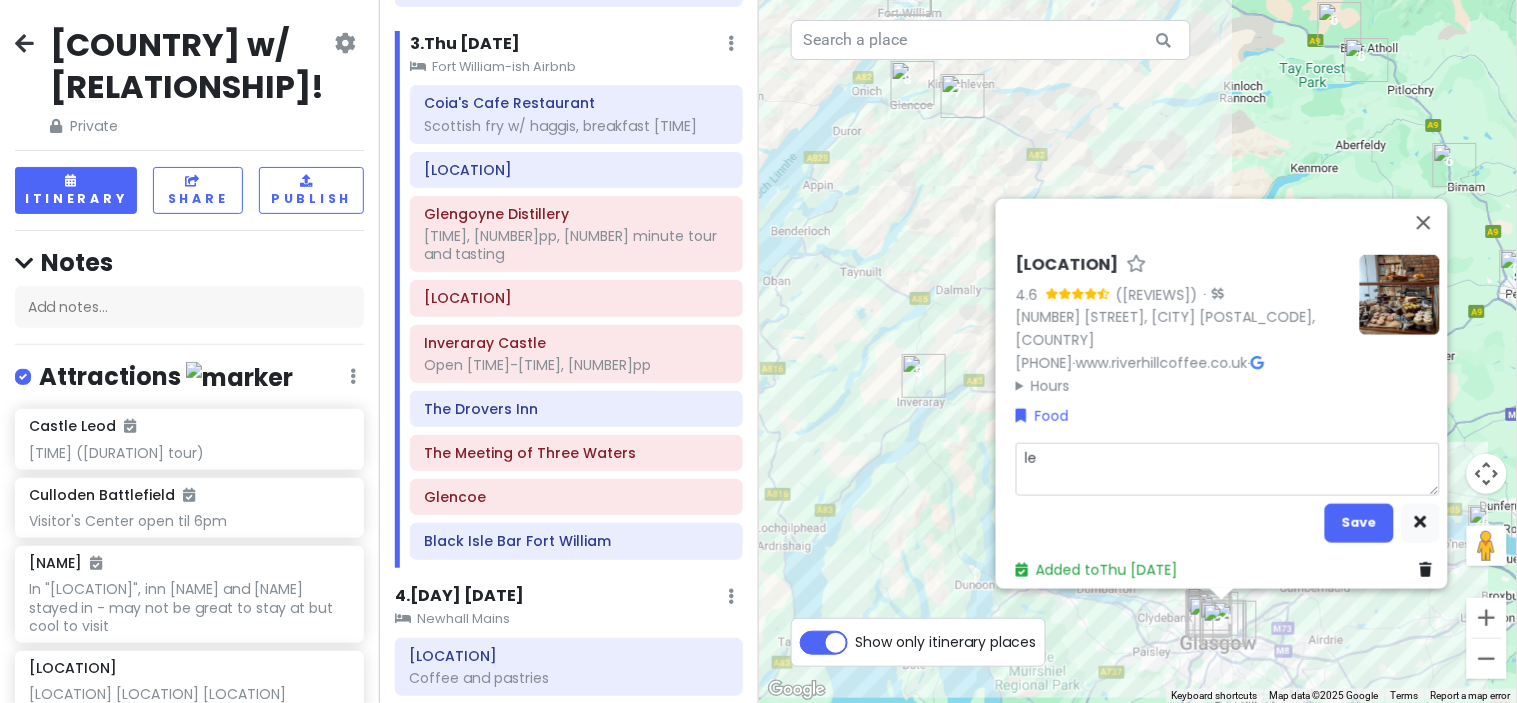 type on "x" 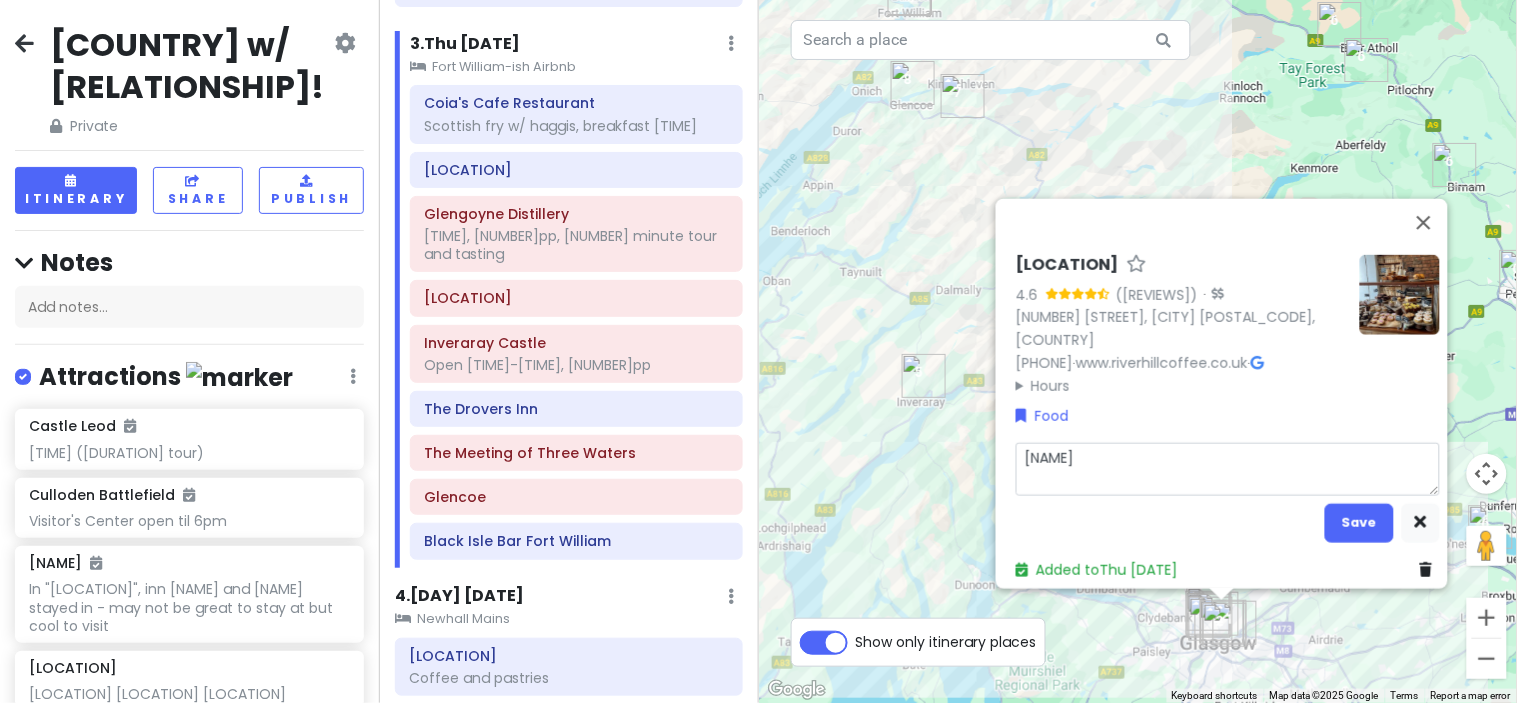 type 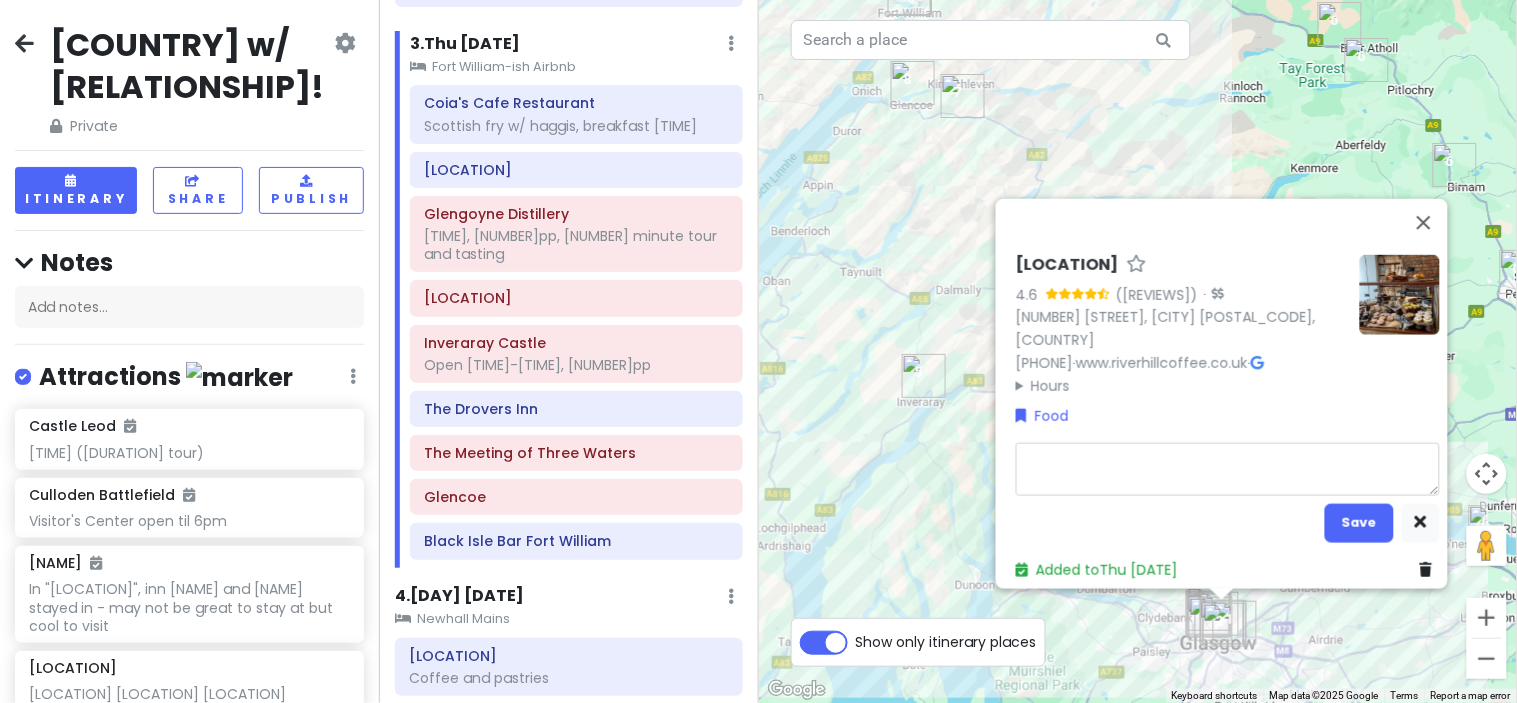 type on "x" 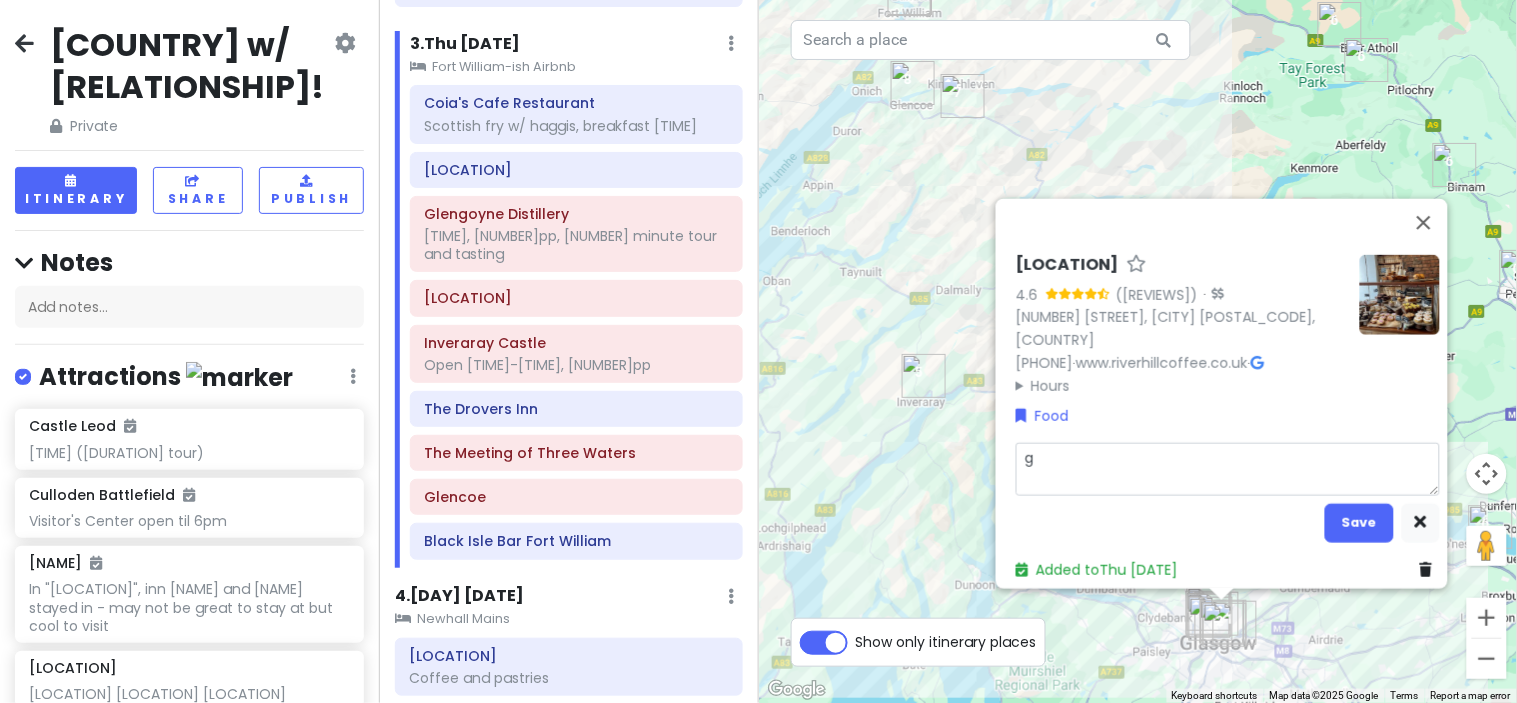 type on "x" 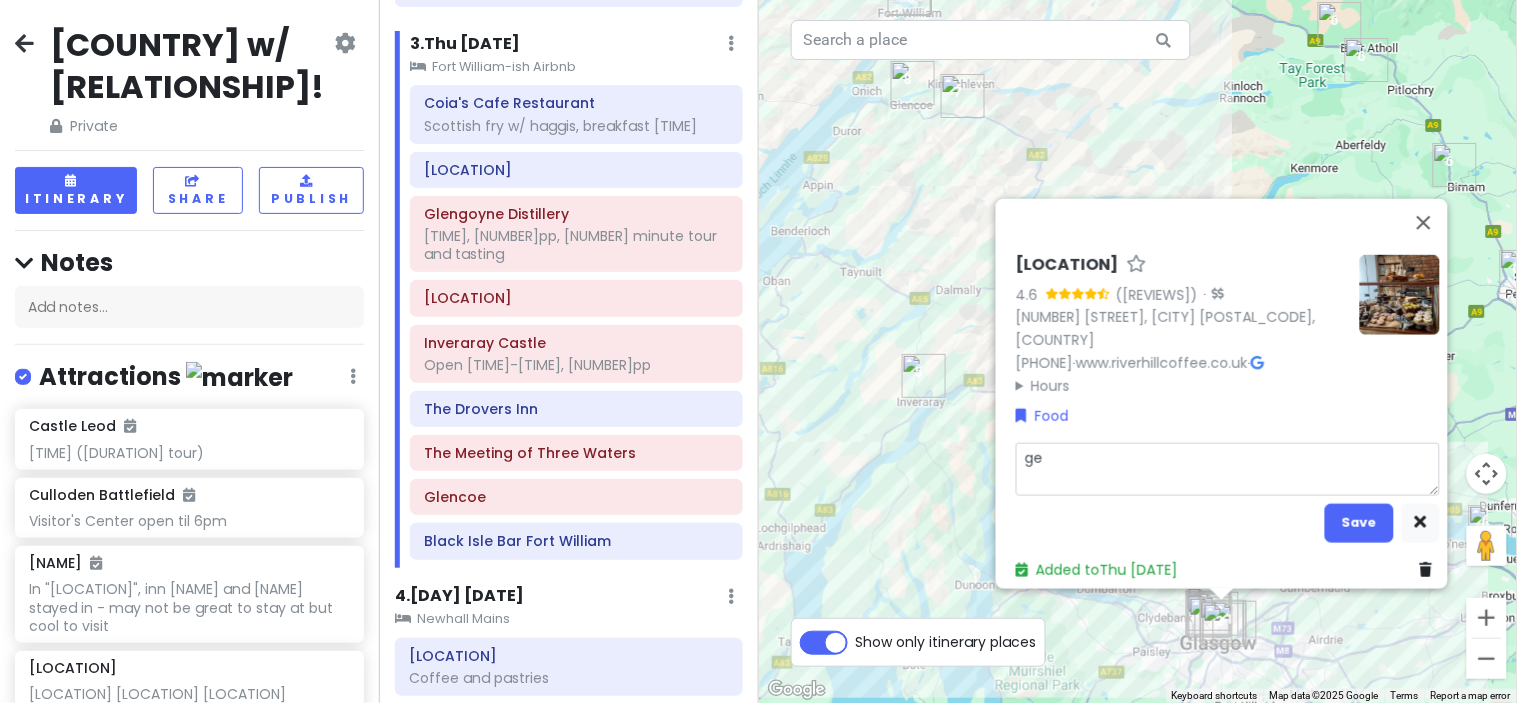 type on "get" 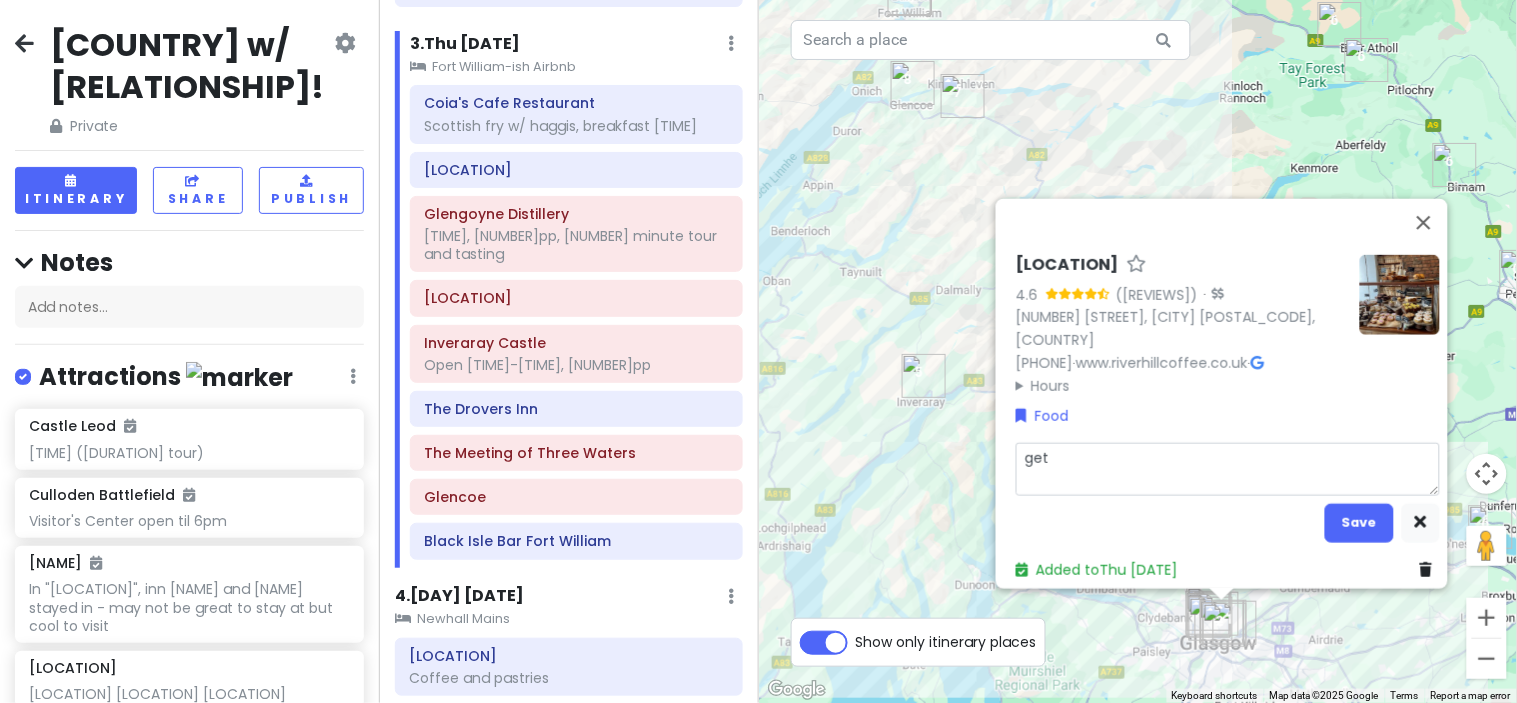 type on "x" 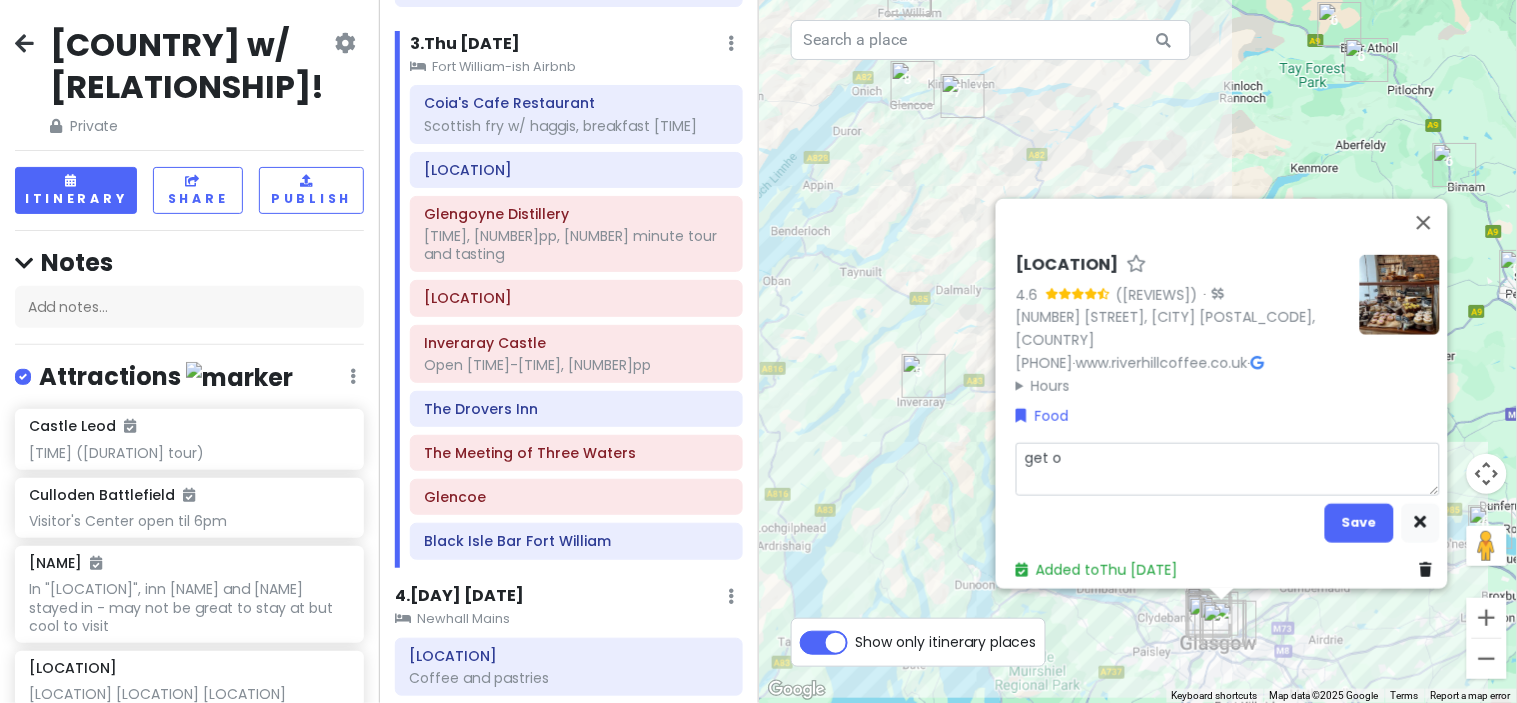 type 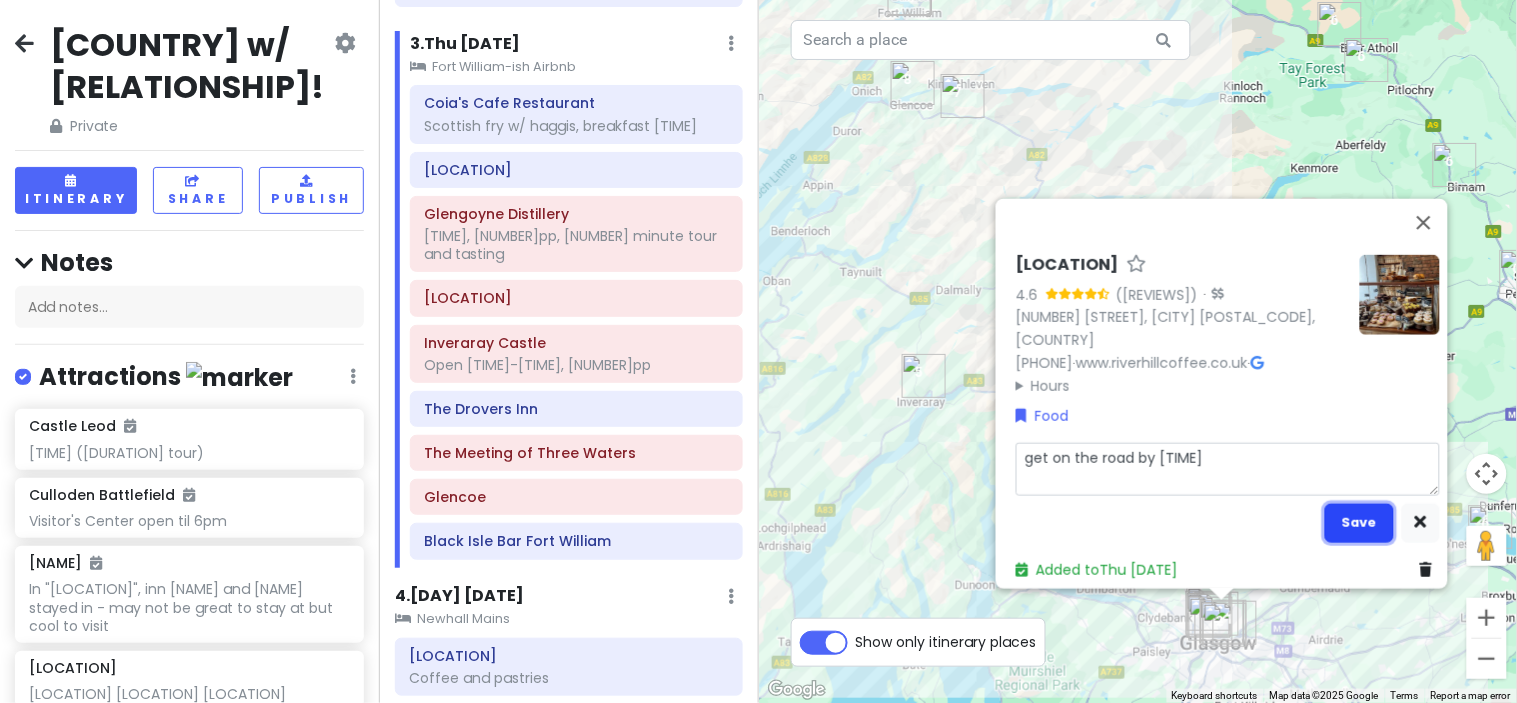 click on "Save" at bounding box center [1359, 522] 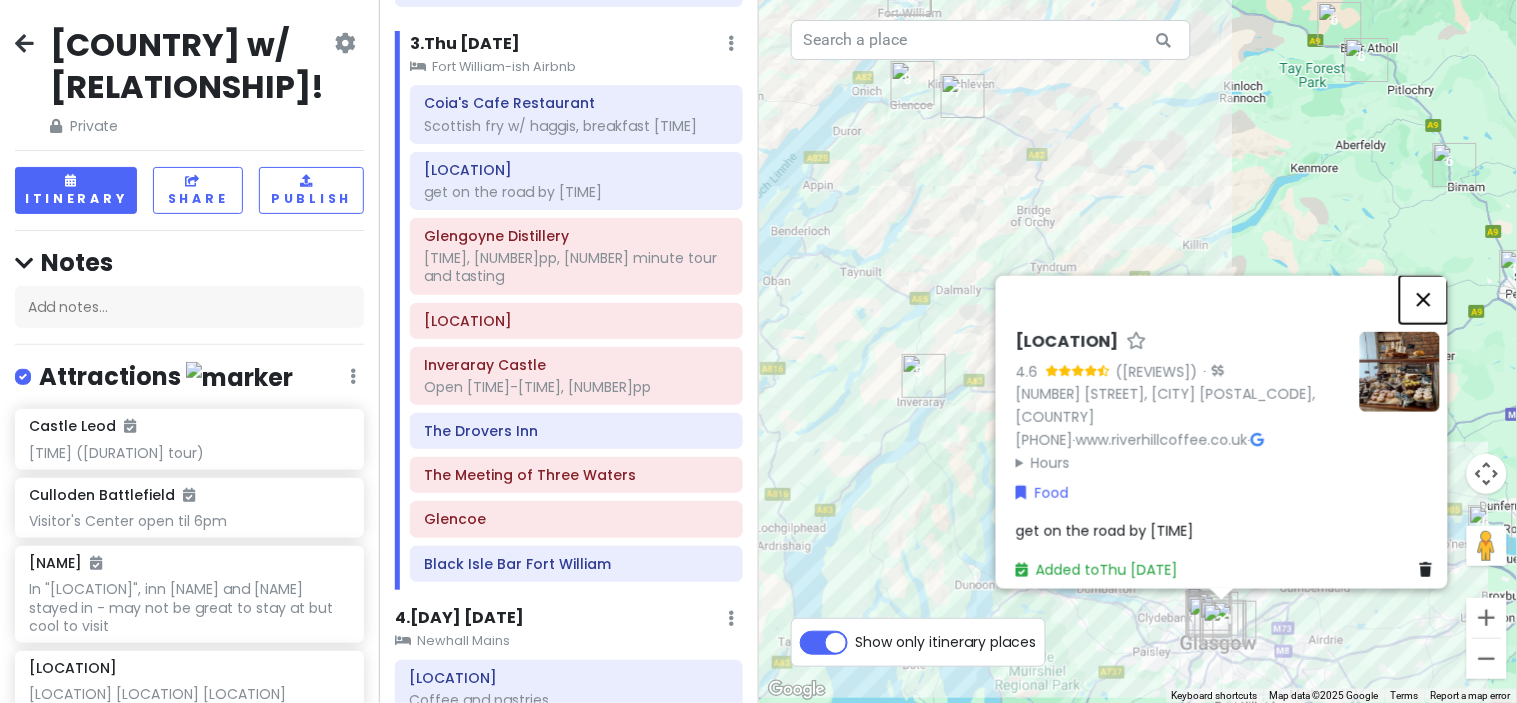 click at bounding box center [1424, 299] 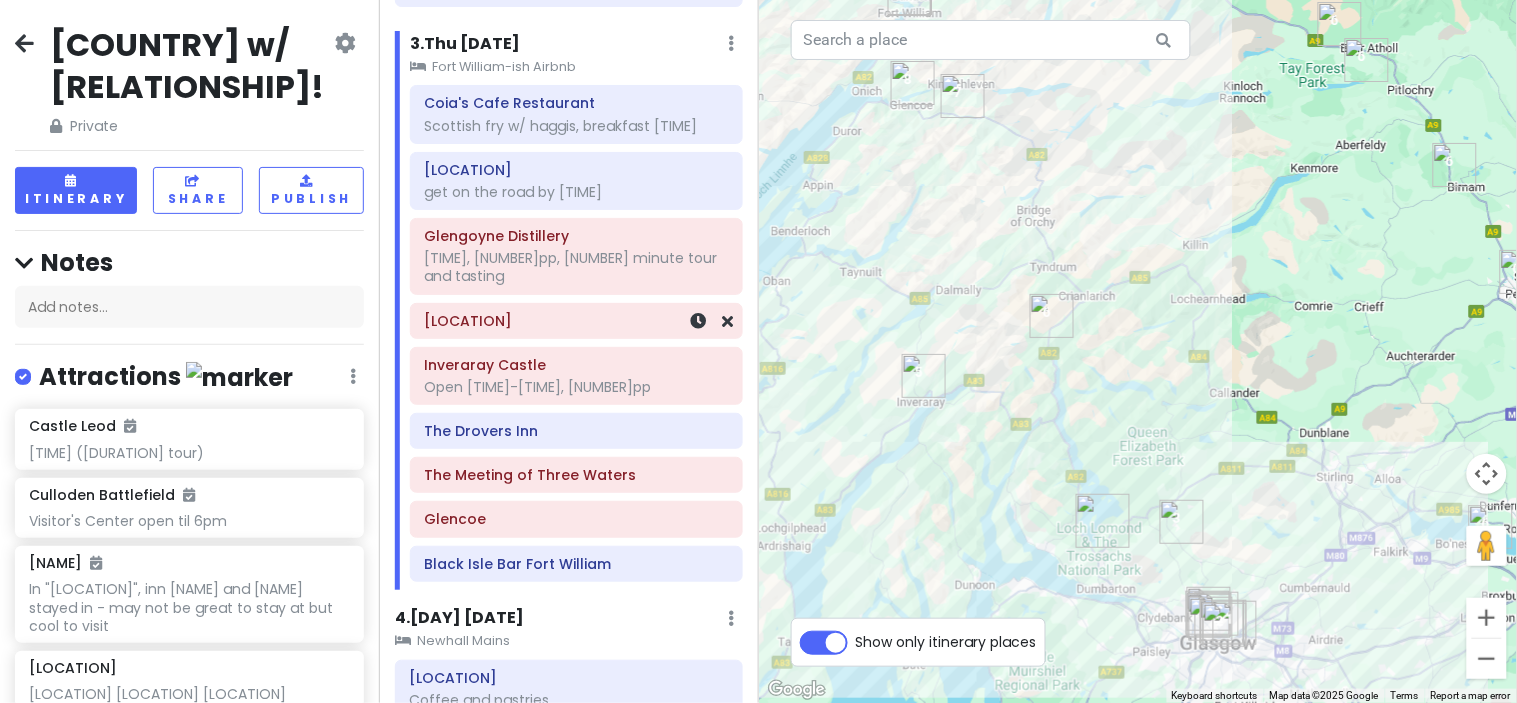 click on "[LOCATION]" at bounding box center (576, 321) 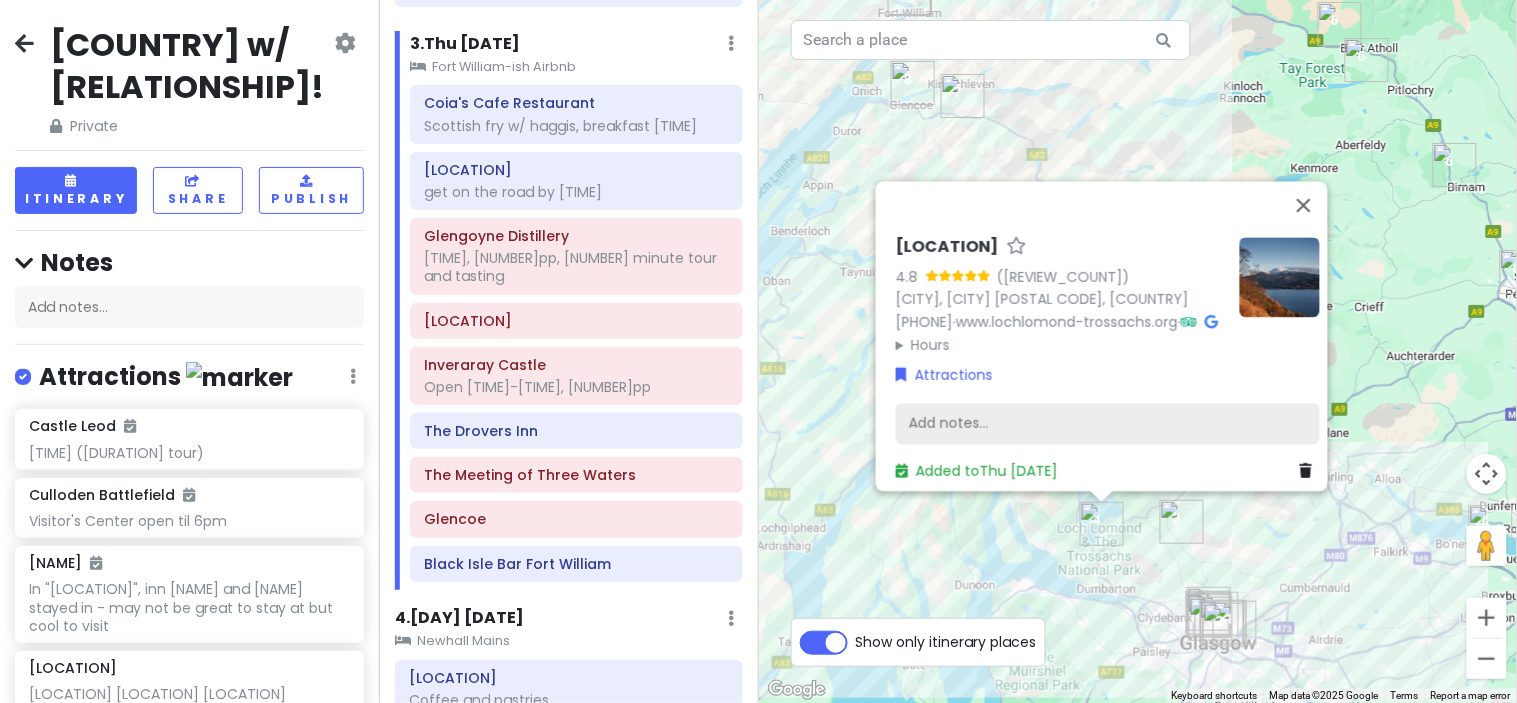 click on "Add notes..." at bounding box center [1108, 424] 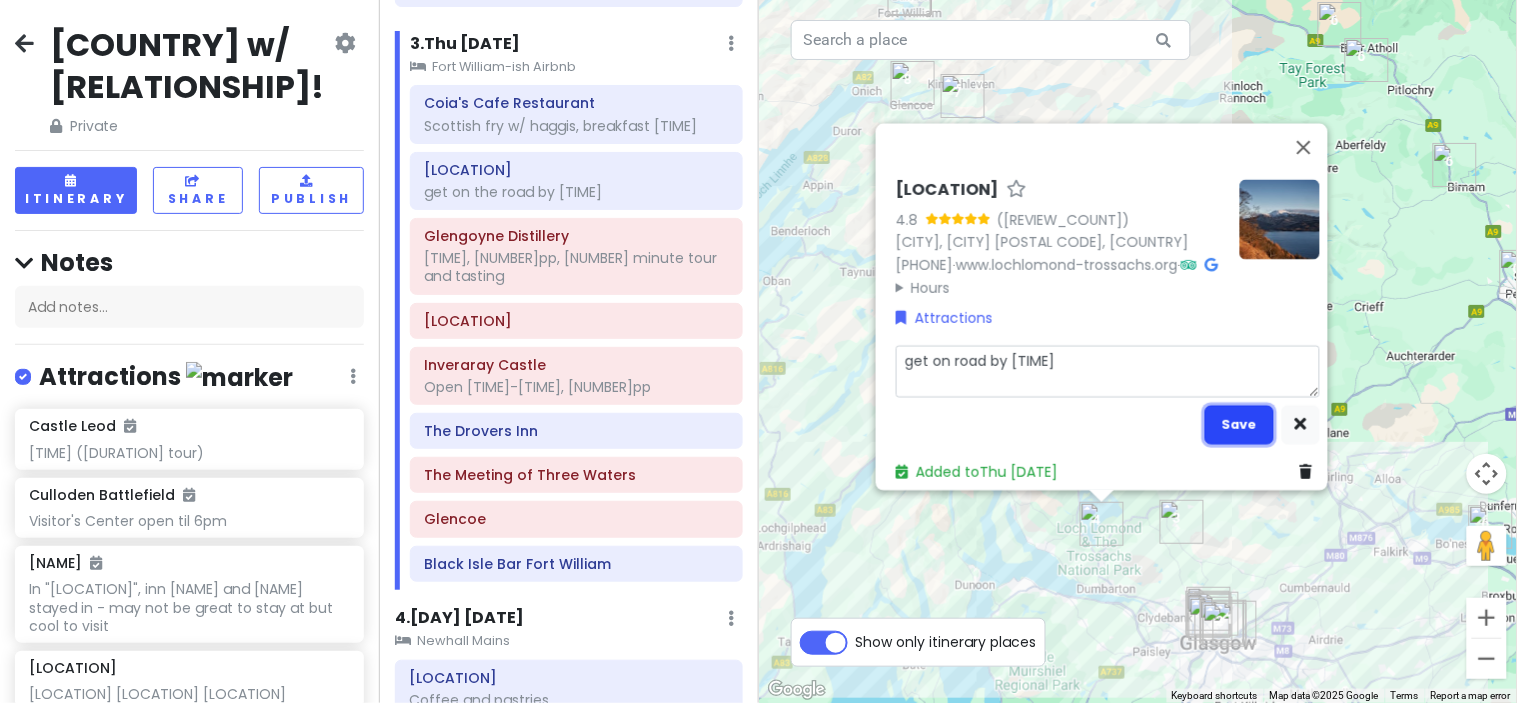 click on "Save" at bounding box center (1239, 424) 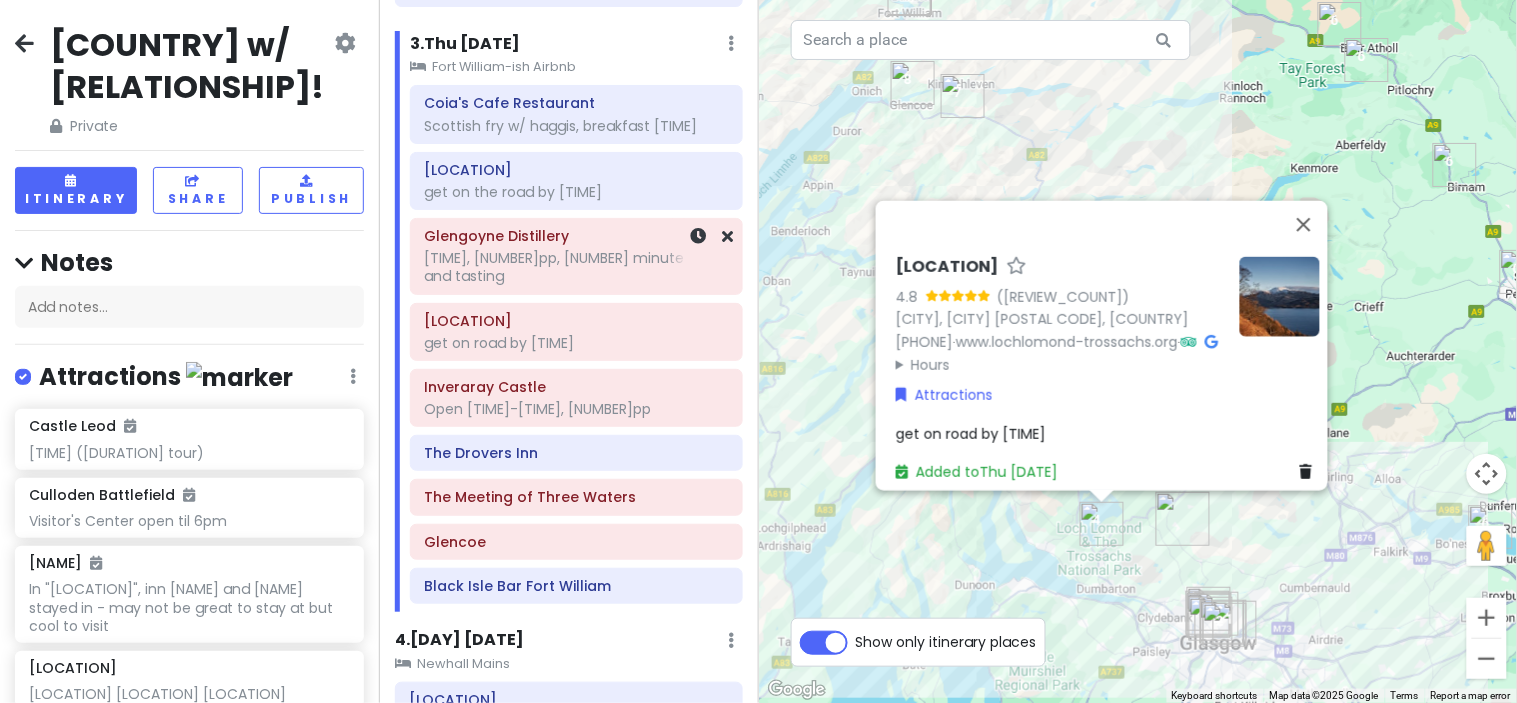click on "[TIME], [NUMBER]pp, [NUMBER] minute tour and tasting" at bounding box center [569, -956] 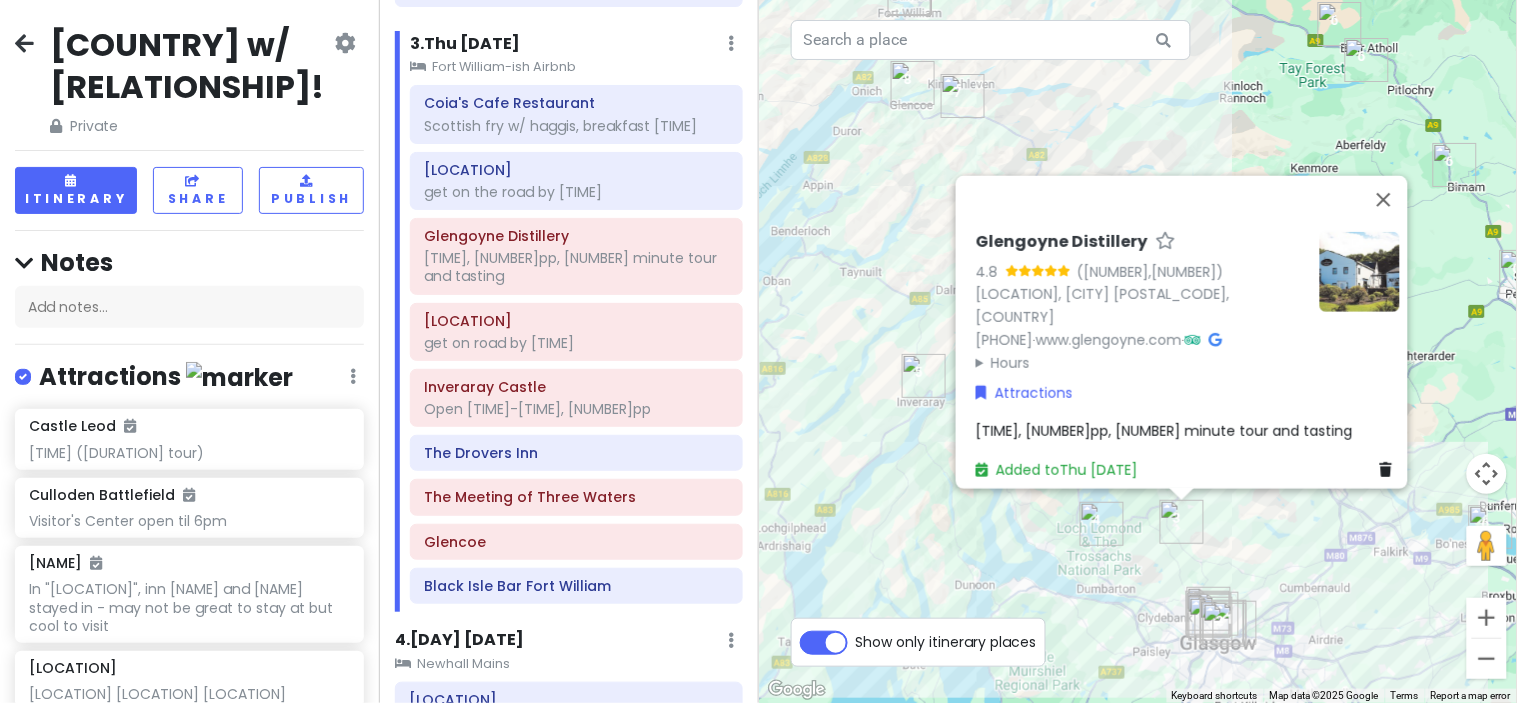 click on "[TIME], [NUMBER]pp, [NUMBER] minute tour and tasting" at bounding box center [1164, 431] 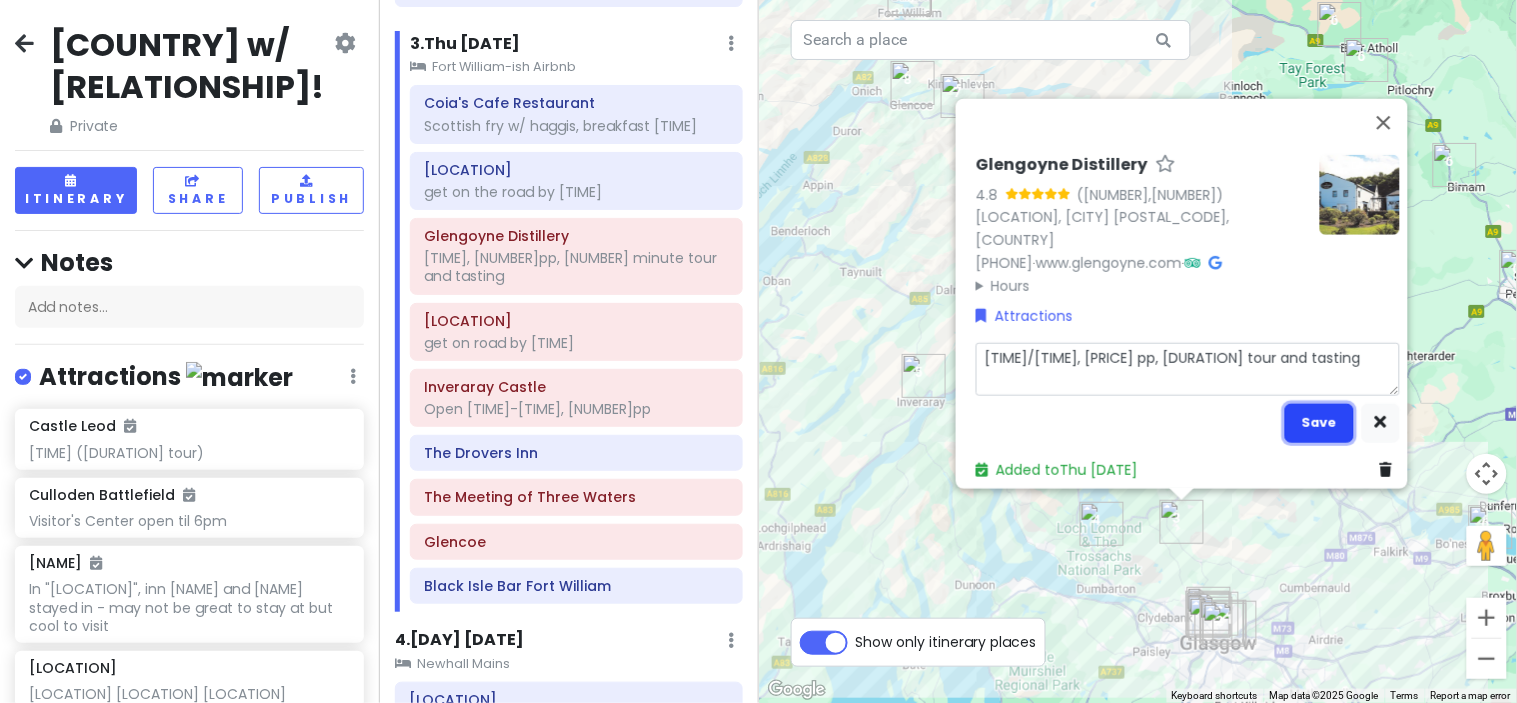 click on "Save" at bounding box center (1319, 422) 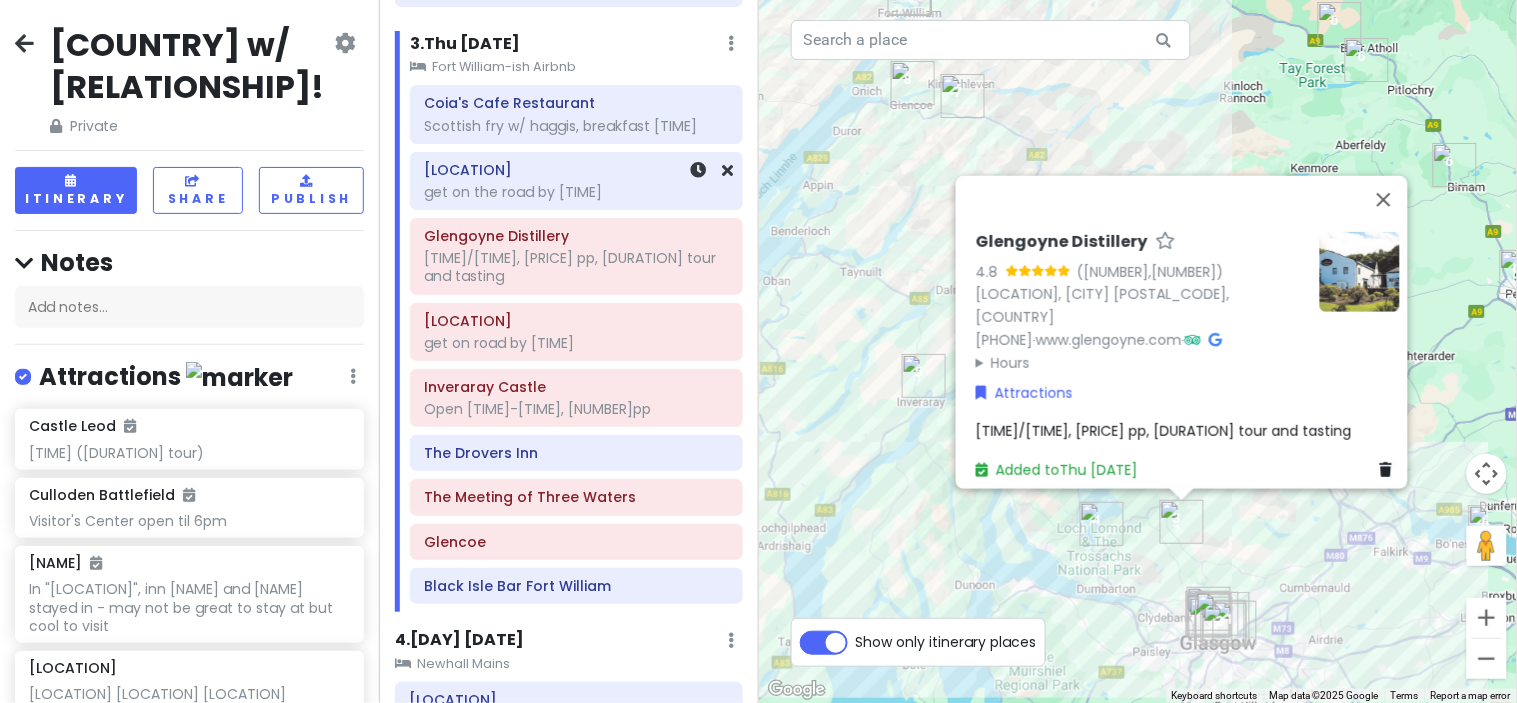 click on "[LOCATION]" at bounding box center (576, 170) 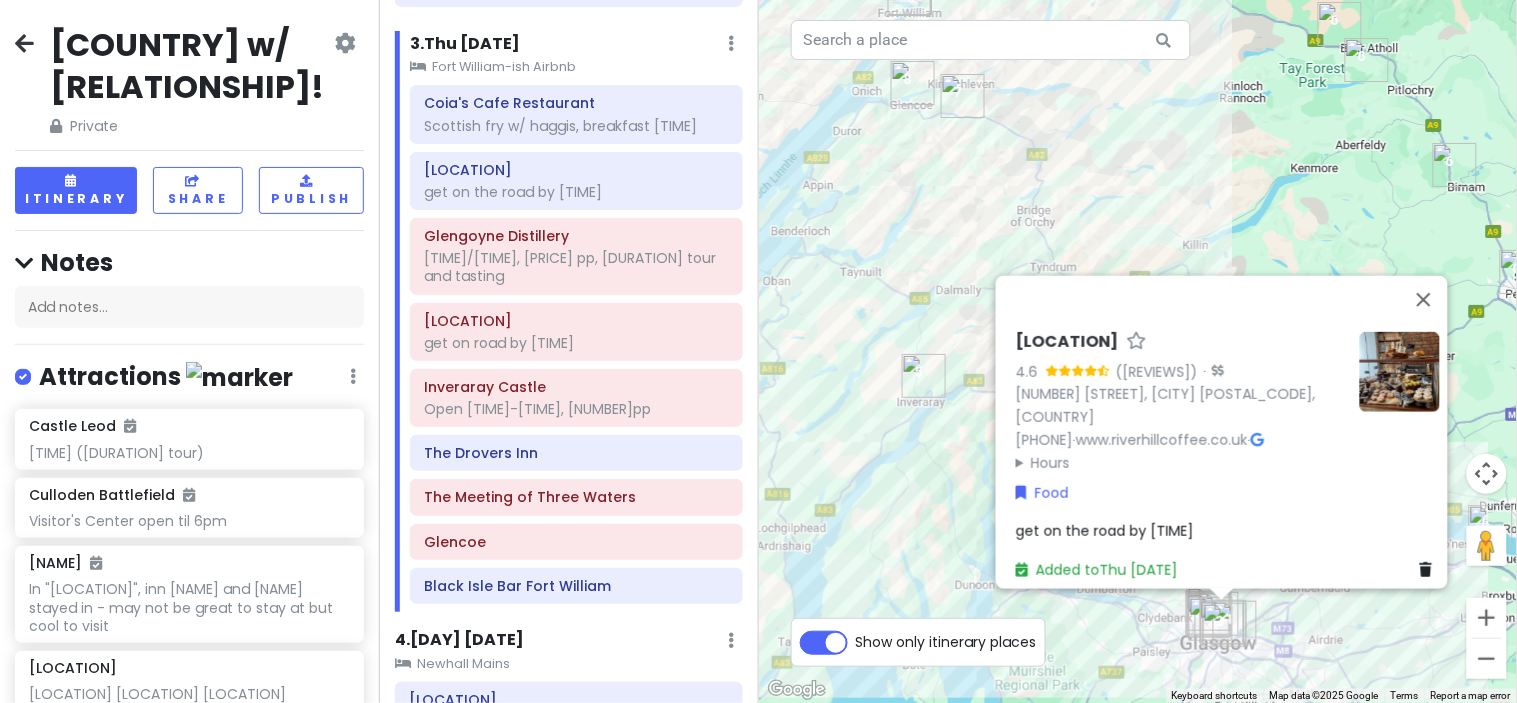 click on "get on the road by [TIME]" at bounding box center [1105, 531] 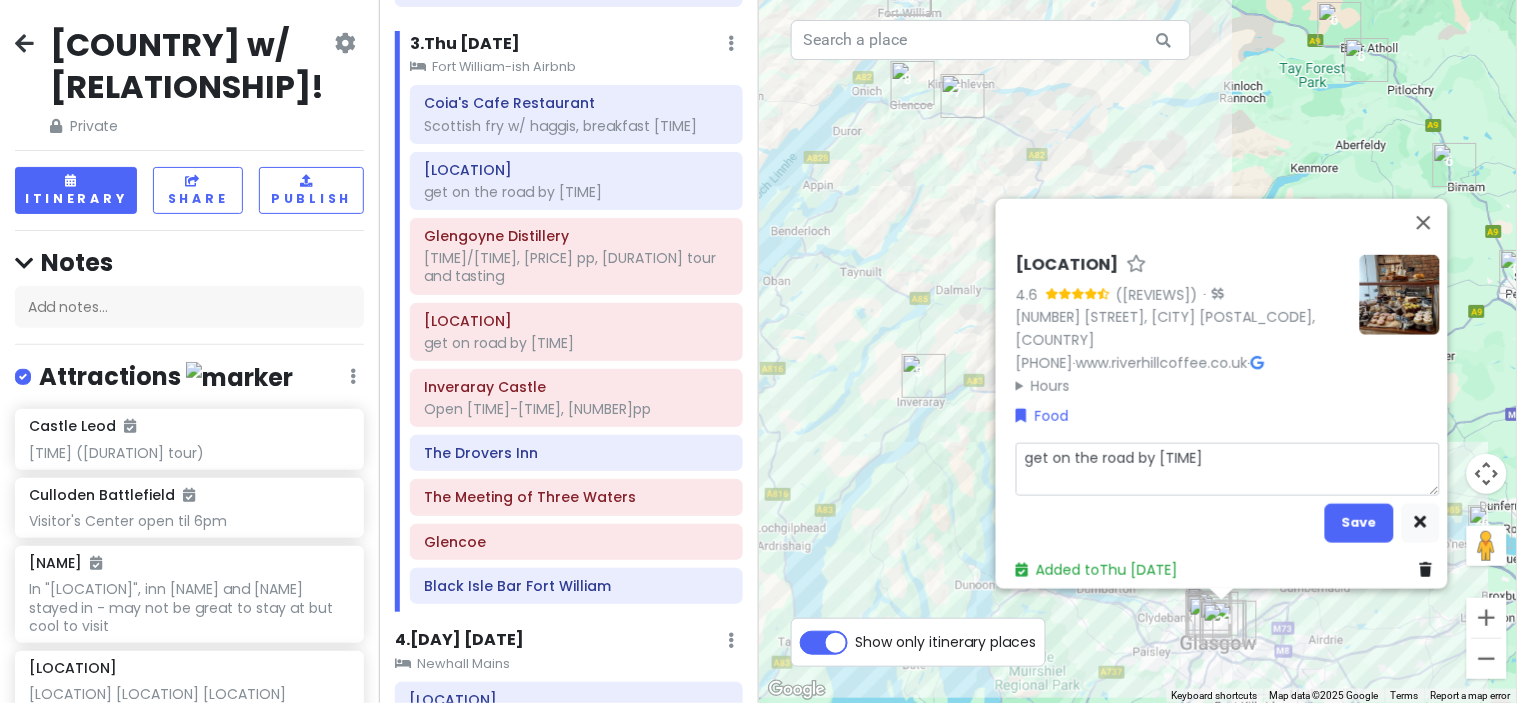 click on "get on the road by [TIME]" at bounding box center (1228, 469) 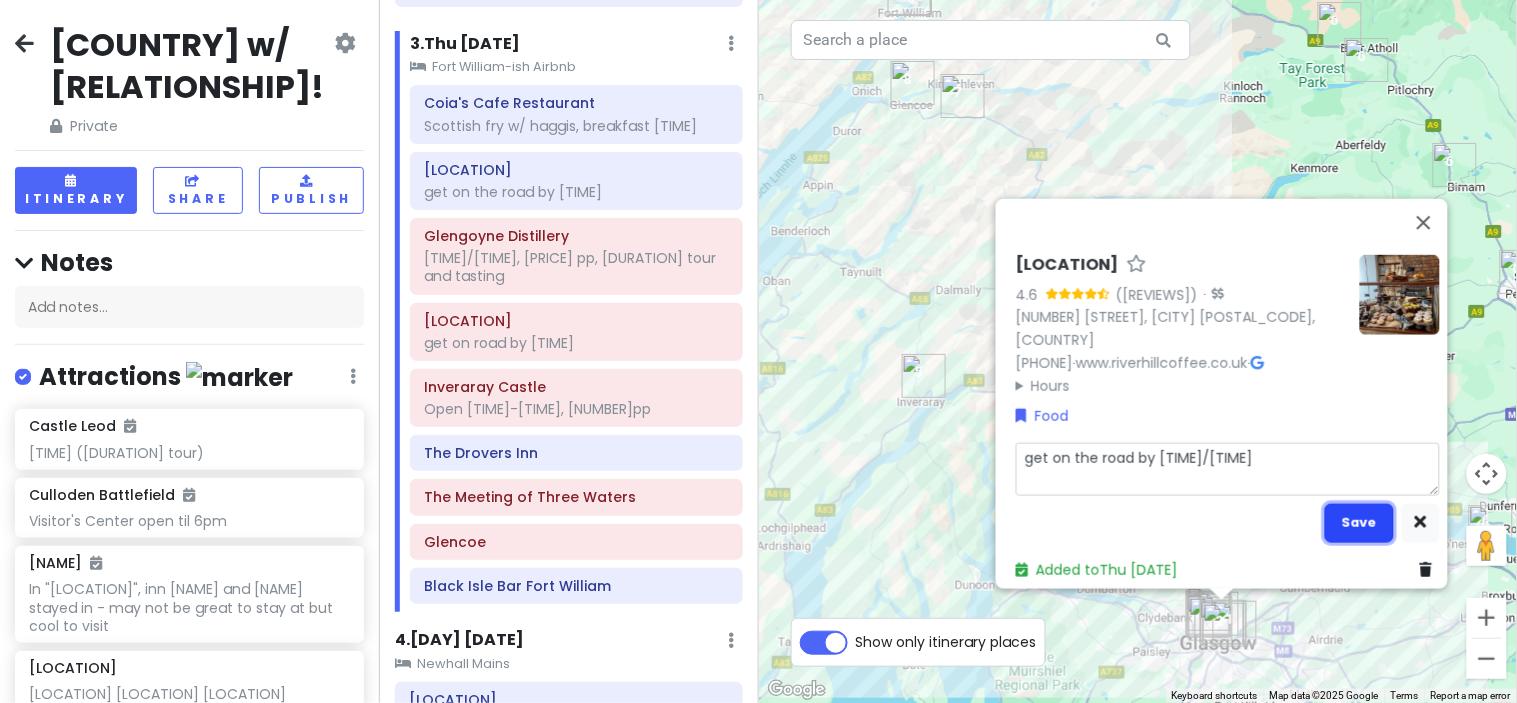 click on "Save" at bounding box center [1359, 522] 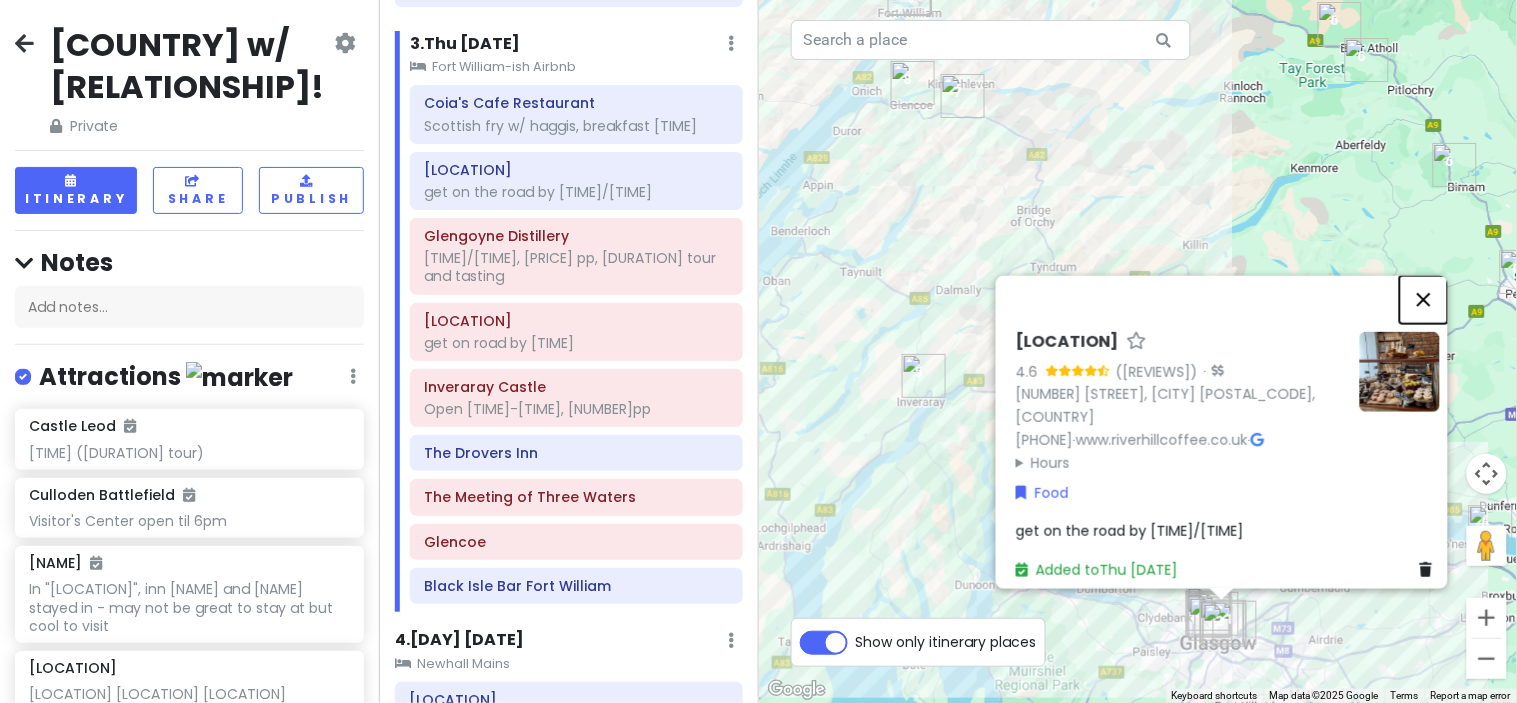 click at bounding box center [1424, 299] 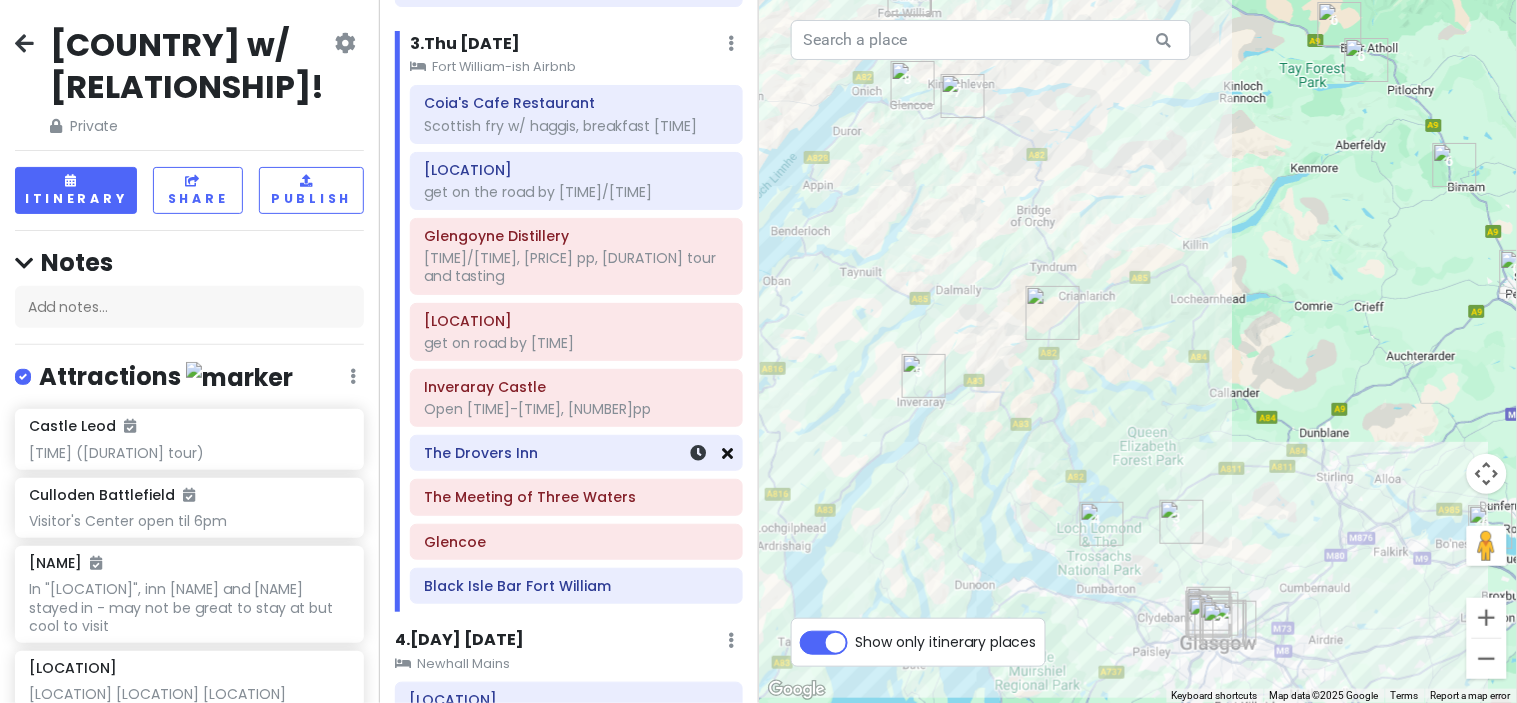 click at bounding box center [728, 453] 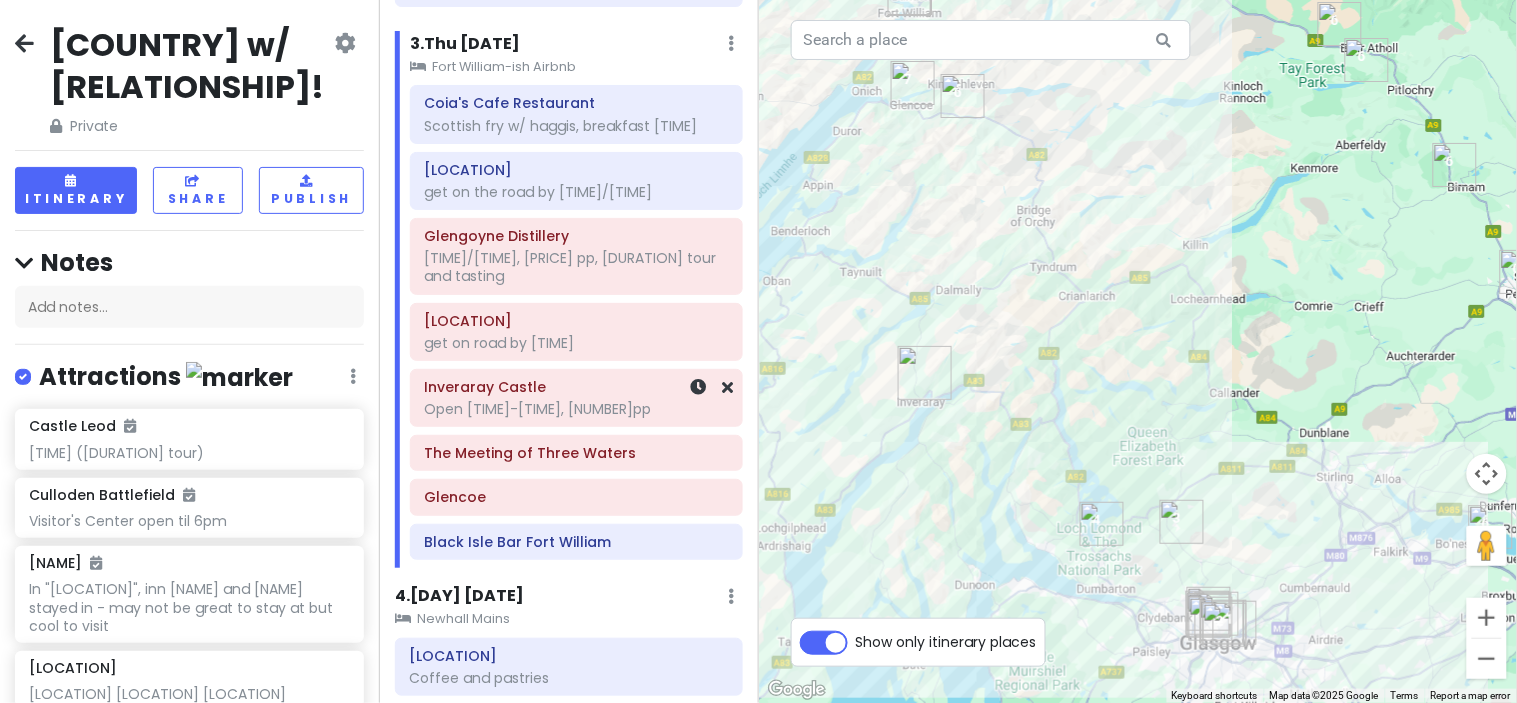 click on "Open [TIME]-[TIME], [NUMBER]pp" at bounding box center [569, -956] 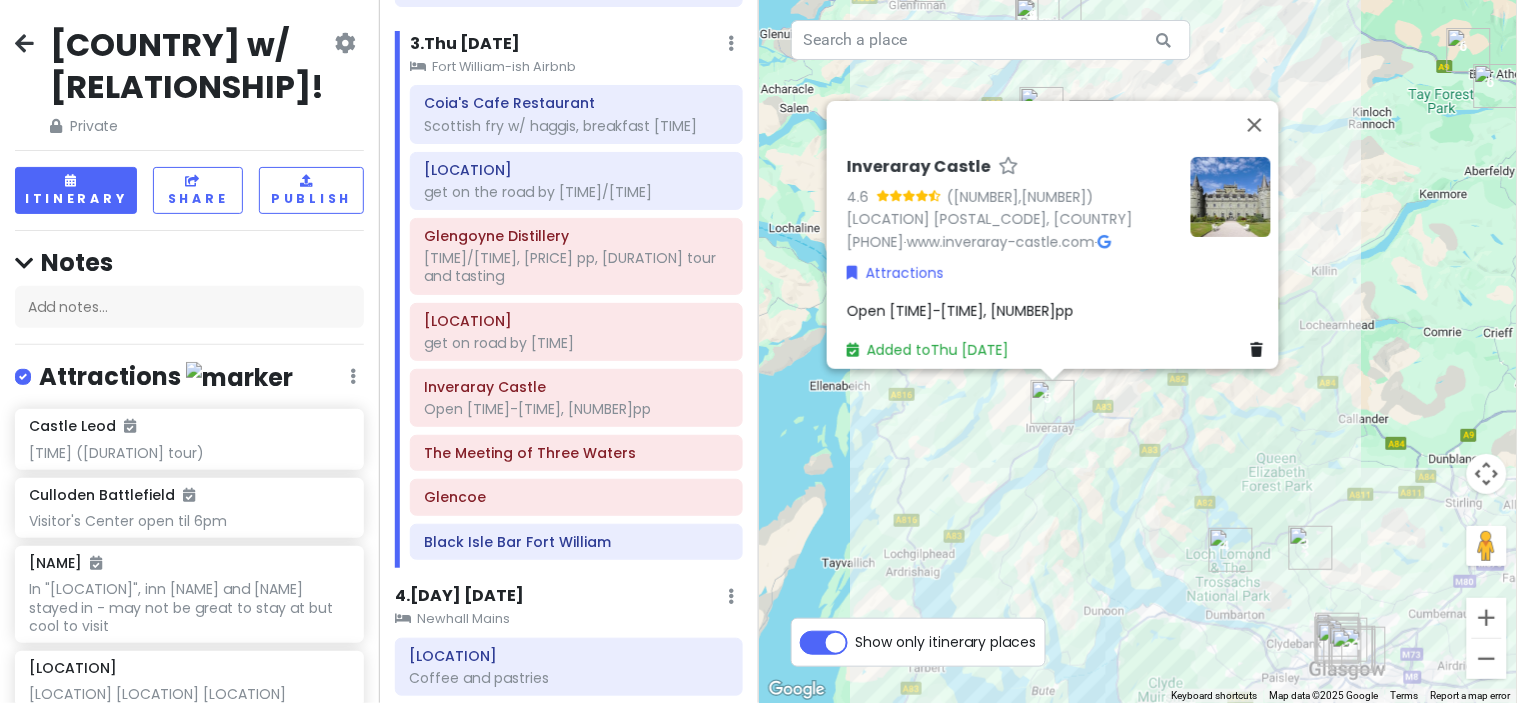 click on "Open [TIME]-[TIME], [NUMBER]pp" at bounding box center [1059, 311] 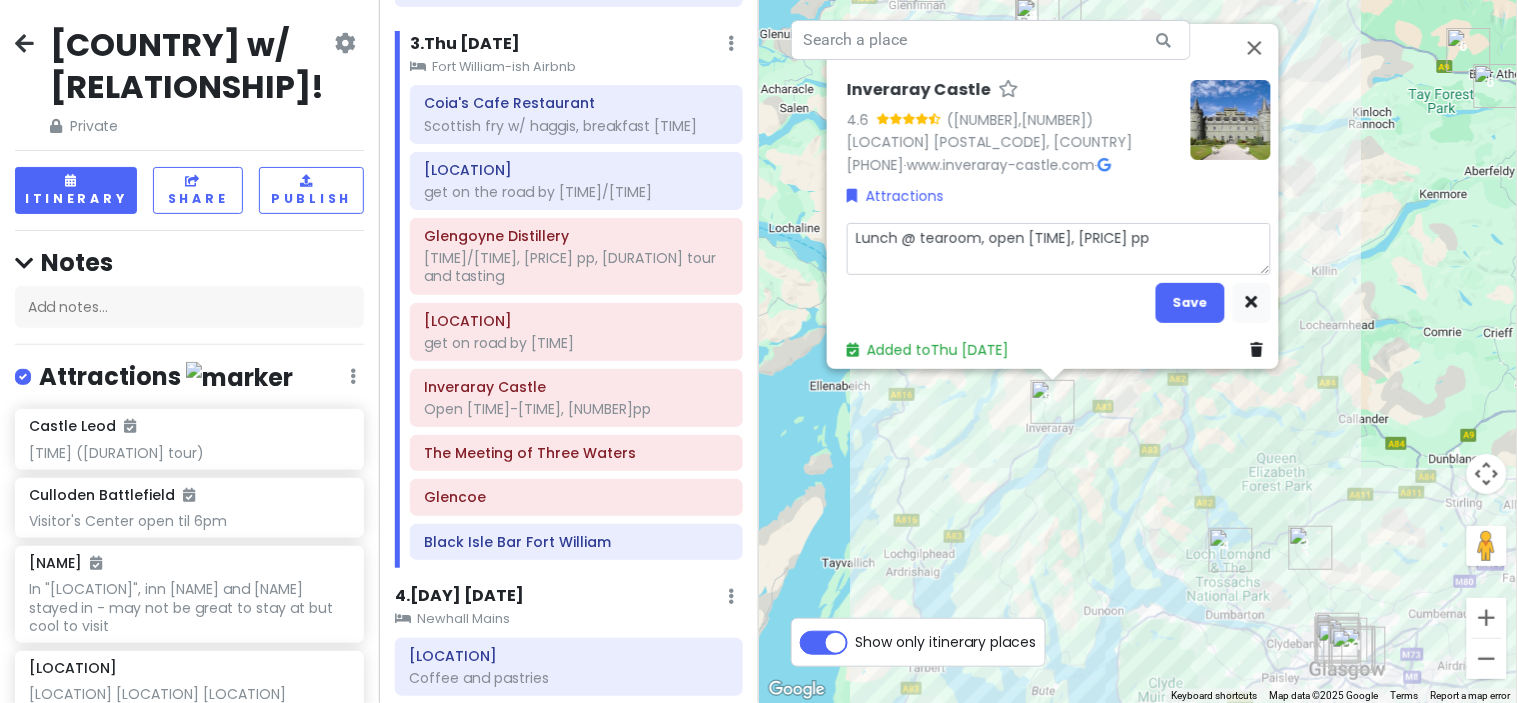 click on "Lunch @ tearoom, open [TIME], [PRICE] pp" at bounding box center (1059, 249) 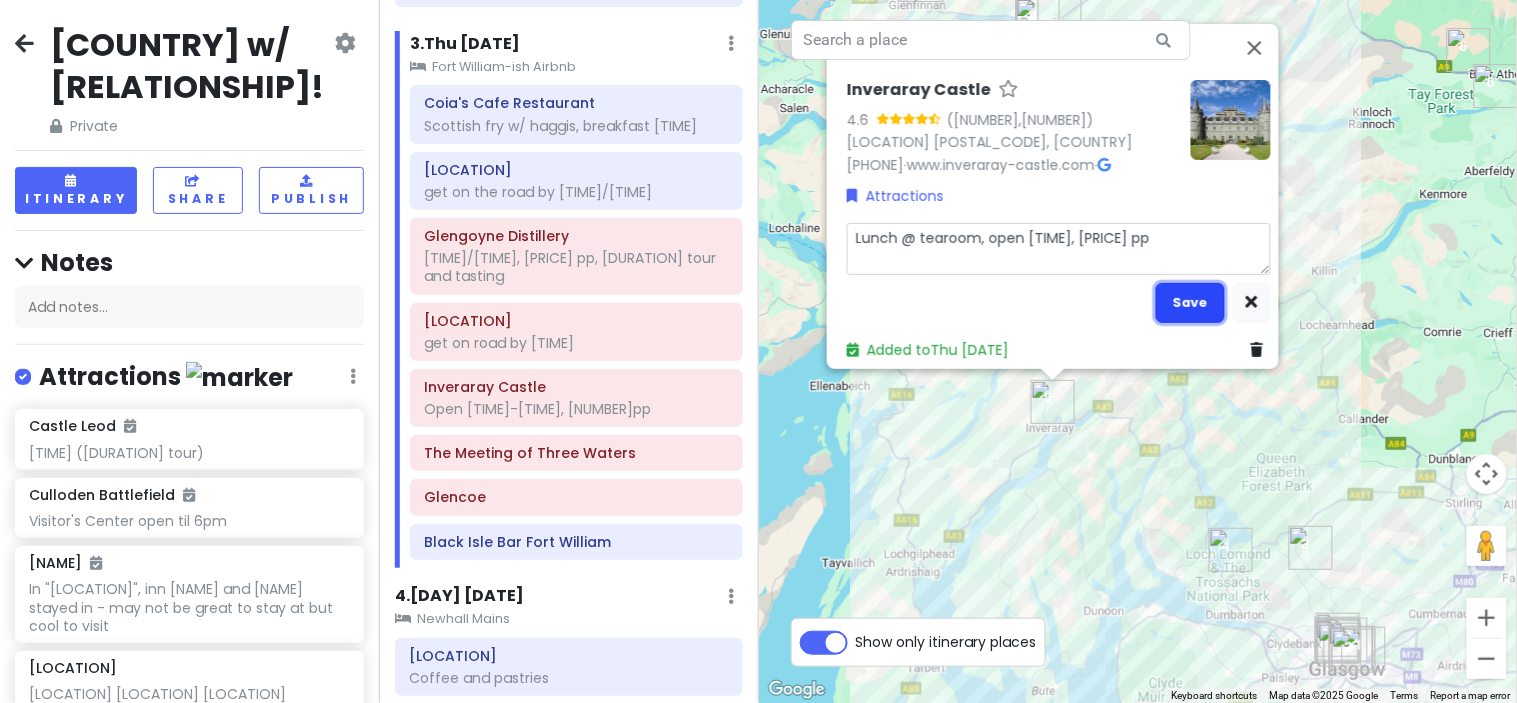 click on "Save" at bounding box center (1190, 302) 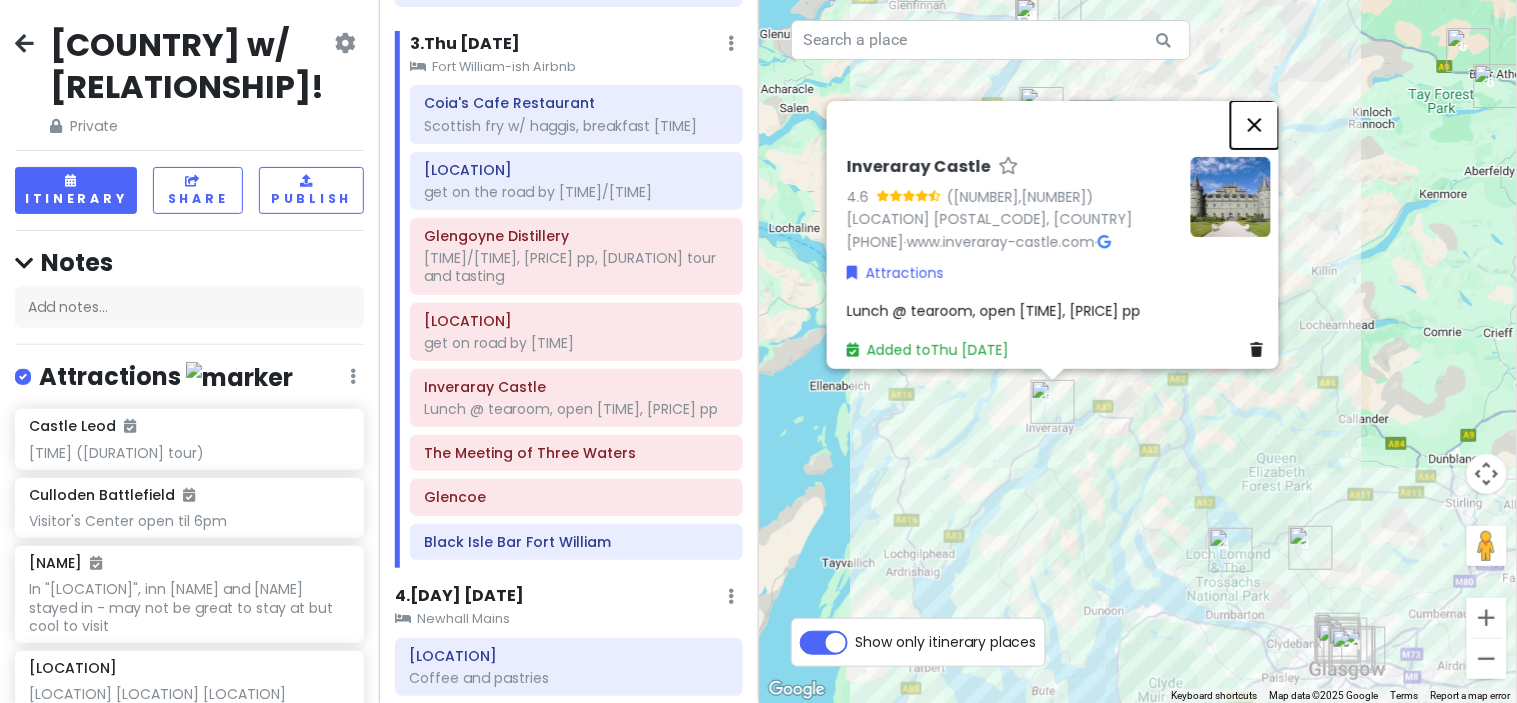 click at bounding box center [1255, 125] 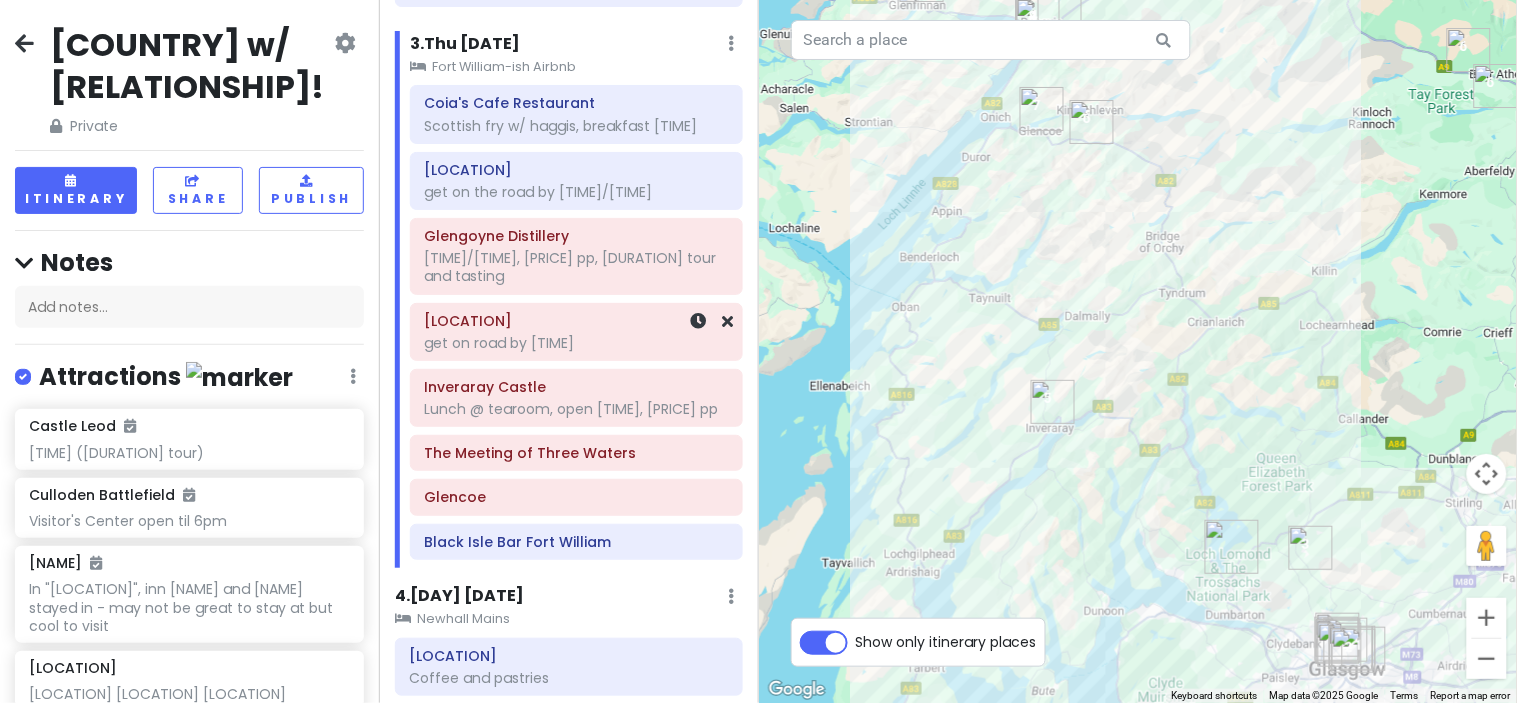 click on "get on road by [TIME]" at bounding box center [569, -956] 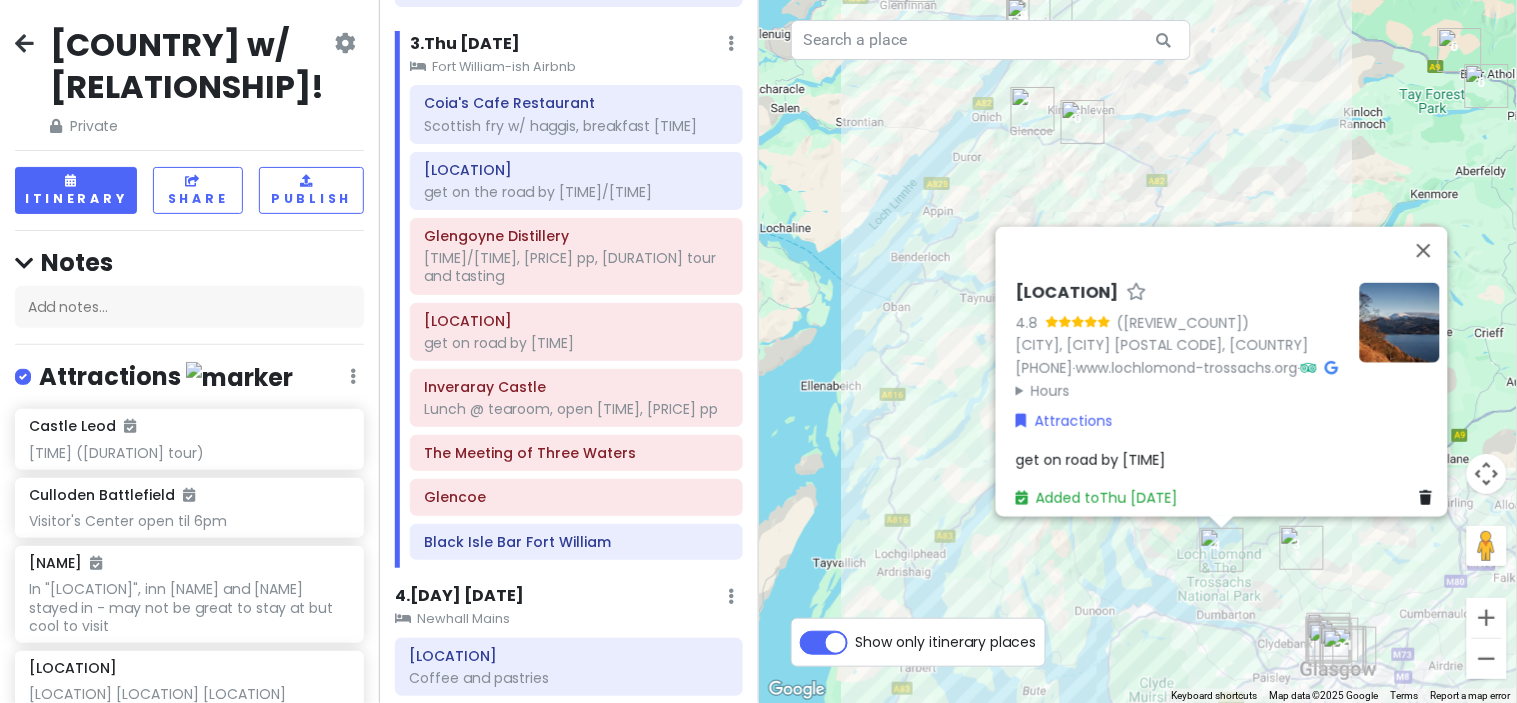 click on "get on road by [TIME]" at bounding box center (1091, 459) 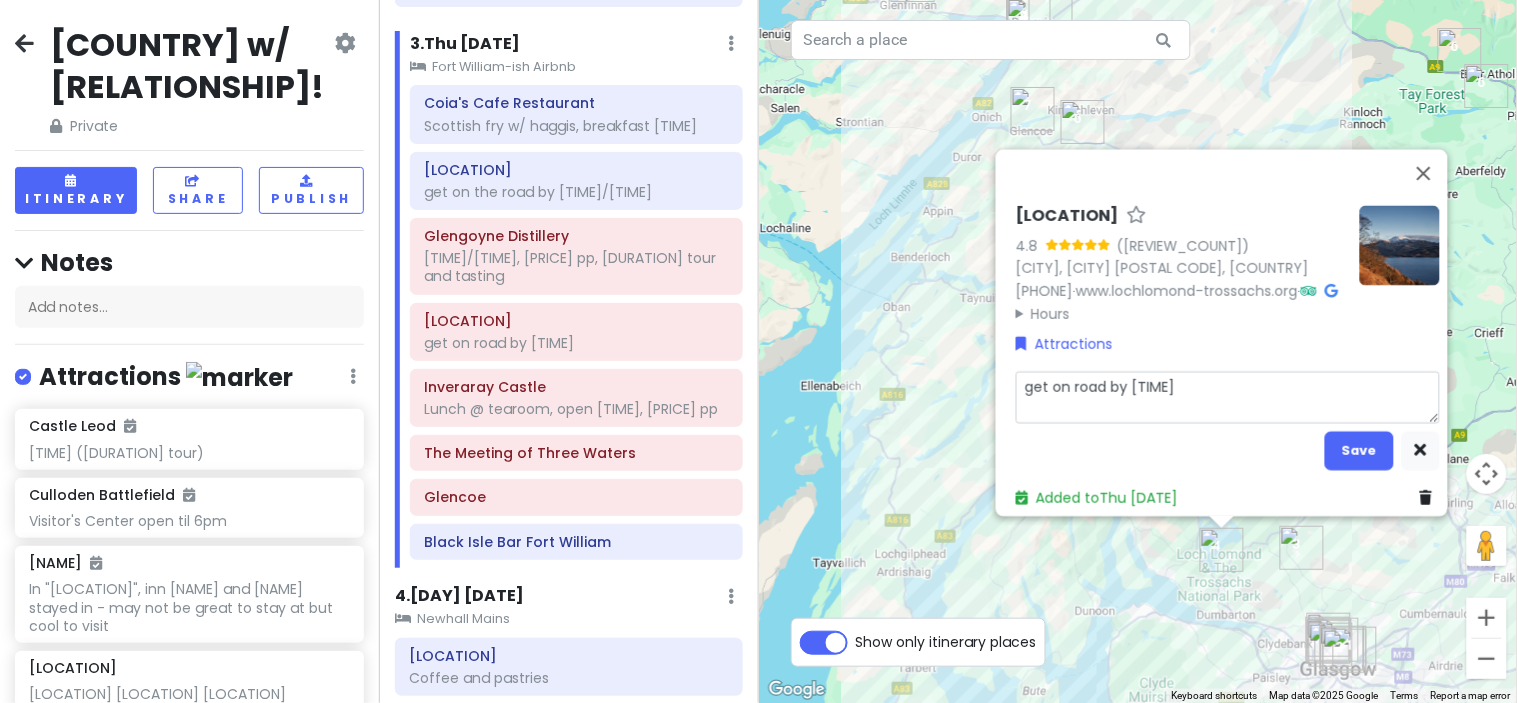 click on "get on road by [TIME]" at bounding box center (1228, 397) 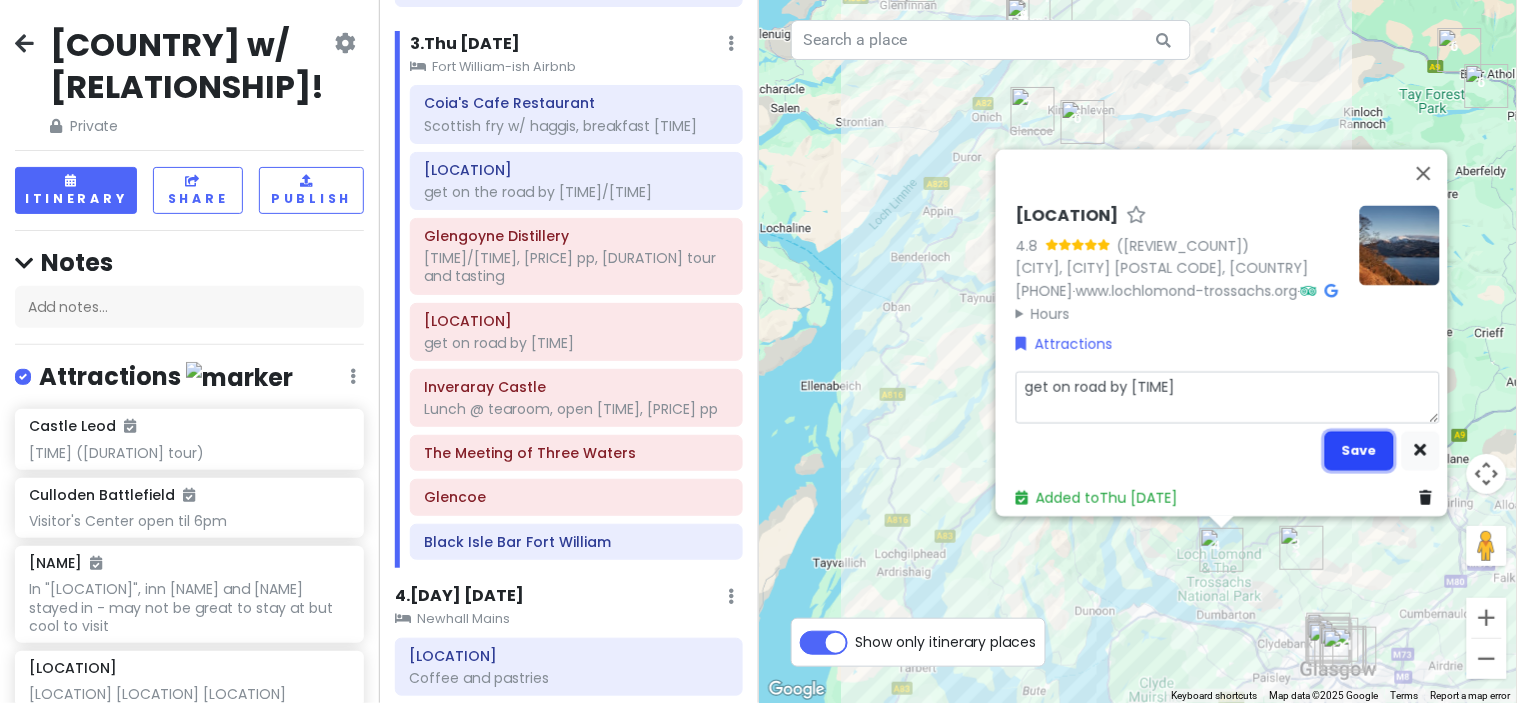 click on "Save" at bounding box center [1359, 450] 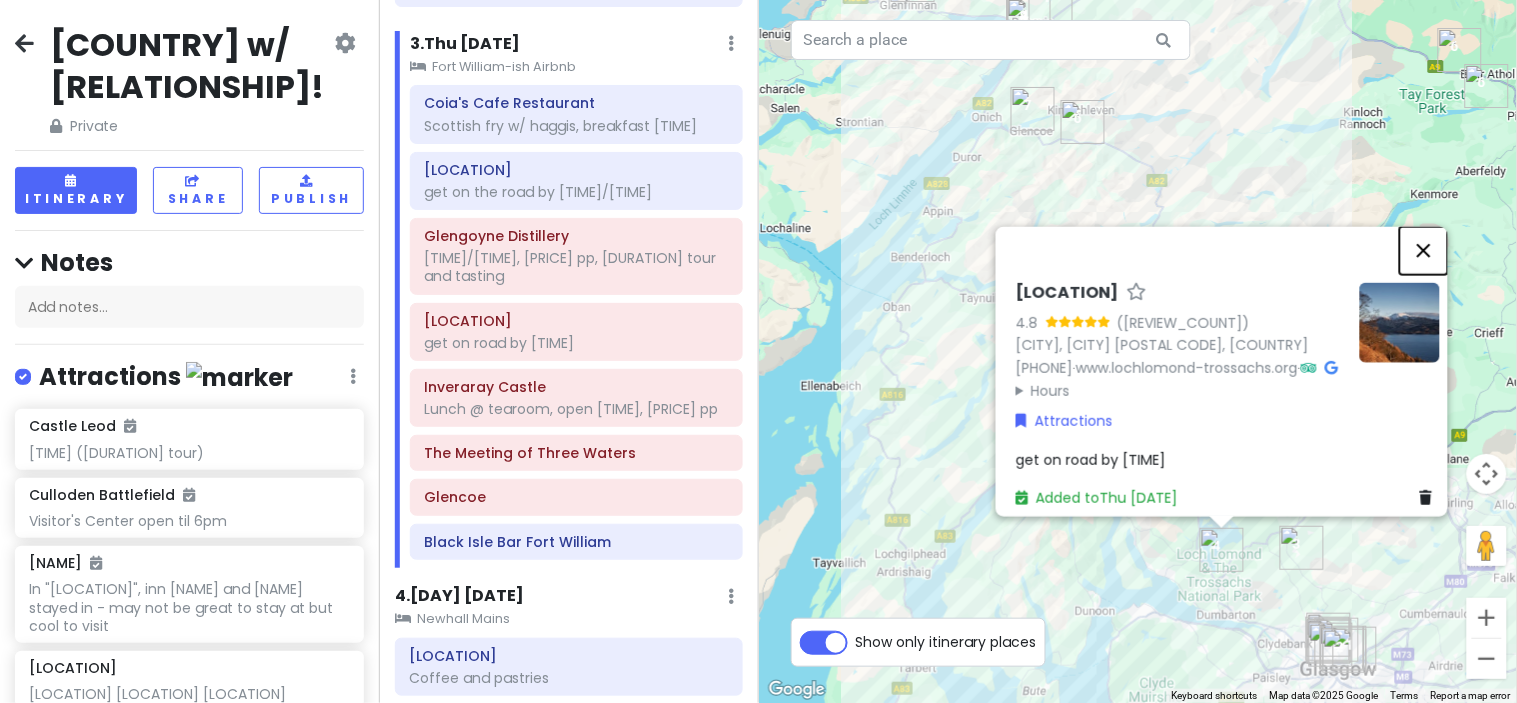 click at bounding box center (1424, 250) 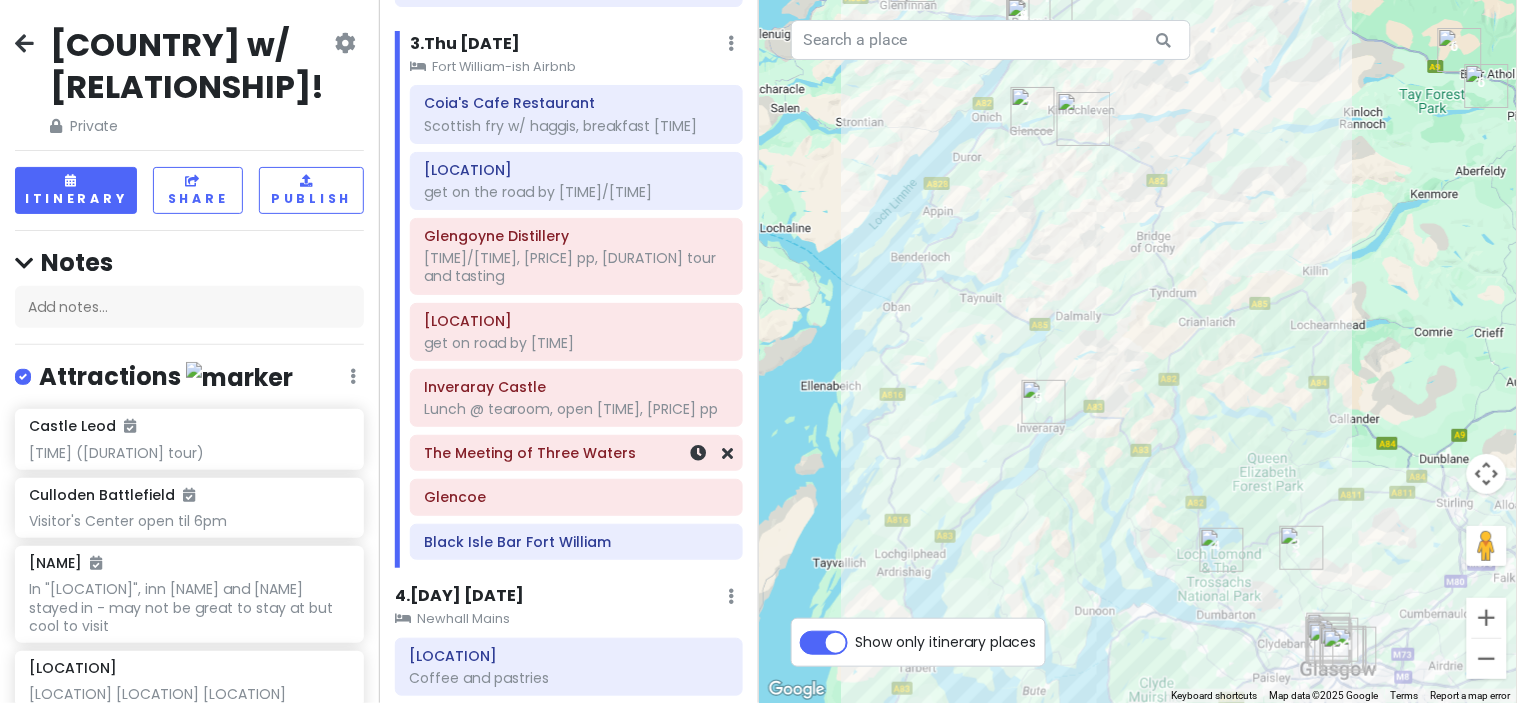 click on "The Meeting of Three Waters" at bounding box center [576, 453] 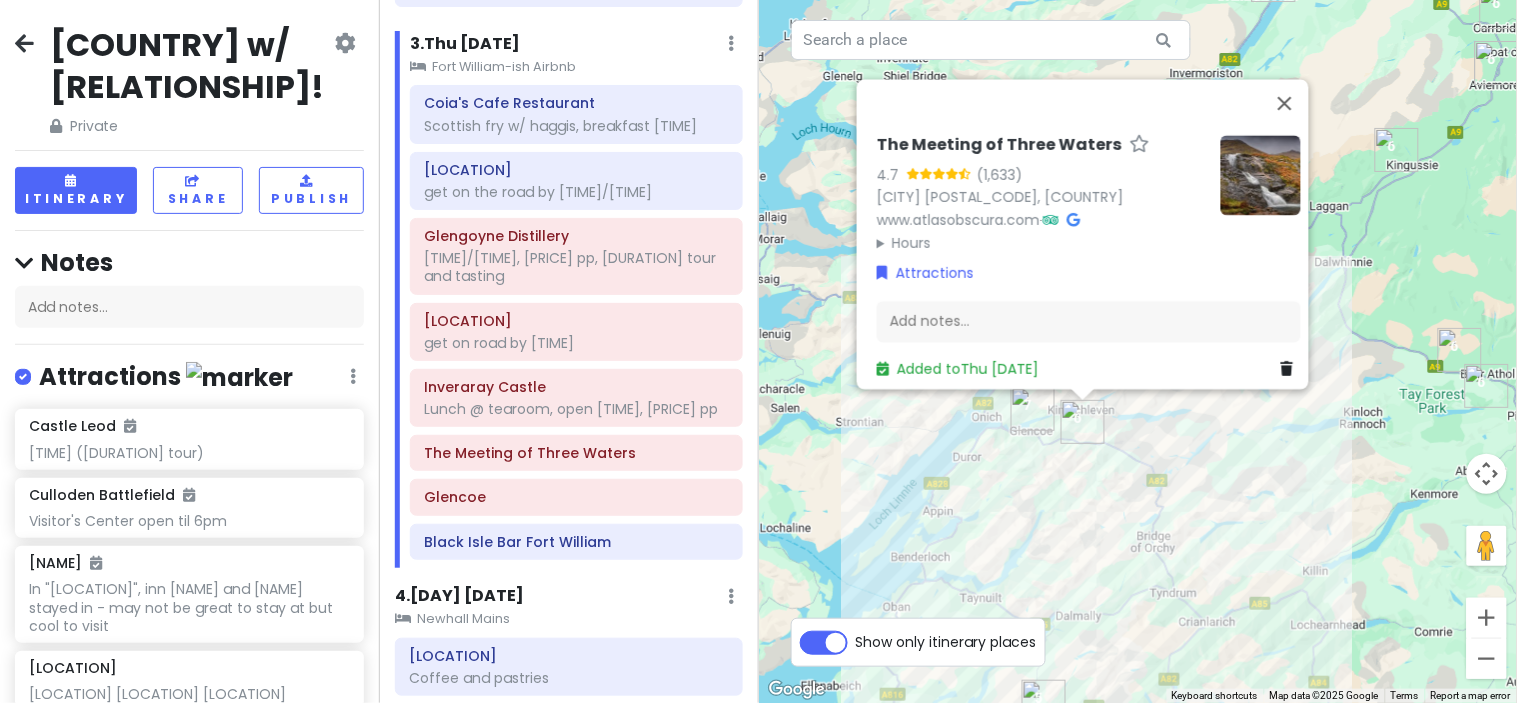 click at bounding box center [1261, 175] 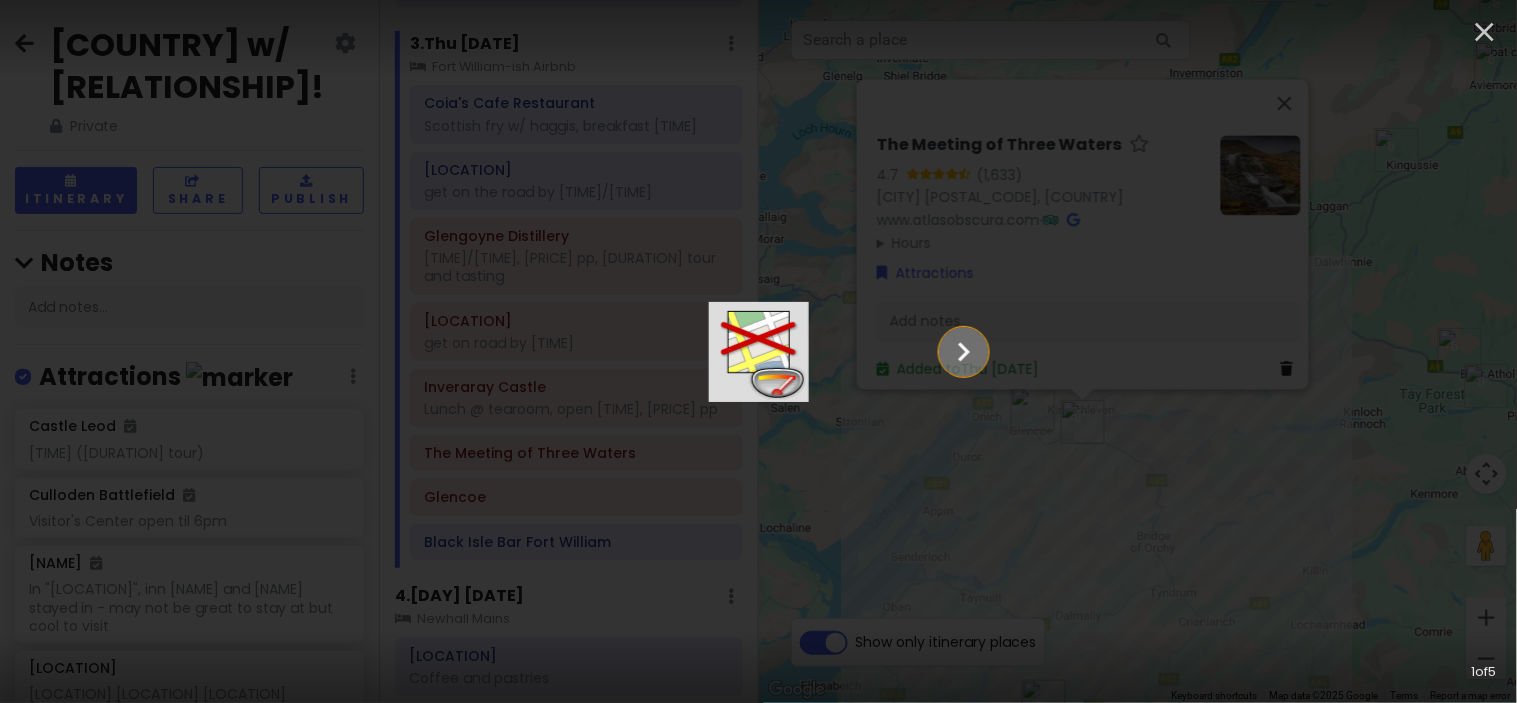 click 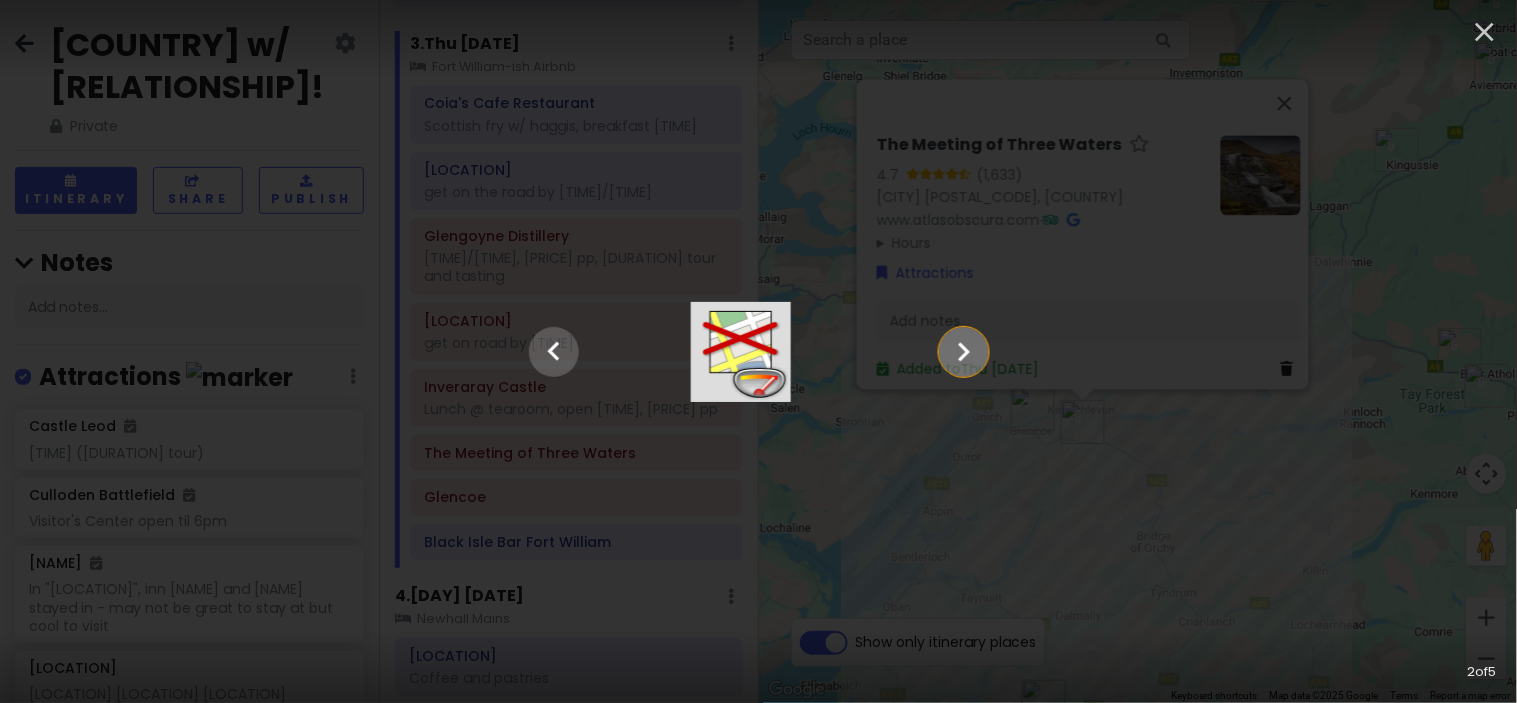 click 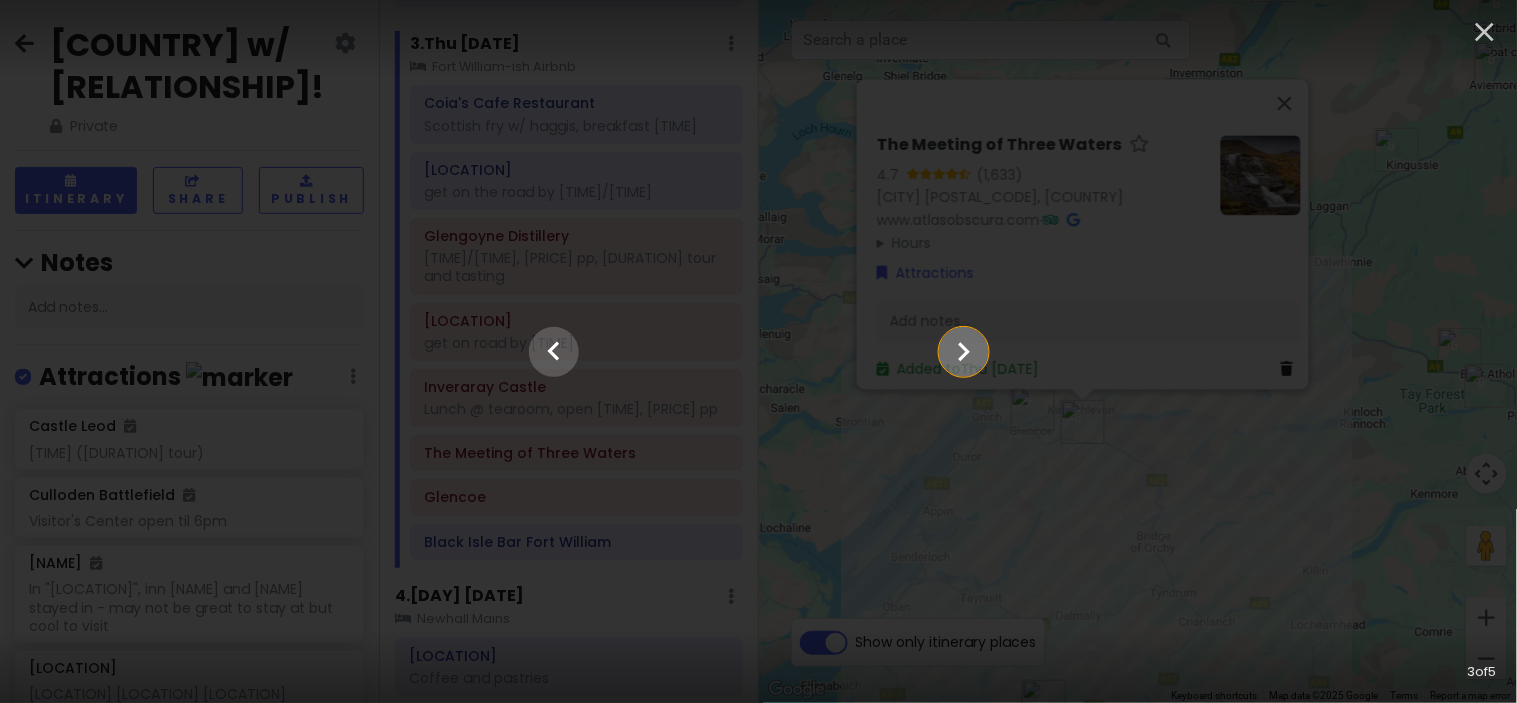 click 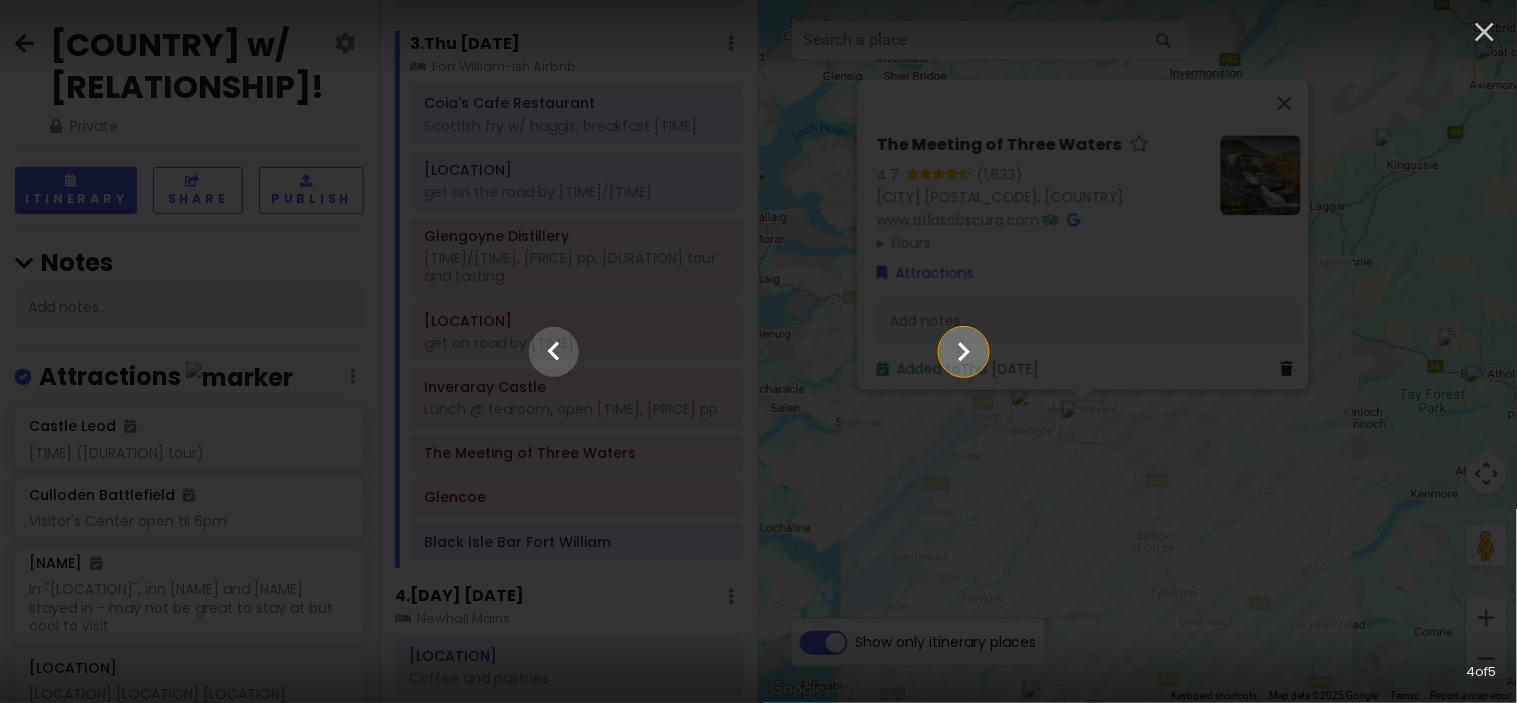 click 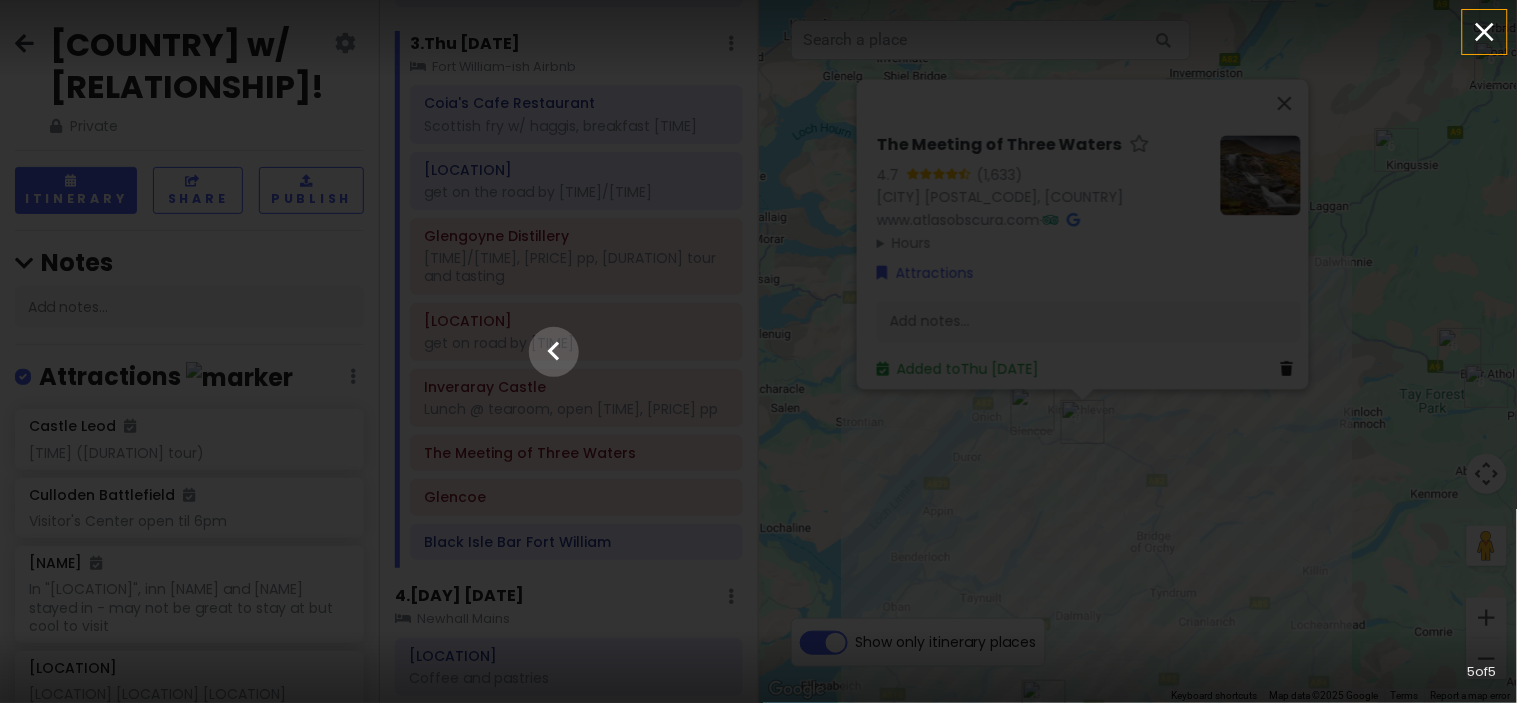 click 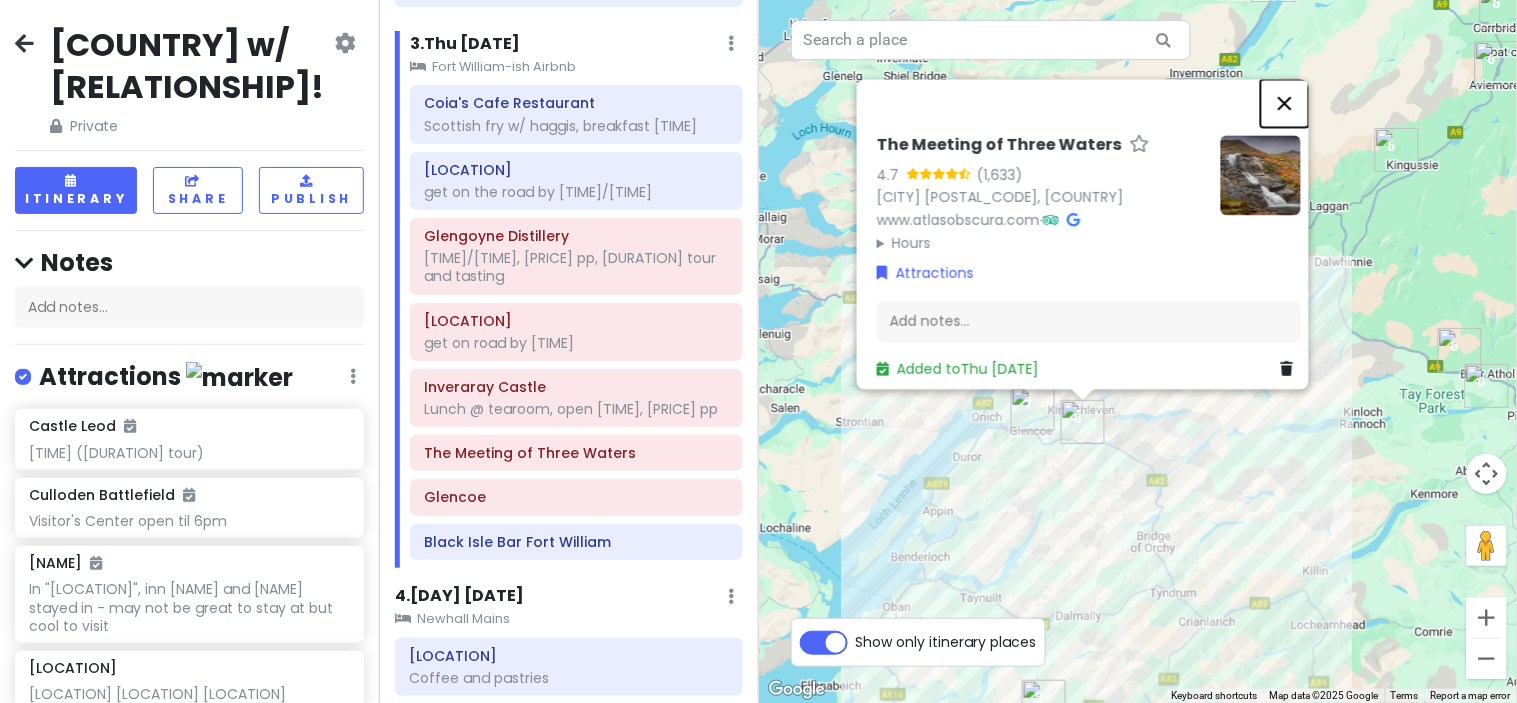 click at bounding box center [1285, 103] 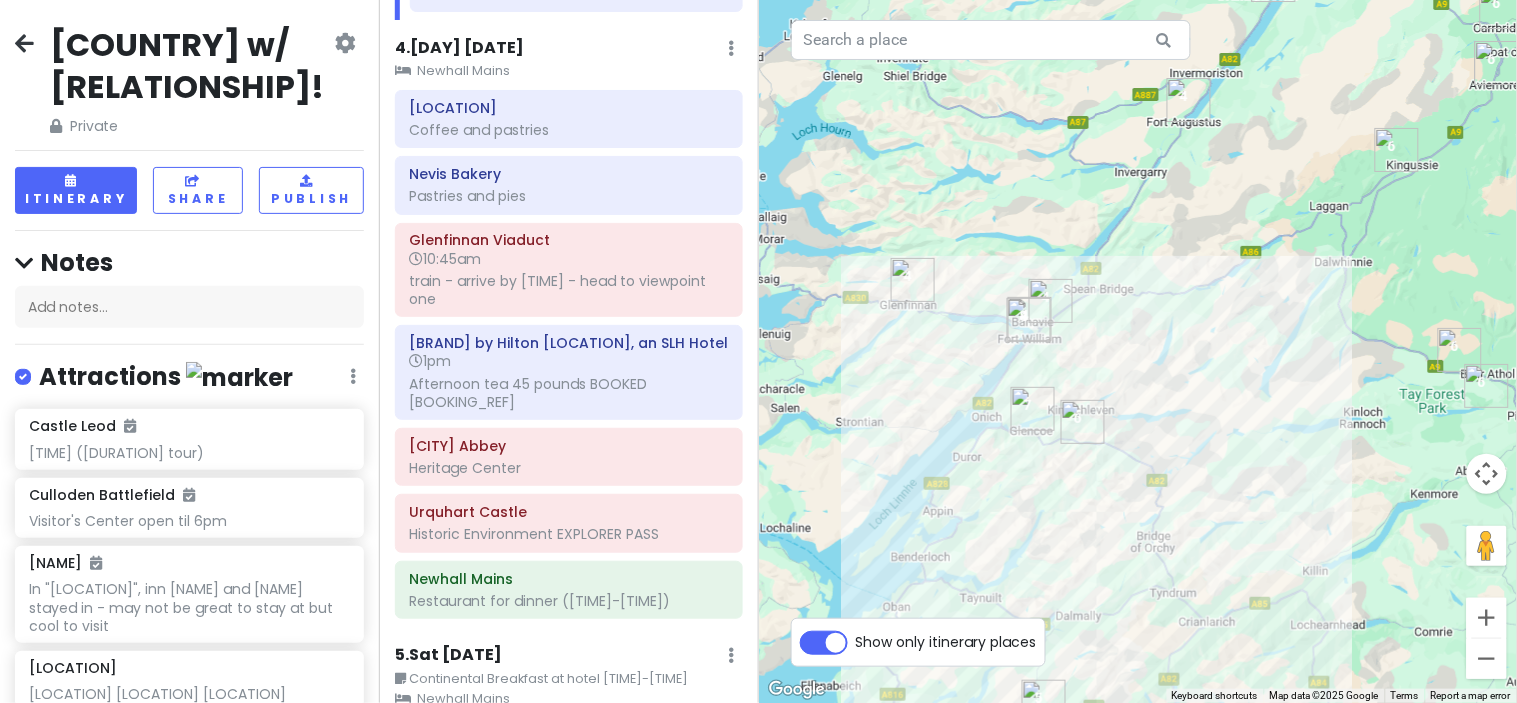 scroll, scrollTop: 1837, scrollLeft: 0, axis: vertical 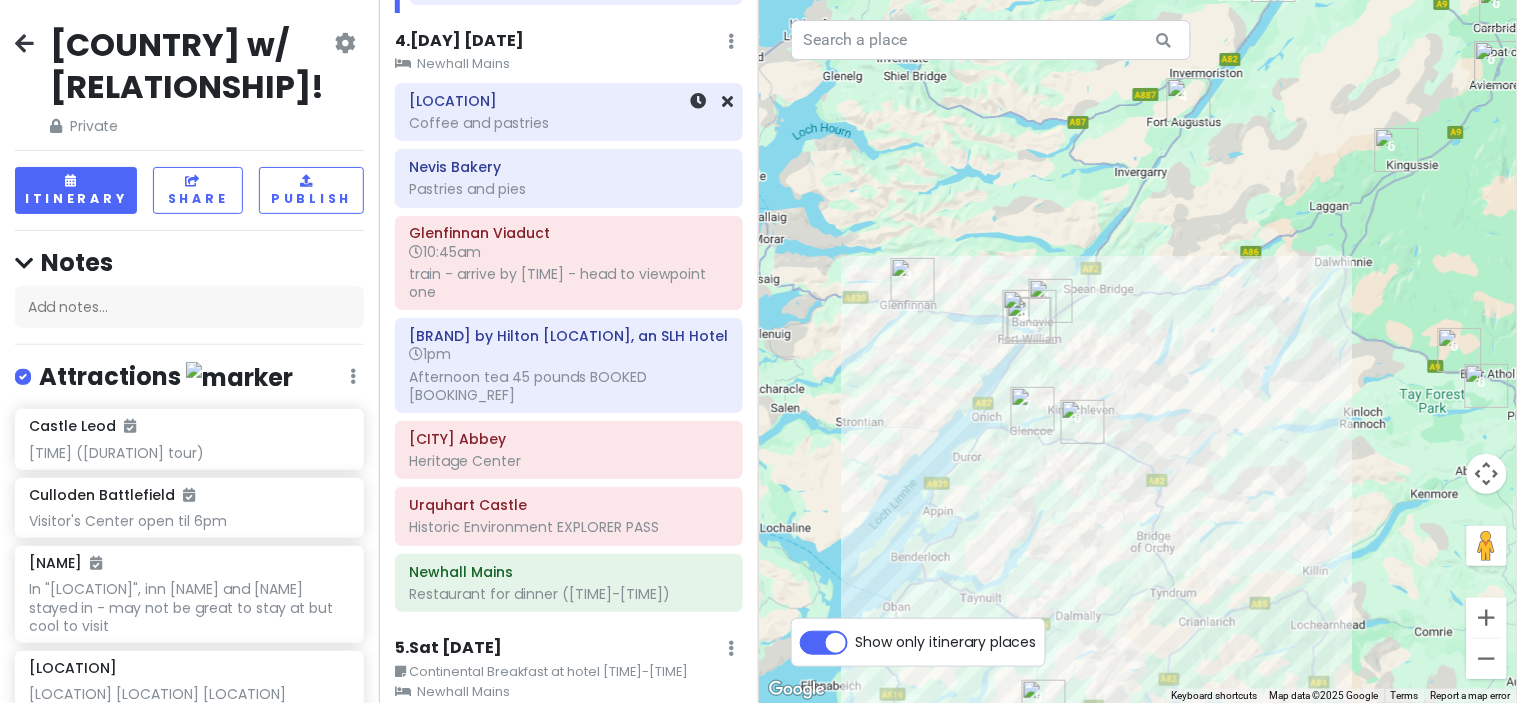 click on "[LOCATION]" at bounding box center (569, 101) 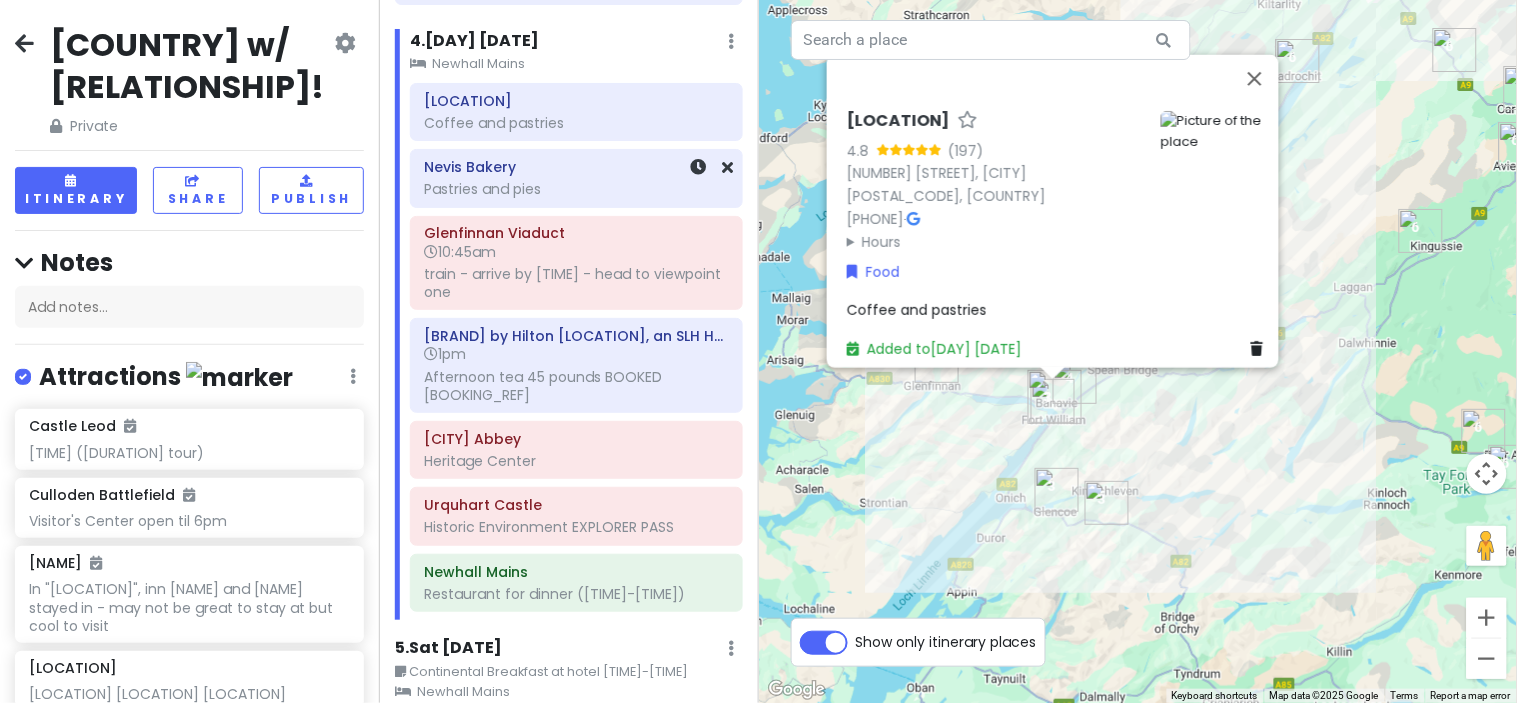 click on "Pastries and pies" at bounding box center (569, -831) 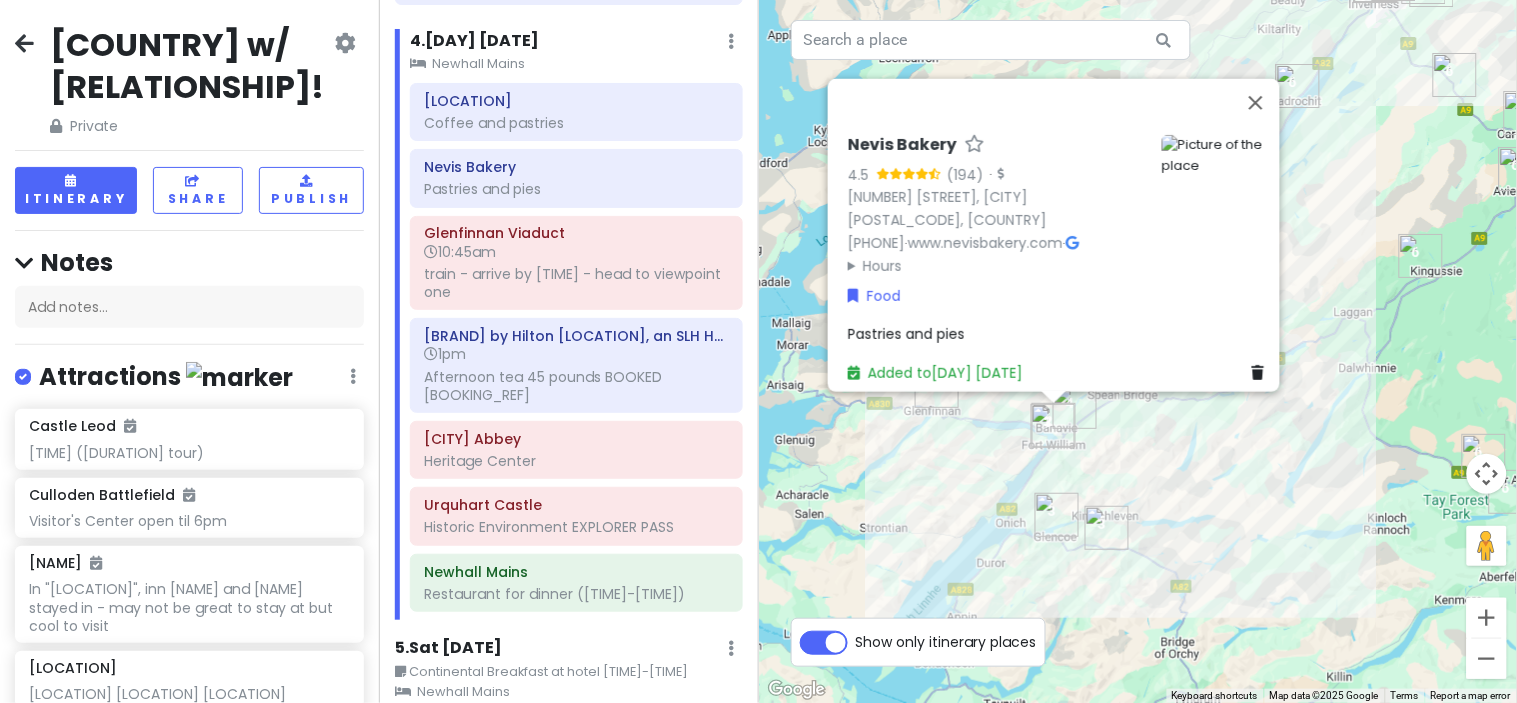 click on "Hours" at bounding box center [997, 265] 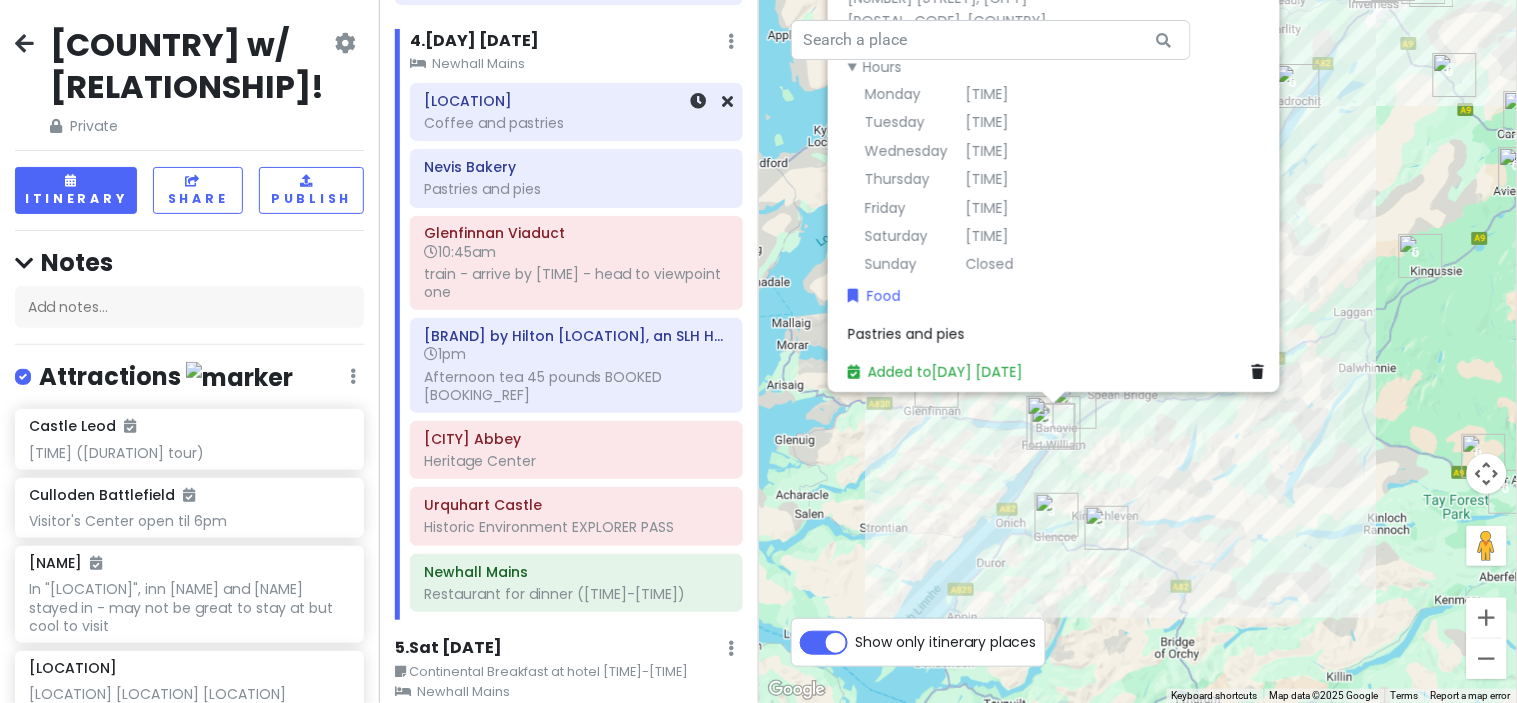 click on "The Kilted Camel Coffee and pastries" at bounding box center [576, 112] 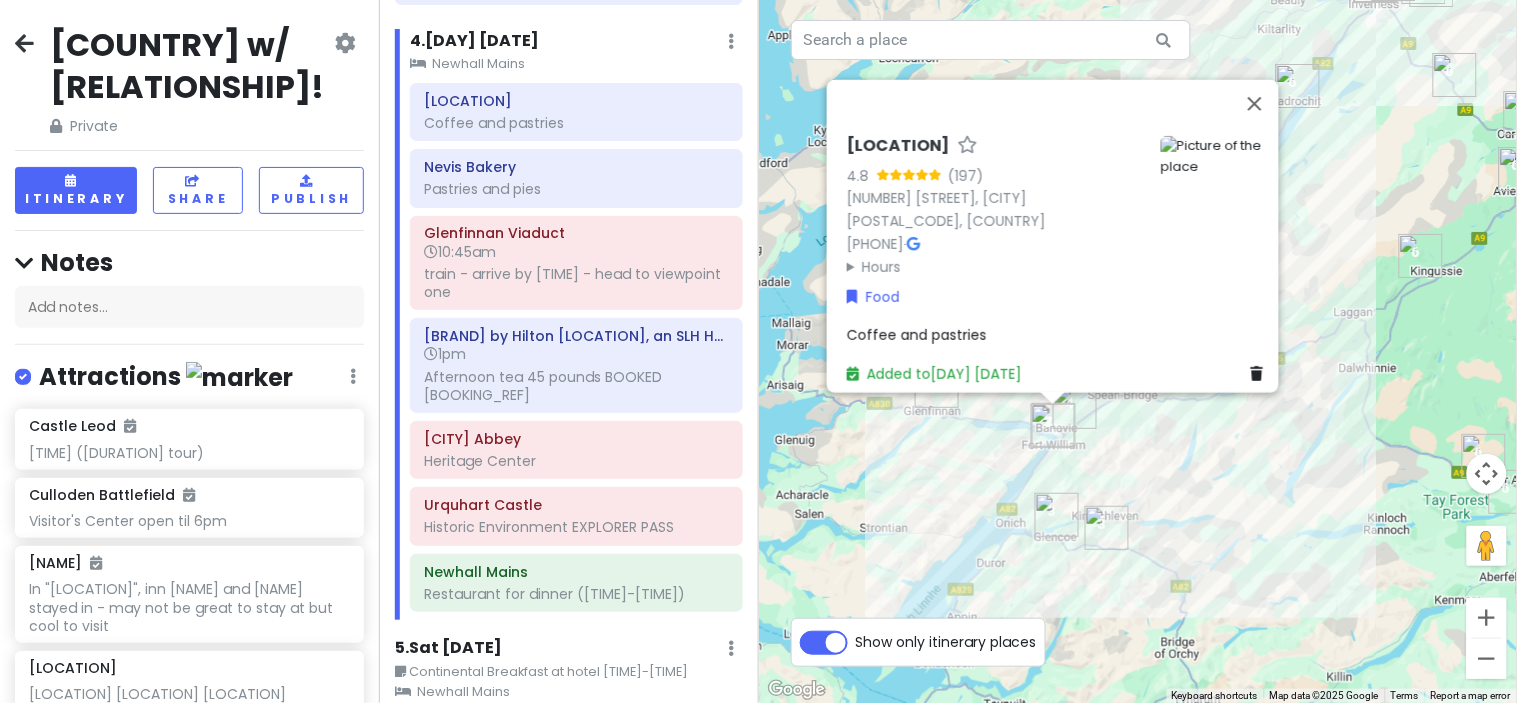 click on "Hours" at bounding box center [996, 266] 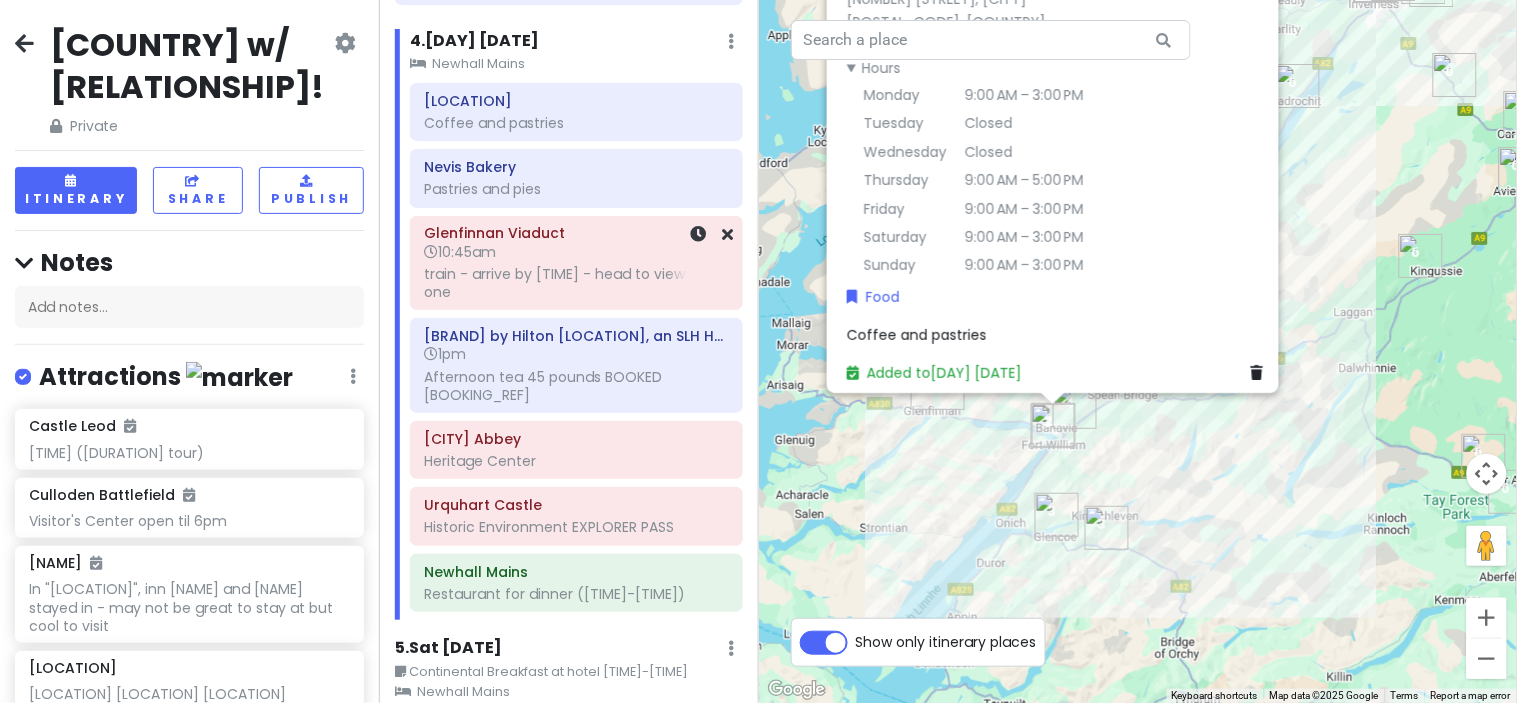 click on "train - arrive by [TIME] - head to viewpoint one" at bounding box center [569, -1511] 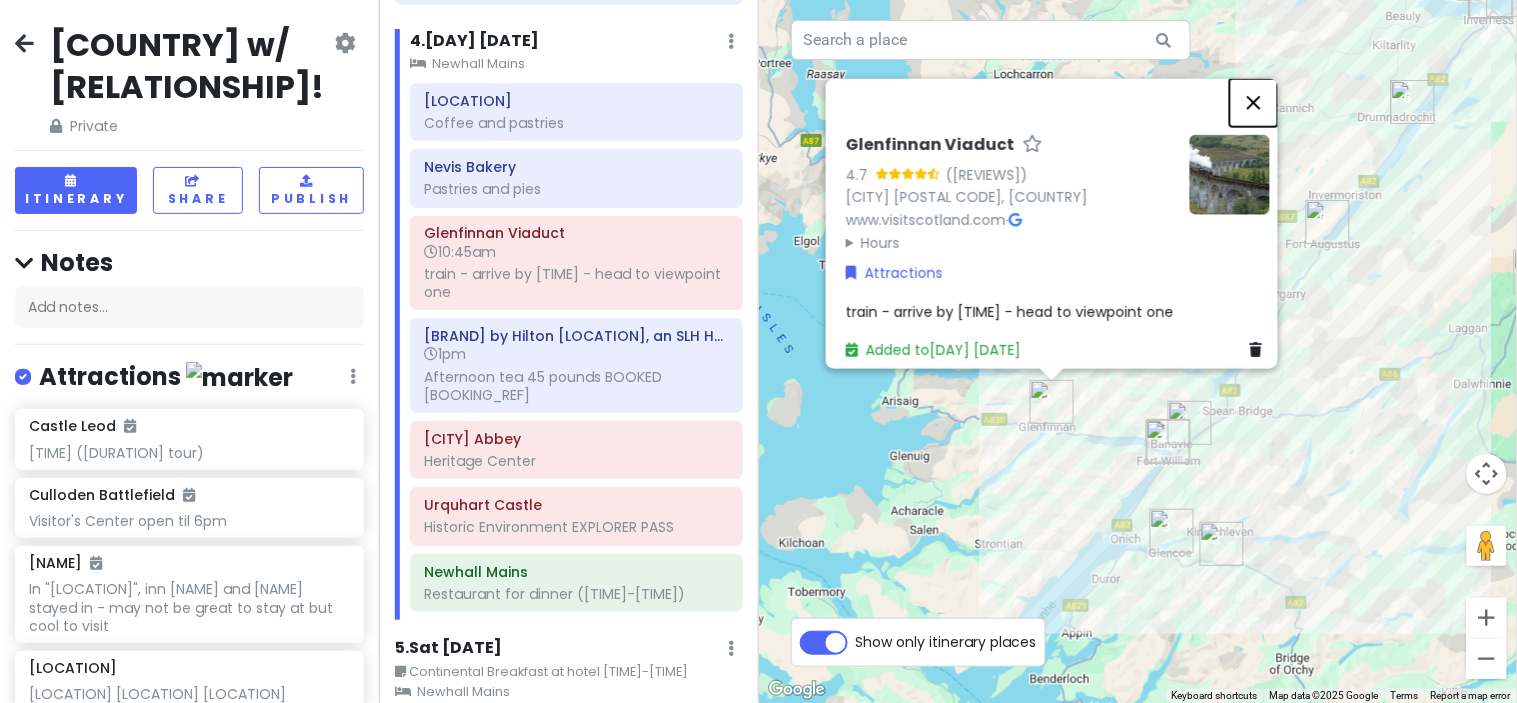 click at bounding box center (1254, 102) 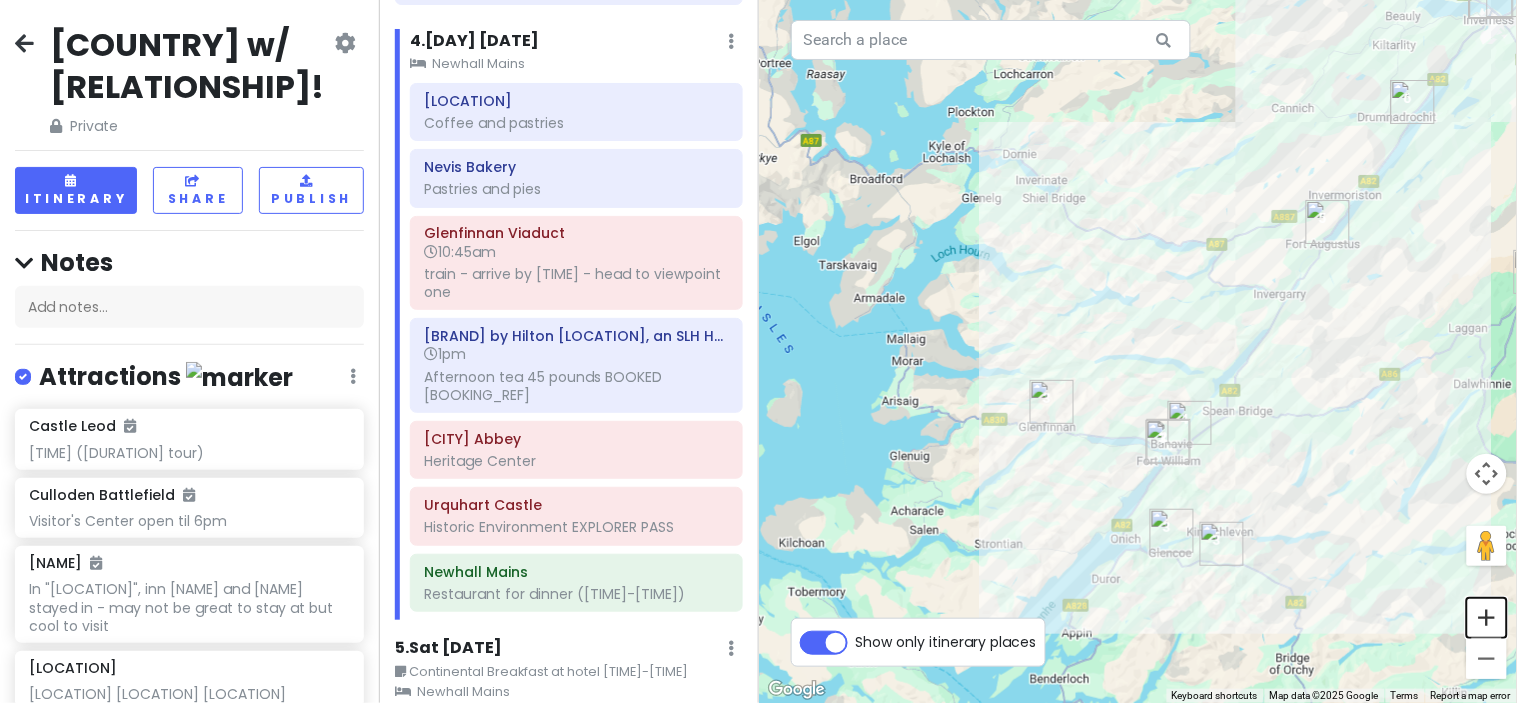 click at bounding box center [1487, 618] 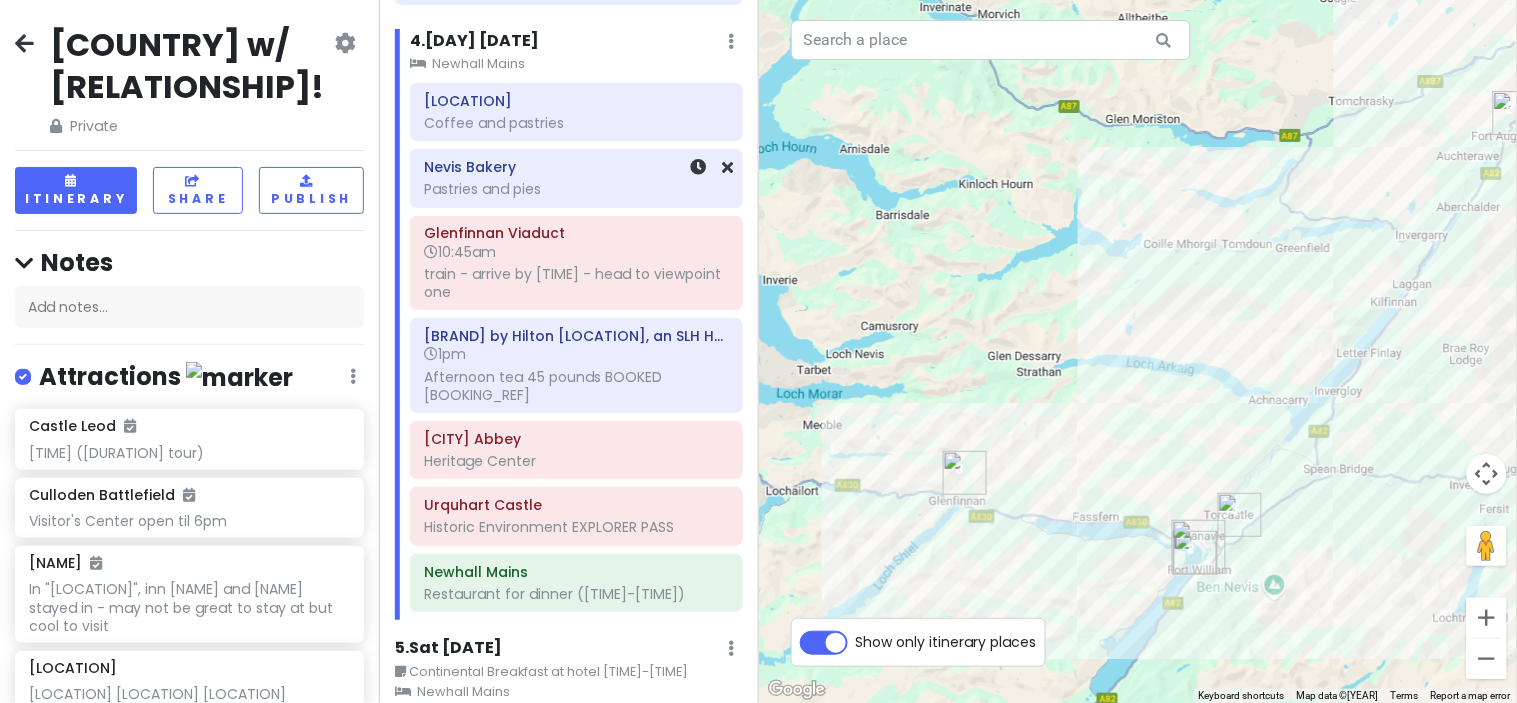 click on "Pastries and pies" at bounding box center [569, -831] 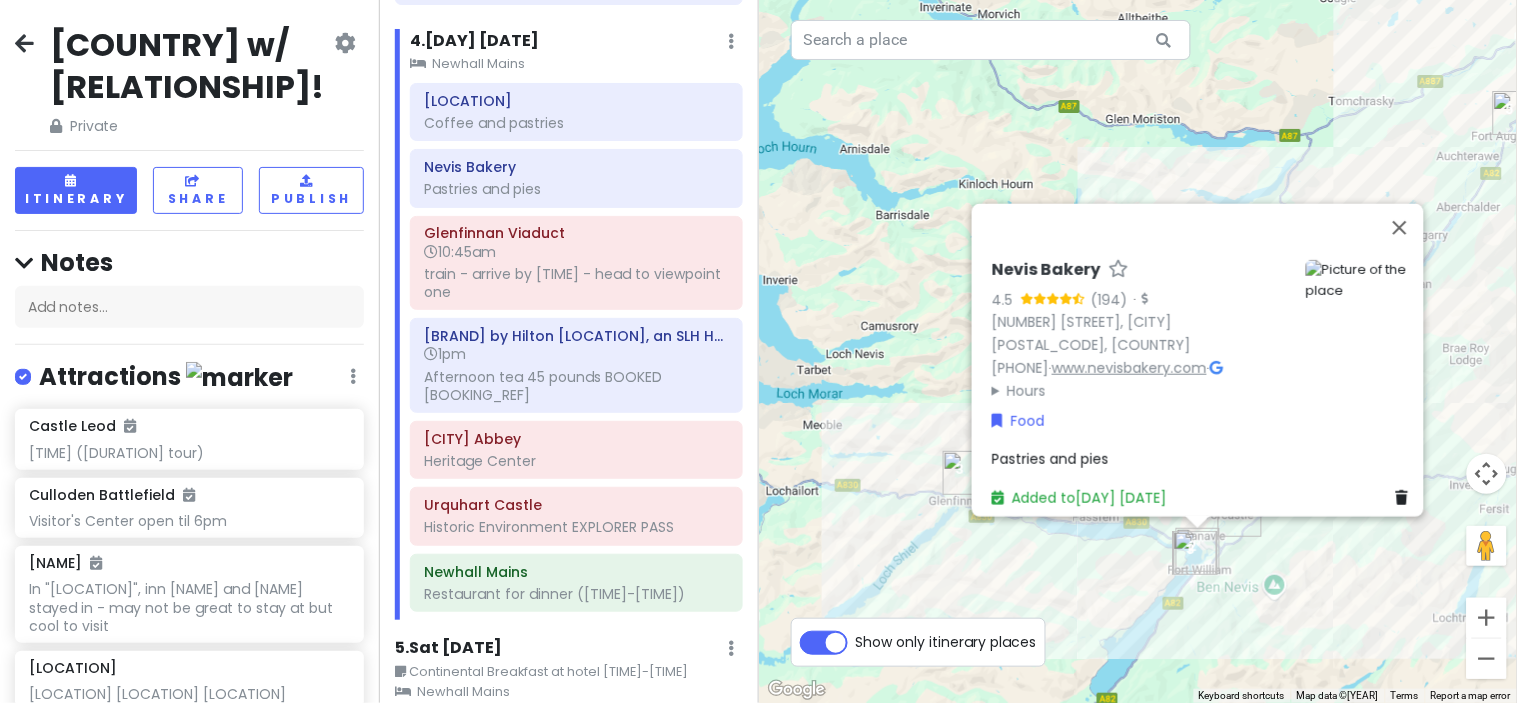 click on "www.nevisbakery.com" at bounding box center [1129, 367] 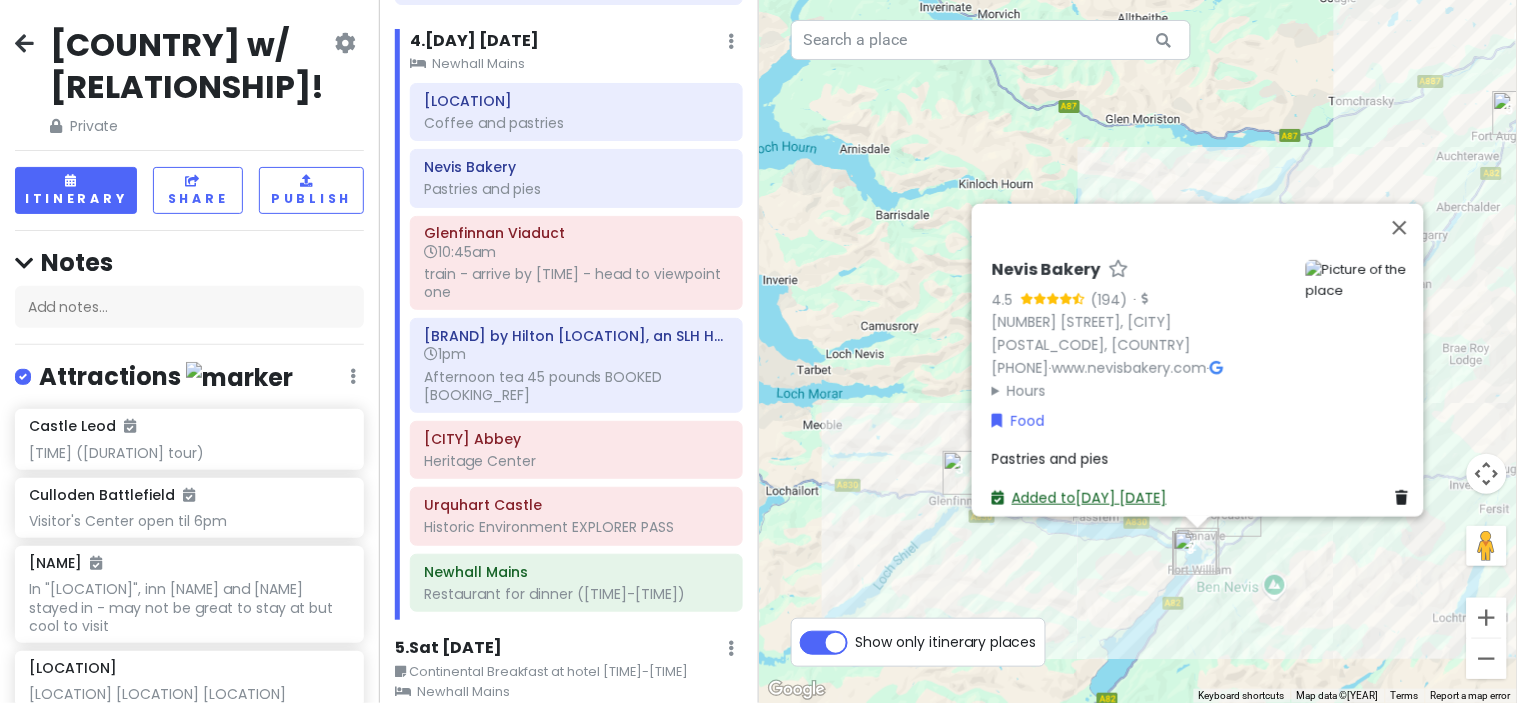 click on "Added to  Fri 8/29" at bounding box center (1079, 497) 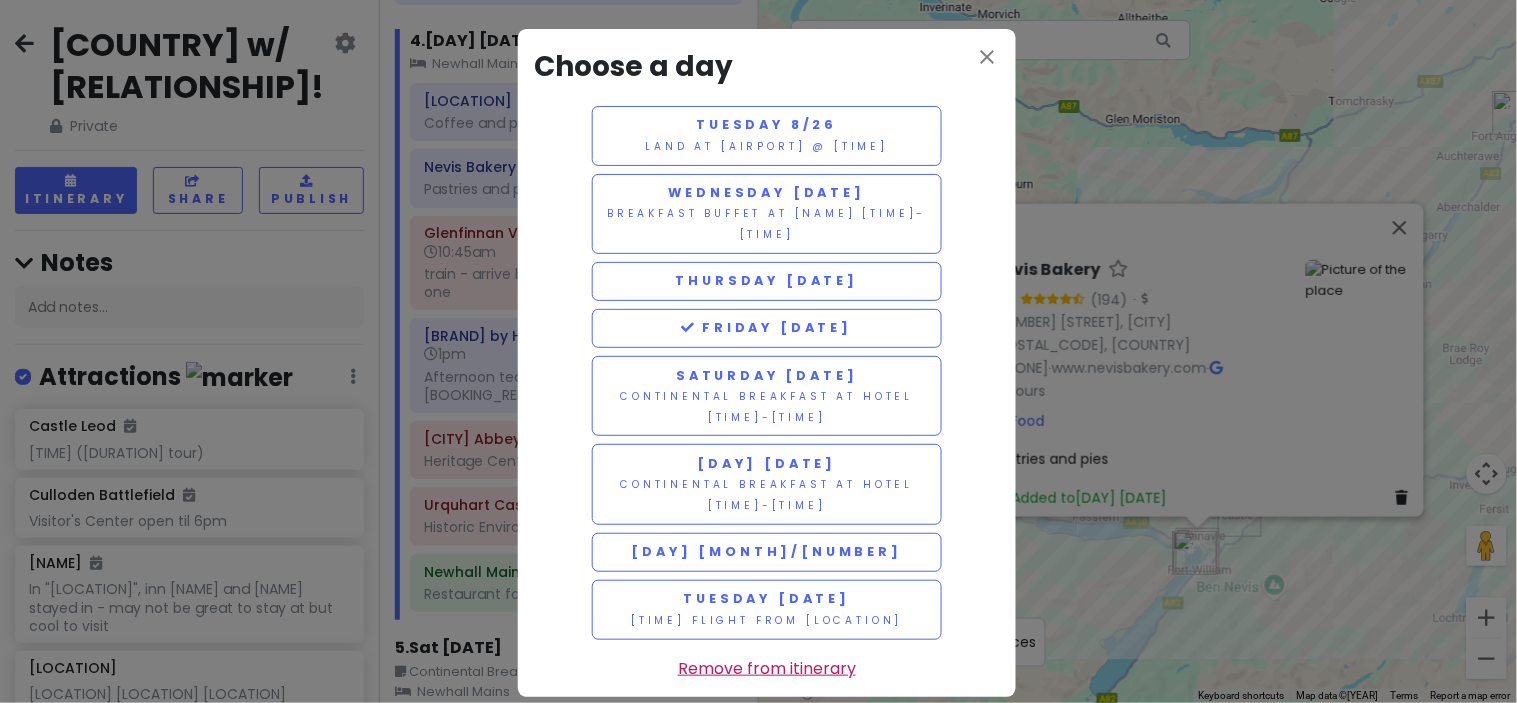click on "Remove from itinerary" at bounding box center [767, 669] 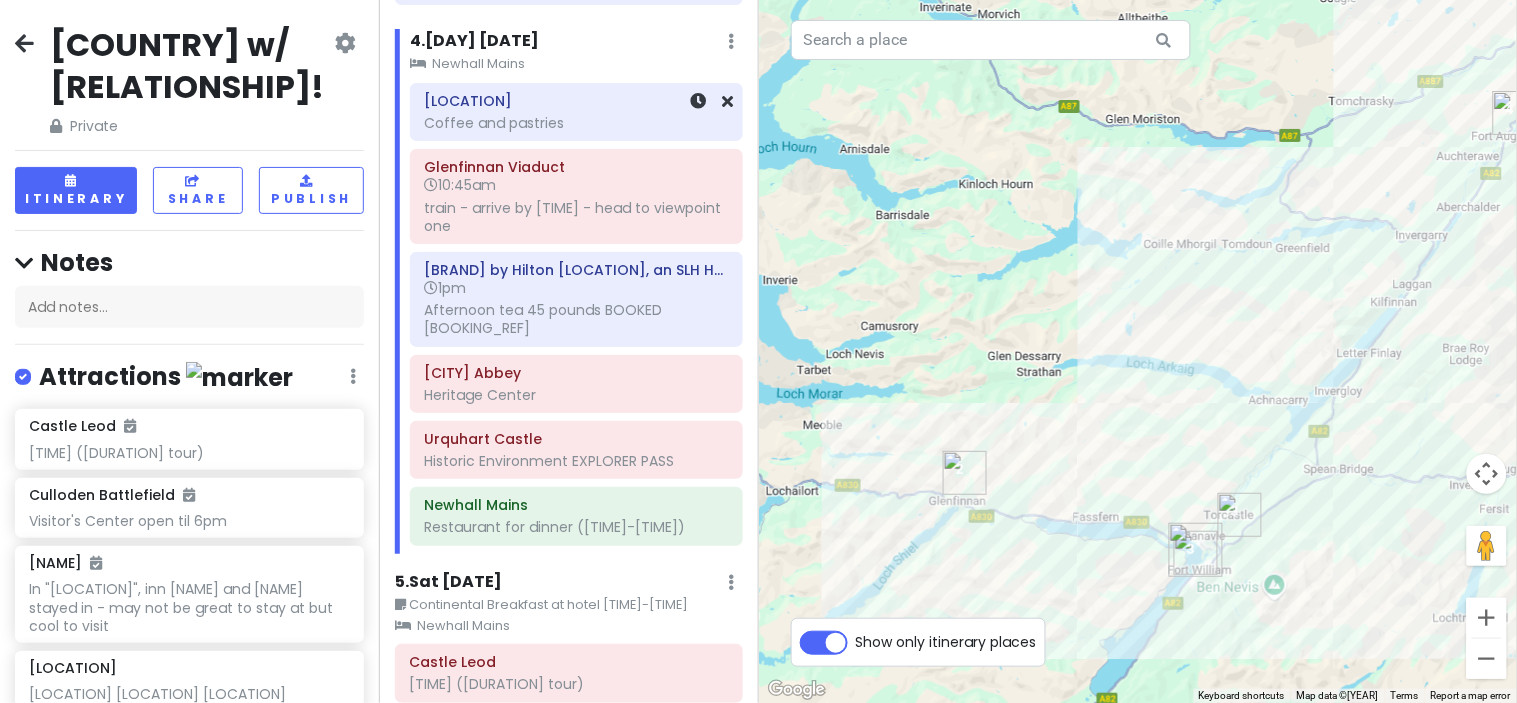 click on "Coffee and pastries" at bounding box center [569, -831] 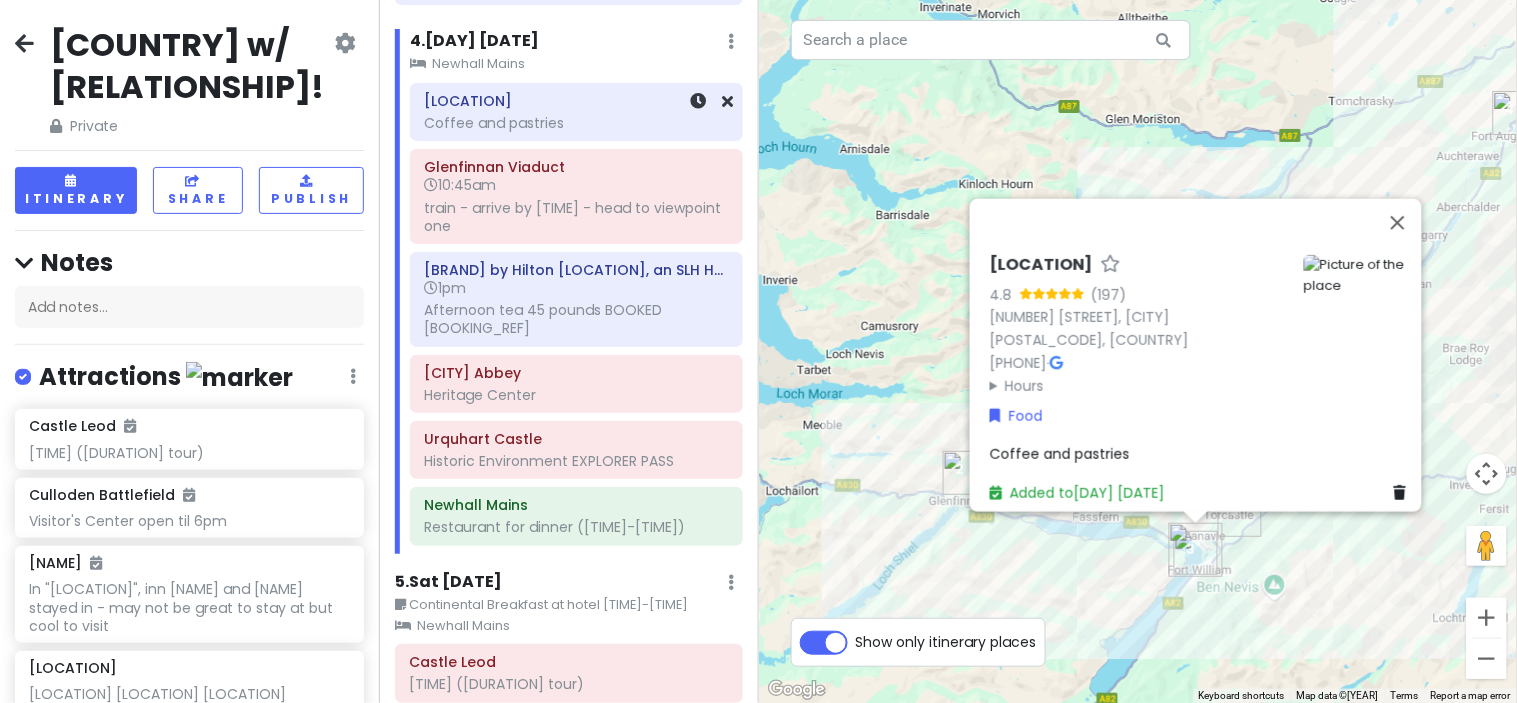click on "Coffee and pastries" at bounding box center [569, -831] 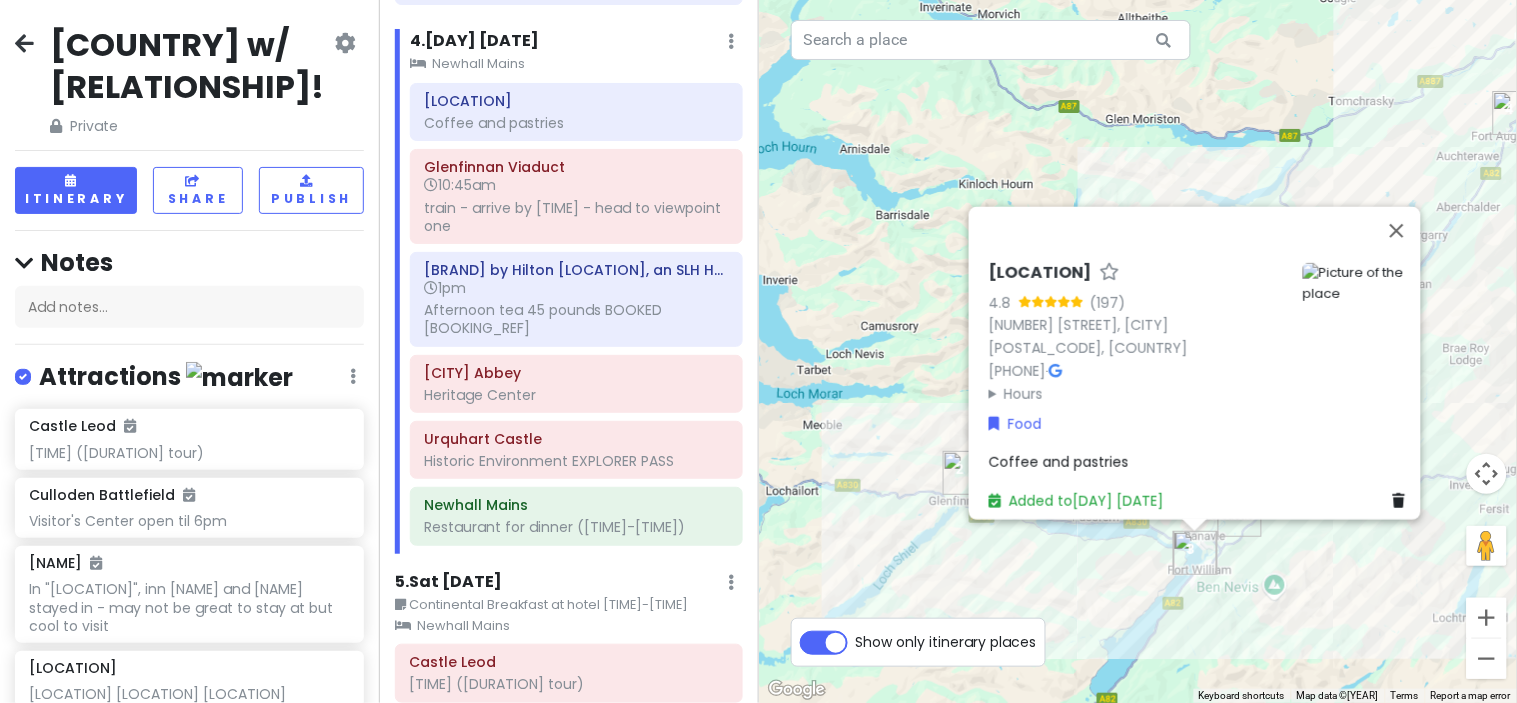 click on "Coffee and pastries" at bounding box center (1201, 462) 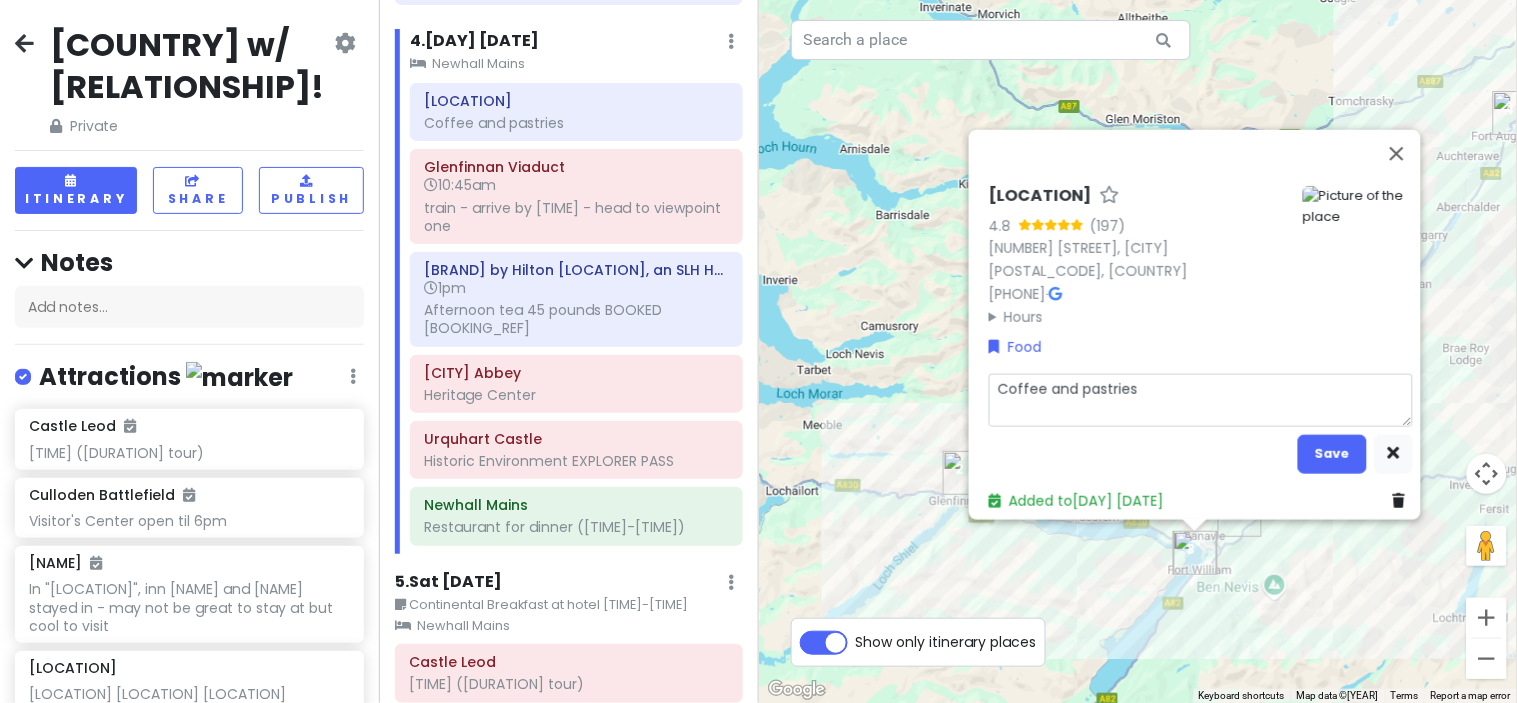 drag, startPoint x: 1186, startPoint y: 342, endPoint x: 1183, endPoint y: 365, distance: 23.194826 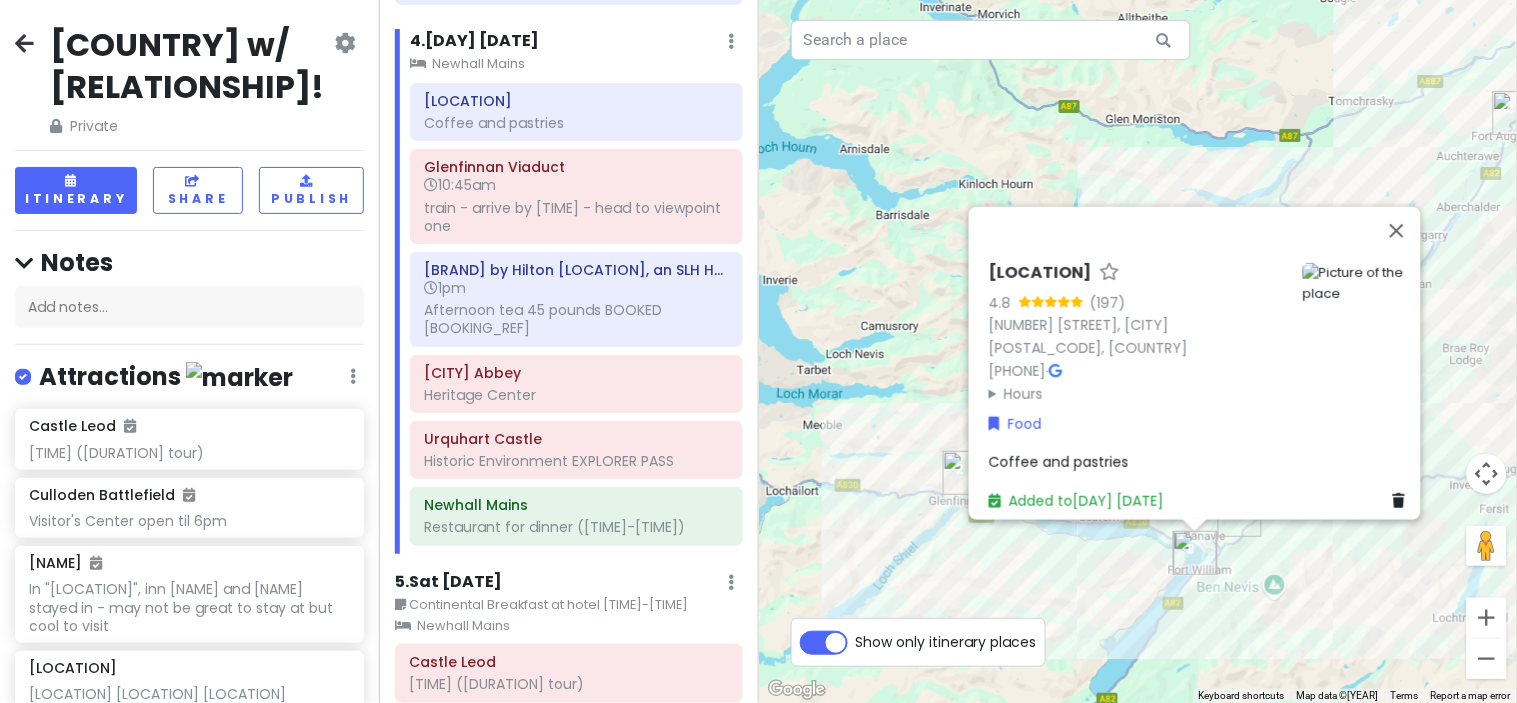 click on "The Kilted Camel 4.8        (197) [NUMBER] [STREET], [CITY] [POSTAL CODE], [COUNTRY] [PHONE]   ·   Hours Monday  9:00 AM – 3:00 PM Tuesday  Closed Wednesday  Closed Thursday  9:00 AM – 5:00 PM Friday  9:00 AM – 3:00 PM Saturday  9:00 AM – 3:00 PM Sunday  9:00 AM – 3:00 PM" at bounding box center [1138, 333] 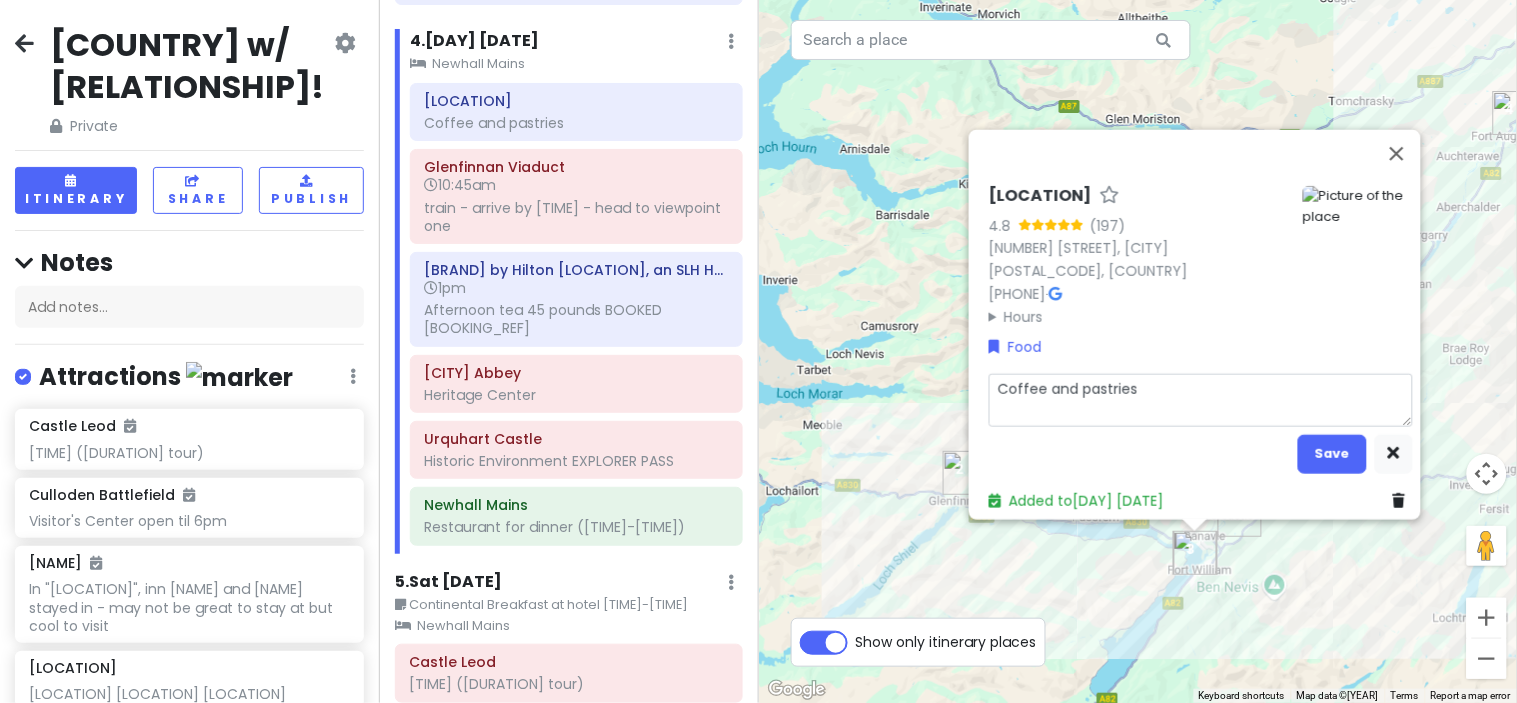 click on "Coffee and pastries" at bounding box center [1201, 400] 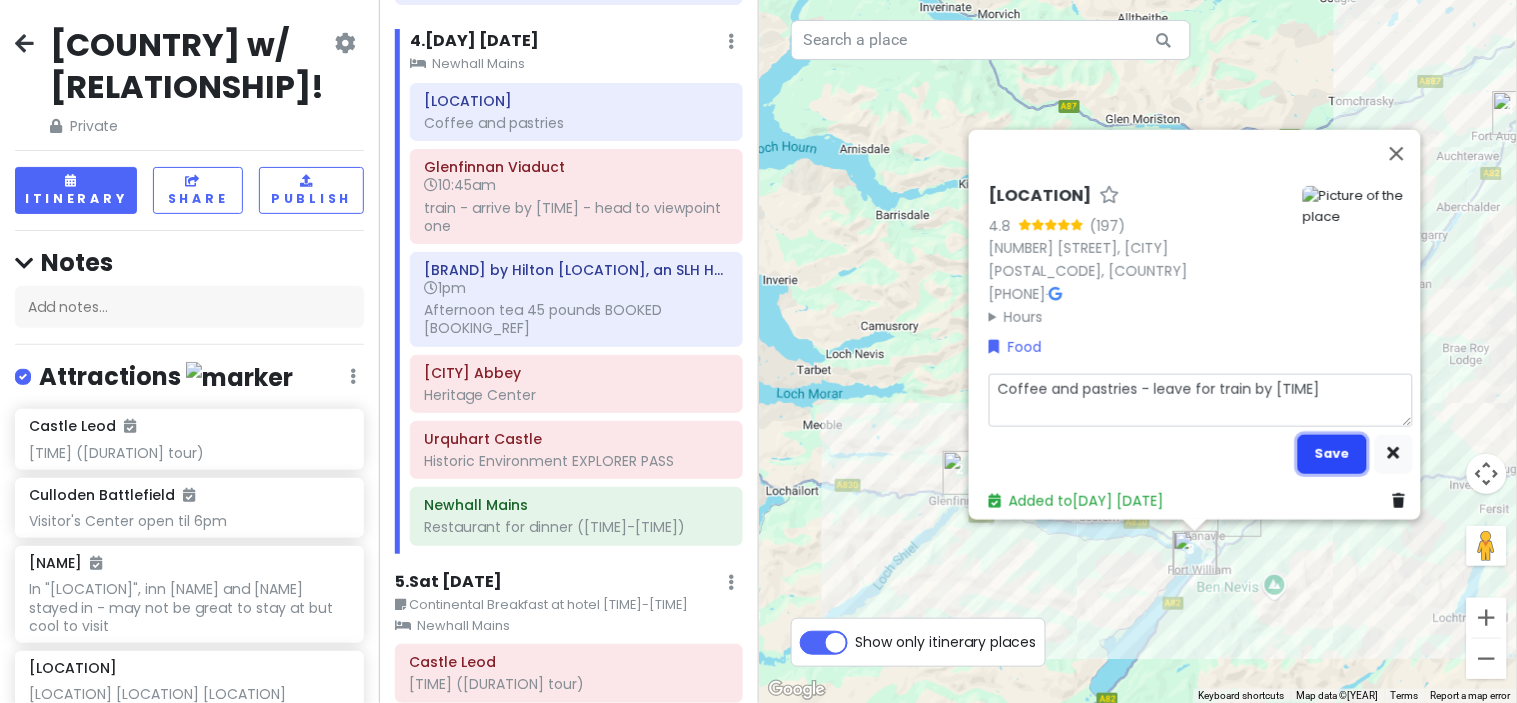 click on "Save" at bounding box center (1332, 453) 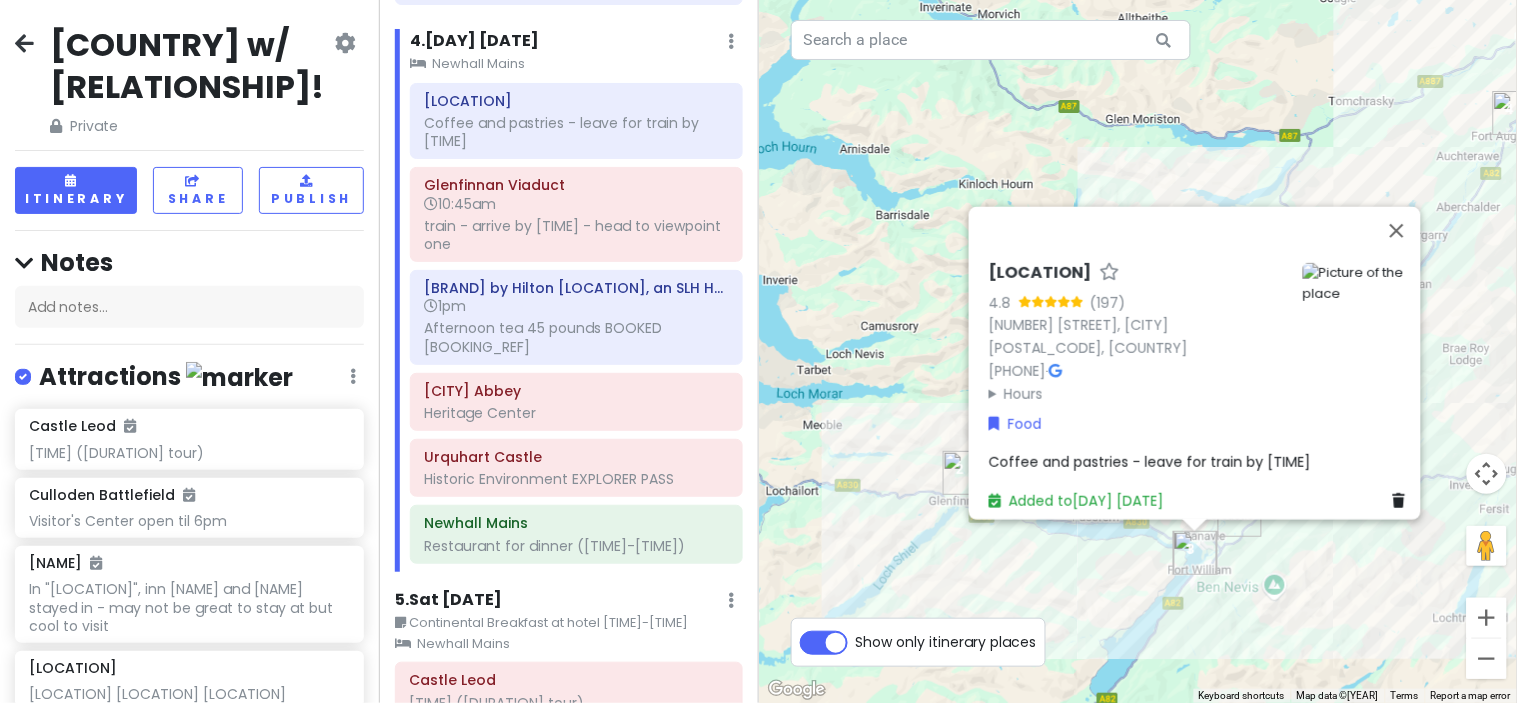 click on "Hours" at bounding box center (1138, 393) 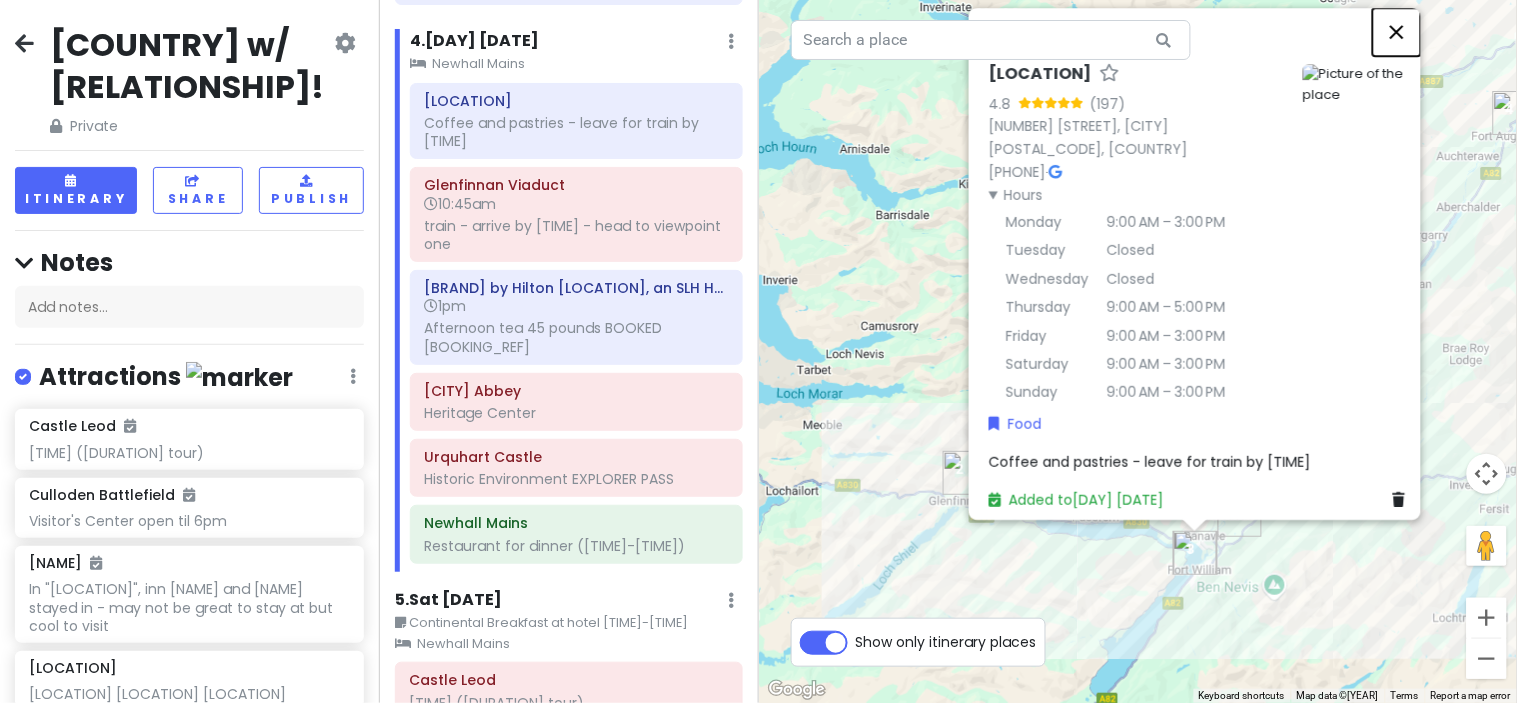 click at bounding box center (1397, 32) 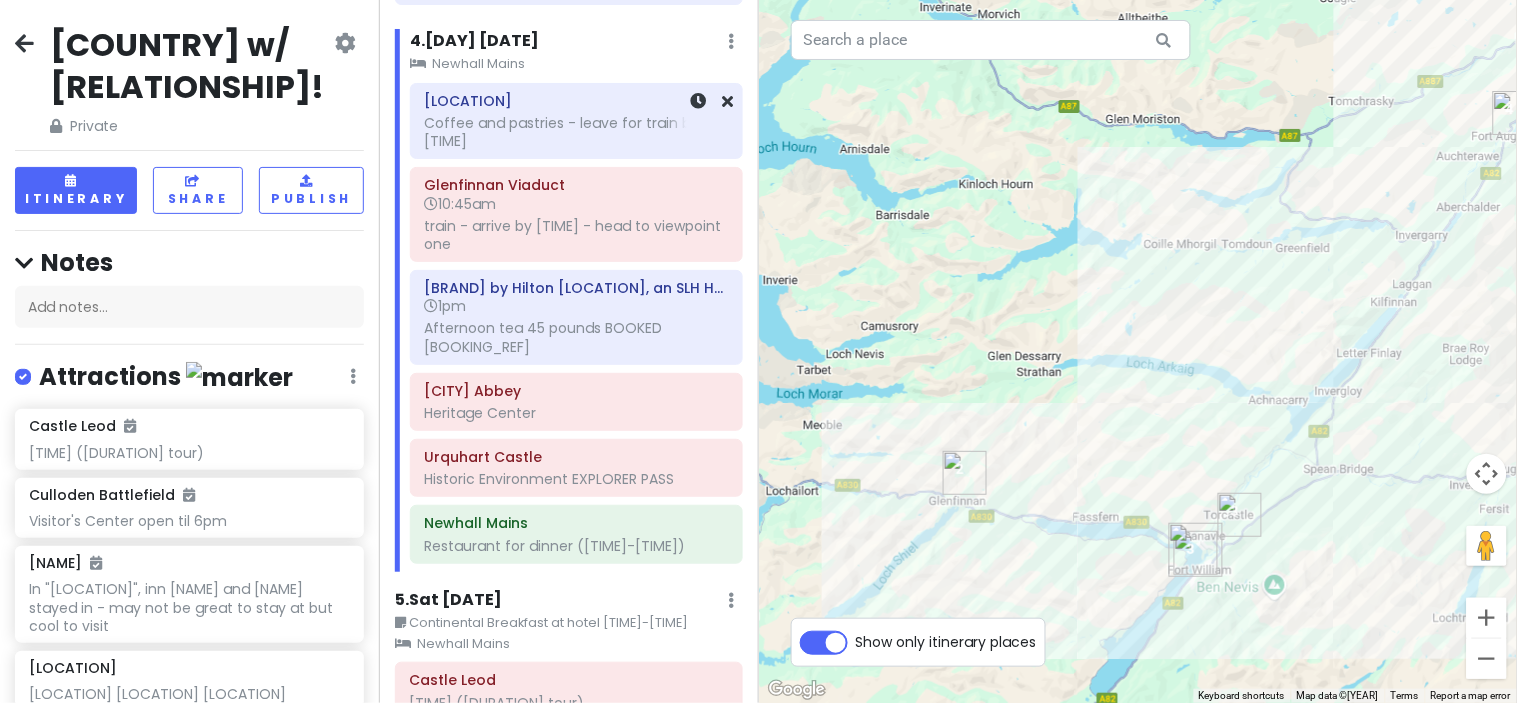 click on "Coffee and pastries - leave for train by [TIME]" at bounding box center (569, -831) 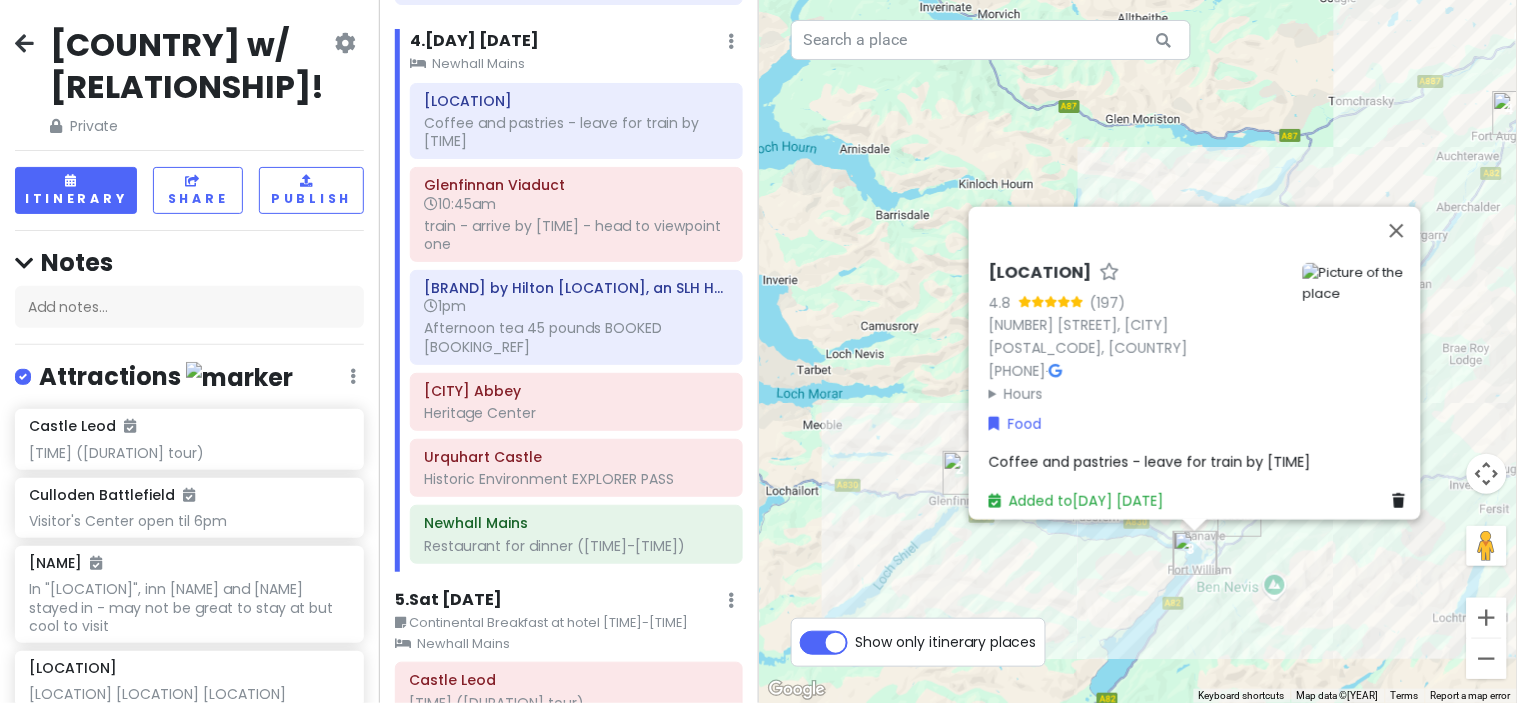 click on "Coffee and pastries - leave for train by [TIME]" at bounding box center [1150, 462] 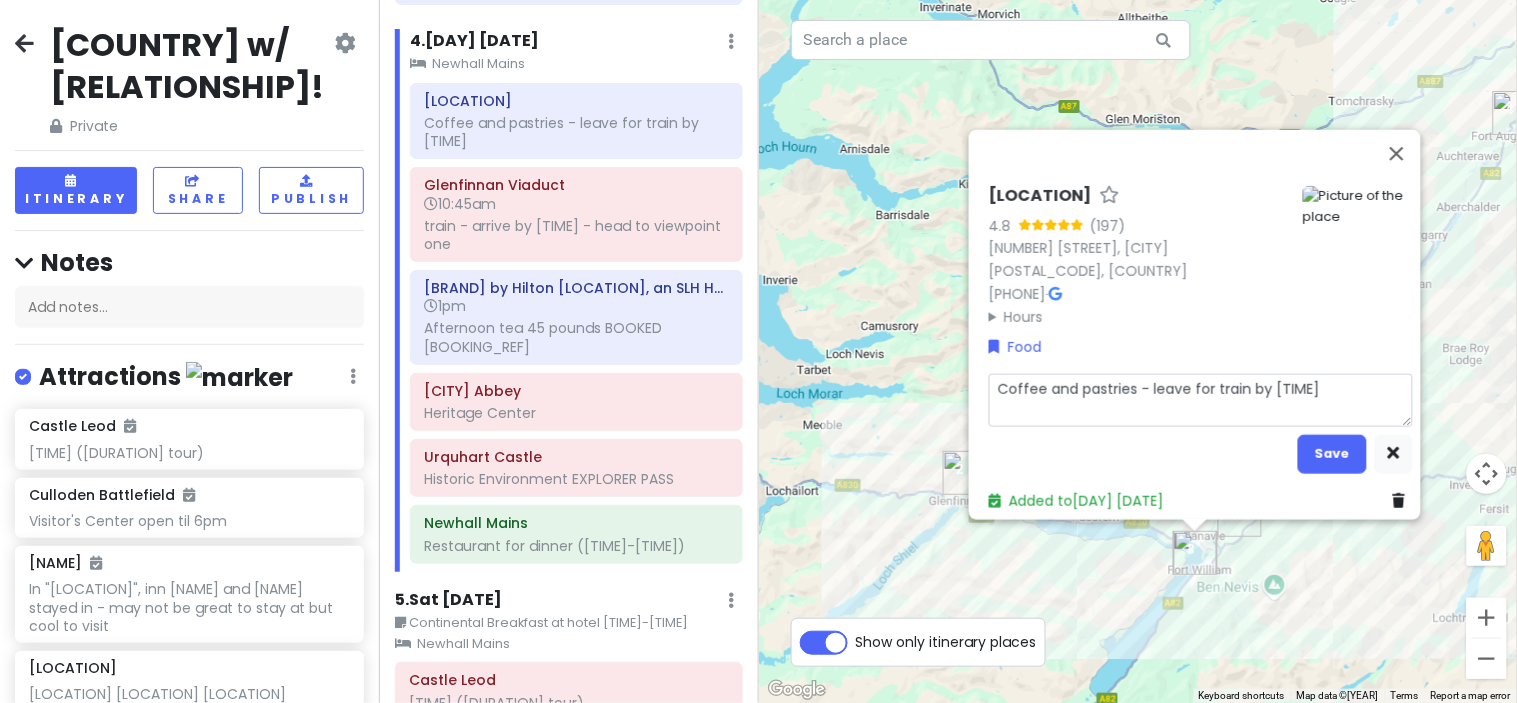 click on "Coffee and pastries - leave for train by [TIME]" at bounding box center (1201, 400) 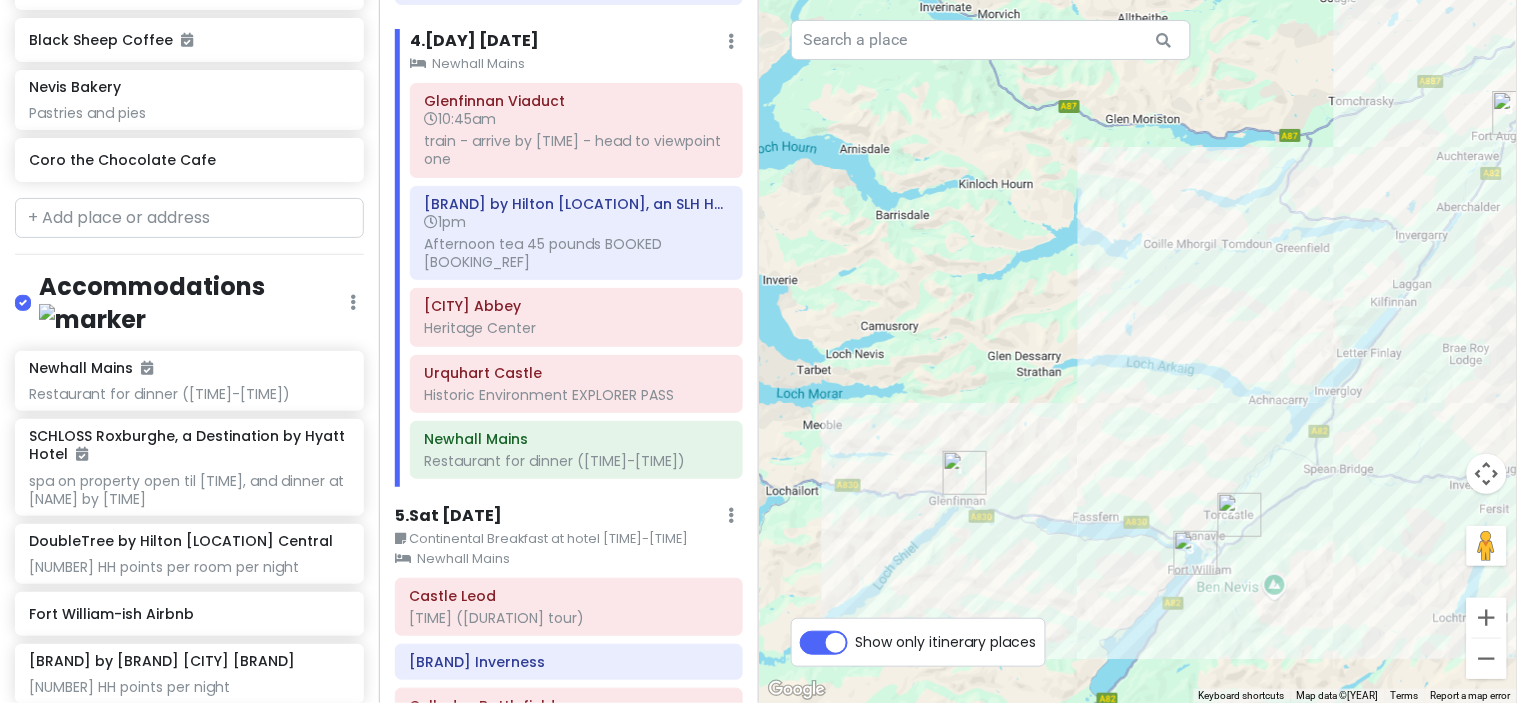 scroll, scrollTop: 11081, scrollLeft: 0, axis: vertical 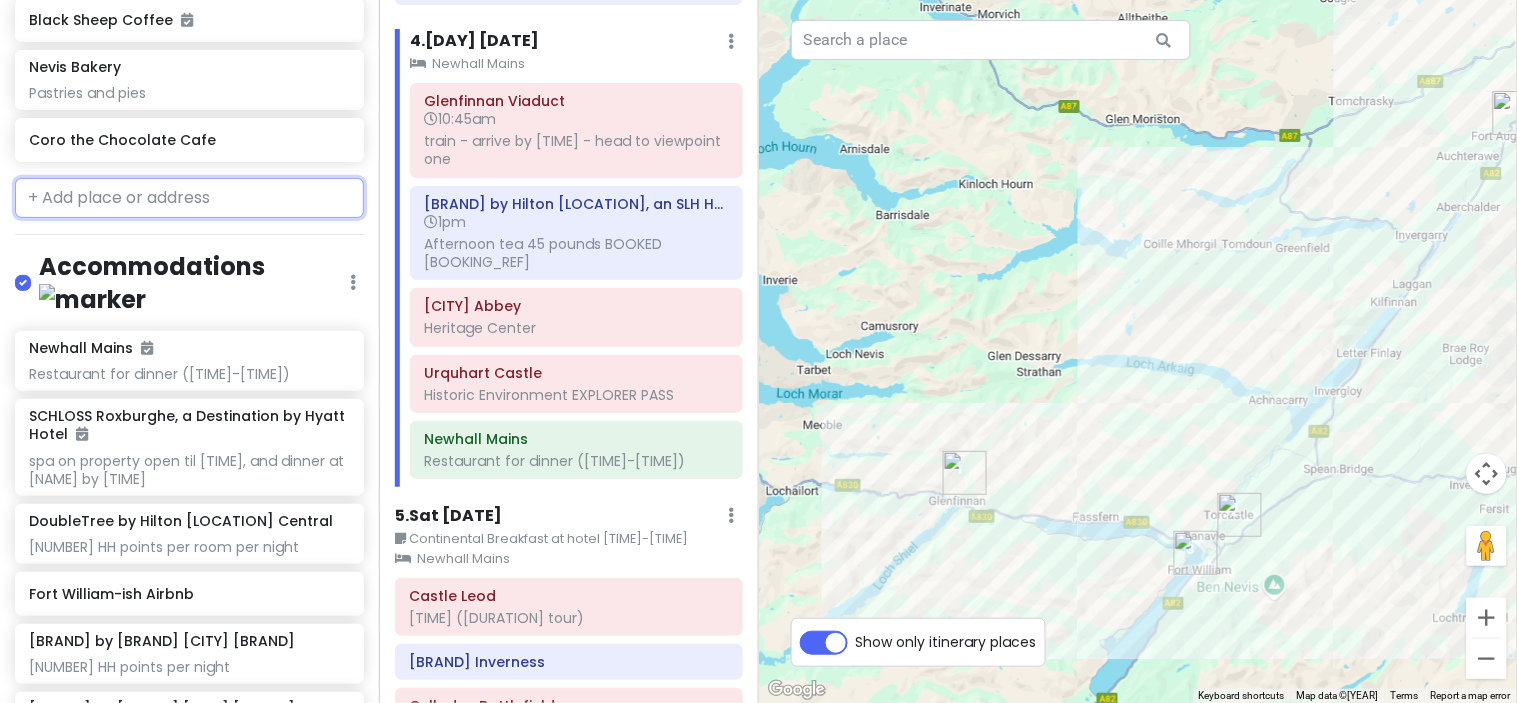 click at bounding box center [189, 198] 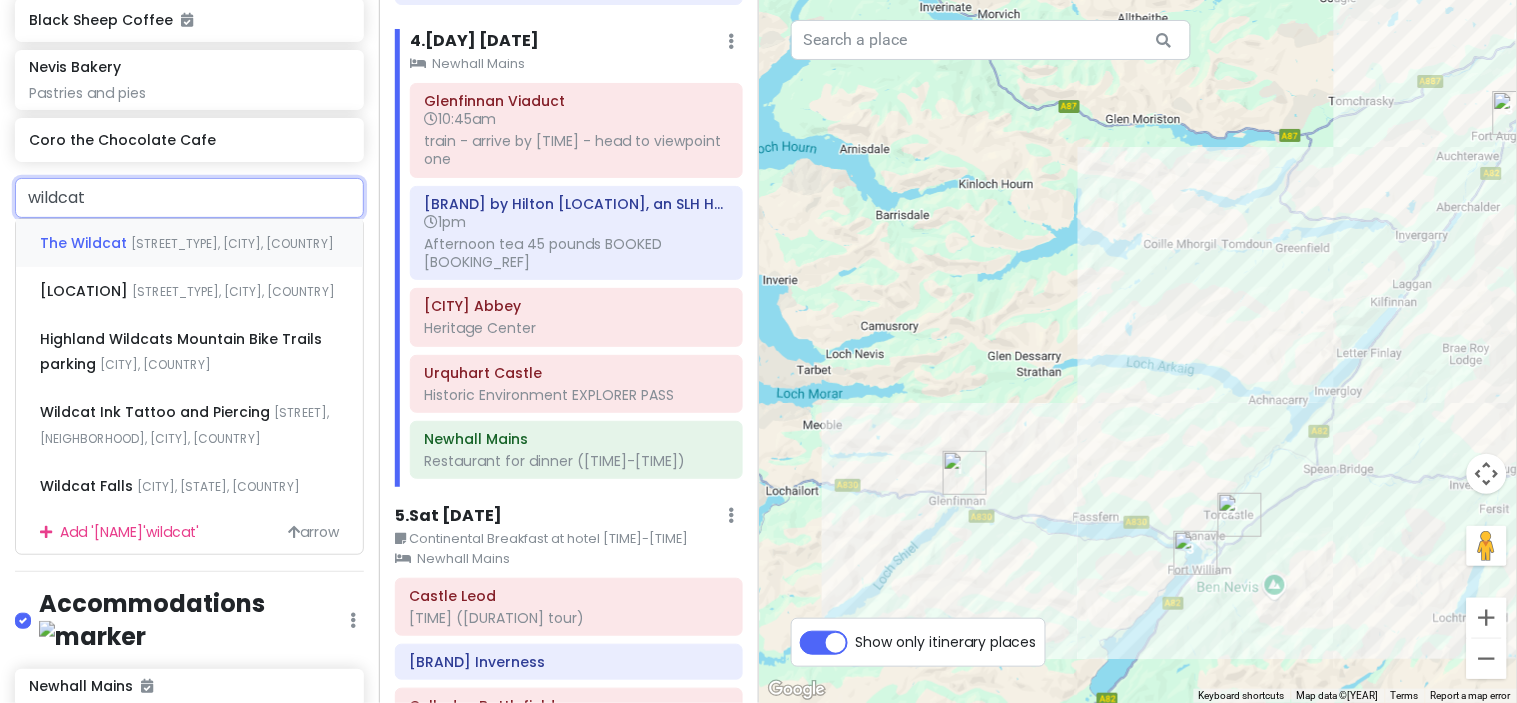 click on "The Wildcat   [STREET], [CITY], [COUNTRY]" at bounding box center [189, 243] 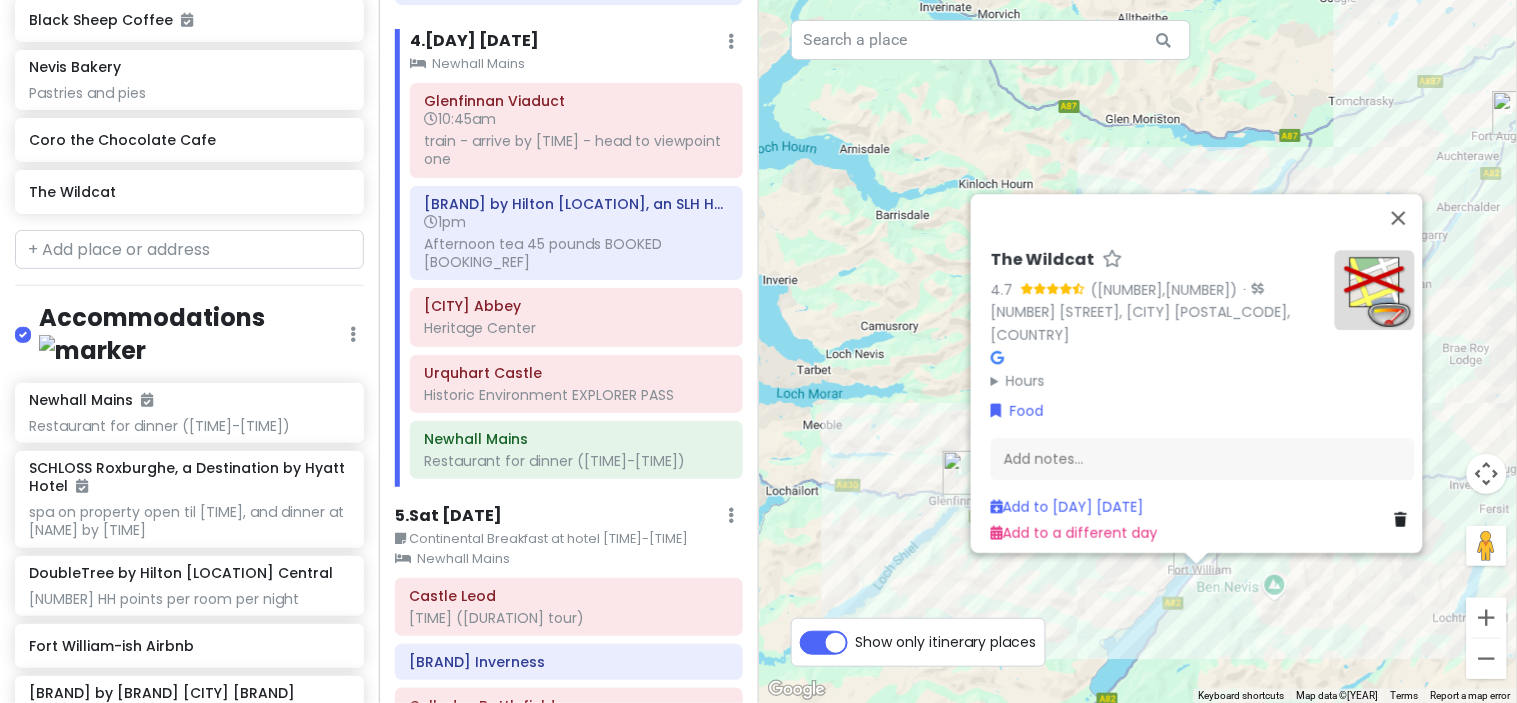 scroll, scrollTop: 11132, scrollLeft: 0, axis: vertical 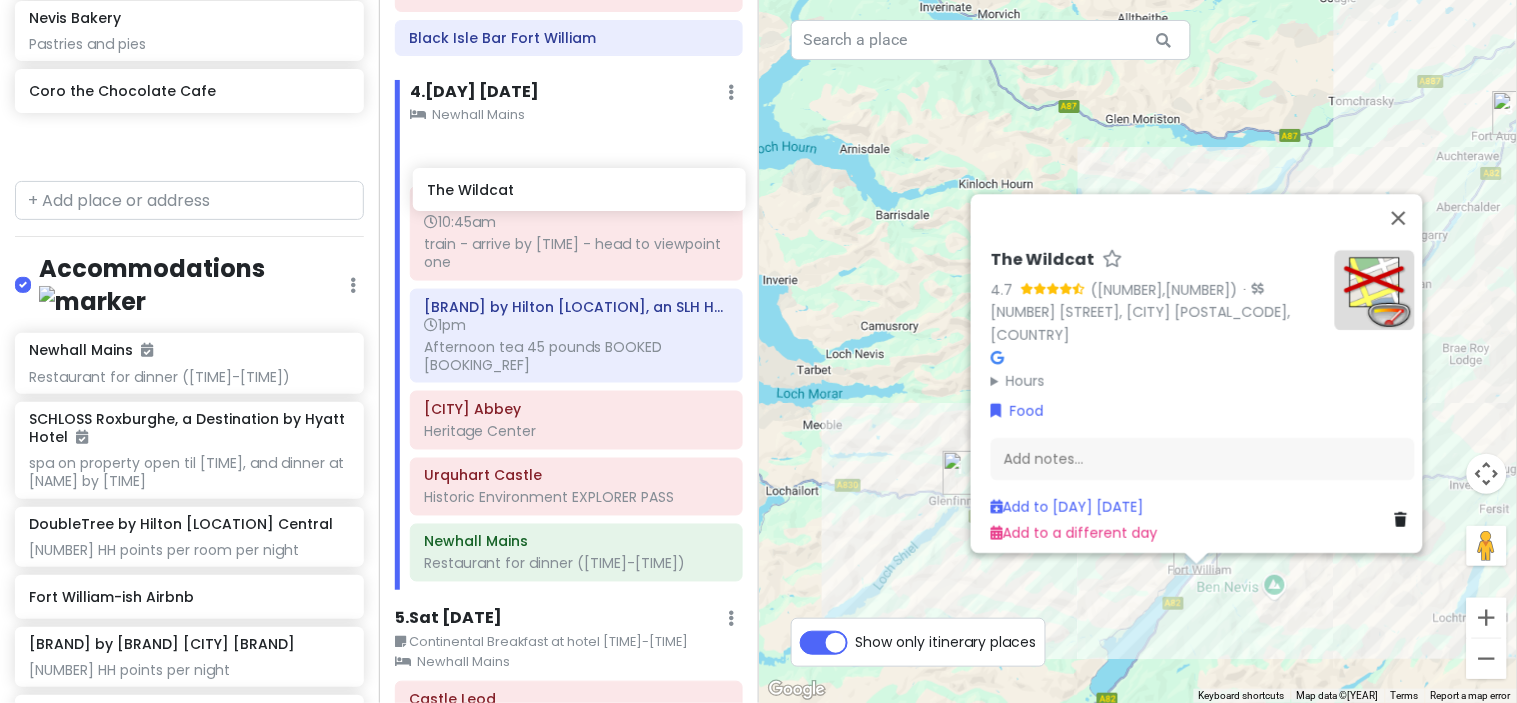 drag, startPoint x: 197, startPoint y: 121, endPoint x: 595, endPoint y: 185, distance: 403.11288 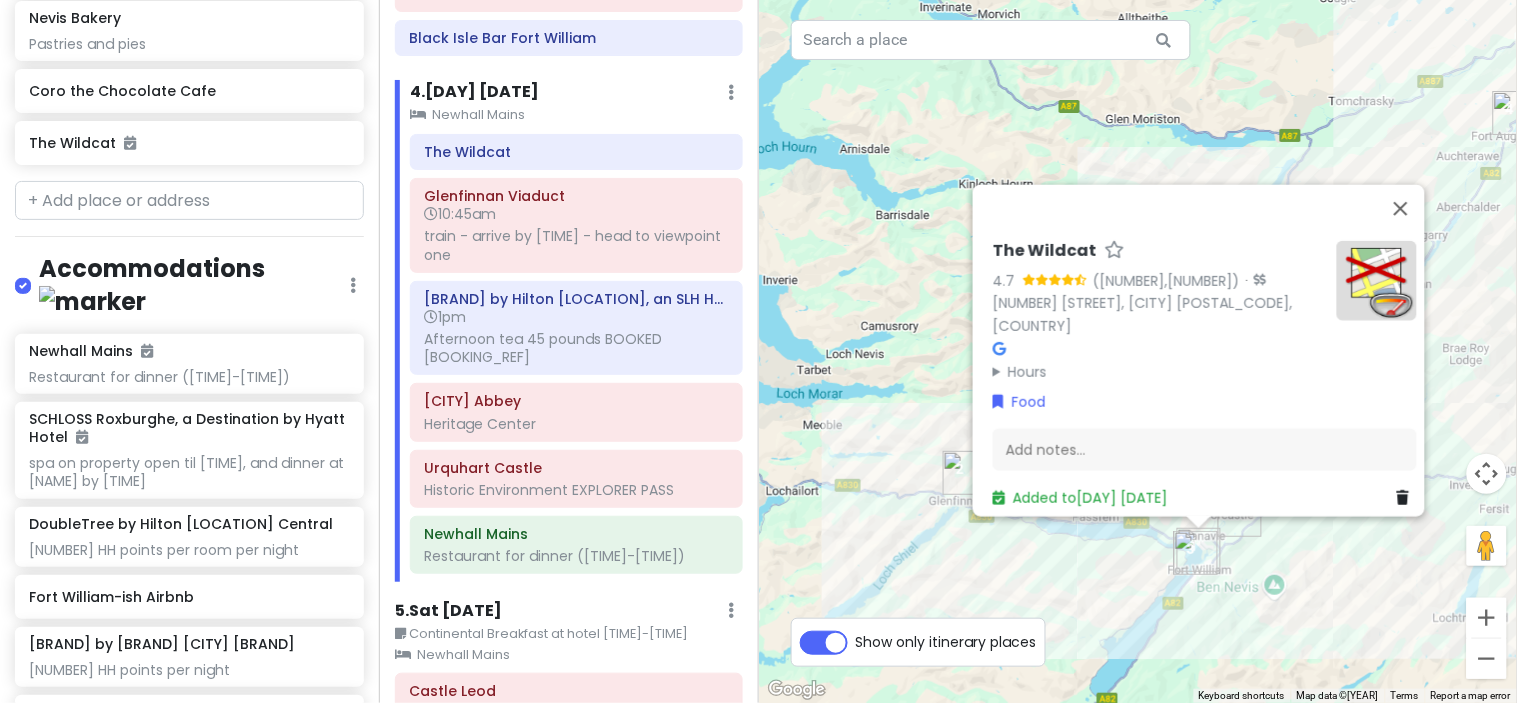 scroll, scrollTop: 11077, scrollLeft: 0, axis: vertical 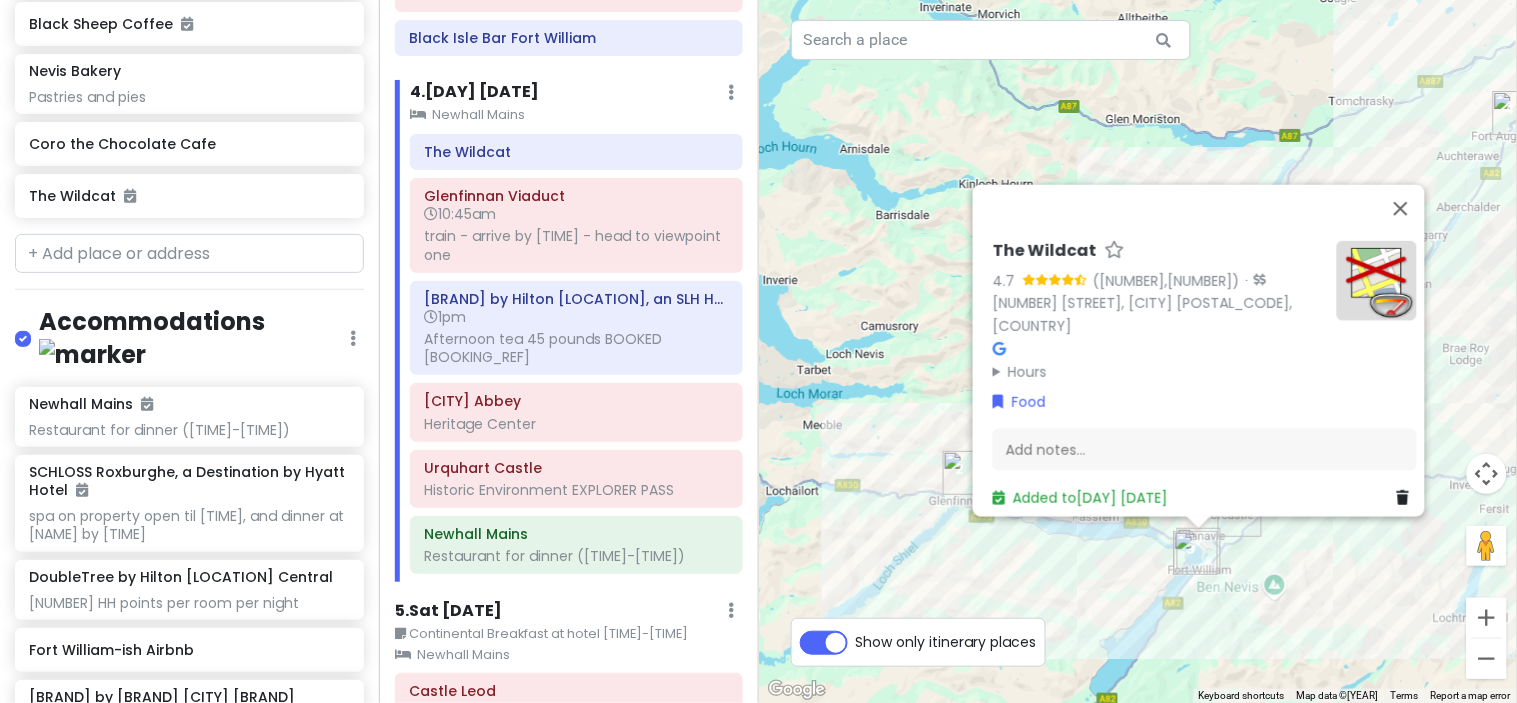 click on "Hours" at bounding box center [1157, 371] 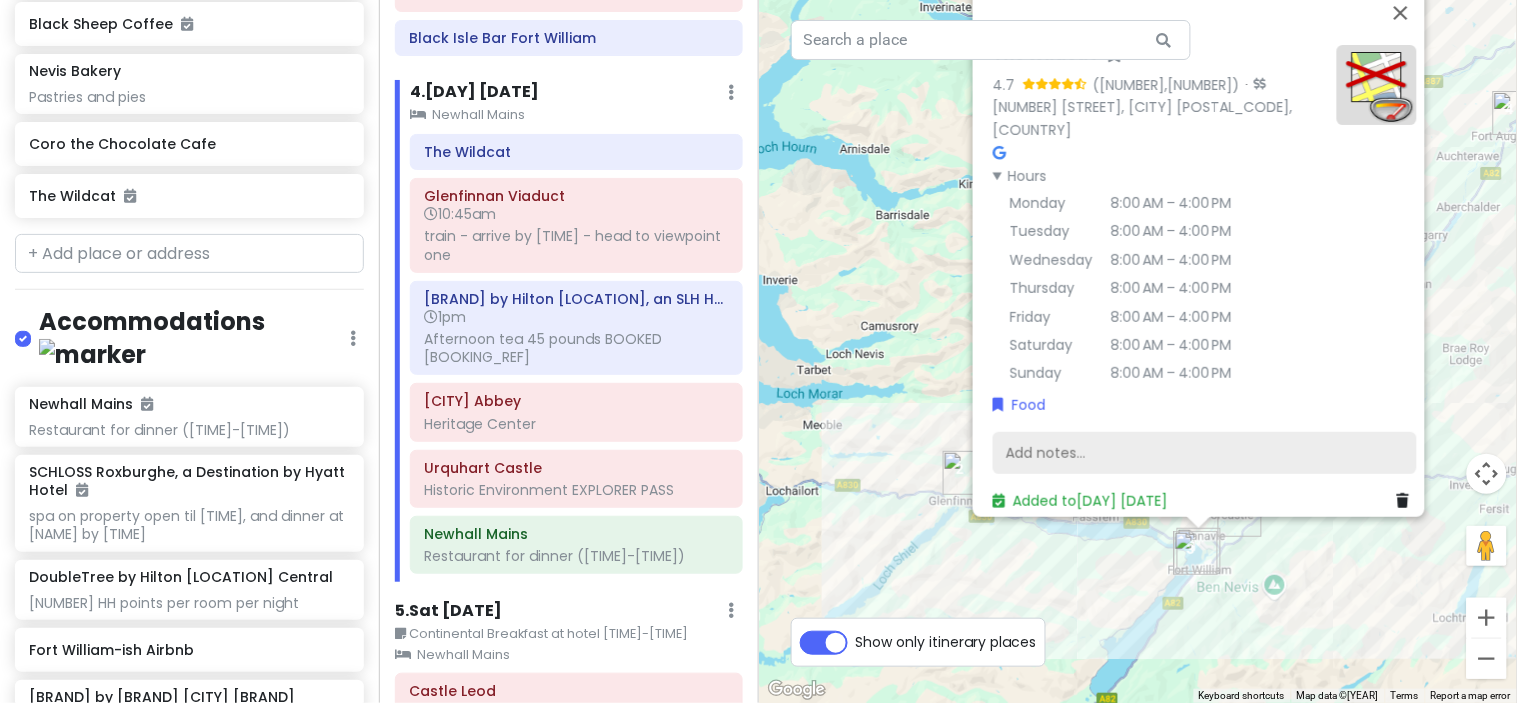 click on "Add notes..." at bounding box center [1205, 453] 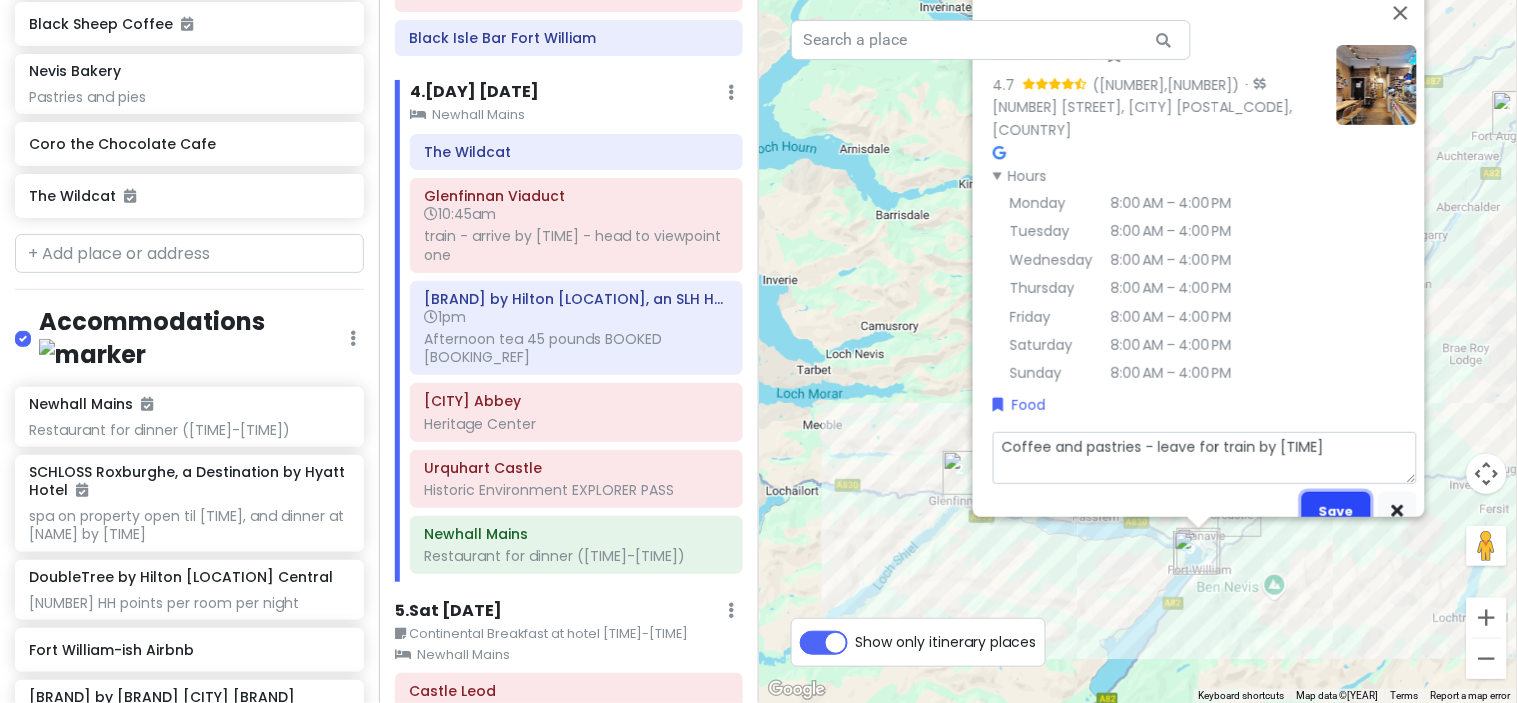 click on "Save" at bounding box center [1336, 511] 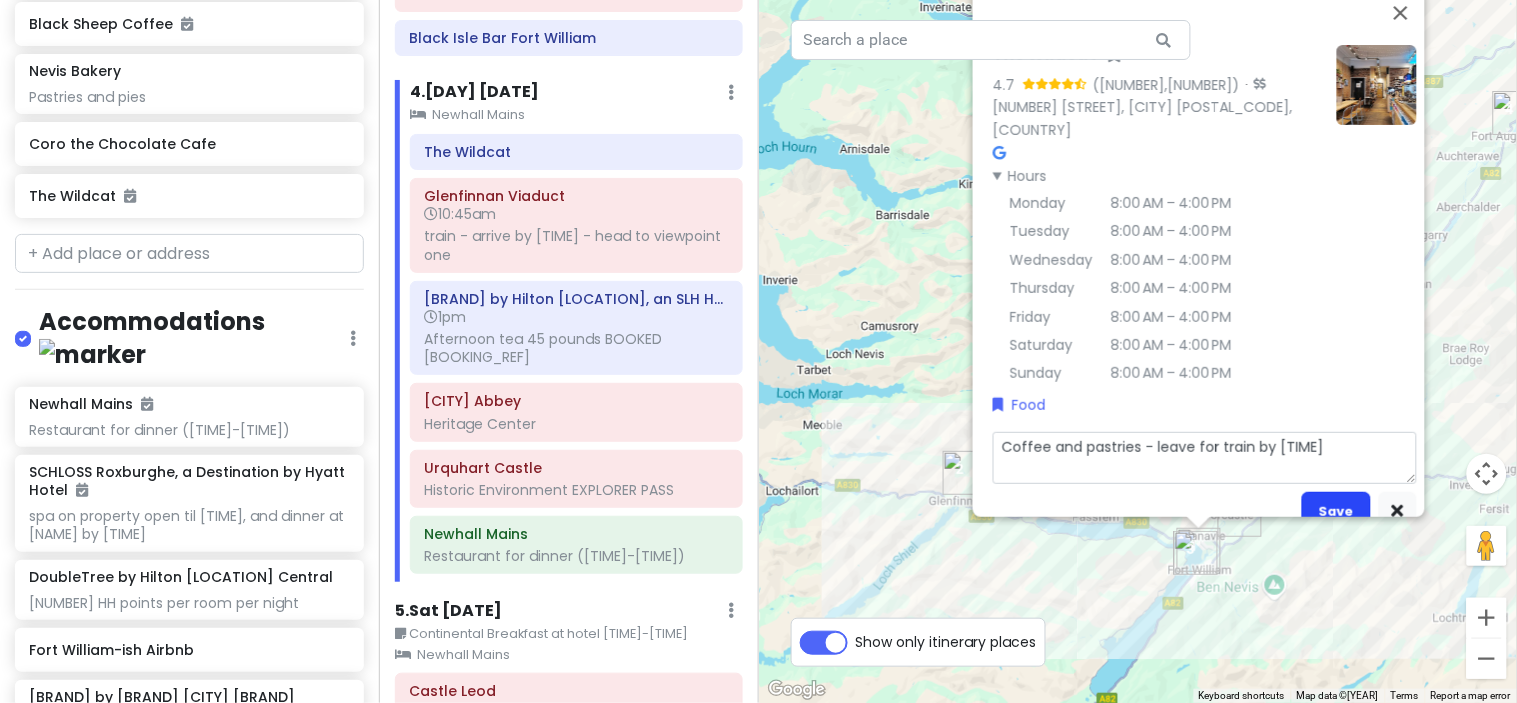 scroll, scrollTop: 11112, scrollLeft: 0, axis: vertical 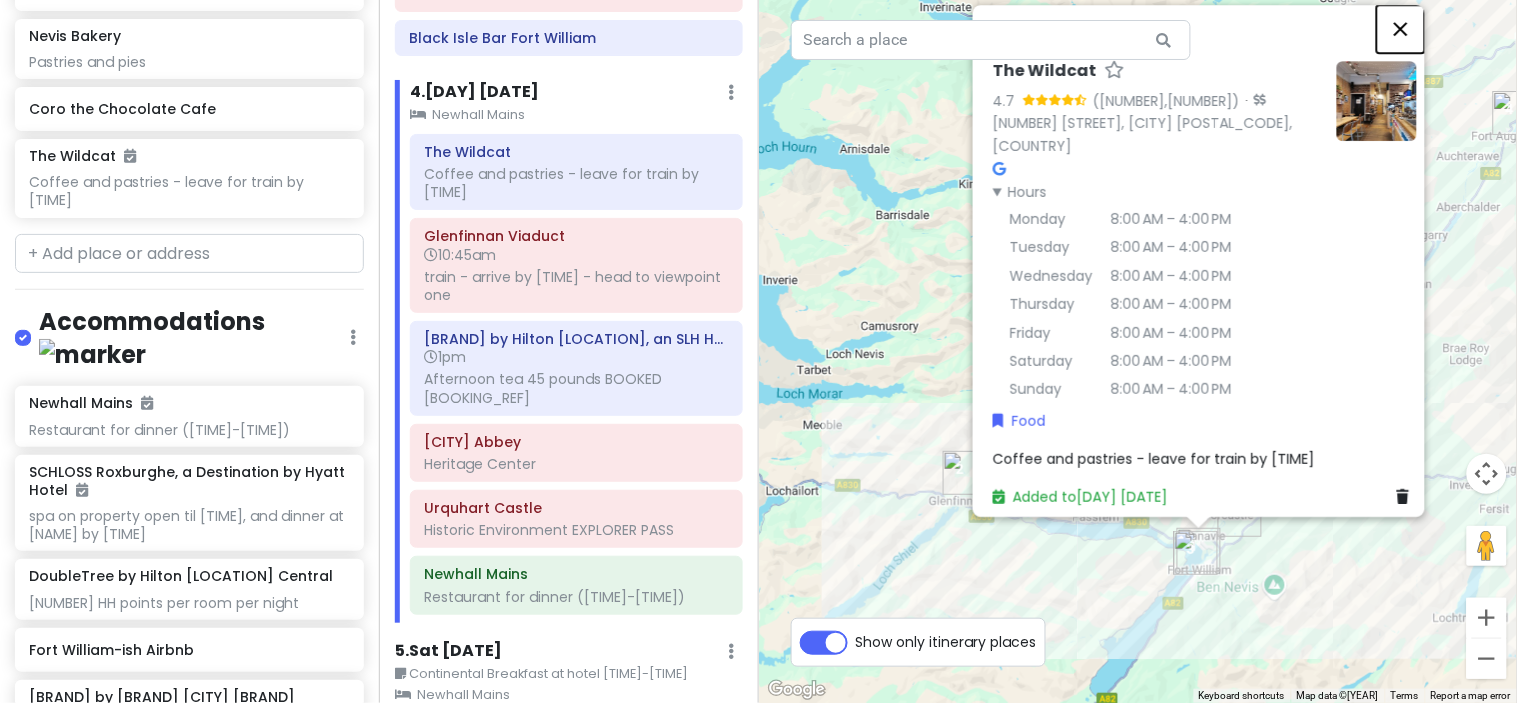 click at bounding box center (1401, 29) 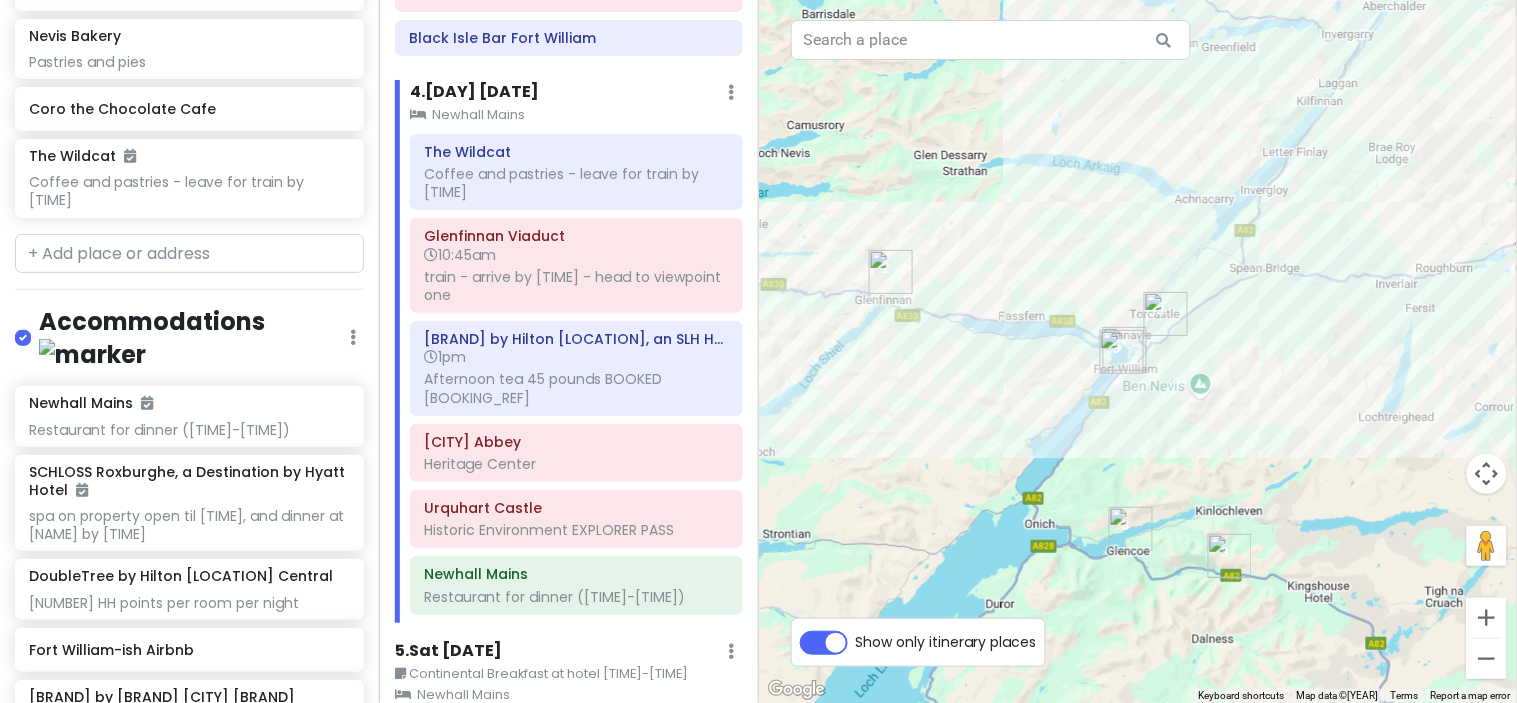 drag, startPoint x: 1194, startPoint y: 432, endPoint x: 1114, endPoint y: 223, distance: 223.78784 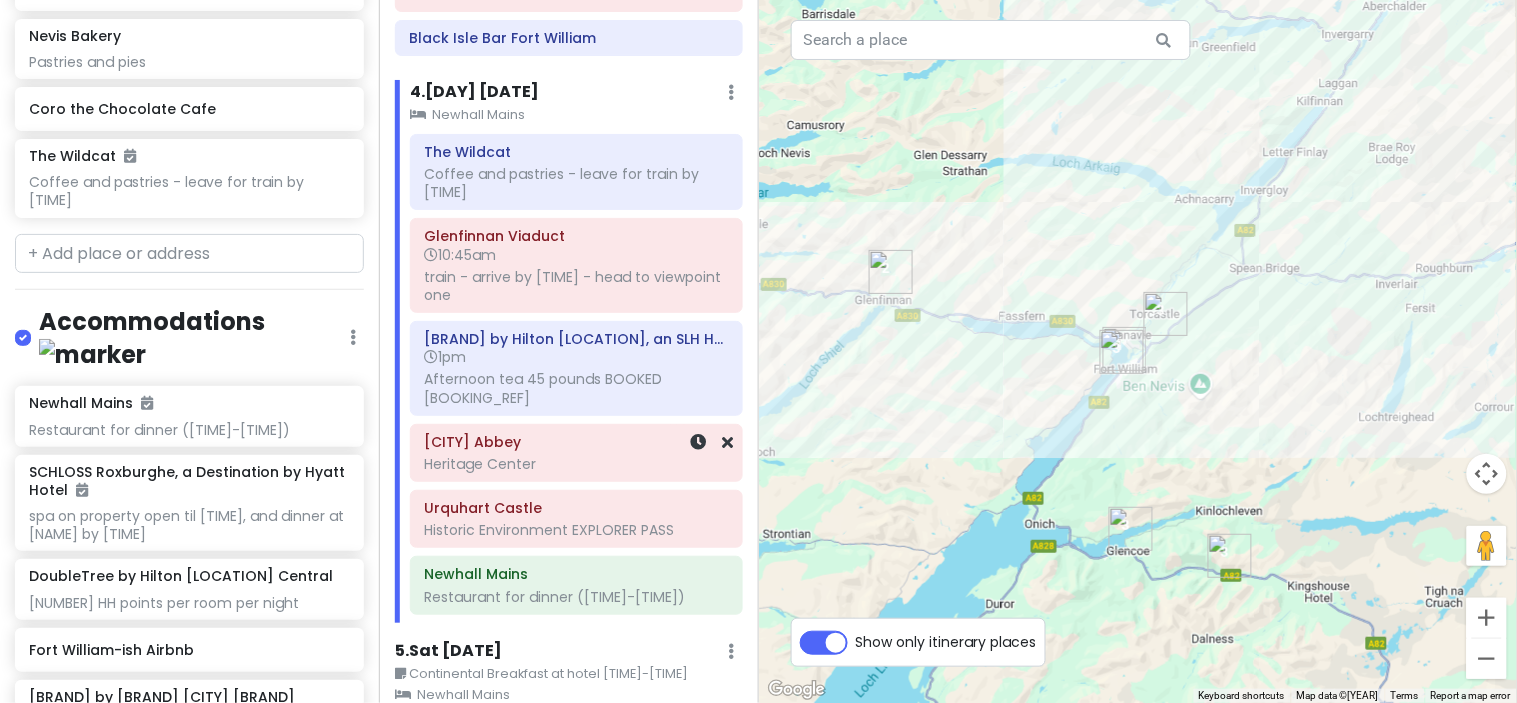 click on "Heritage Center" at bounding box center (569, -1460) 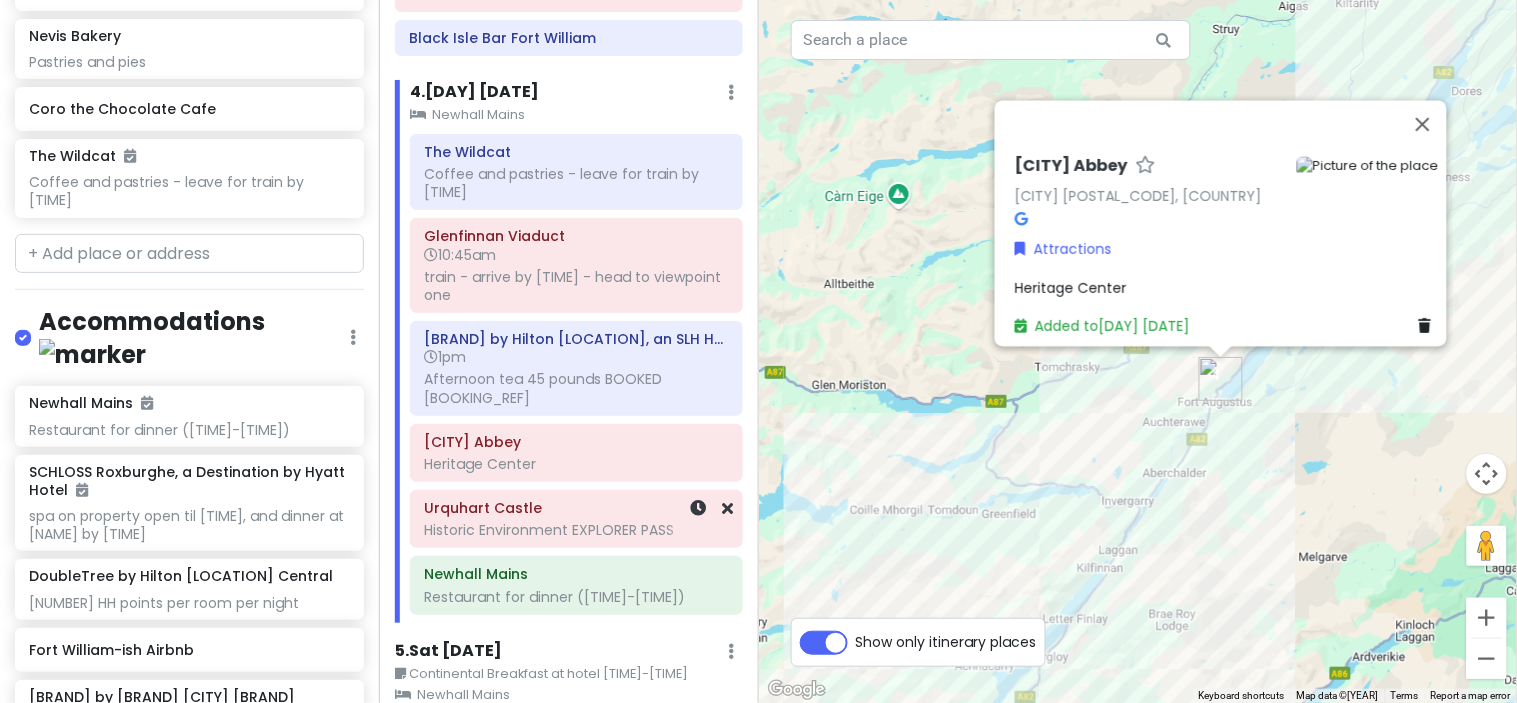 click on "Historic Environment EXPLORER PASS" at bounding box center (569, -1460) 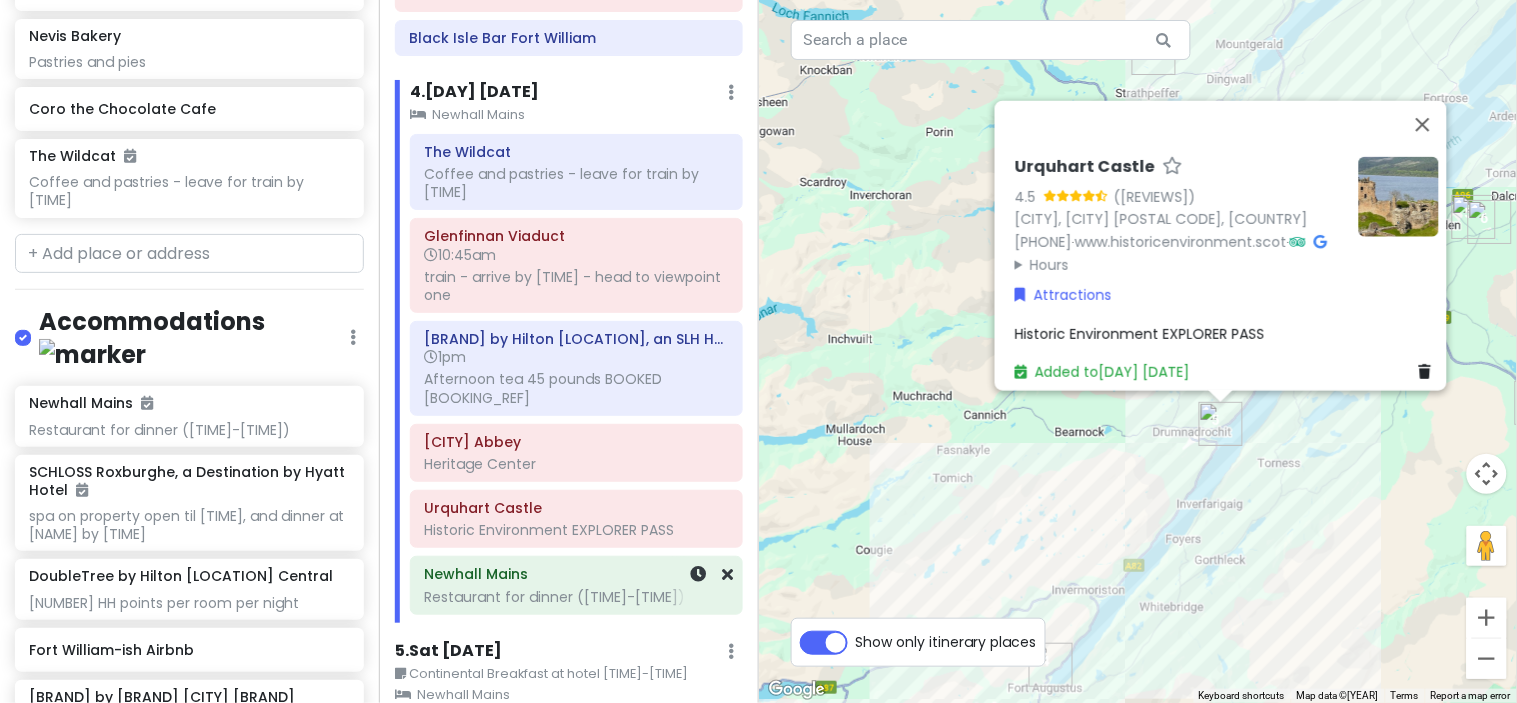 click on "Restaurant for dinner ([TIME]-[TIME])" at bounding box center [569, -1189] 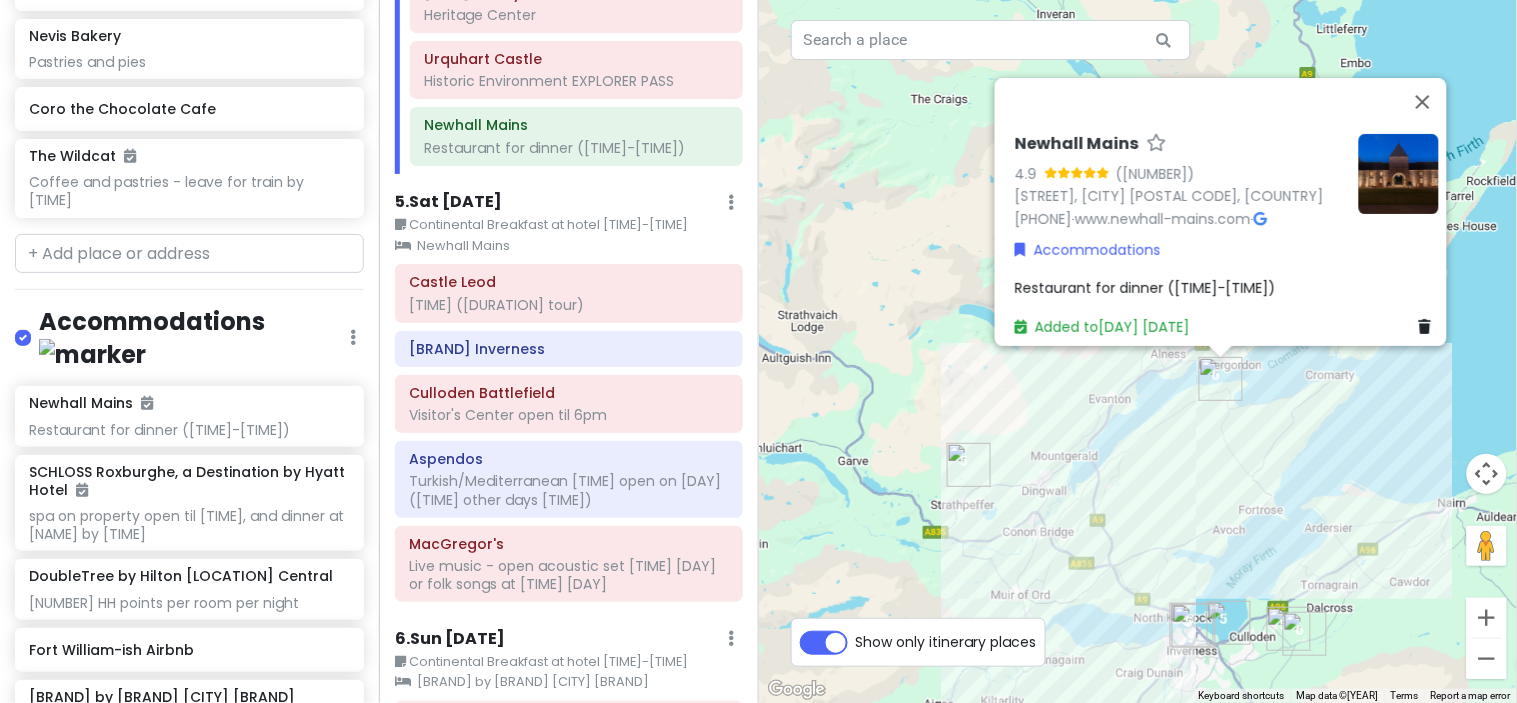 scroll, scrollTop: 2250, scrollLeft: 0, axis: vertical 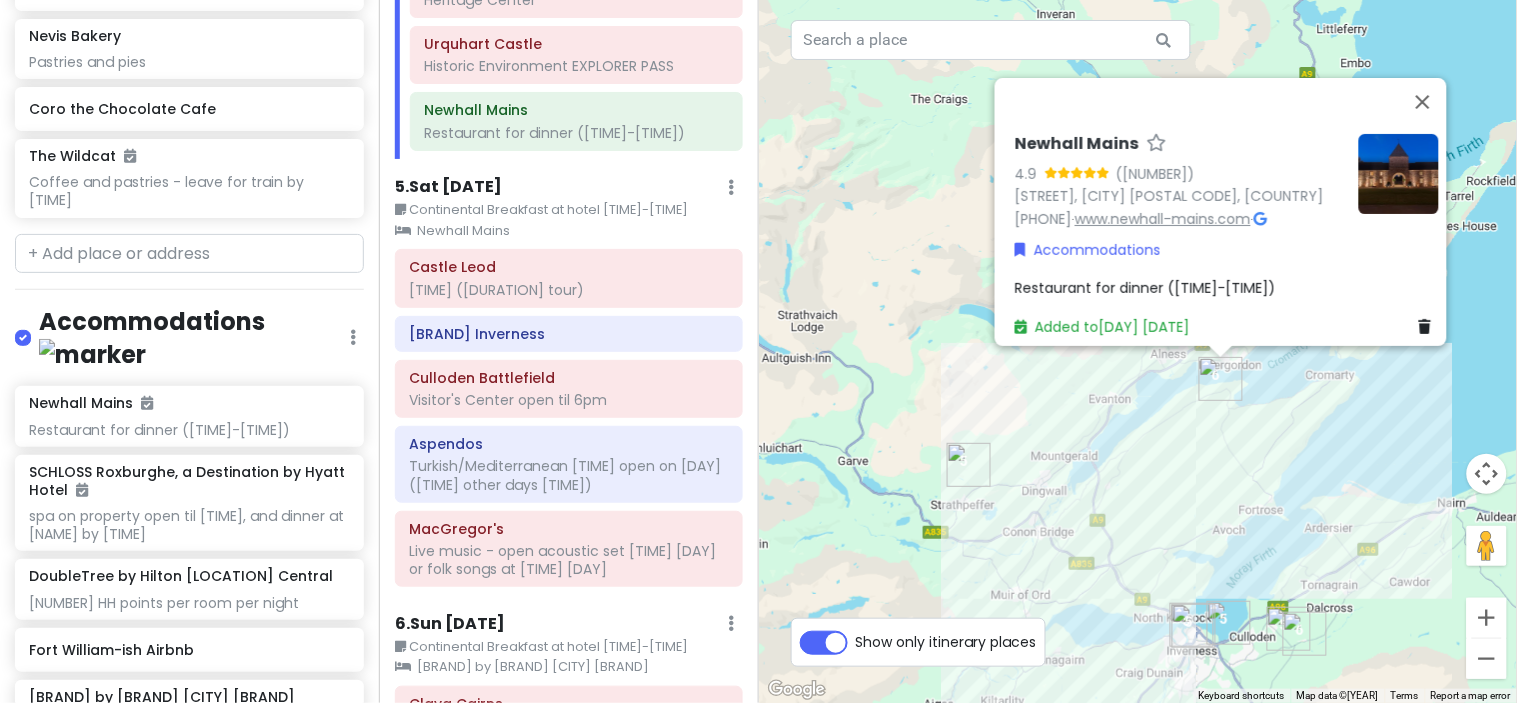 click on "www.newhall-mains.com" at bounding box center (1163, 219) 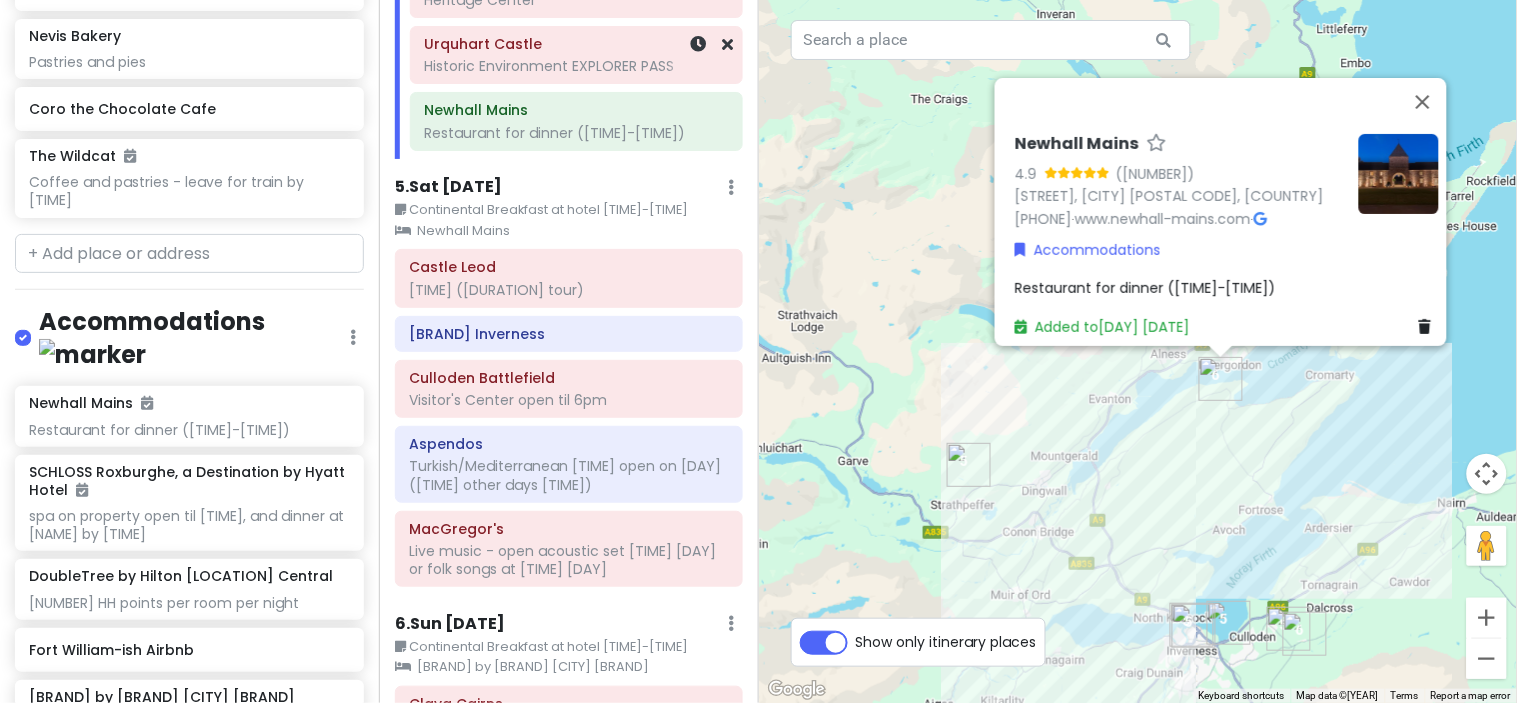 click on "Urquhart Castle" at bounding box center [576, 44] 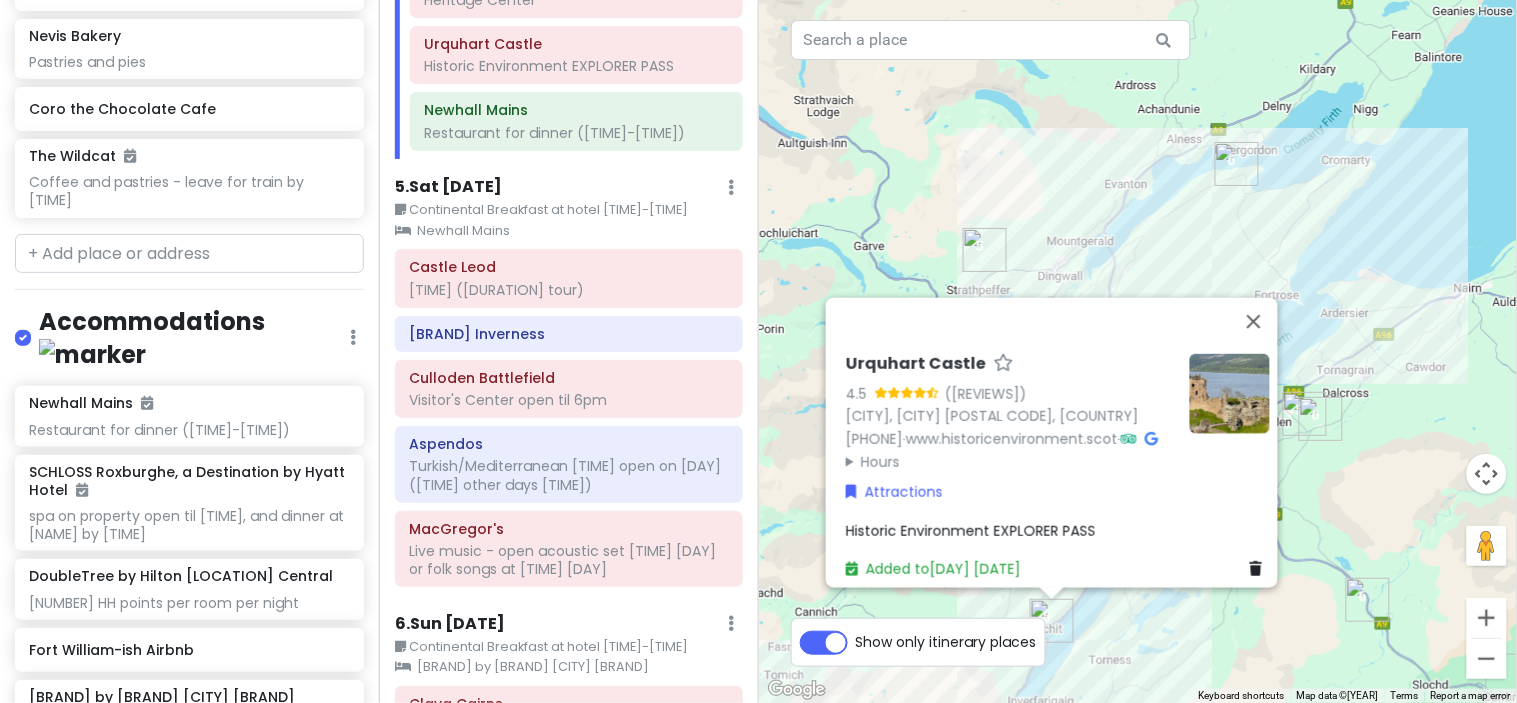 click on "Hours" at bounding box center [1010, 461] 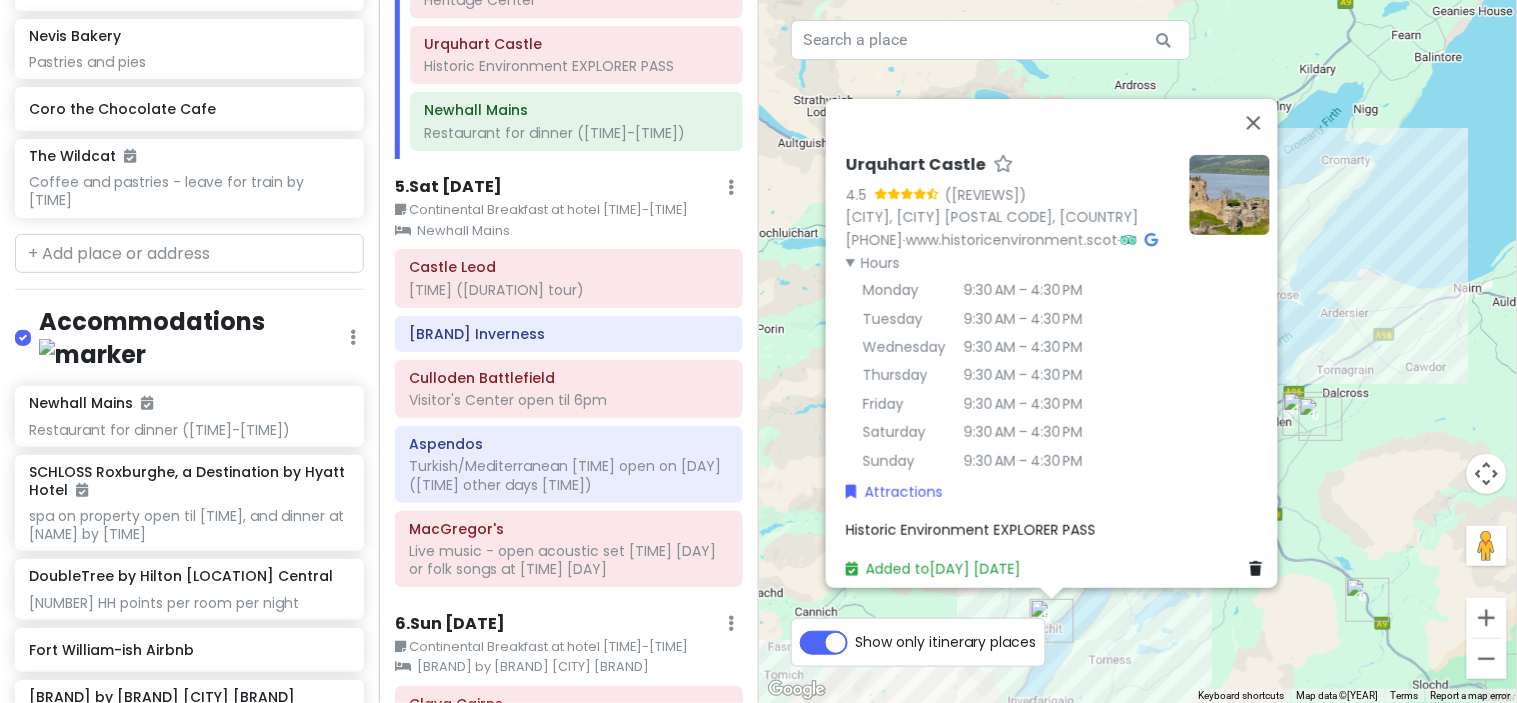 click on "Historic Environment EXPLORER PASS" at bounding box center [971, 530] 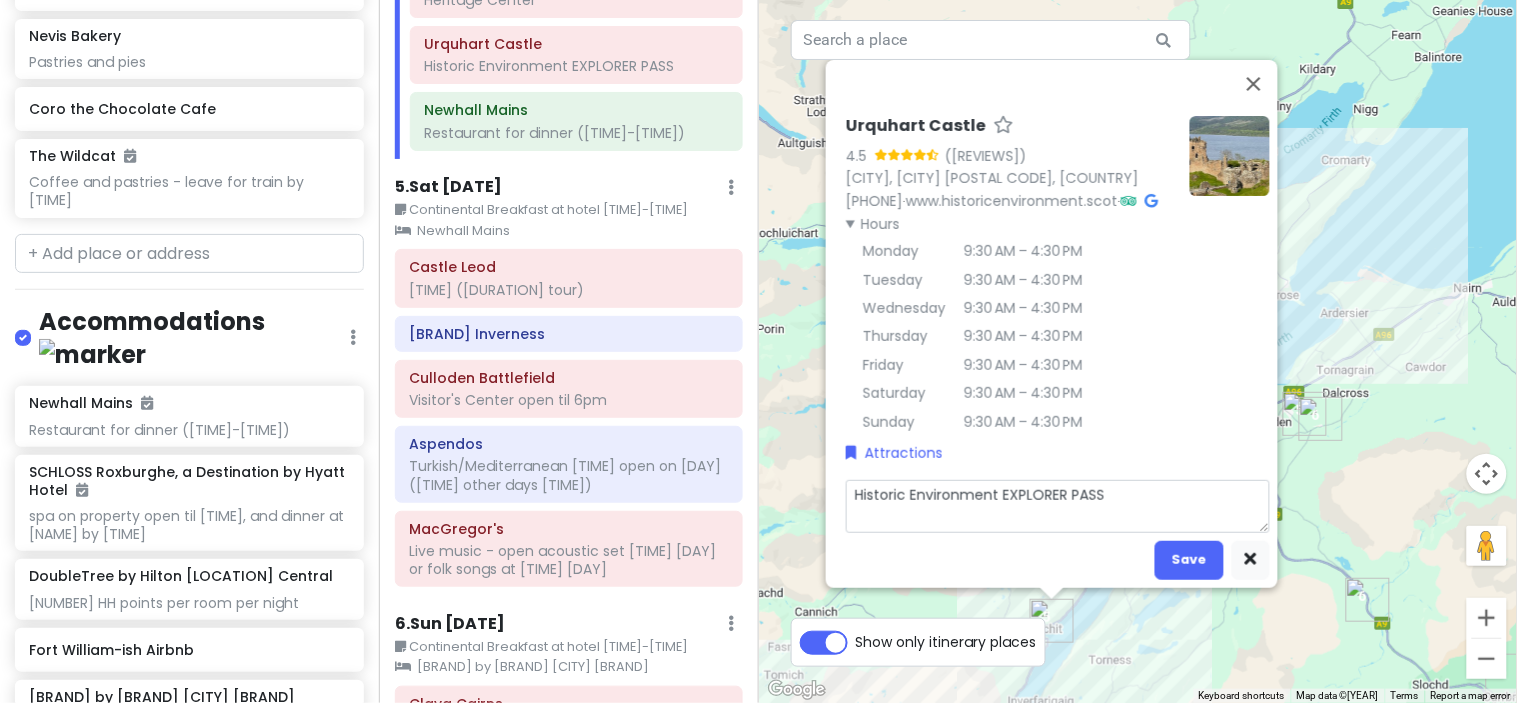 click on "Historic Environment EXPLORER PASS" at bounding box center [1058, 506] 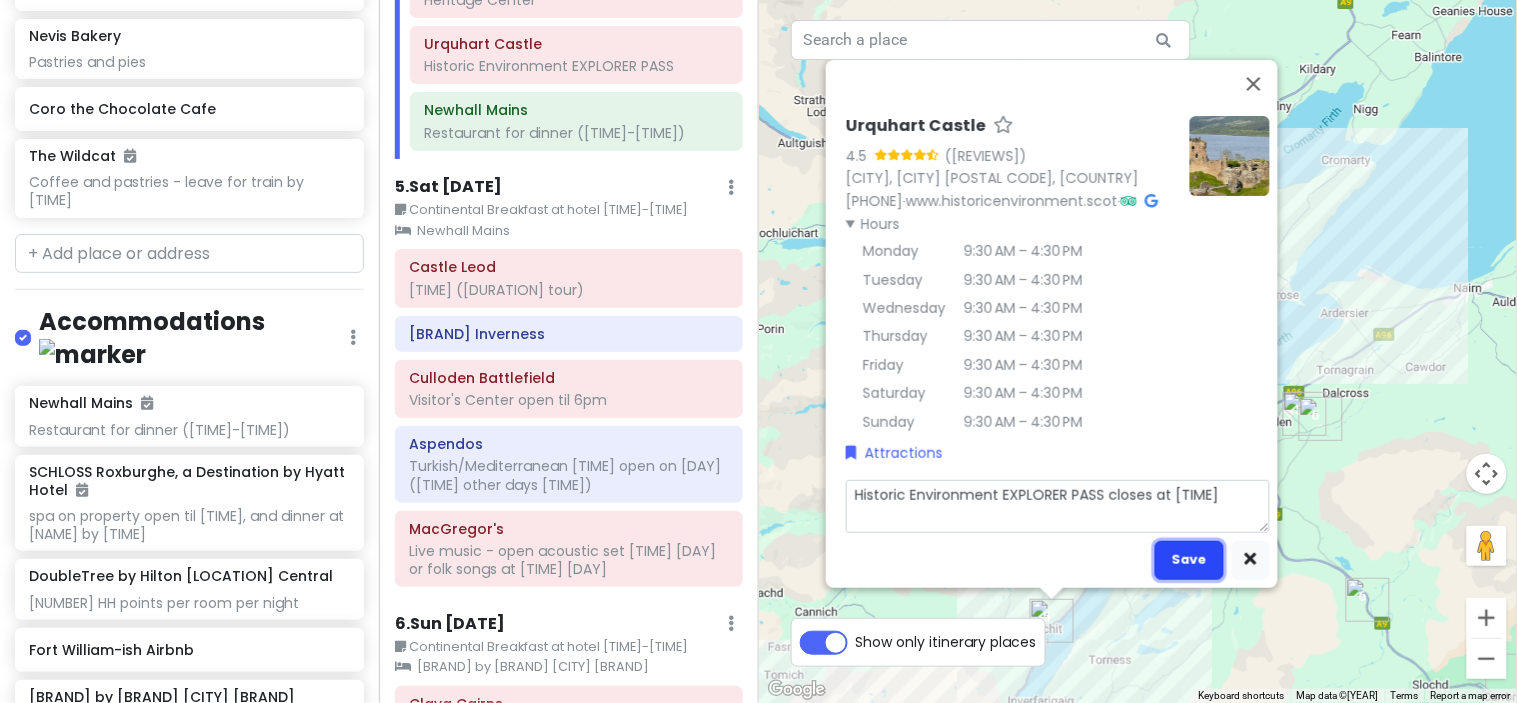 click on "Save" at bounding box center [1189, 559] 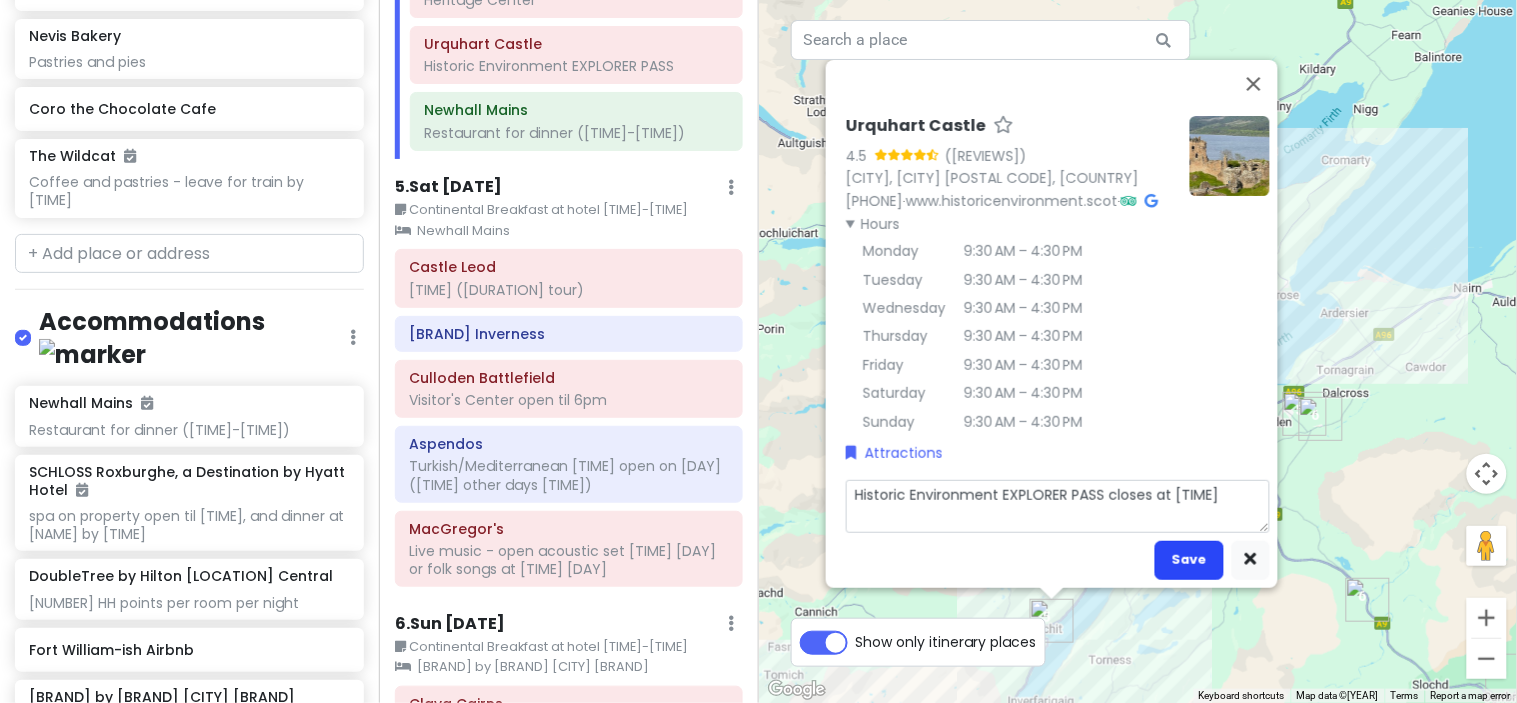 scroll, scrollTop: 11131, scrollLeft: 0, axis: vertical 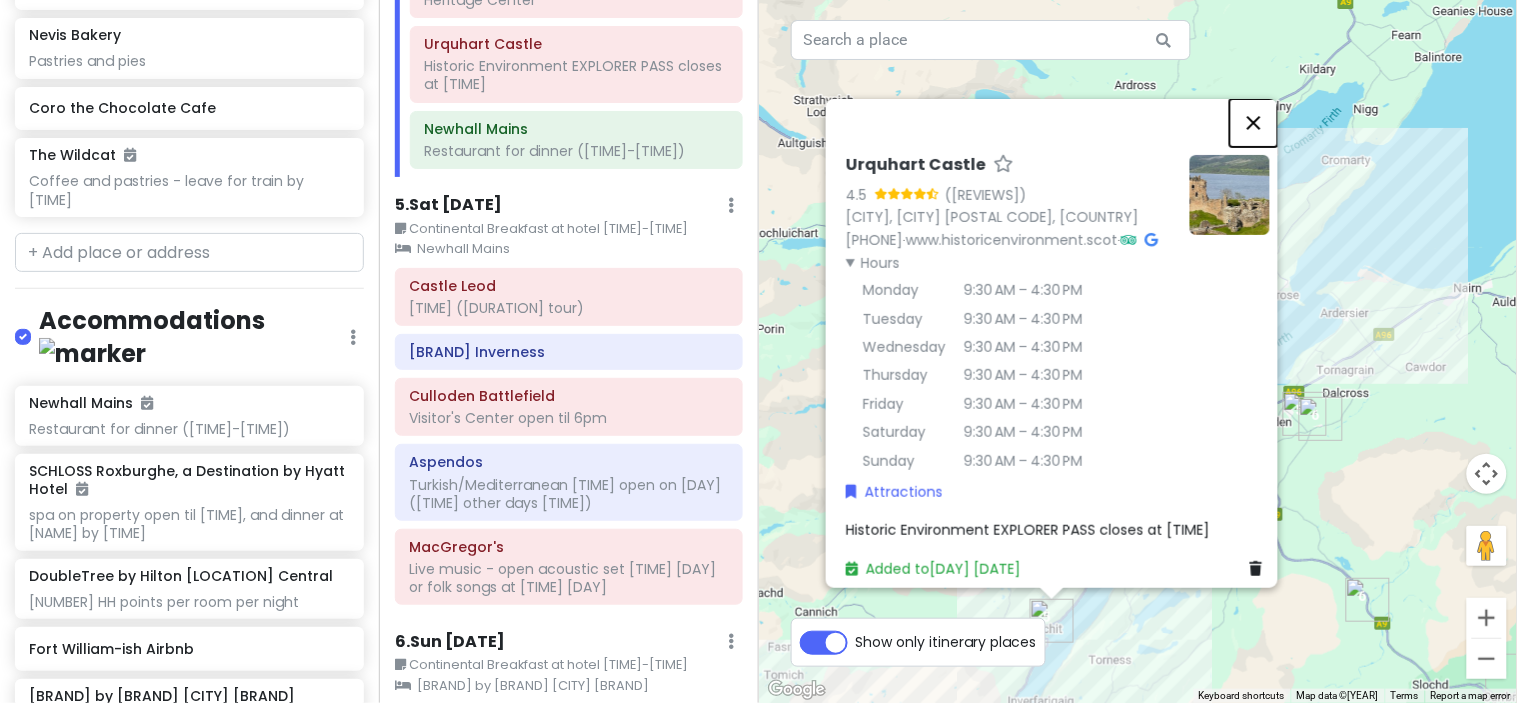 click at bounding box center (1254, 122) 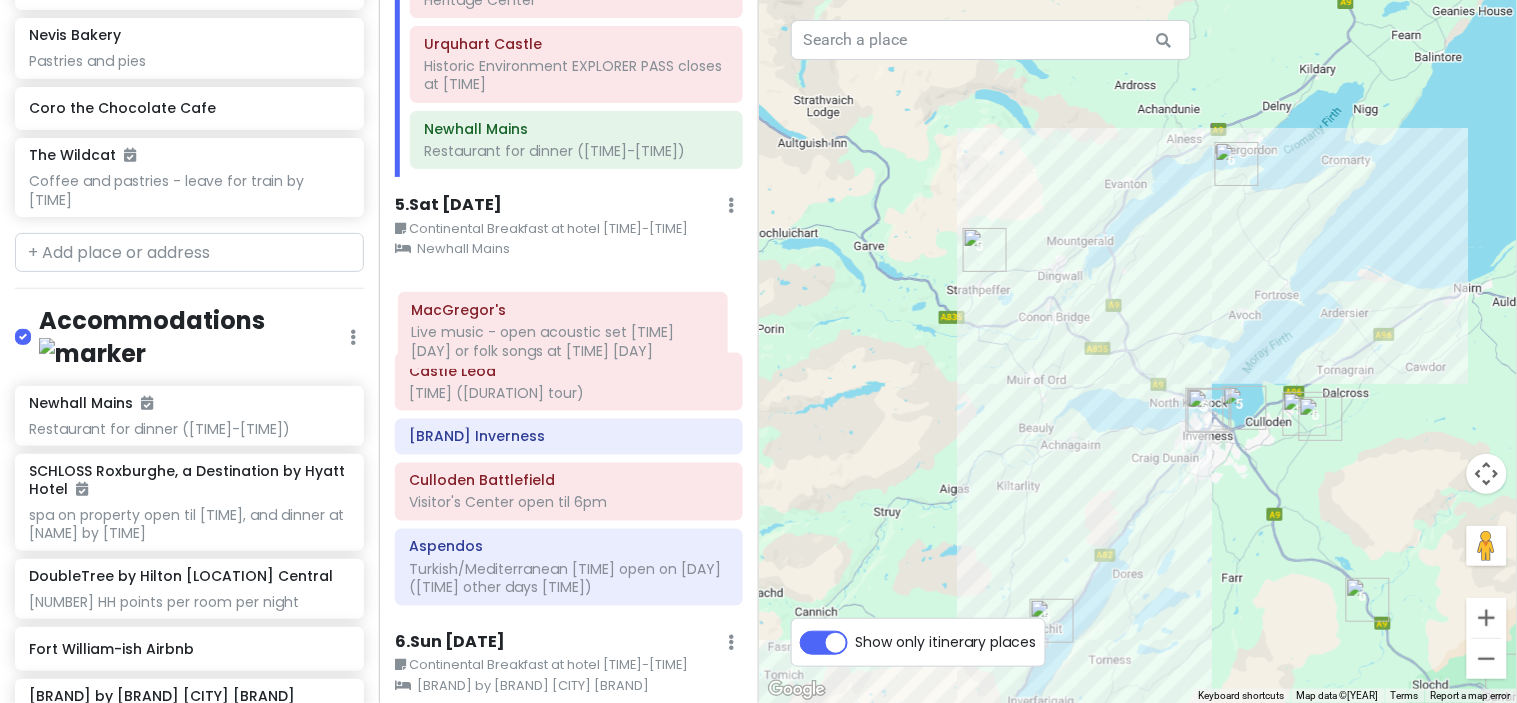scroll, scrollTop: 2251, scrollLeft: 0, axis: vertical 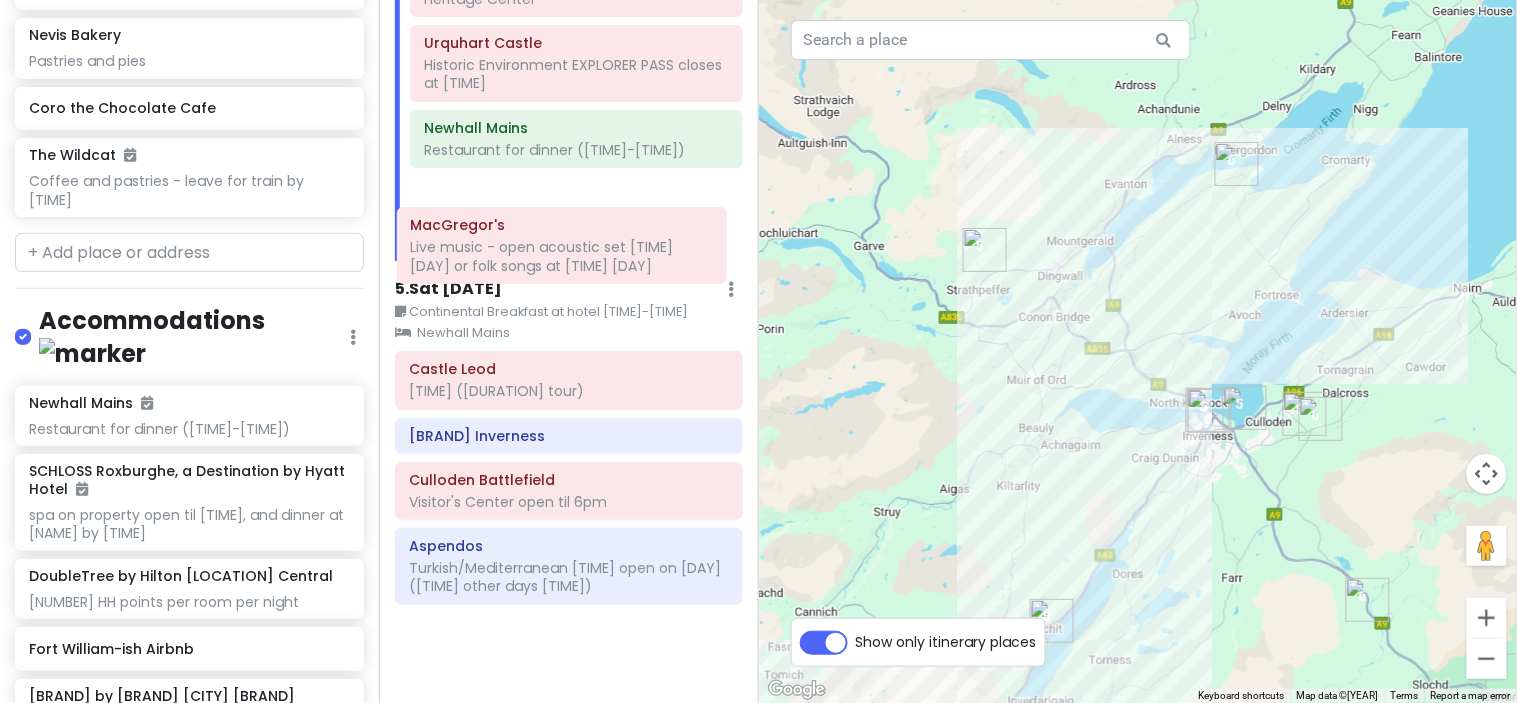 drag, startPoint x: 635, startPoint y: 615, endPoint x: 636, endPoint y: 248, distance: 367.00137 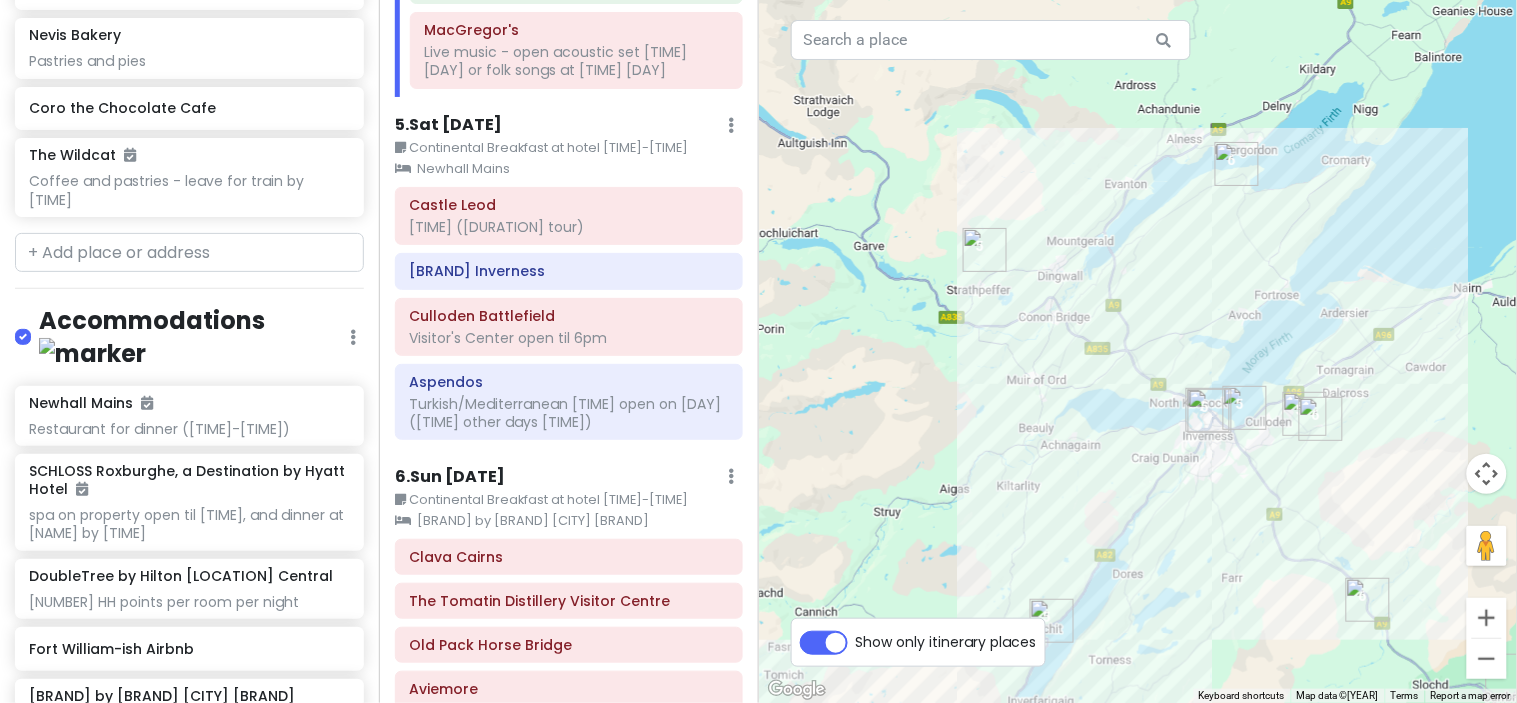 scroll, scrollTop: 2438, scrollLeft: 0, axis: vertical 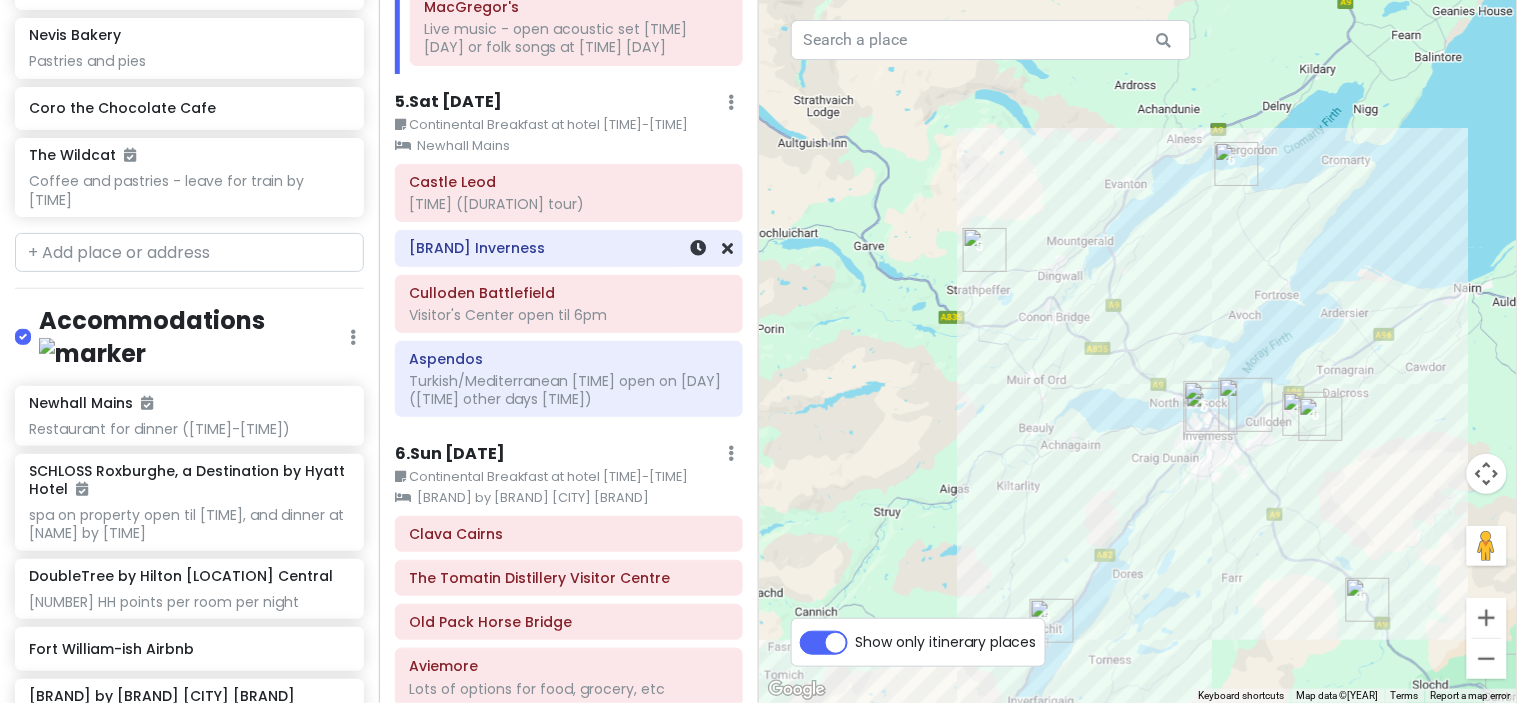 click on "[TIME] ([DURATION] tour)" at bounding box center (569, -2112) 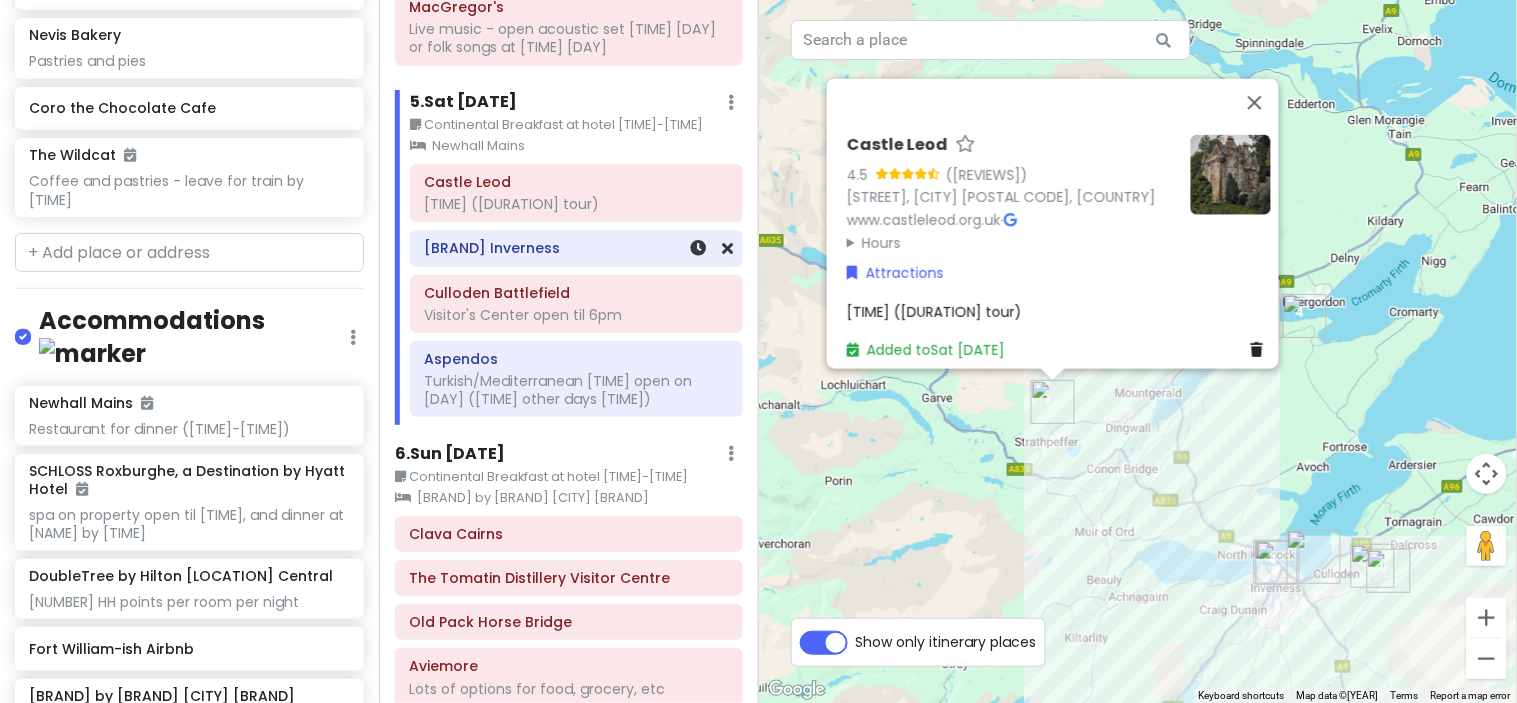 click on "[BRAND] Inverness" at bounding box center (576, 248) 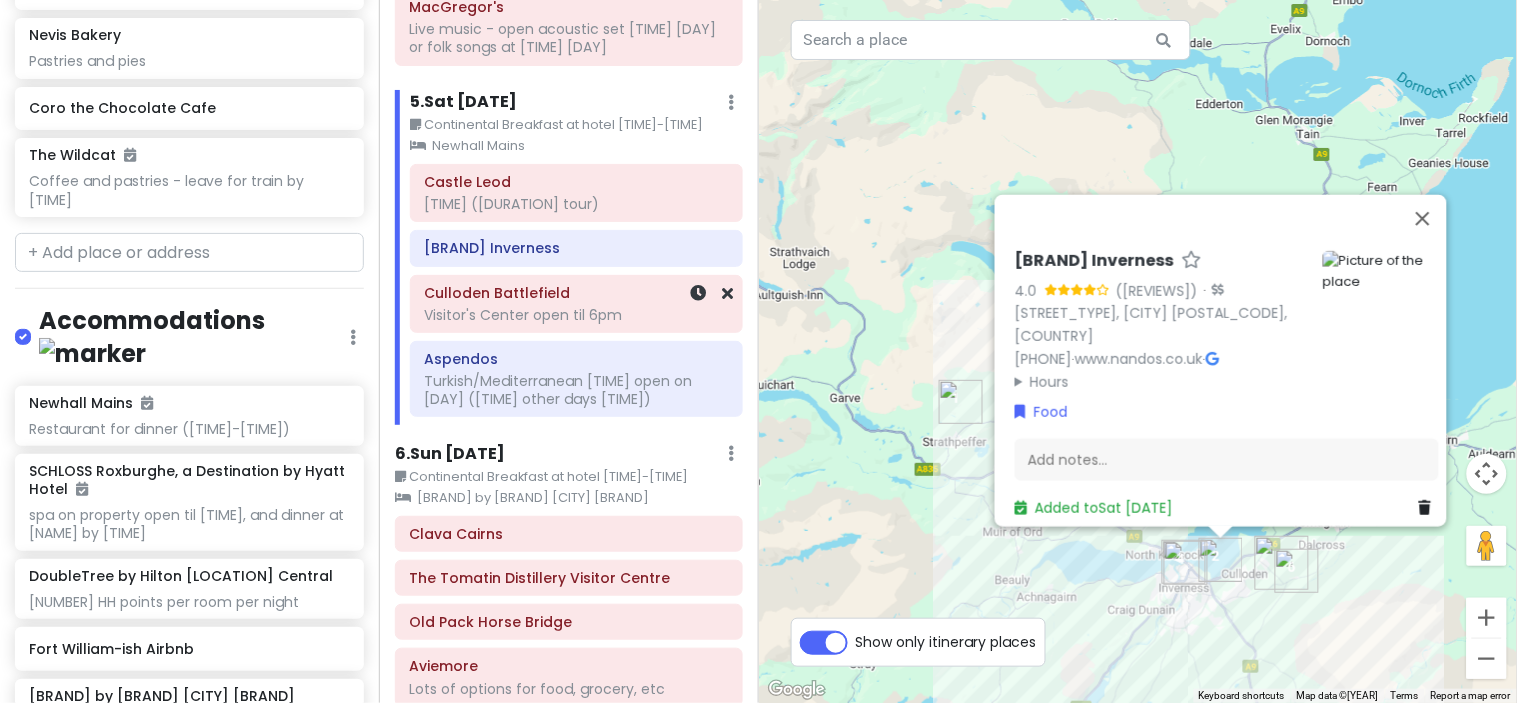 click on "Visitor's Center open til 6pm" at bounding box center (569, -2112) 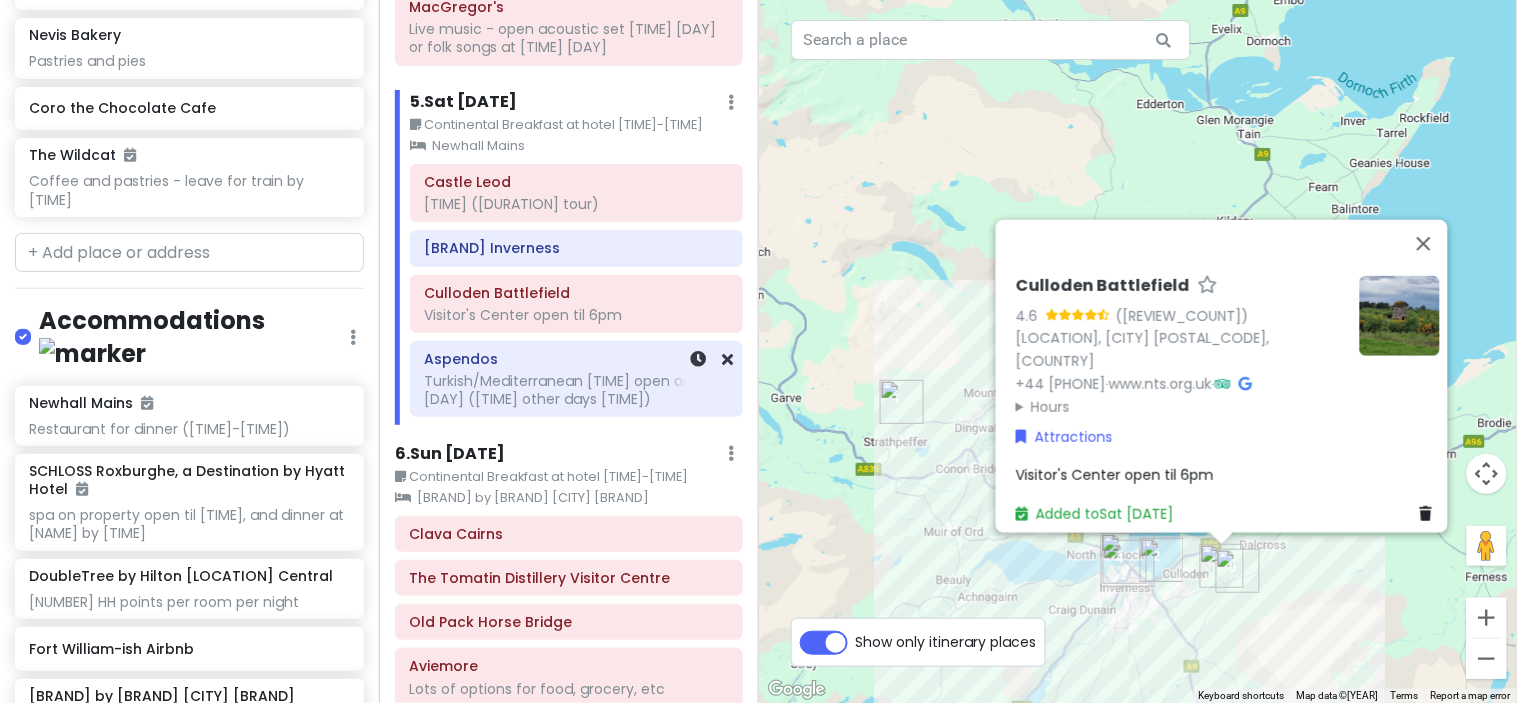 click on "Turkish/Mediterranean [TIME] open on [DAY] ([TIME] other days [TIME])" at bounding box center [569, -1432] 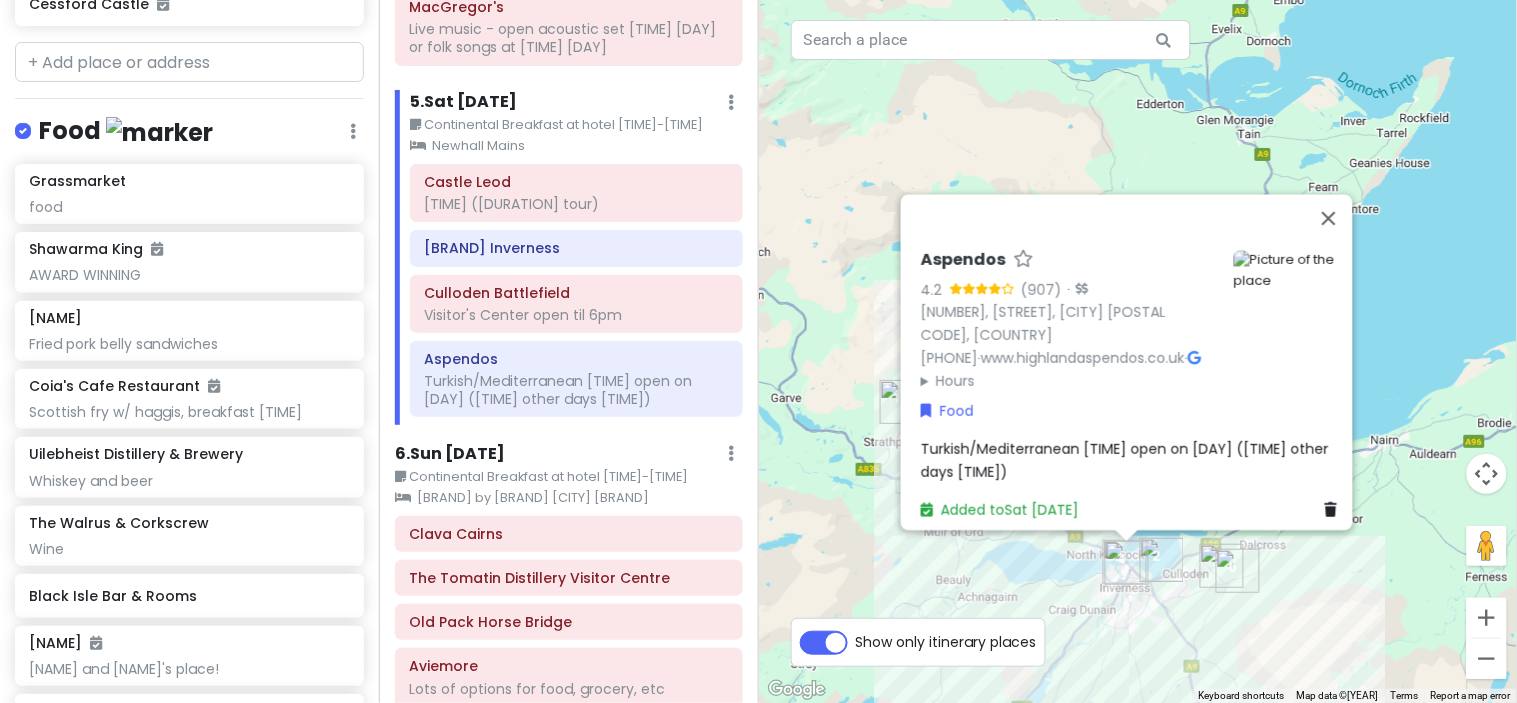 scroll, scrollTop: 6570, scrollLeft: 0, axis: vertical 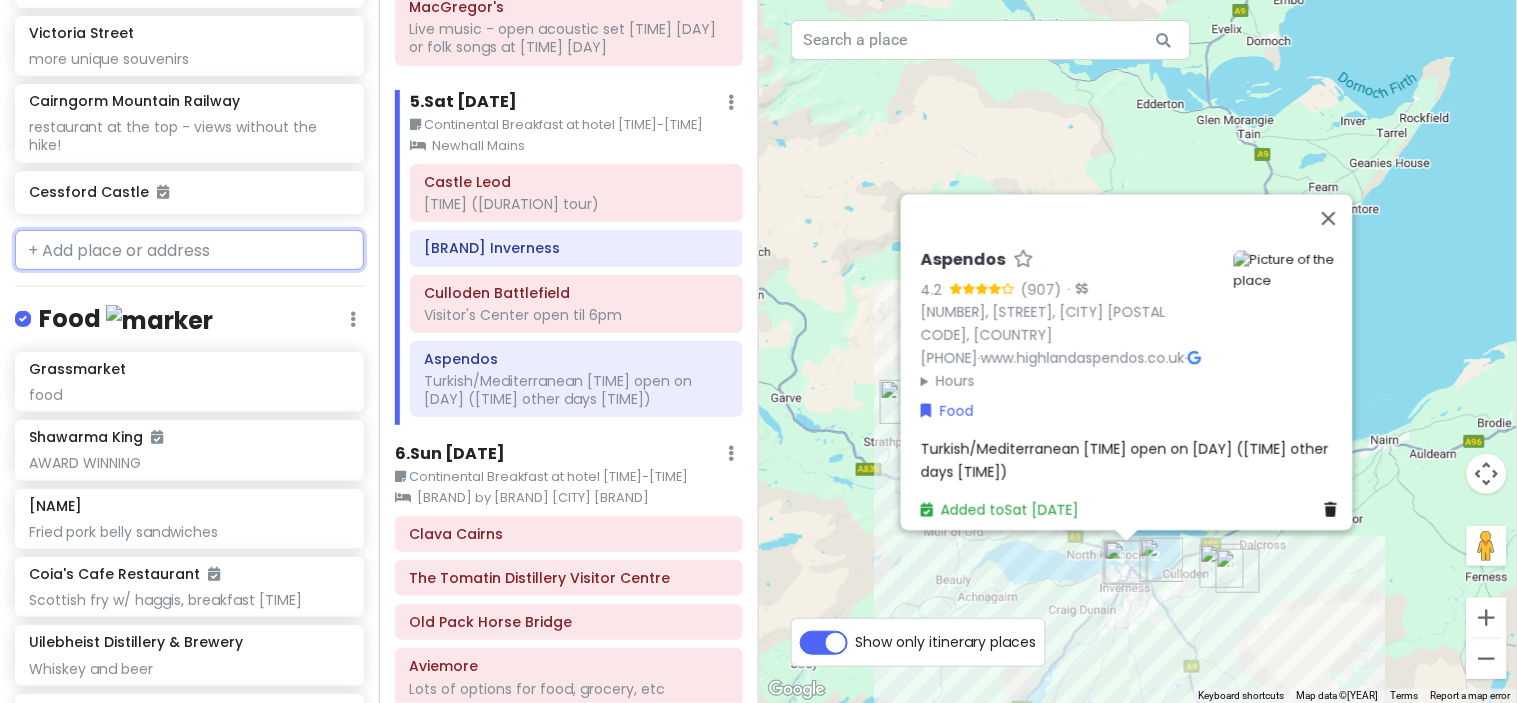 click at bounding box center (189, 250) 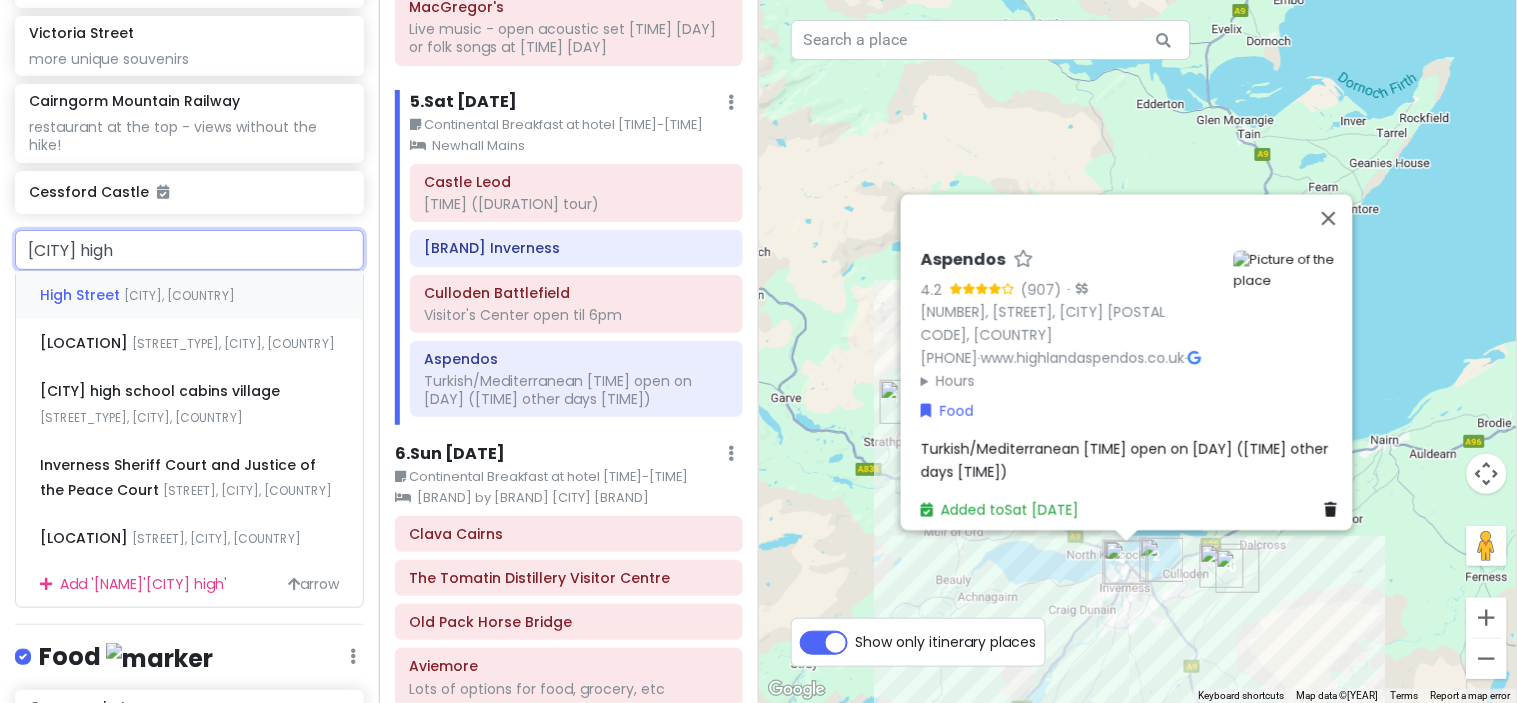 click on "[STREET]   [CITY], [COUNTRY]" at bounding box center (189, 295) 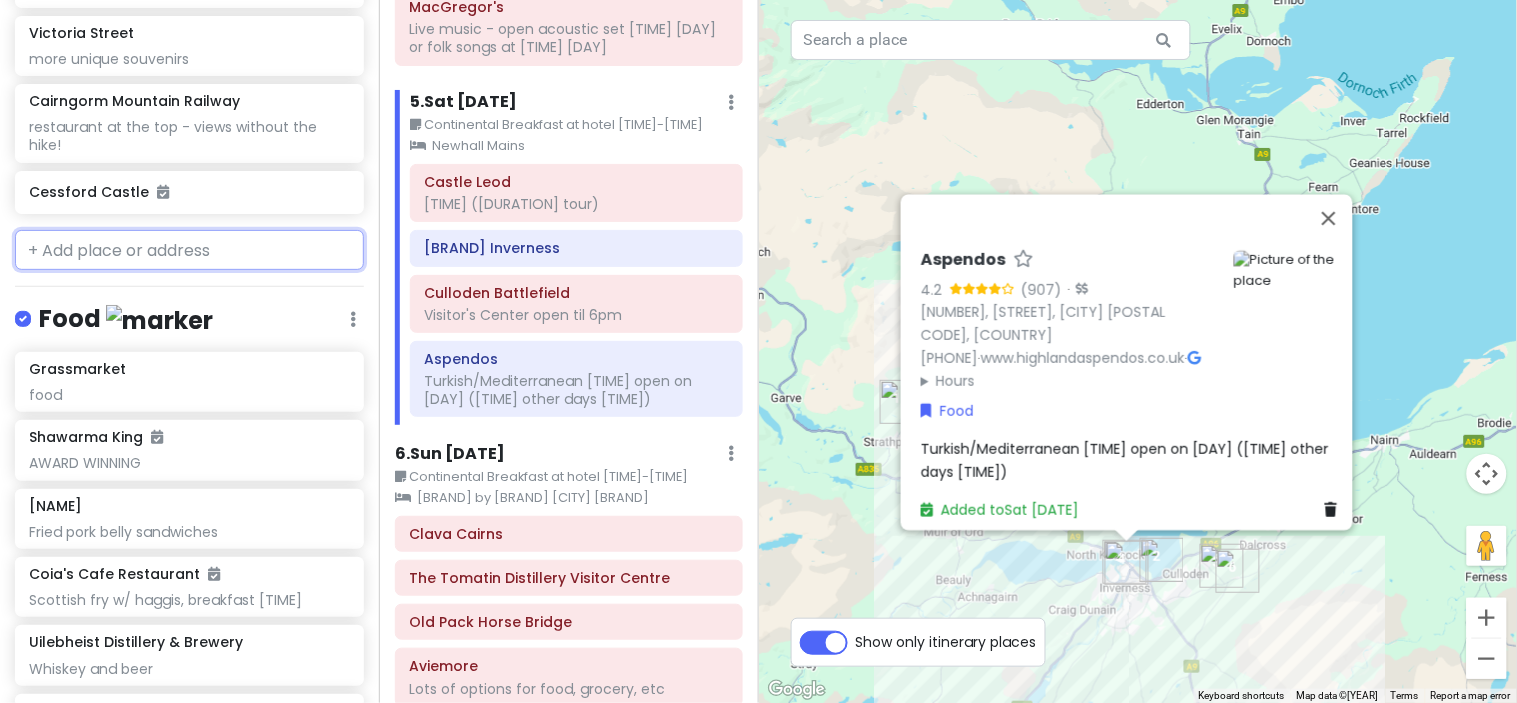 scroll, scrollTop: 6622, scrollLeft: 0, axis: vertical 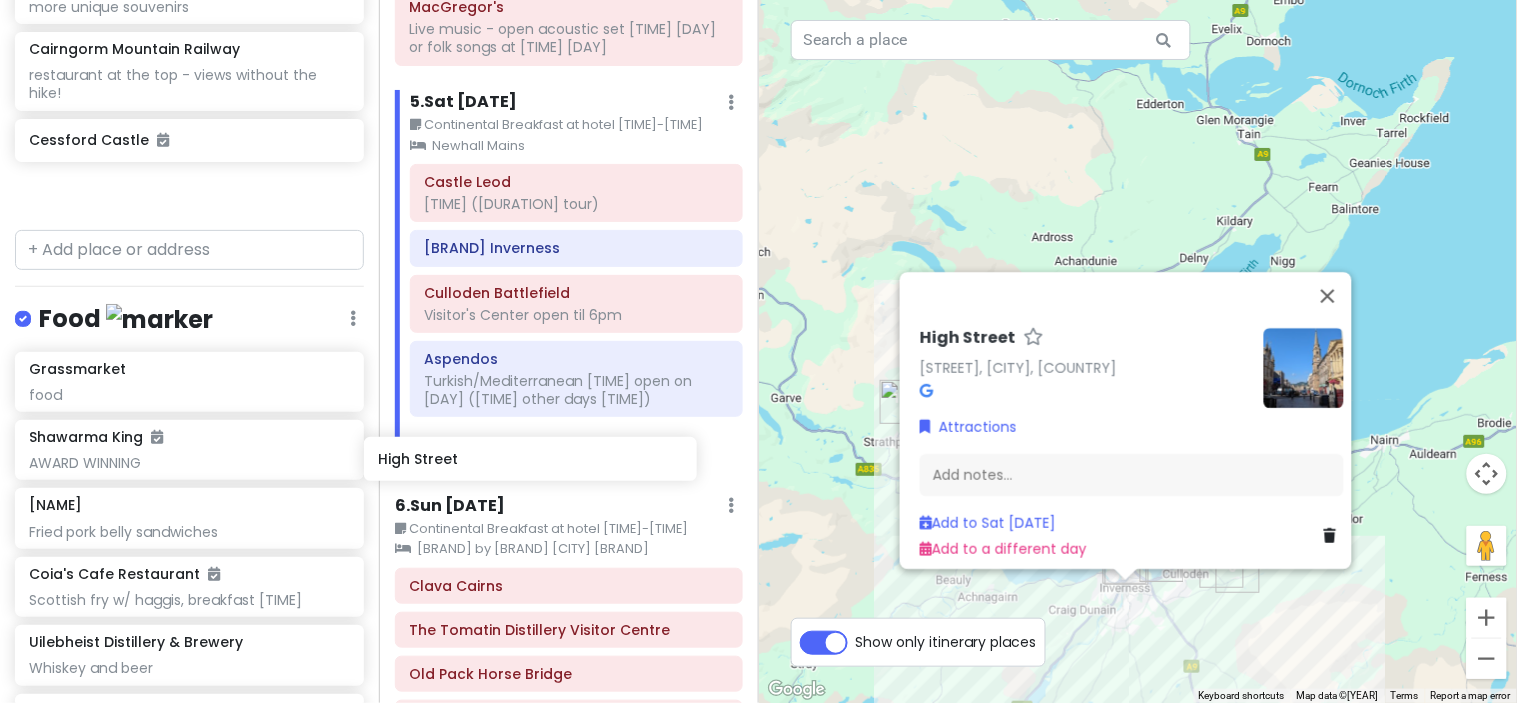 drag, startPoint x: 224, startPoint y: 221, endPoint x: 575, endPoint y: 462, distance: 425.77225 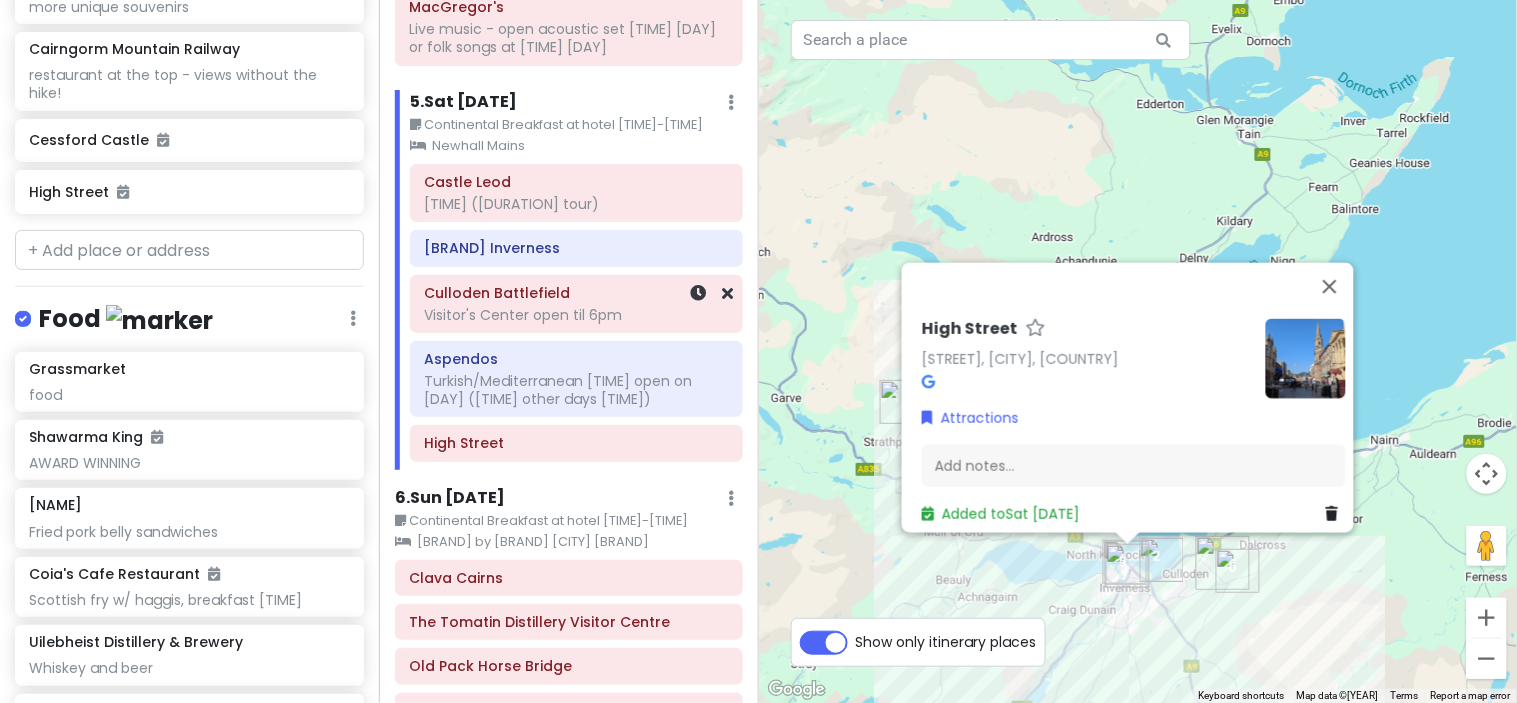 scroll, scrollTop: 6571, scrollLeft: 0, axis: vertical 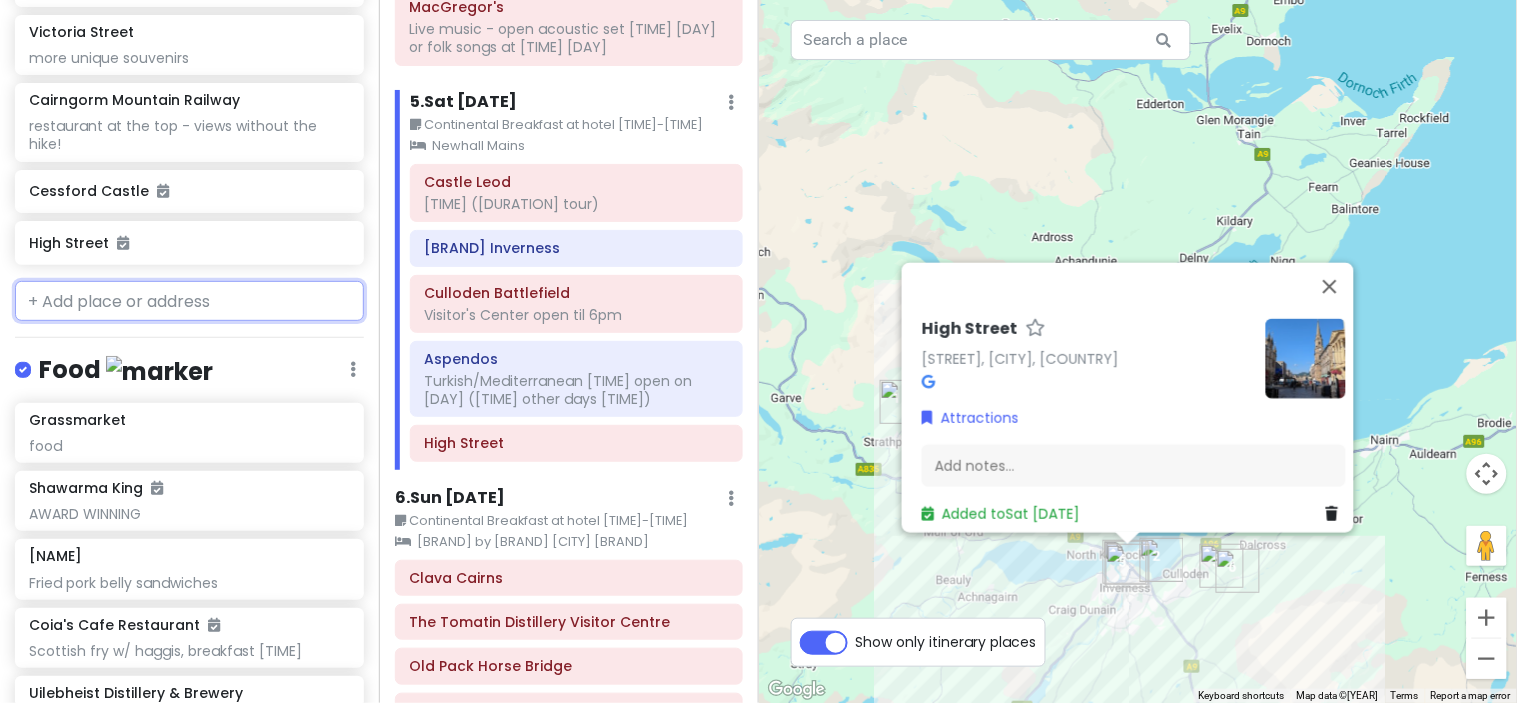 click at bounding box center [189, 301] 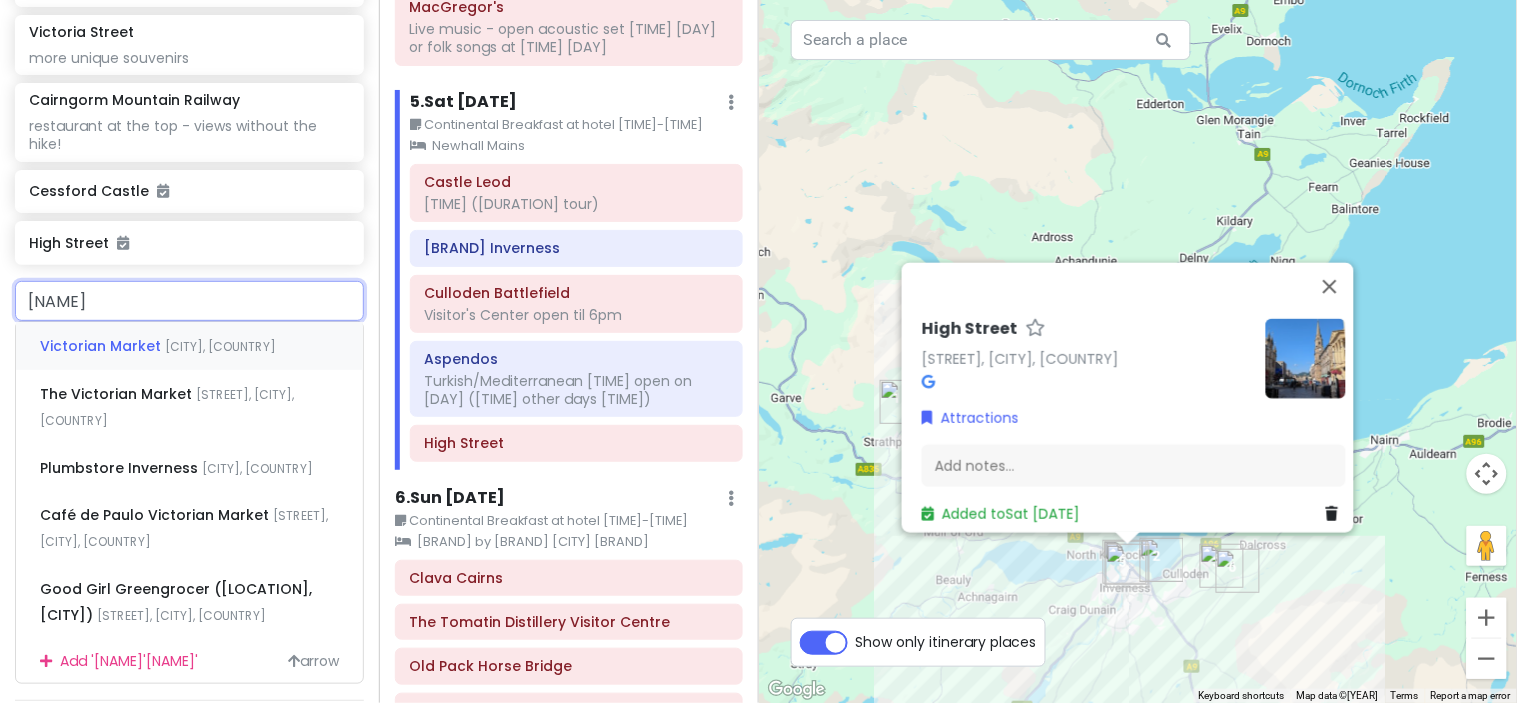 click on "[LOCATION] [LOCATION], [COUNTRY]" at bounding box center (189, 346) 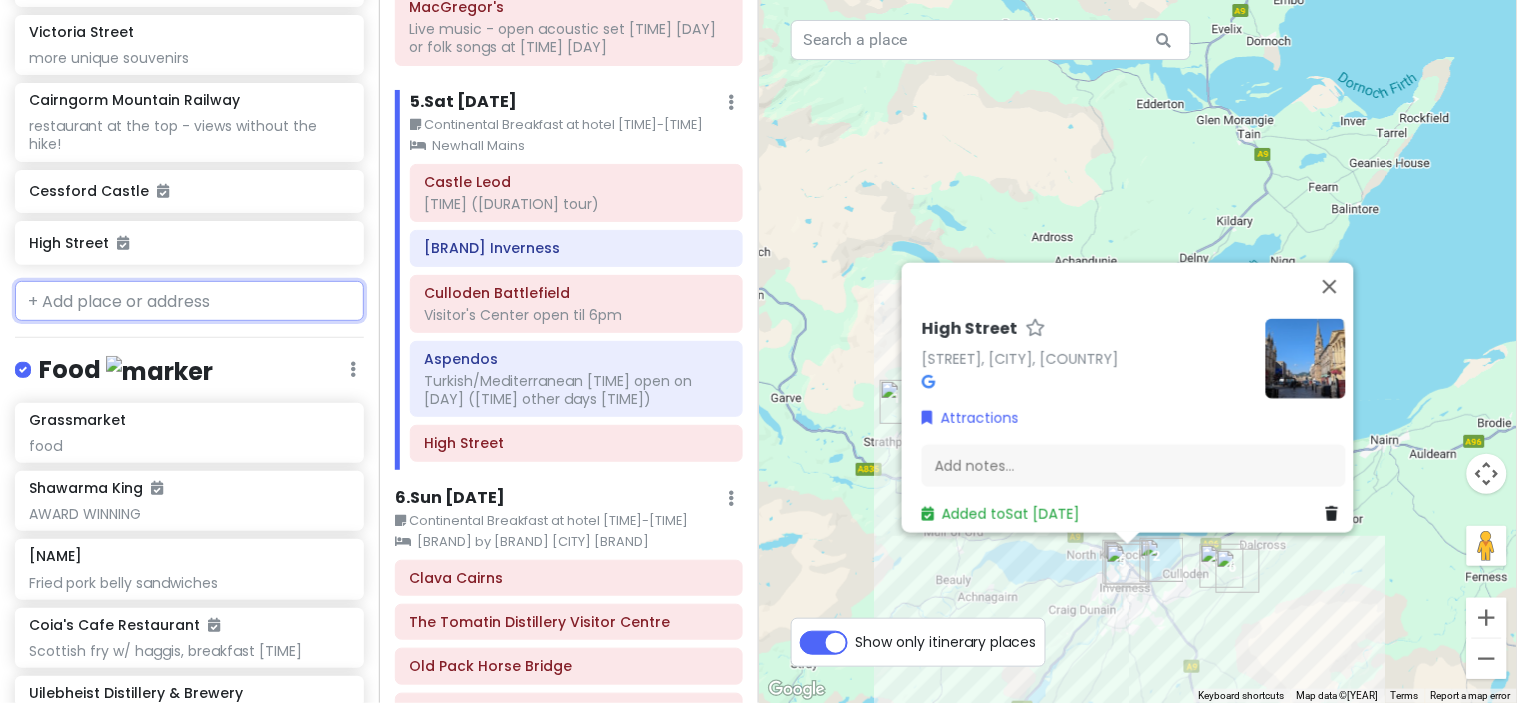 scroll, scrollTop: 6622, scrollLeft: 0, axis: vertical 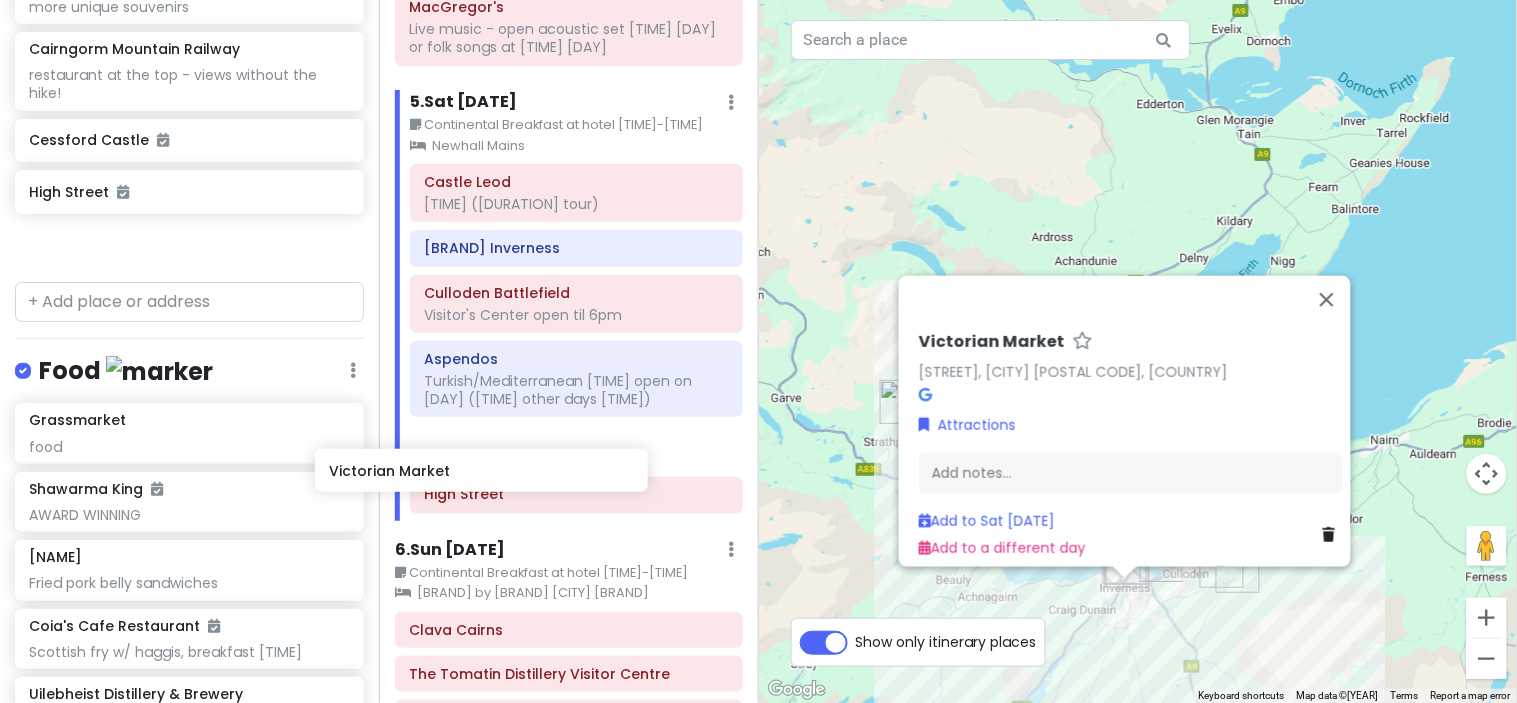 drag, startPoint x: 221, startPoint y: 273, endPoint x: 521, endPoint y: 472, distance: 360.0014 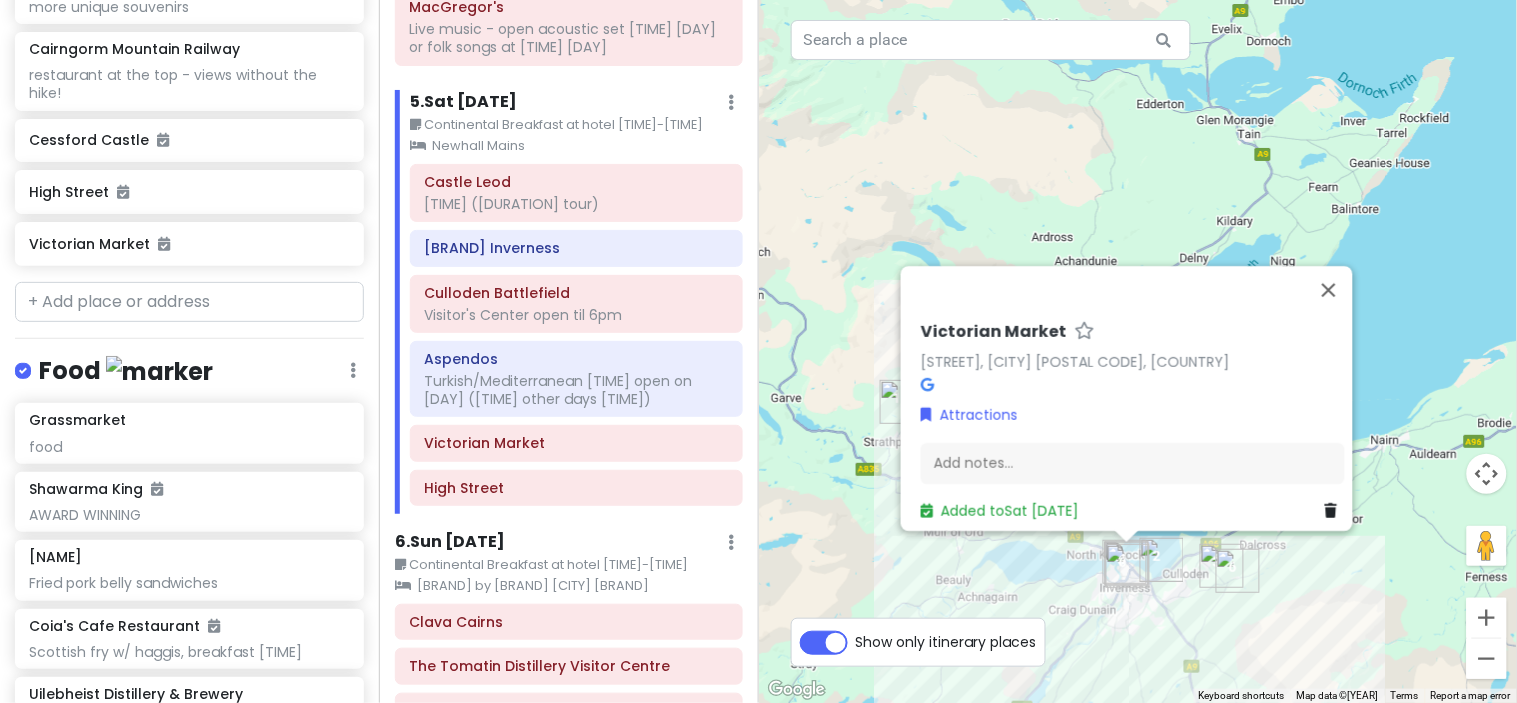scroll, scrollTop: 6570, scrollLeft: 0, axis: vertical 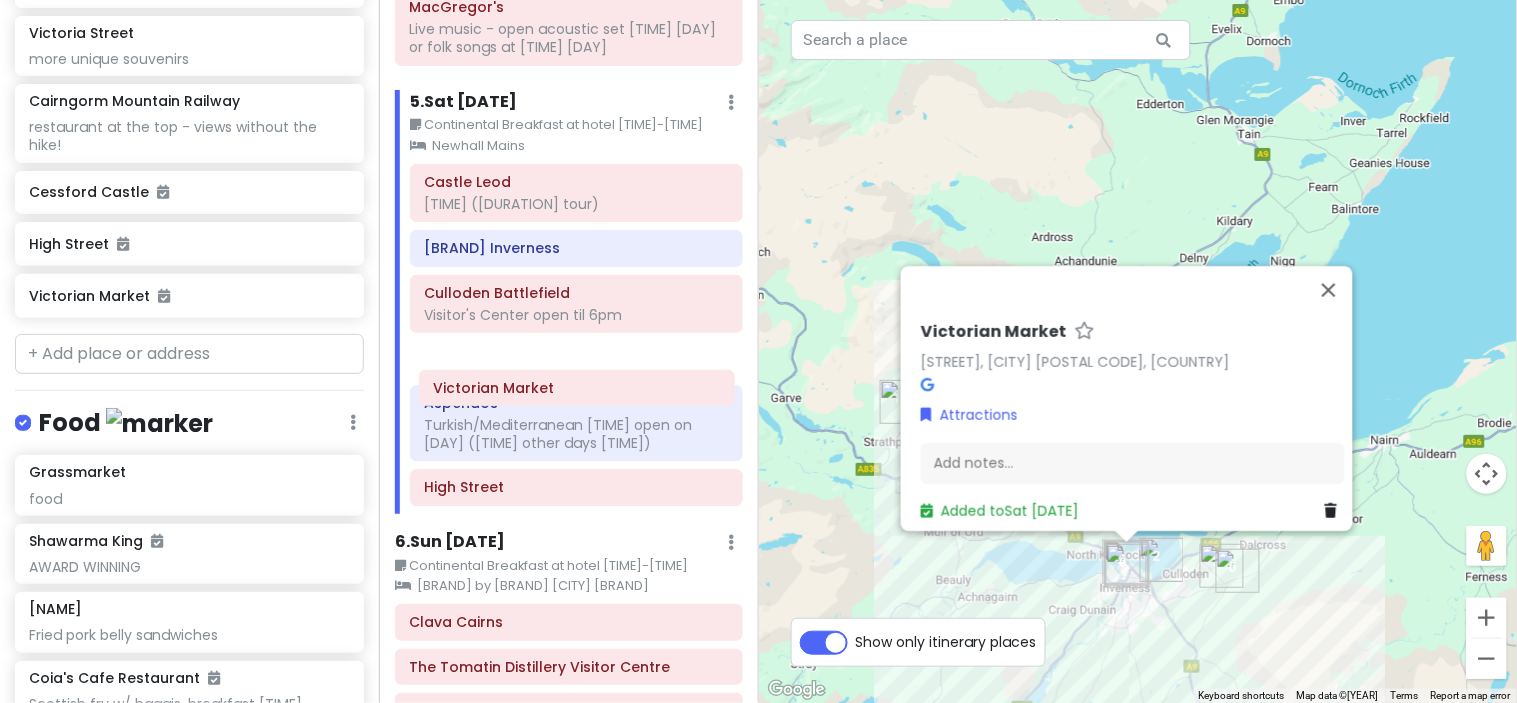 drag, startPoint x: 586, startPoint y: 493, endPoint x: 595, endPoint y: 393, distance: 100.40418 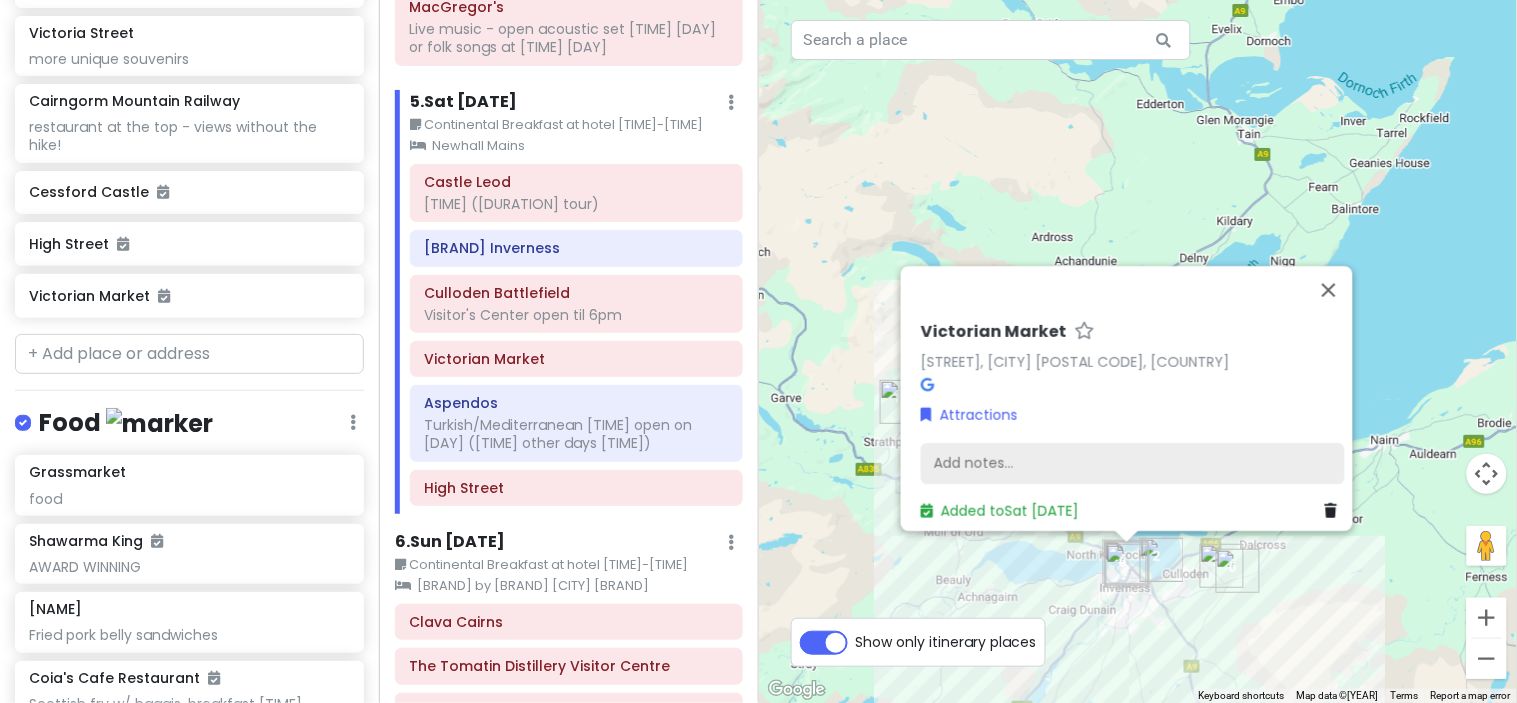 click on "Add notes..." at bounding box center (1133, 464) 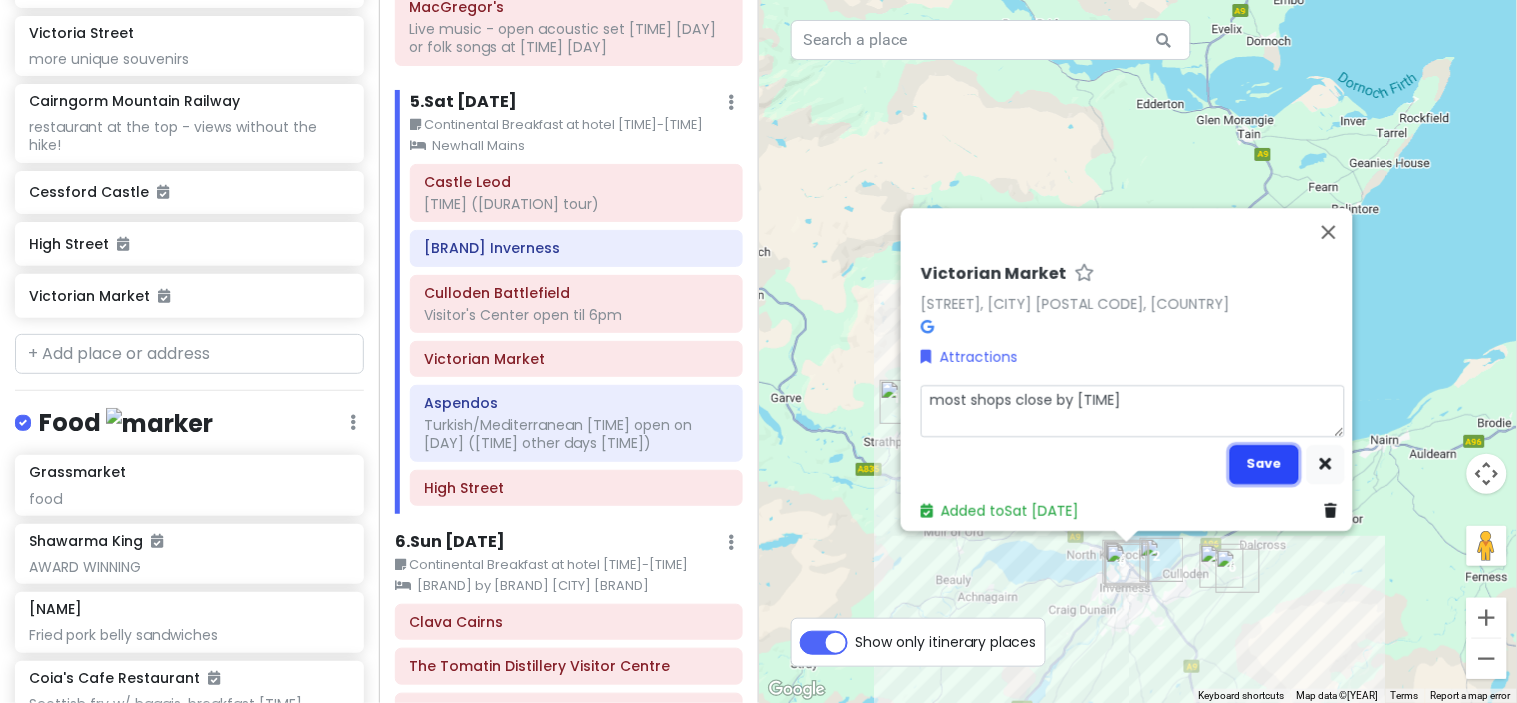 click on "Save" at bounding box center [1264, 464] 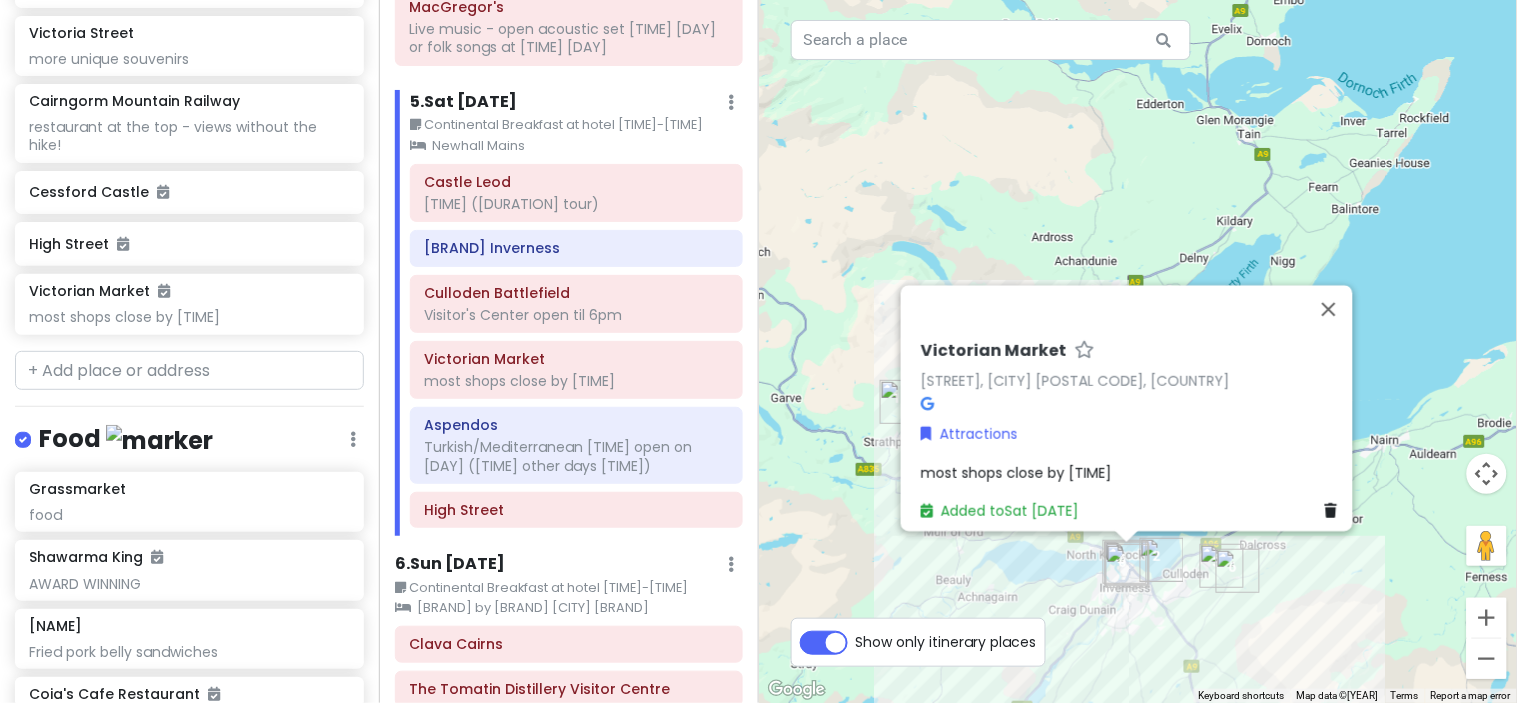 scroll, scrollTop: 6586, scrollLeft: 0, axis: vertical 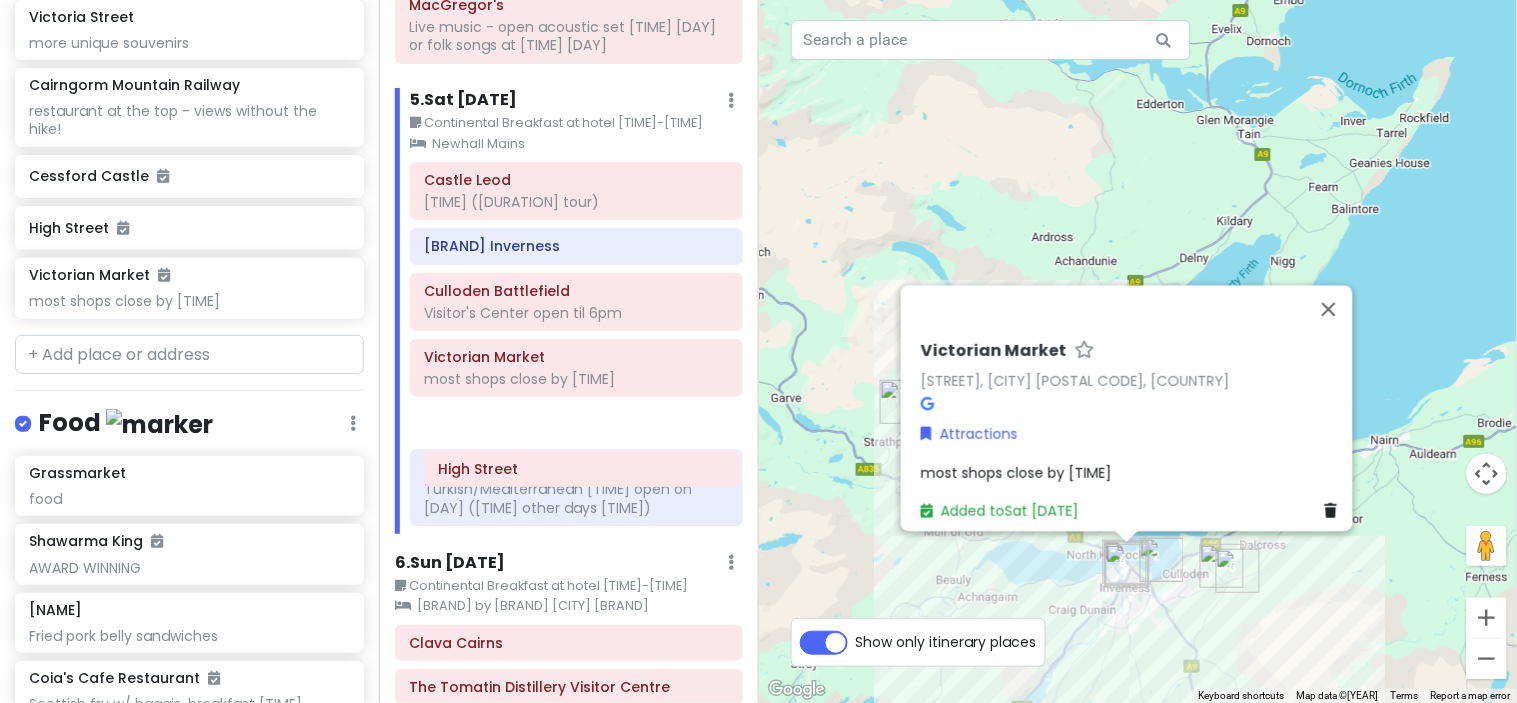 drag, startPoint x: 596, startPoint y: 562, endPoint x: 610, endPoint y: 476, distance: 87.13208 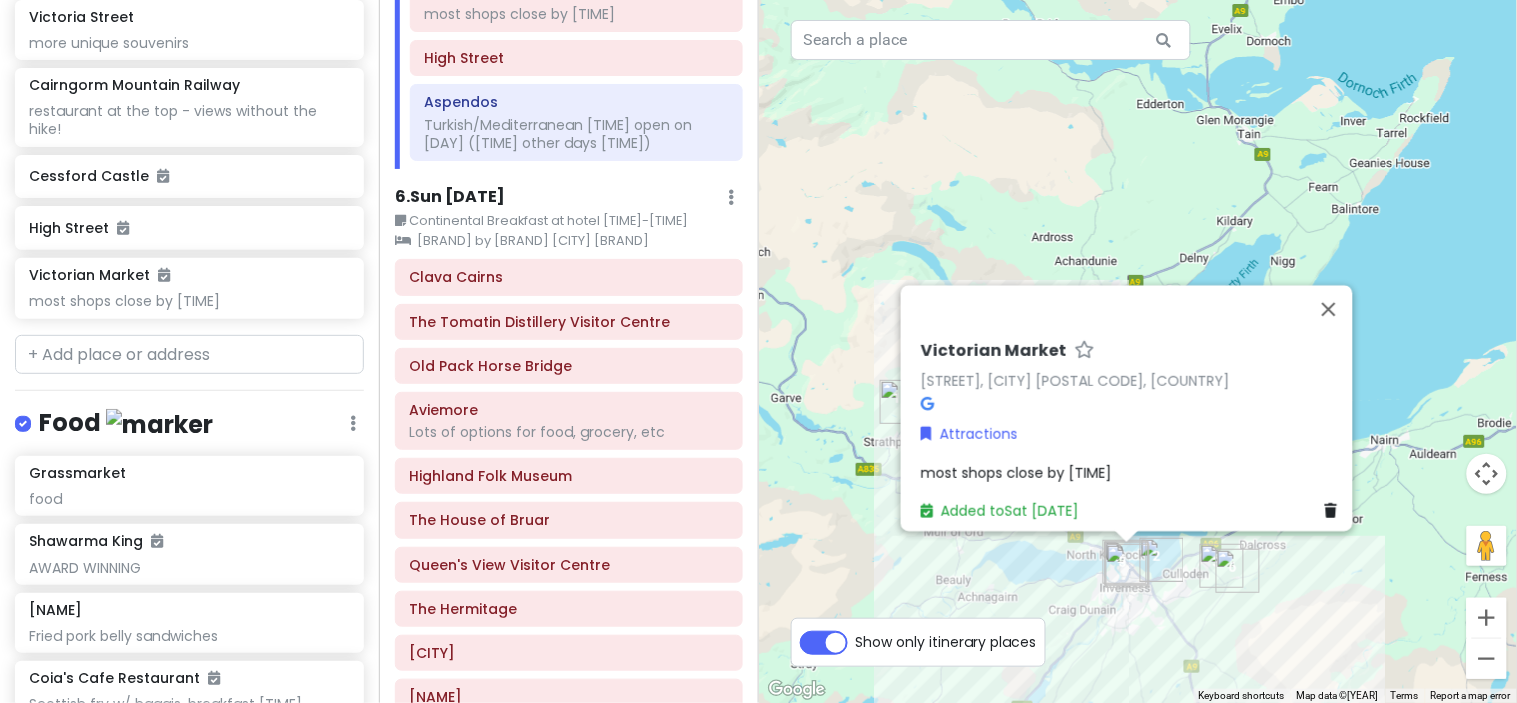 scroll, scrollTop: 2813, scrollLeft: 0, axis: vertical 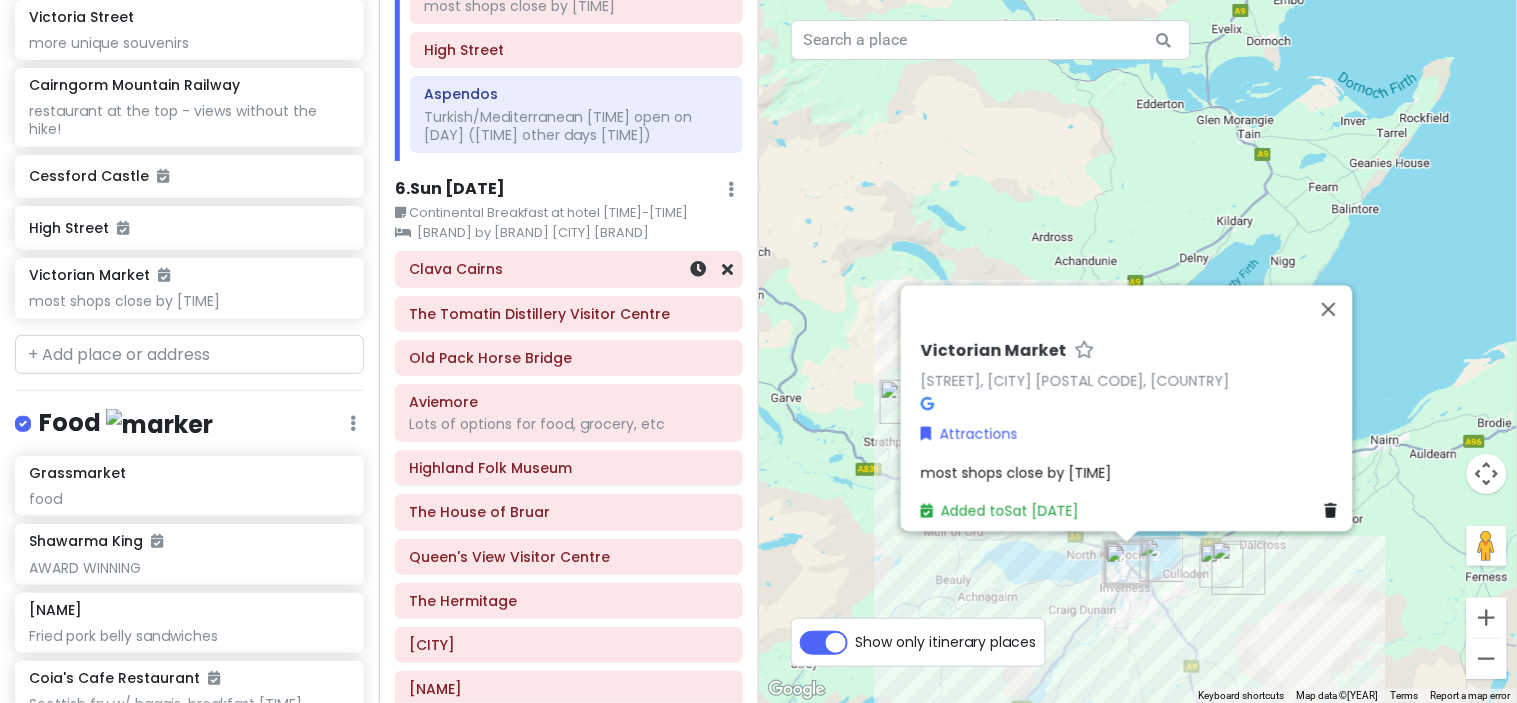 click on "Clava Cairns" at bounding box center [569, 270] 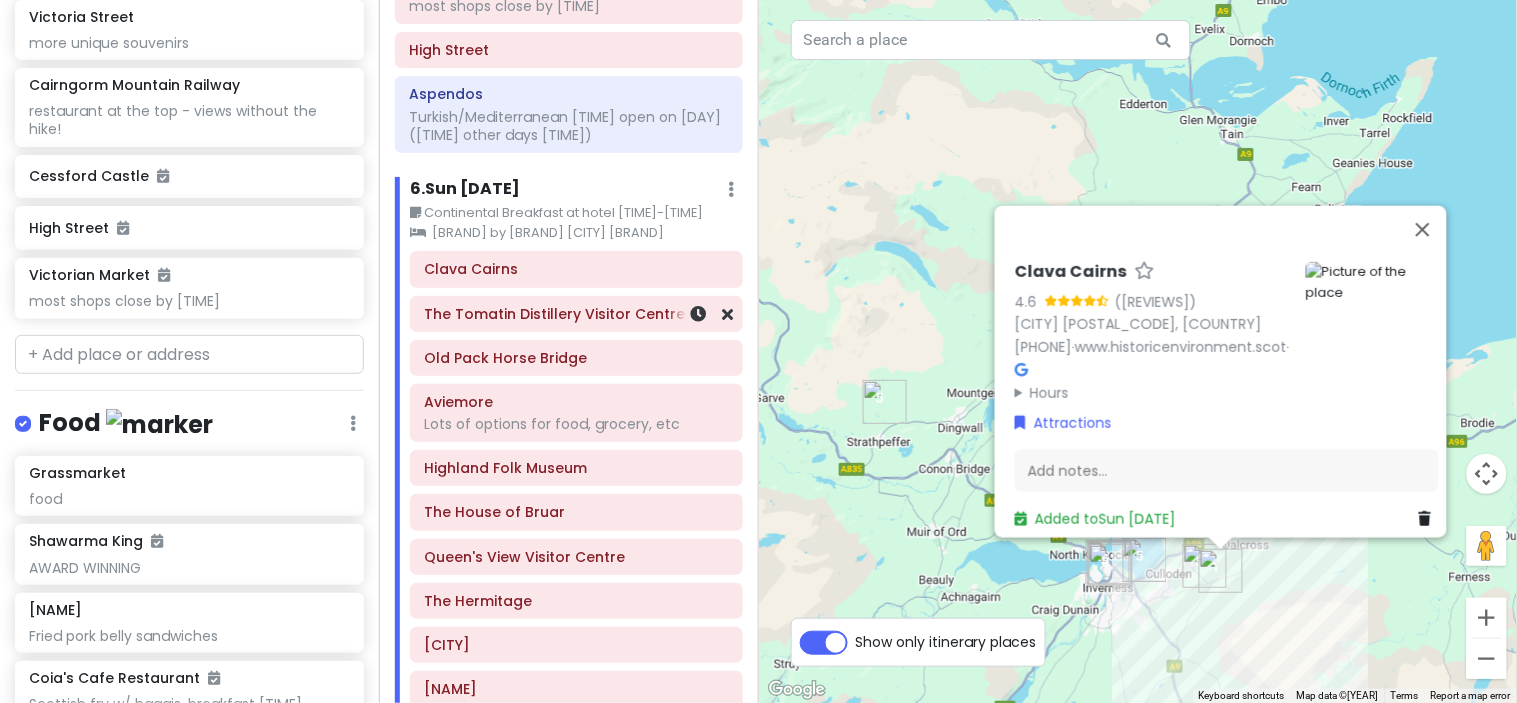 click on "The Tomatin Distillery Visitor Centre" at bounding box center (576, 314) 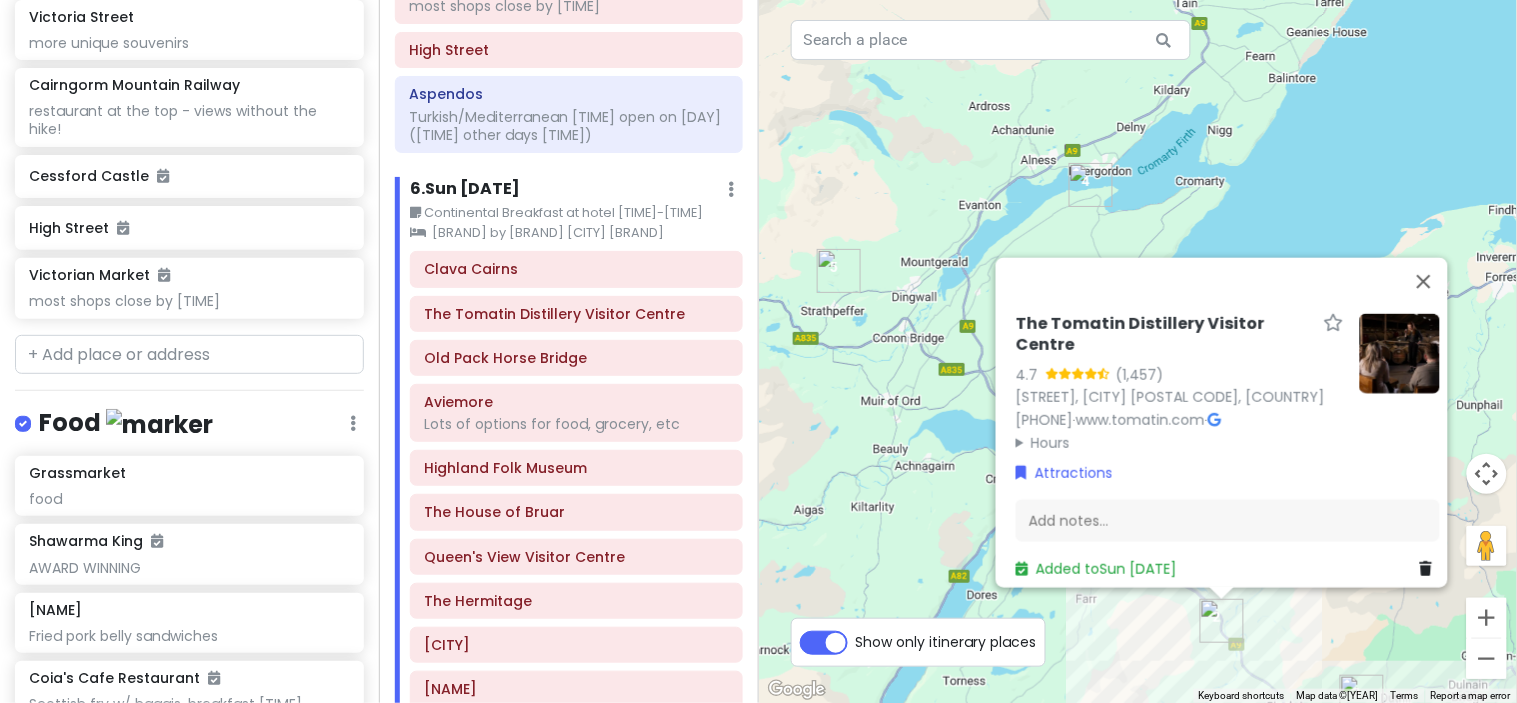 click at bounding box center [1400, 353] 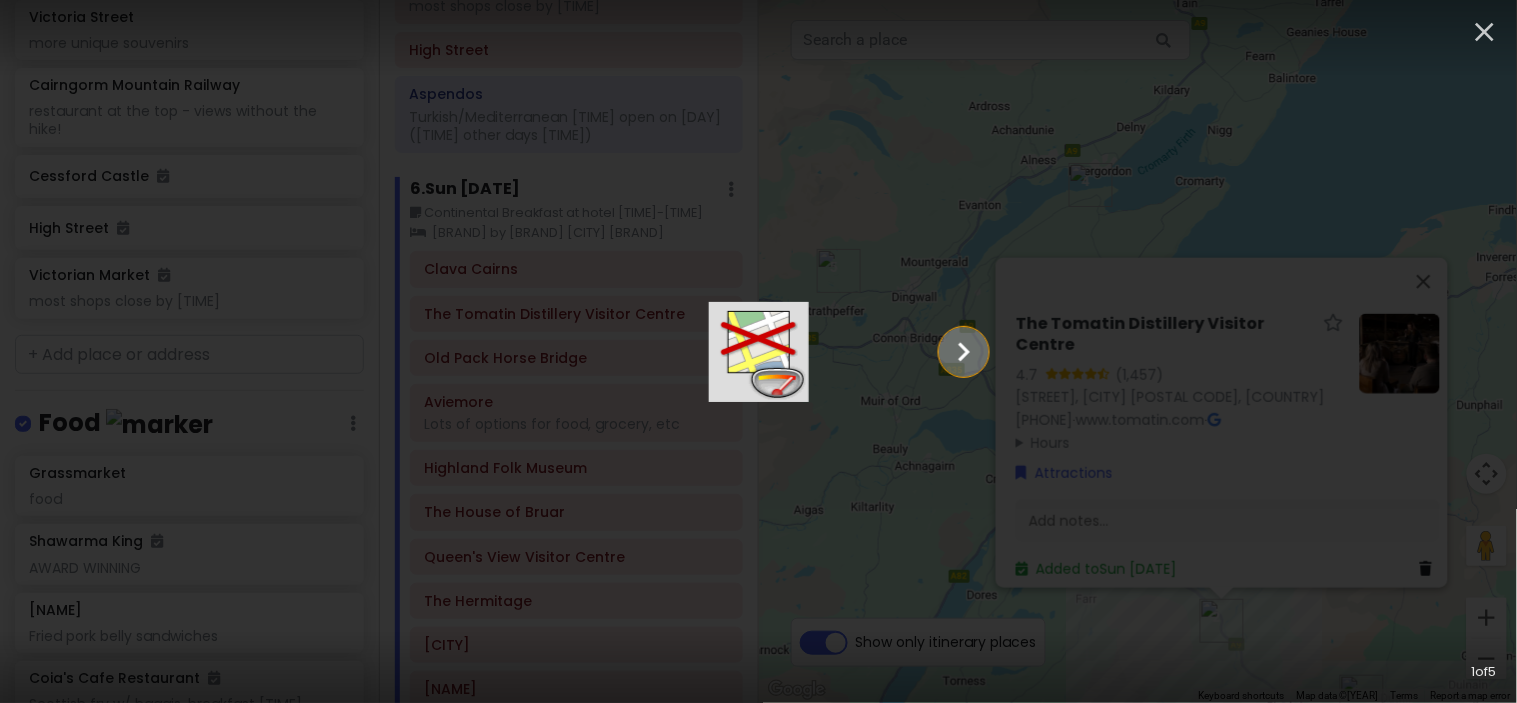 click 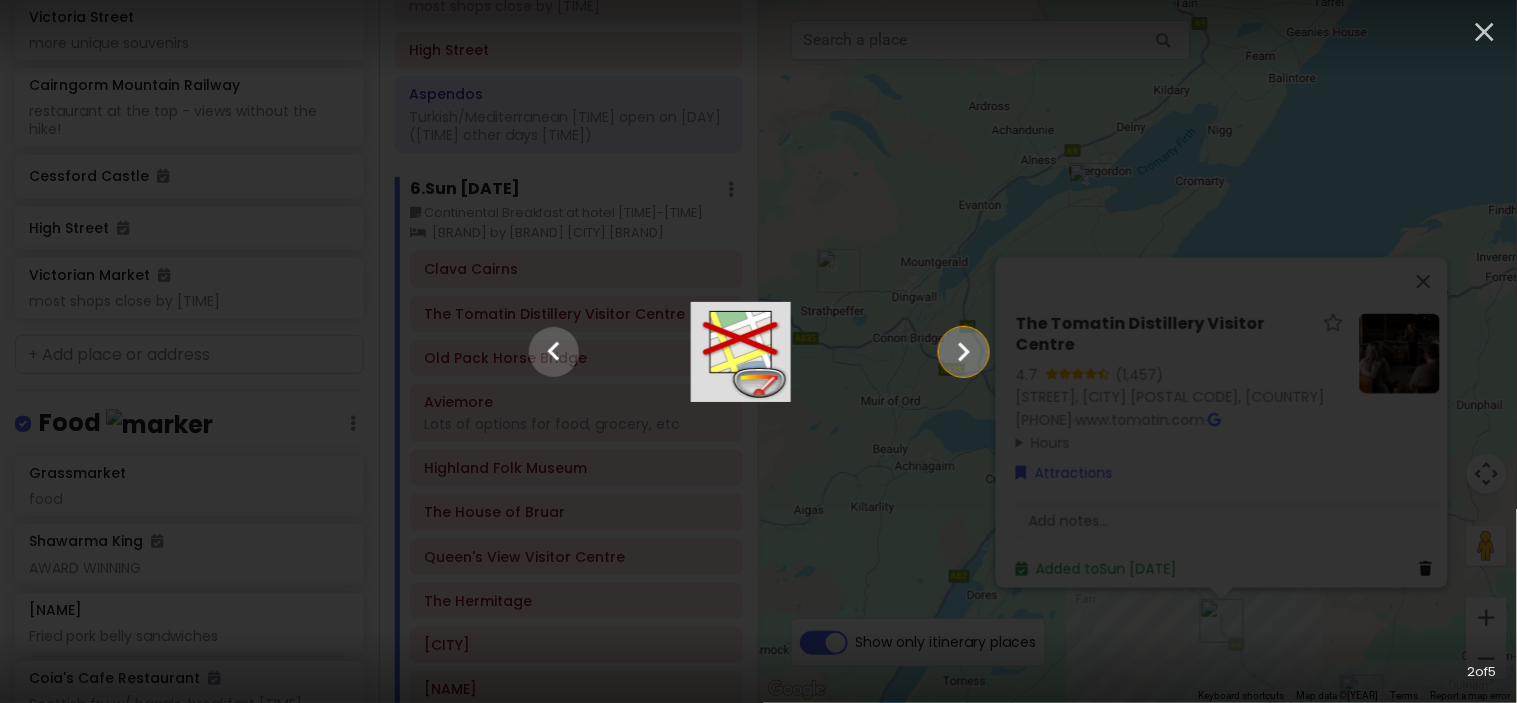 click 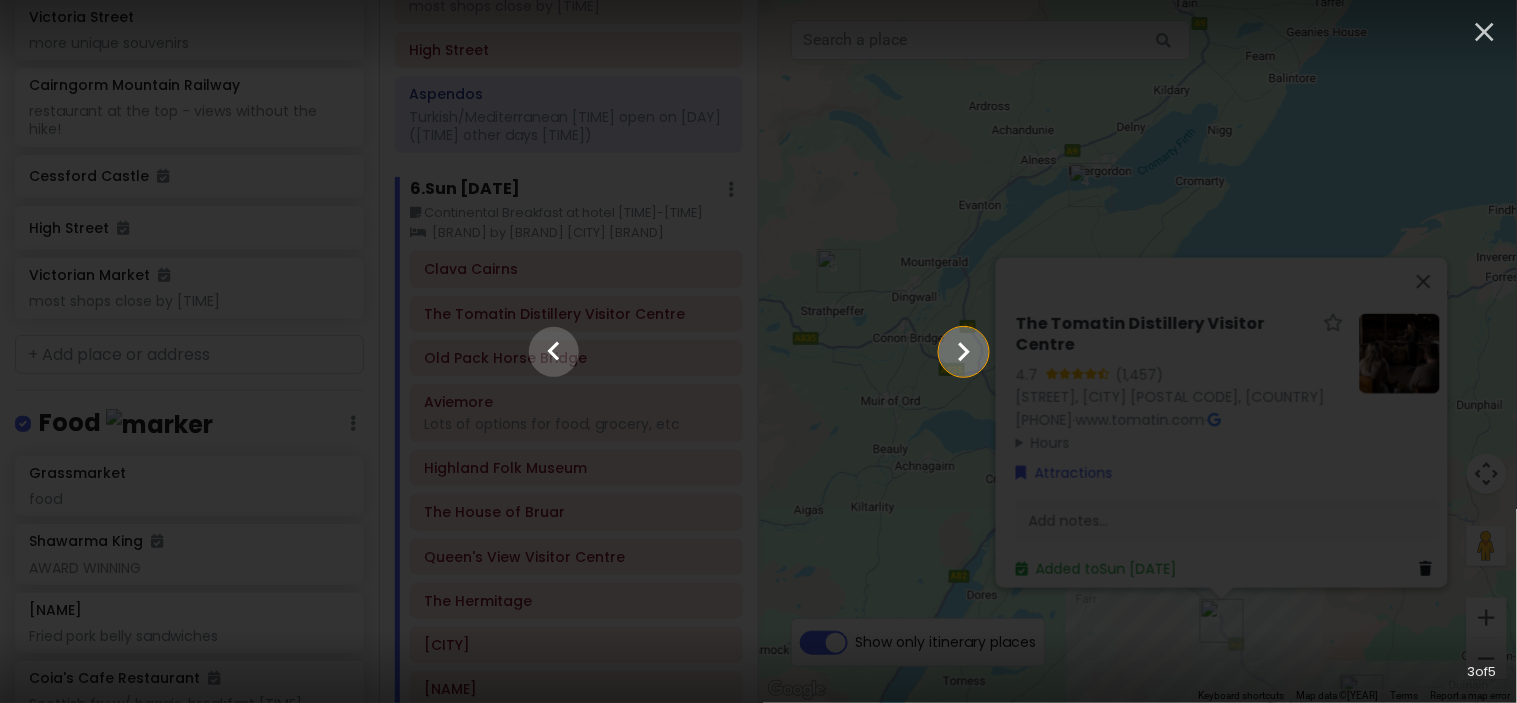 click 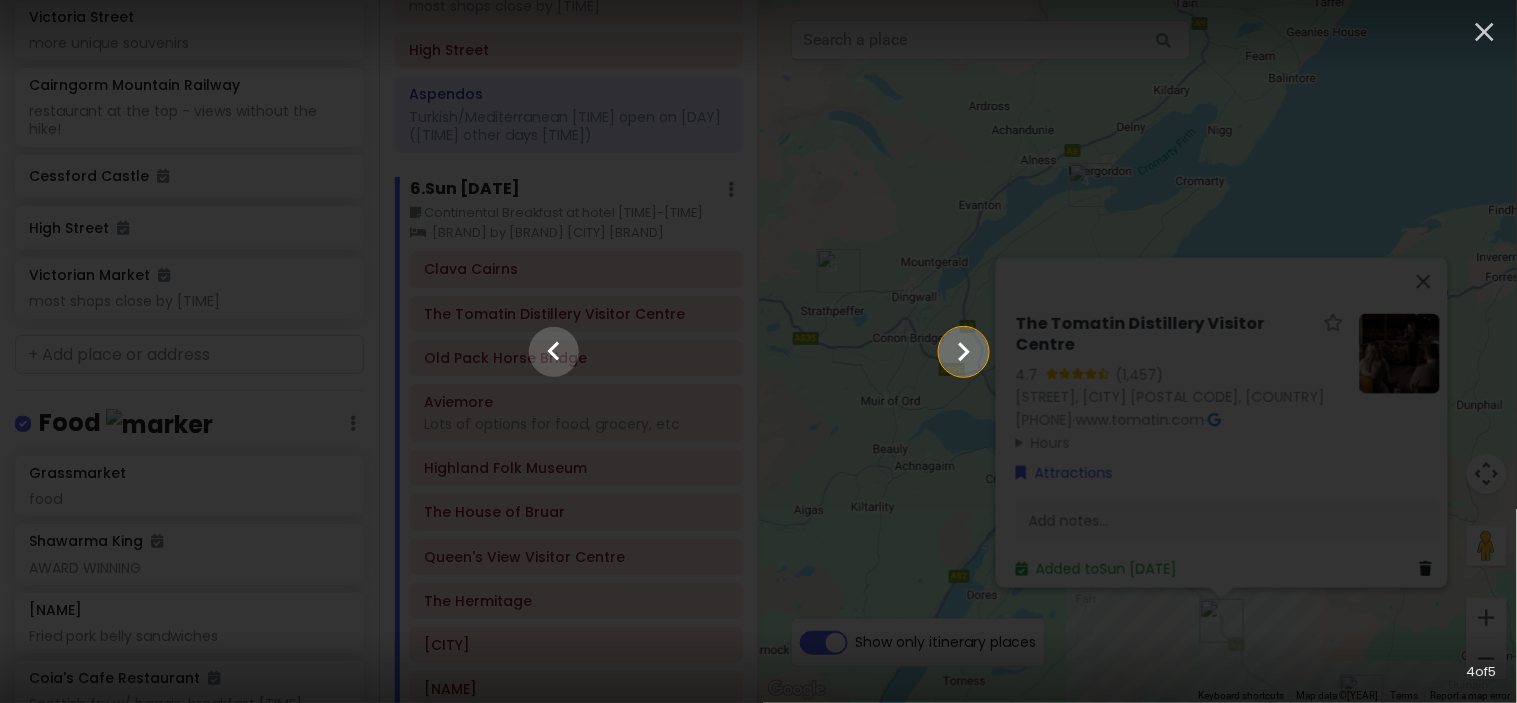 click 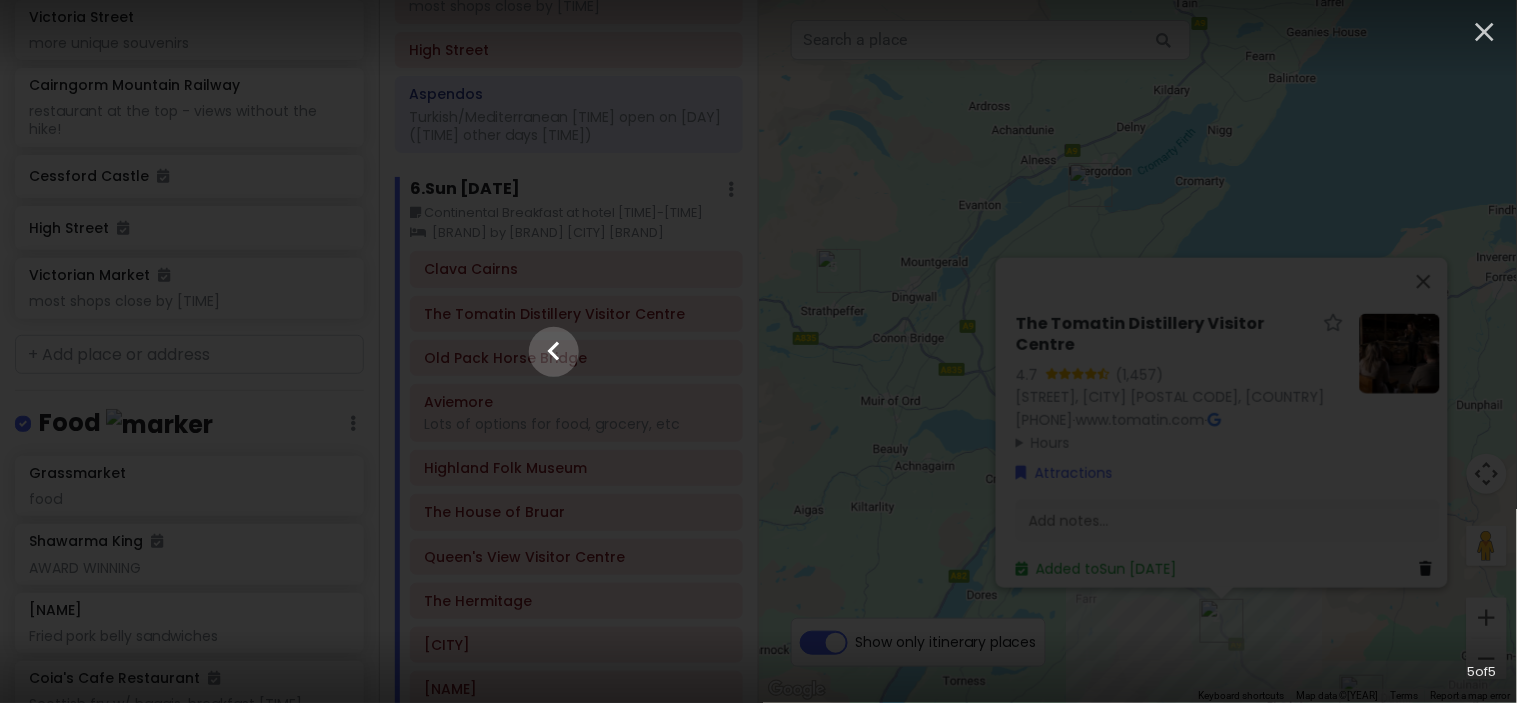click at bounding box center (-3313, 352) 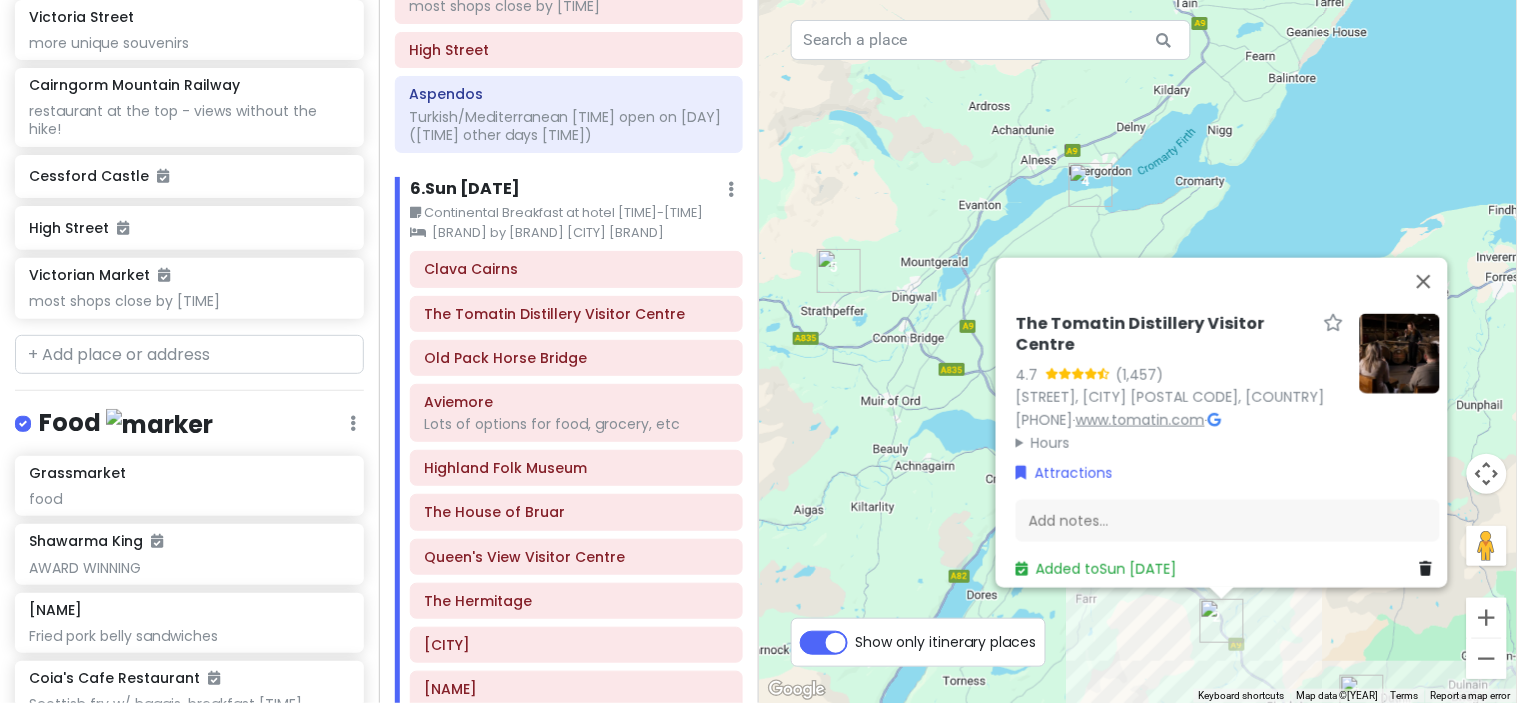 click on "www.tomatin.com" at bounding box center (1140, 419) 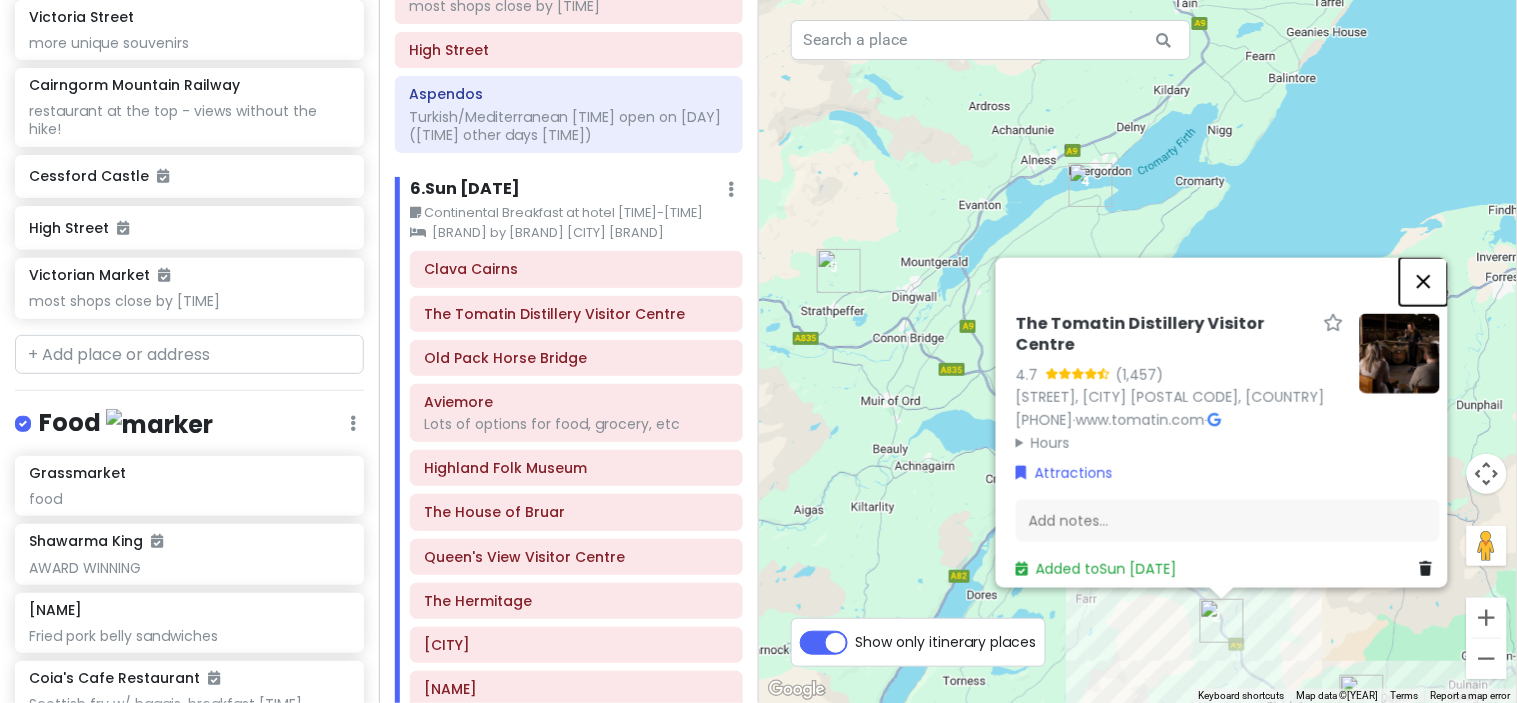 click at bounding box center [1424, 281] 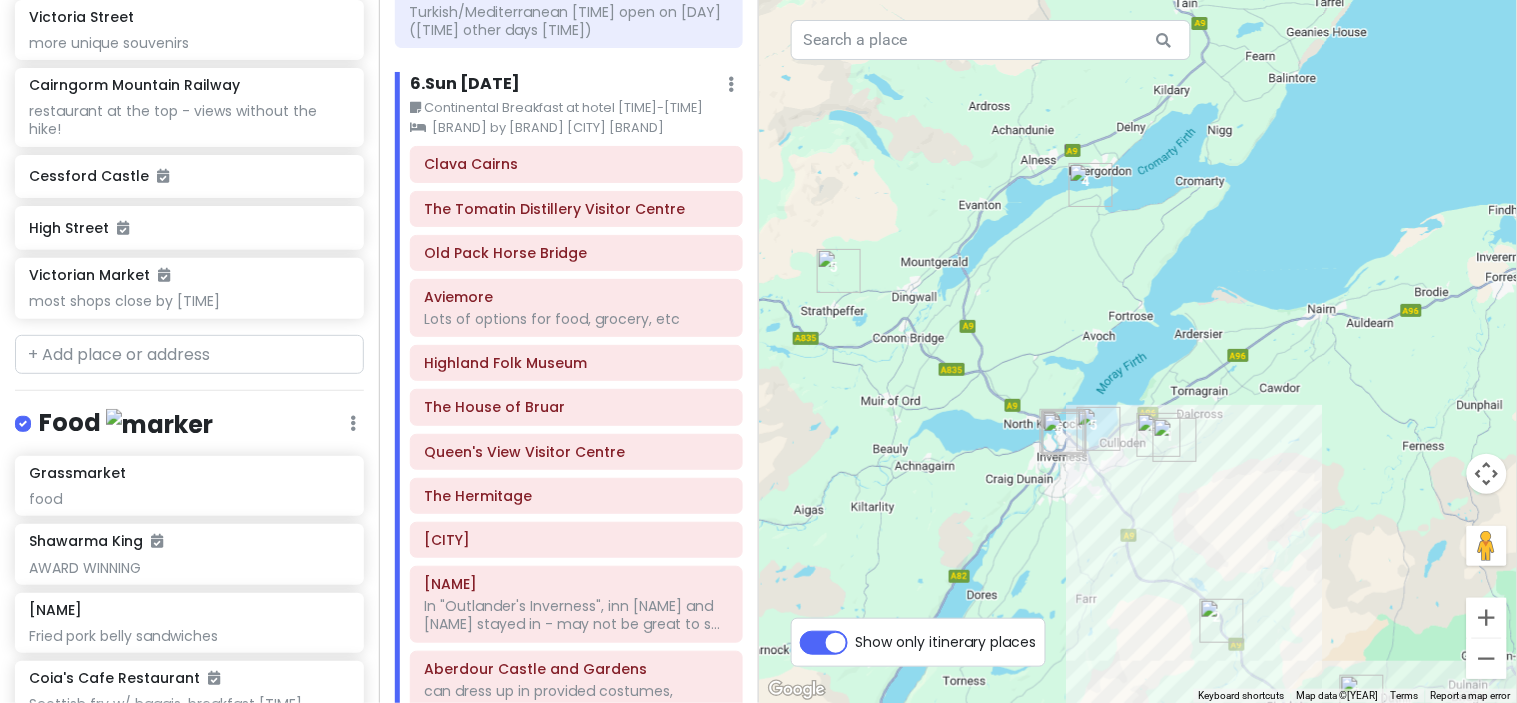 scroll, scrollTop: 2934, scrollLeft: 0, axis: vertical 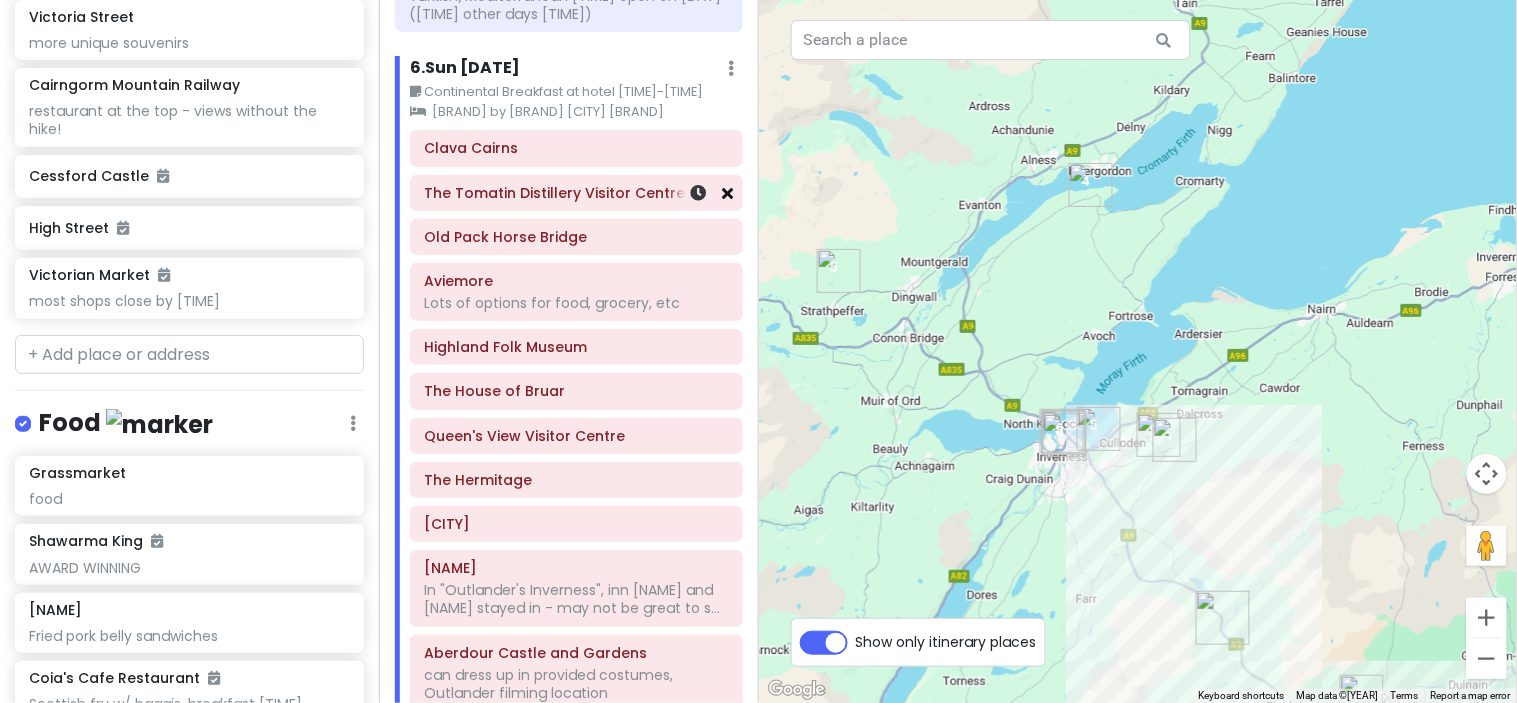 click at bounding box center (728, 193) 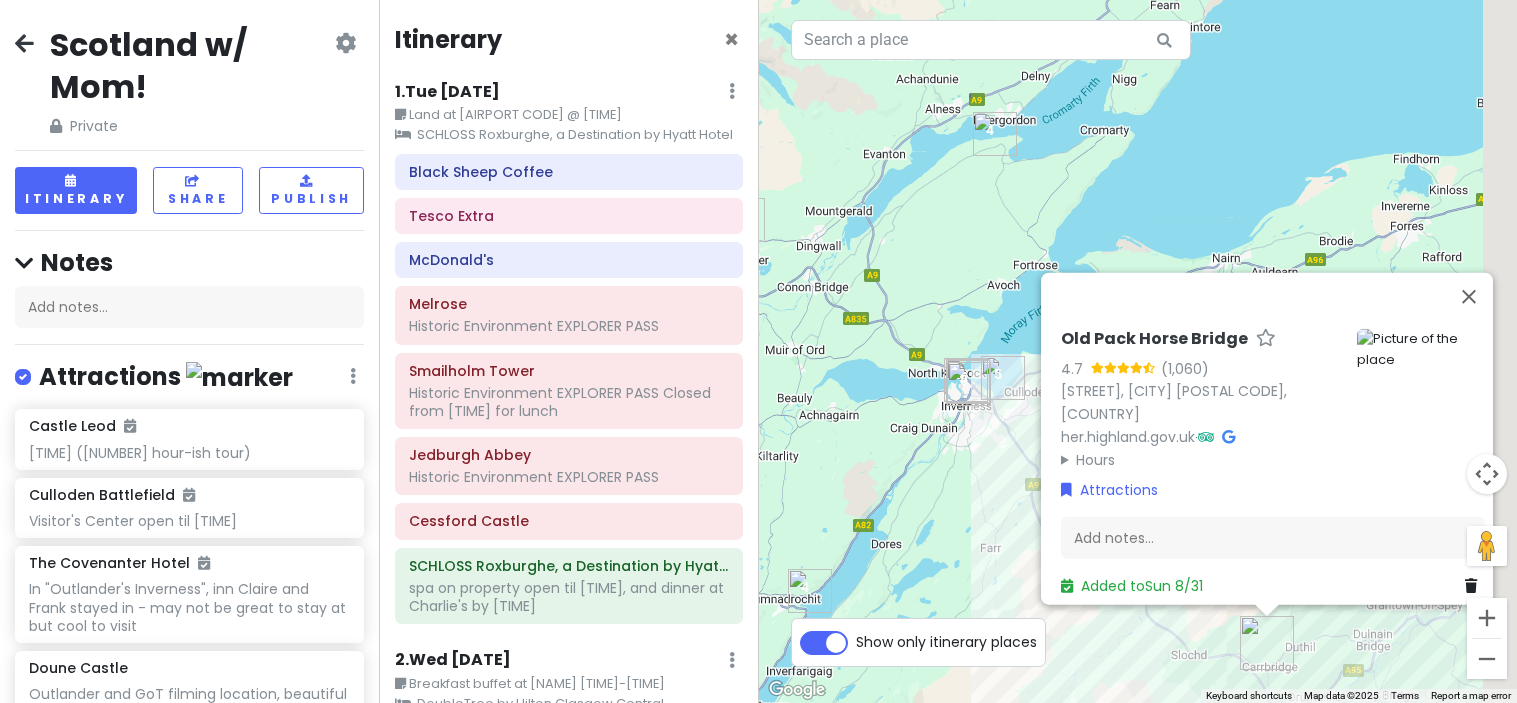 scroll, scrollTop: 0, scrollLeft: 0, axis: both 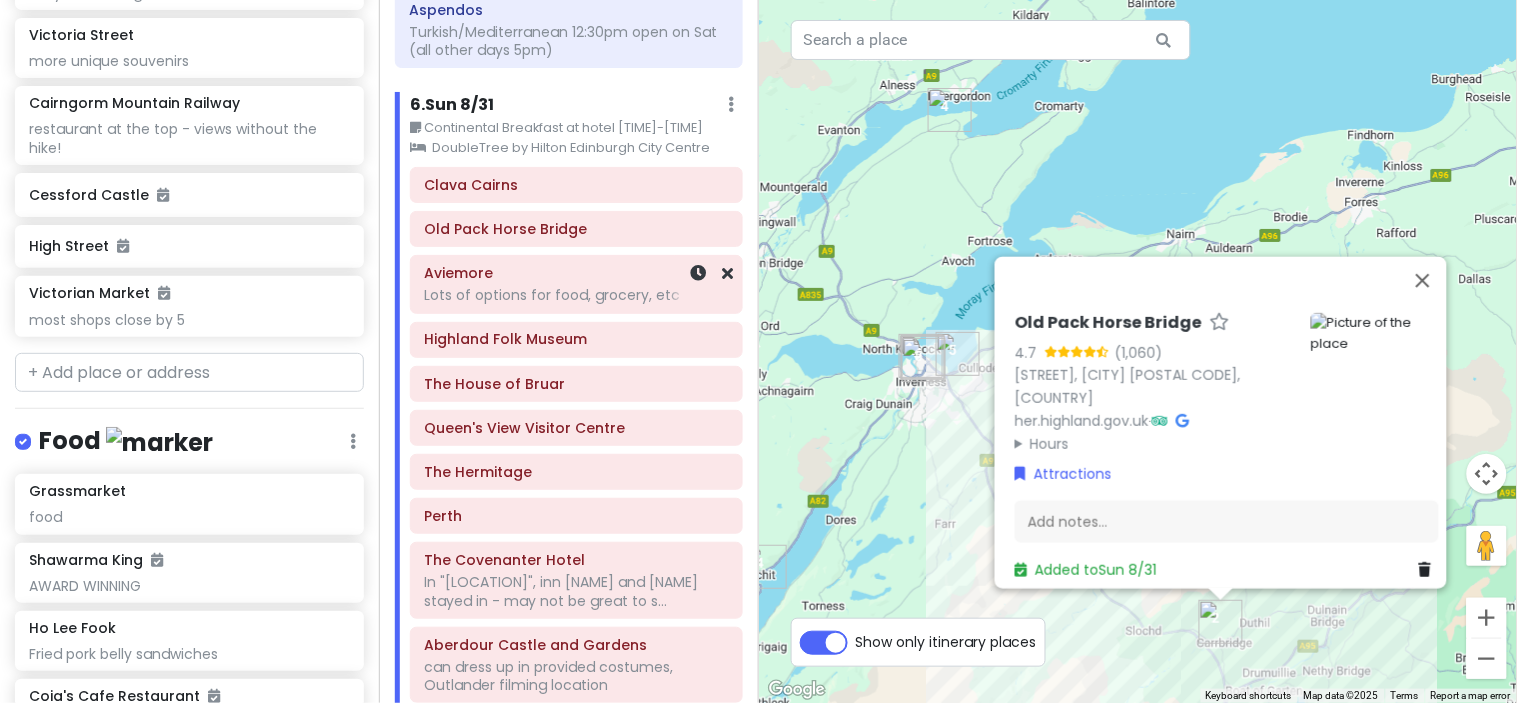 click on "Aviemore" at bounding box center (576, 273) 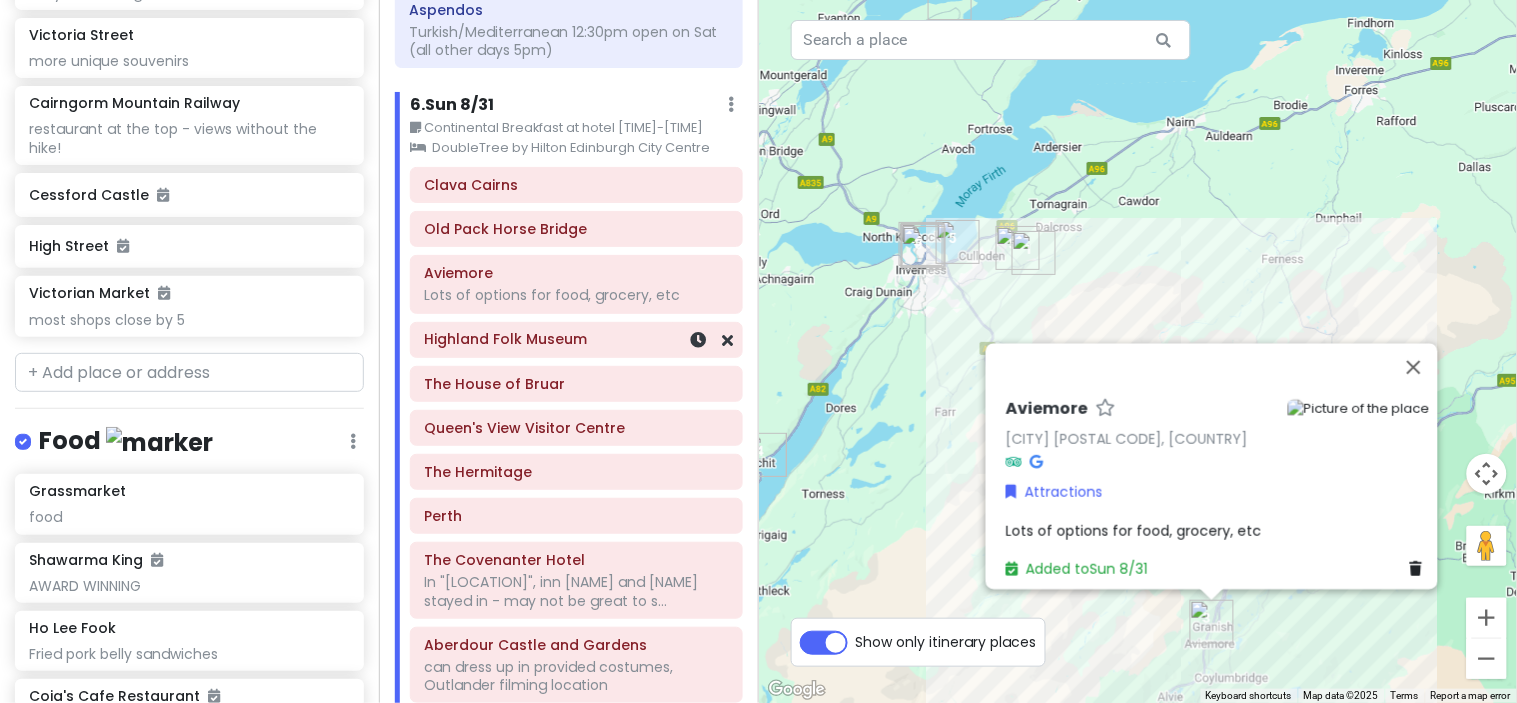 click on "Highland Folk Museum" at bounding box center (576, 339) 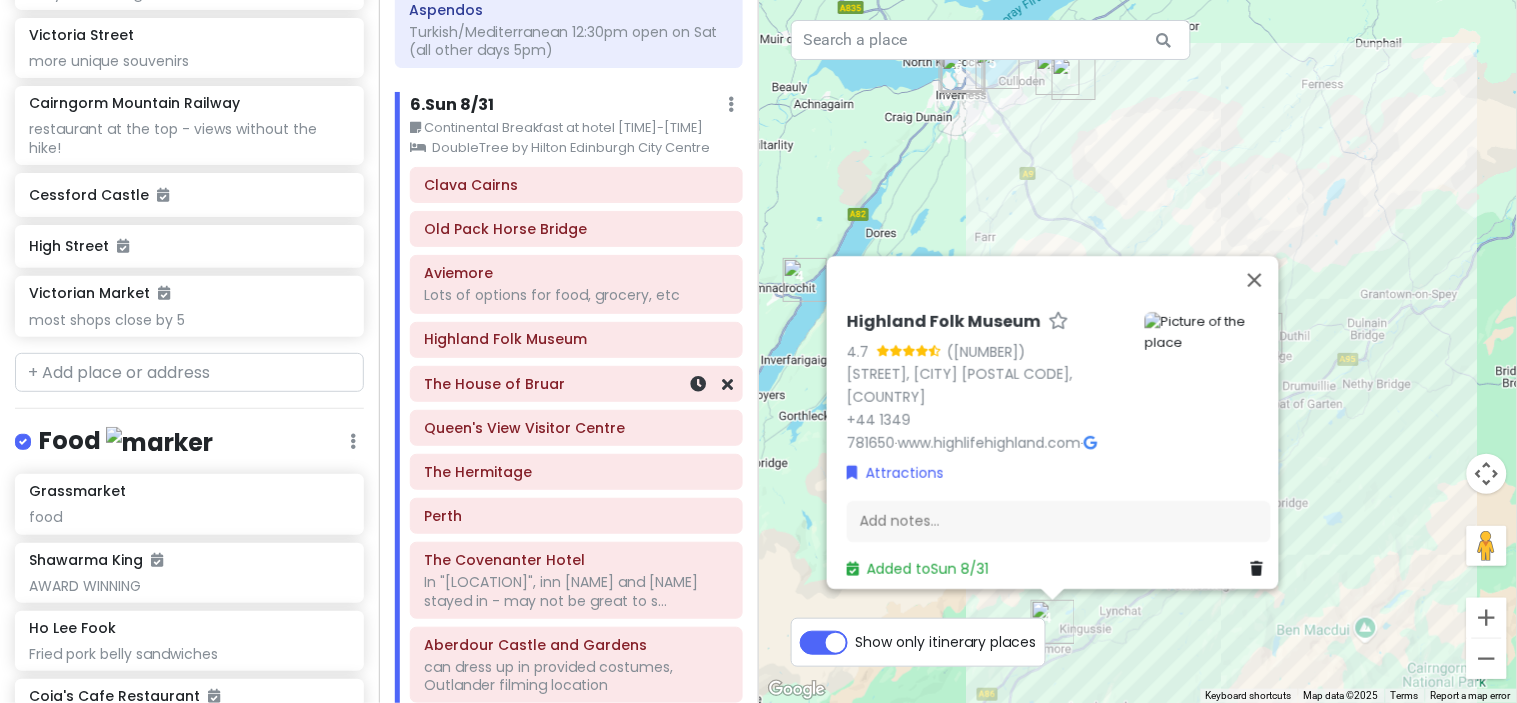 click on "The House of Bruar" at bounding box center (576, 384) 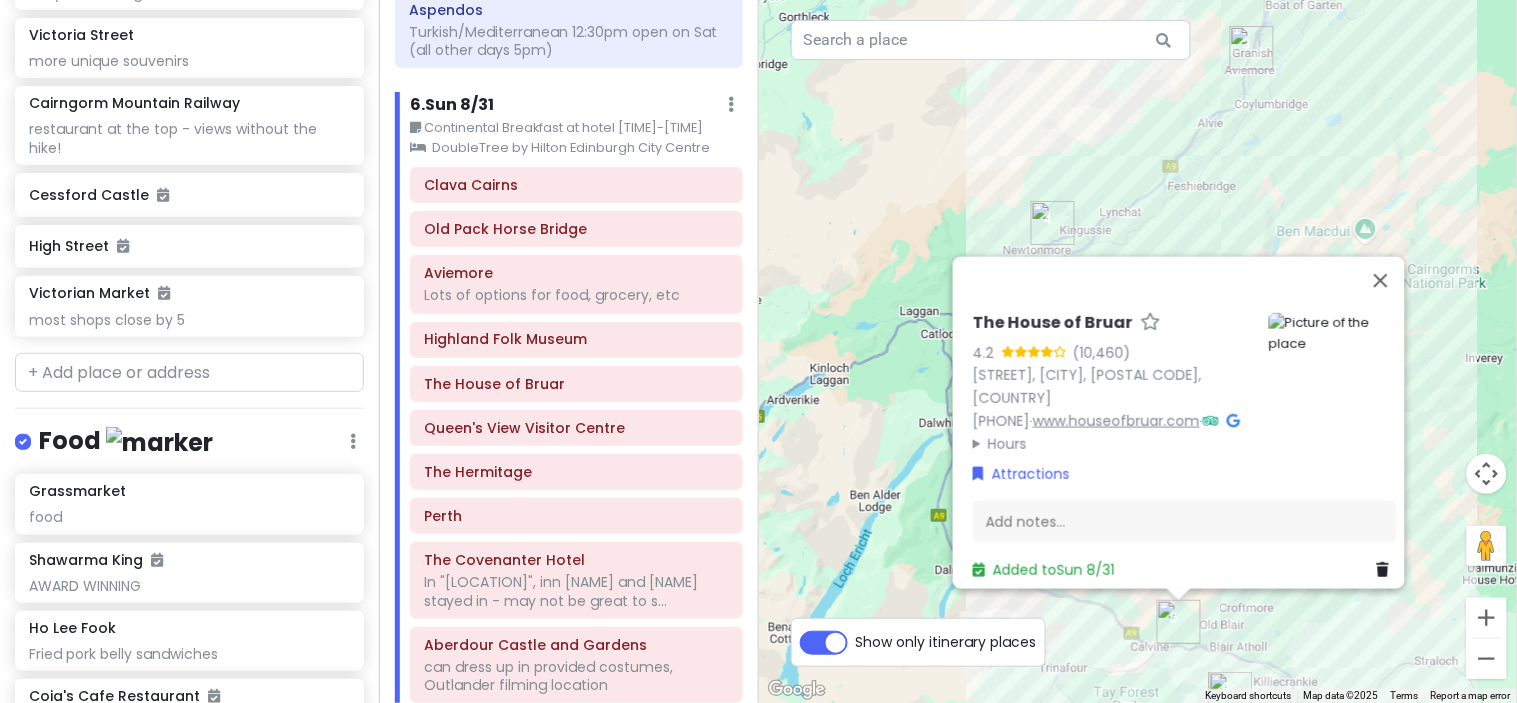 click on "www.houseofbruar.com" at bounding box center [1116, 420] 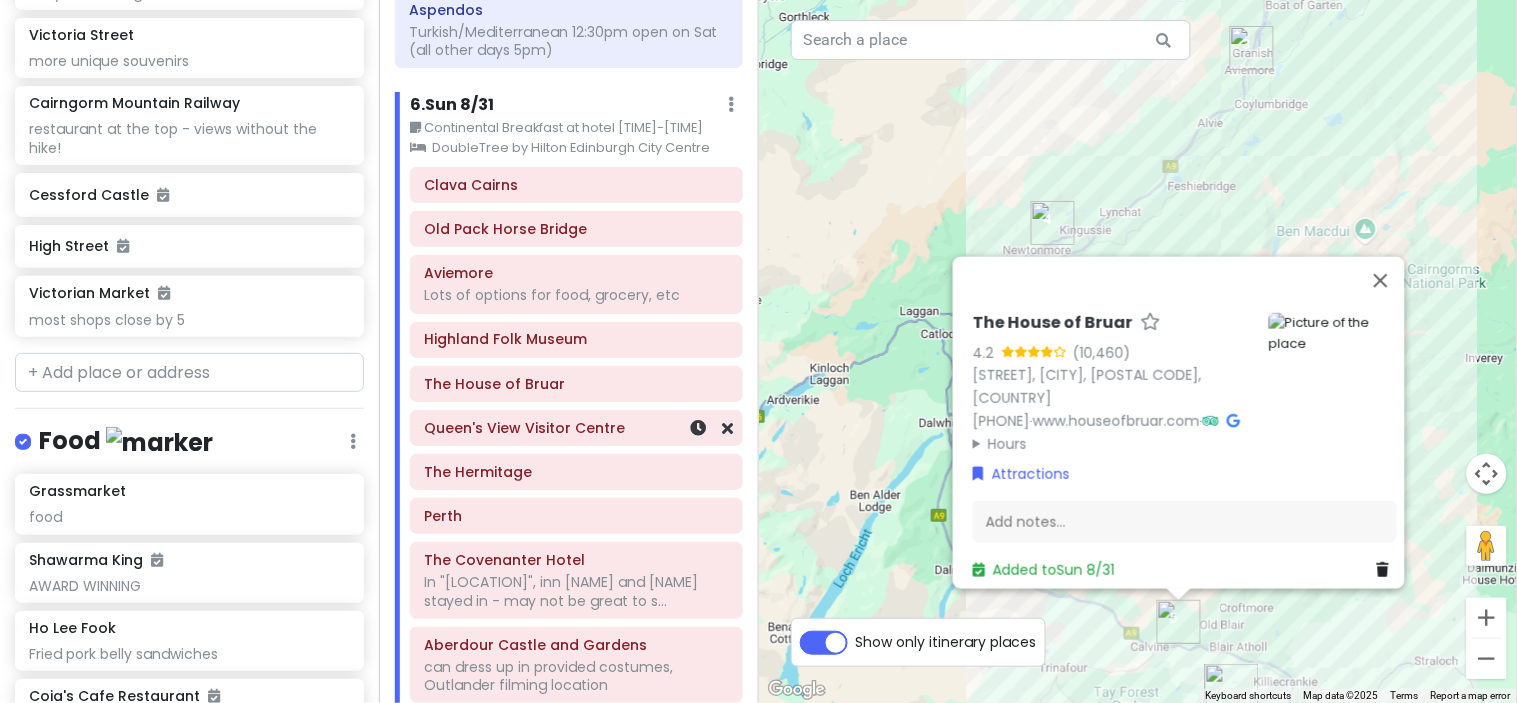 click on "Queen's View Visitor Centre" at bounding box center [576, 428] 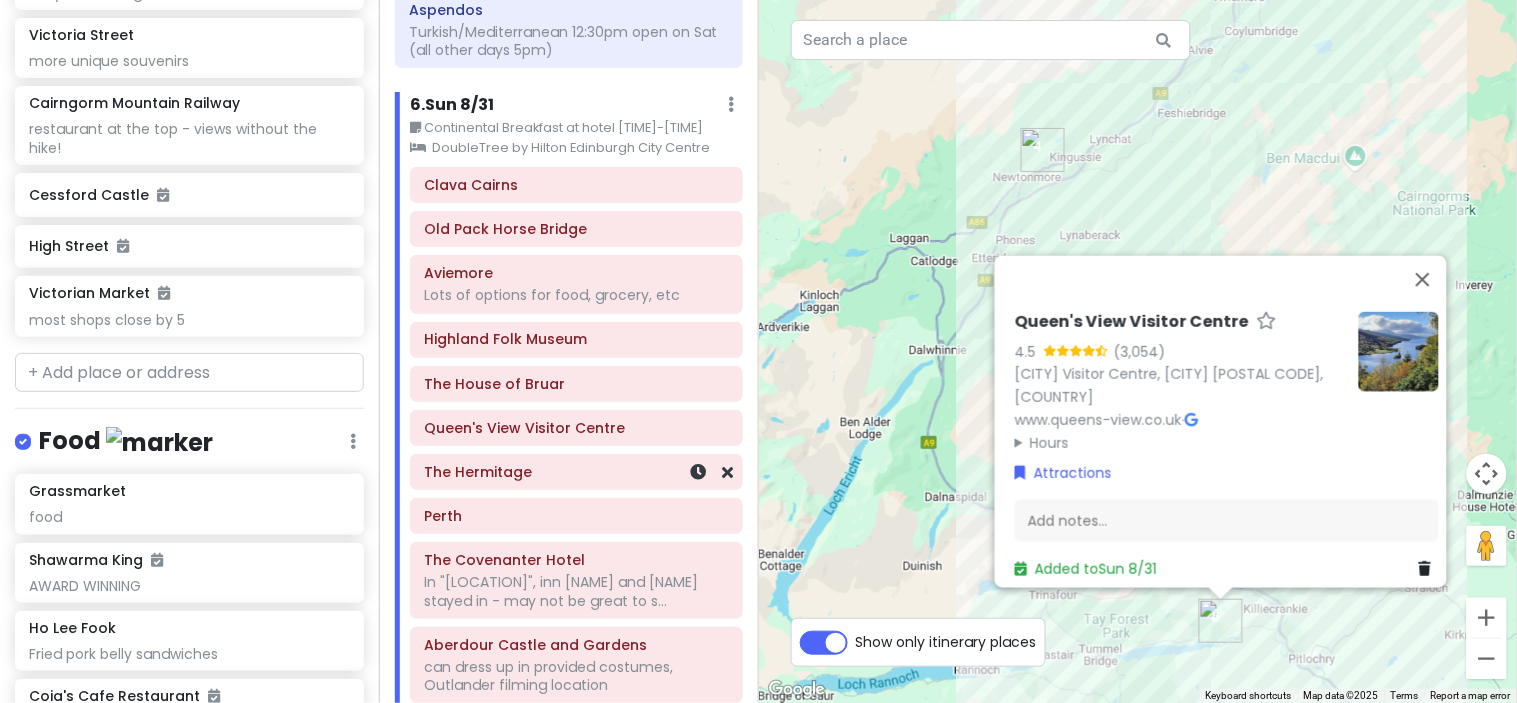click on "The Hermitage" at bounding box center [576, 472] 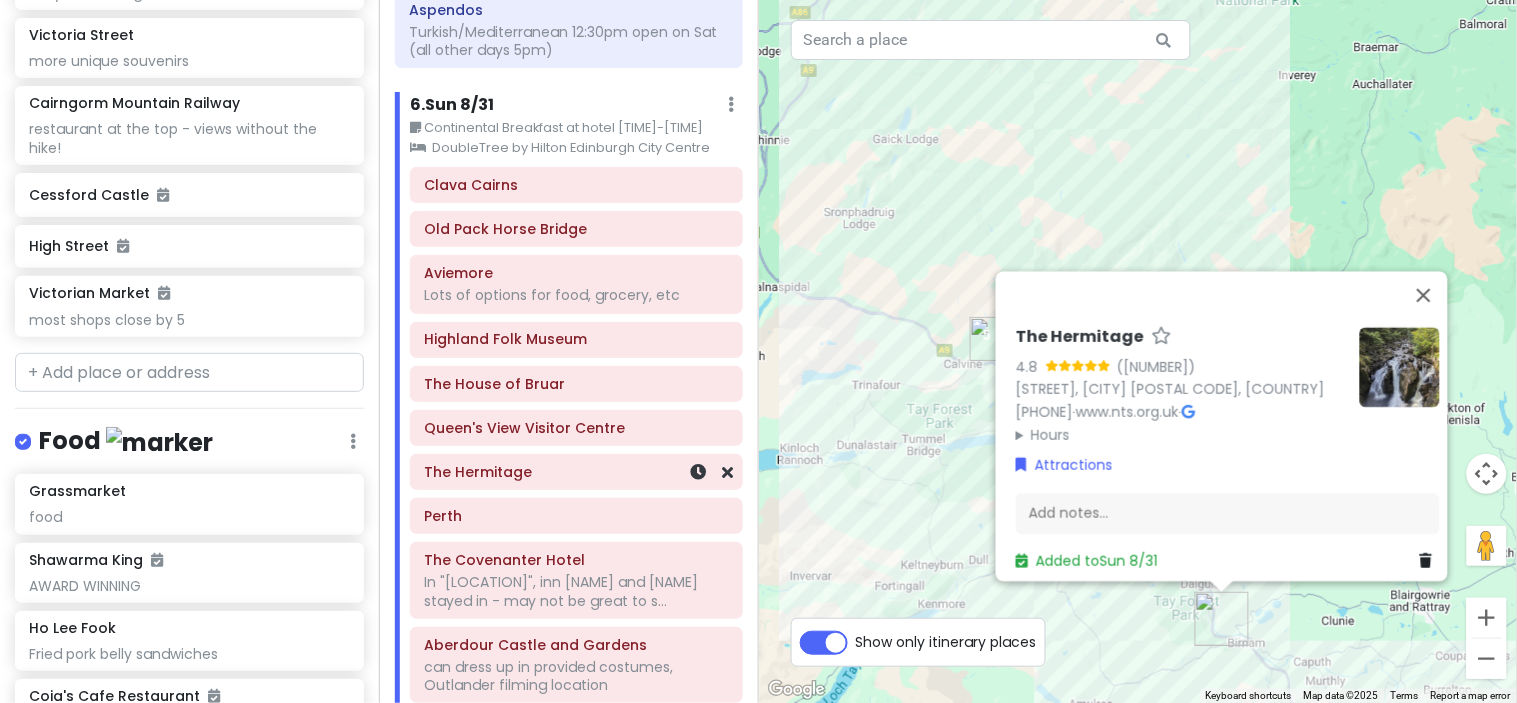 click on "Perth" at bounding box center [576, 516] 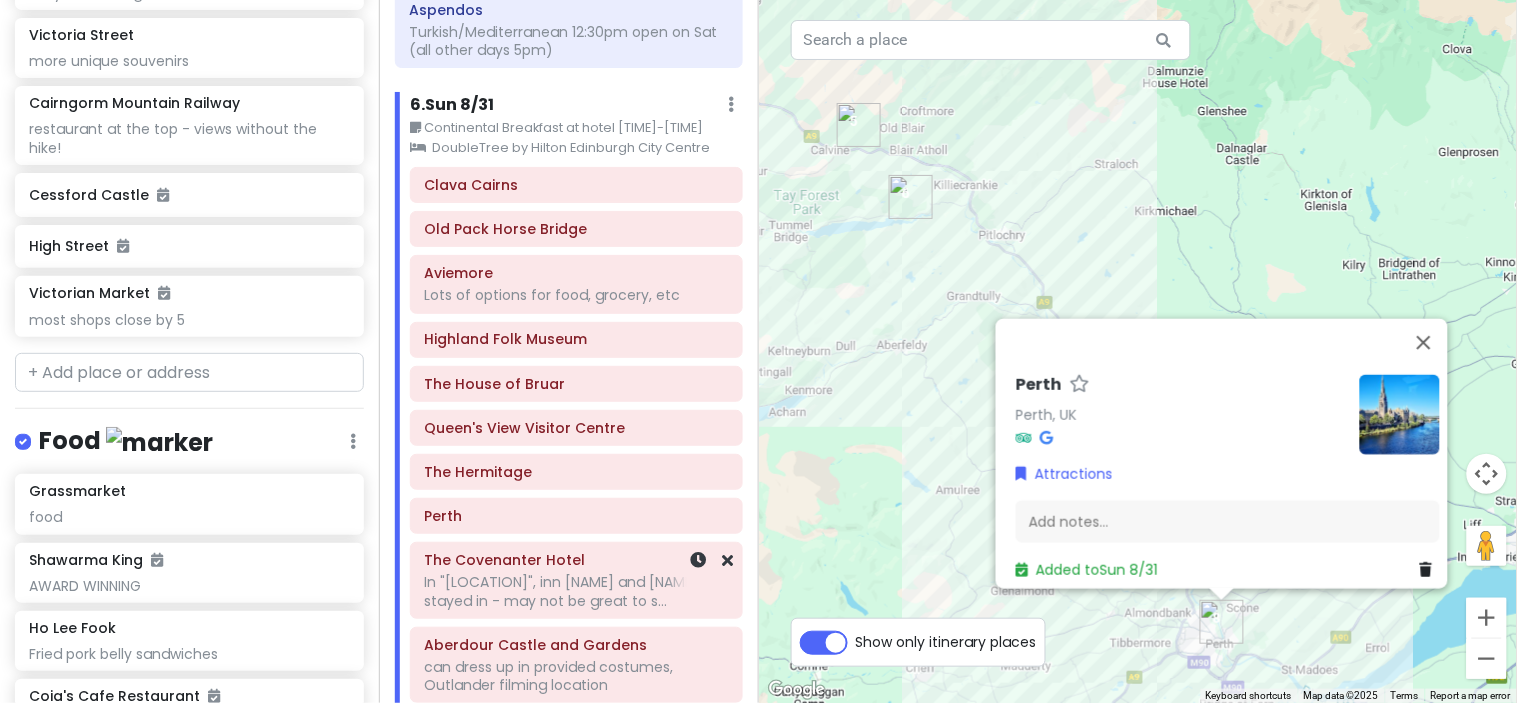 click on "In "[LOCATION]", inn [NAME] and [NAME] stayed in - may not be great to s..." at bounding box center (569, -2608) 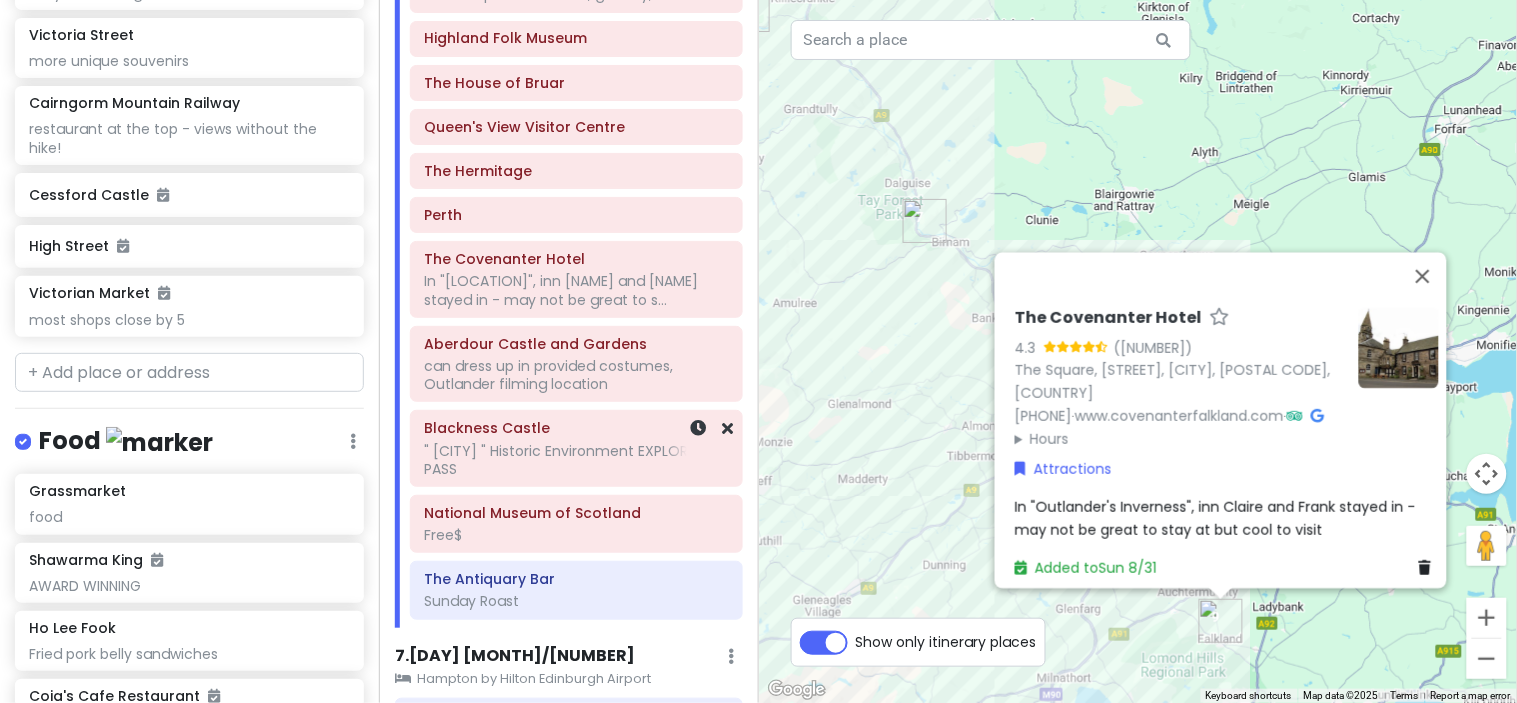 scroll, scrollTop: 3238, scrollLeft: 0, axis: vertical 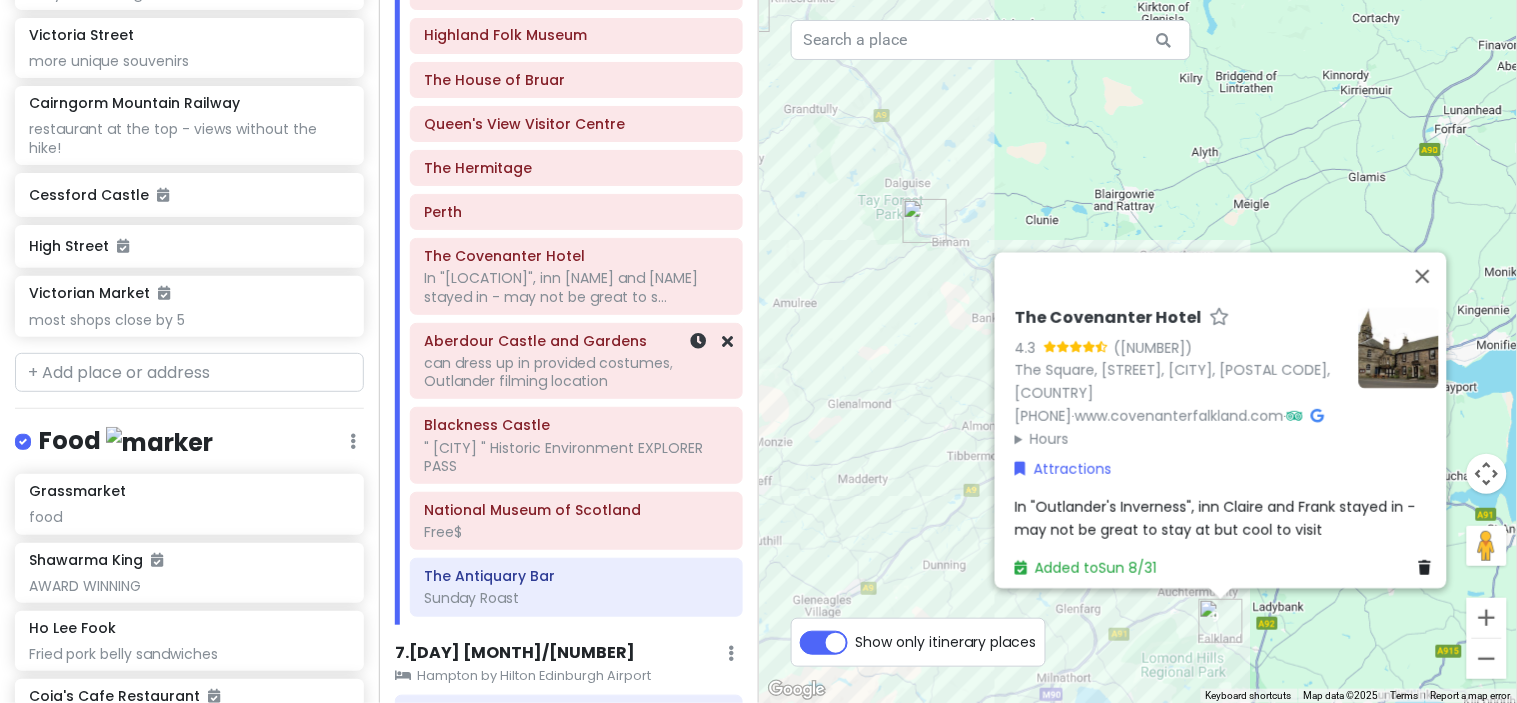 click on "can dress up in provided costumes, Outlander filming location" at bounding box center (569, -2912) 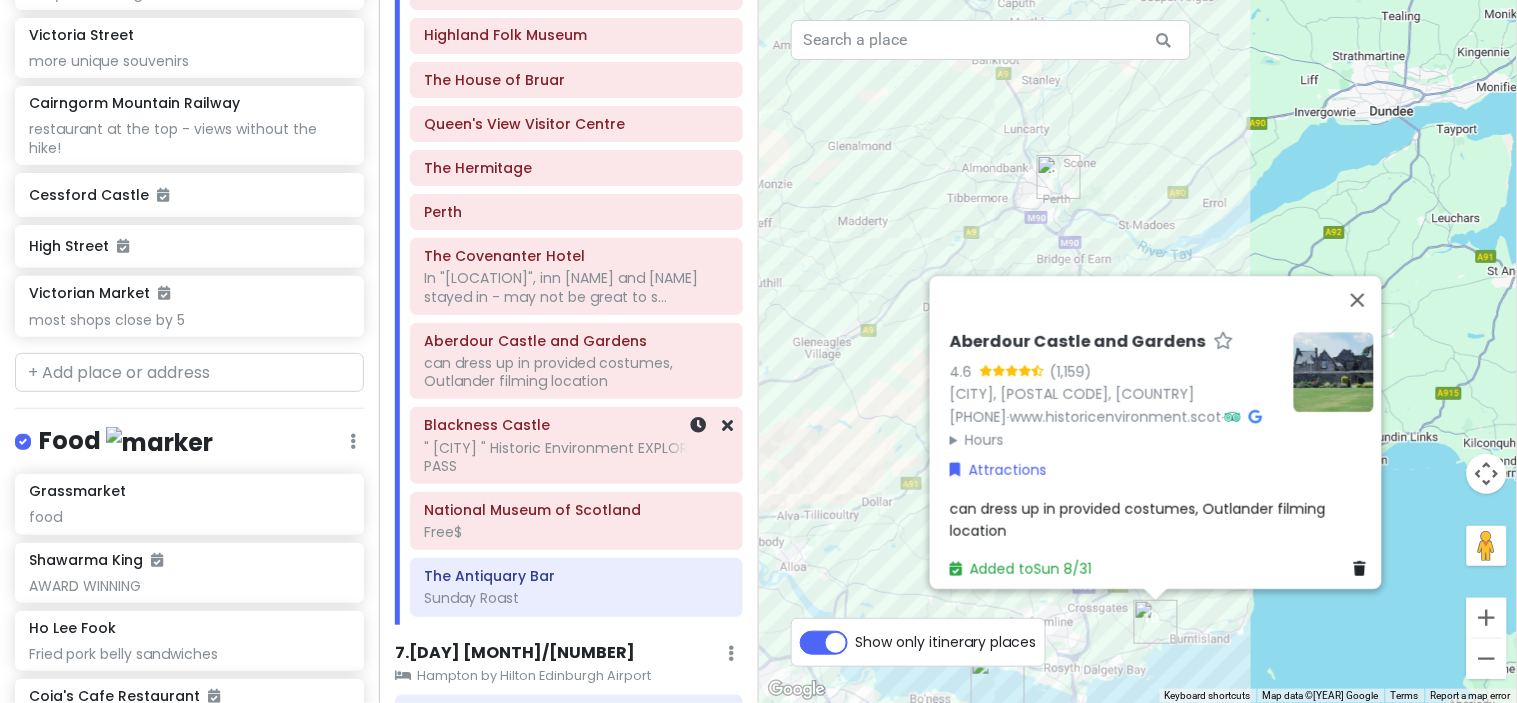 click on "[PLACE_NAME]
Historic Environment EXPLORER PASS" at bounding box center [569, -2912] 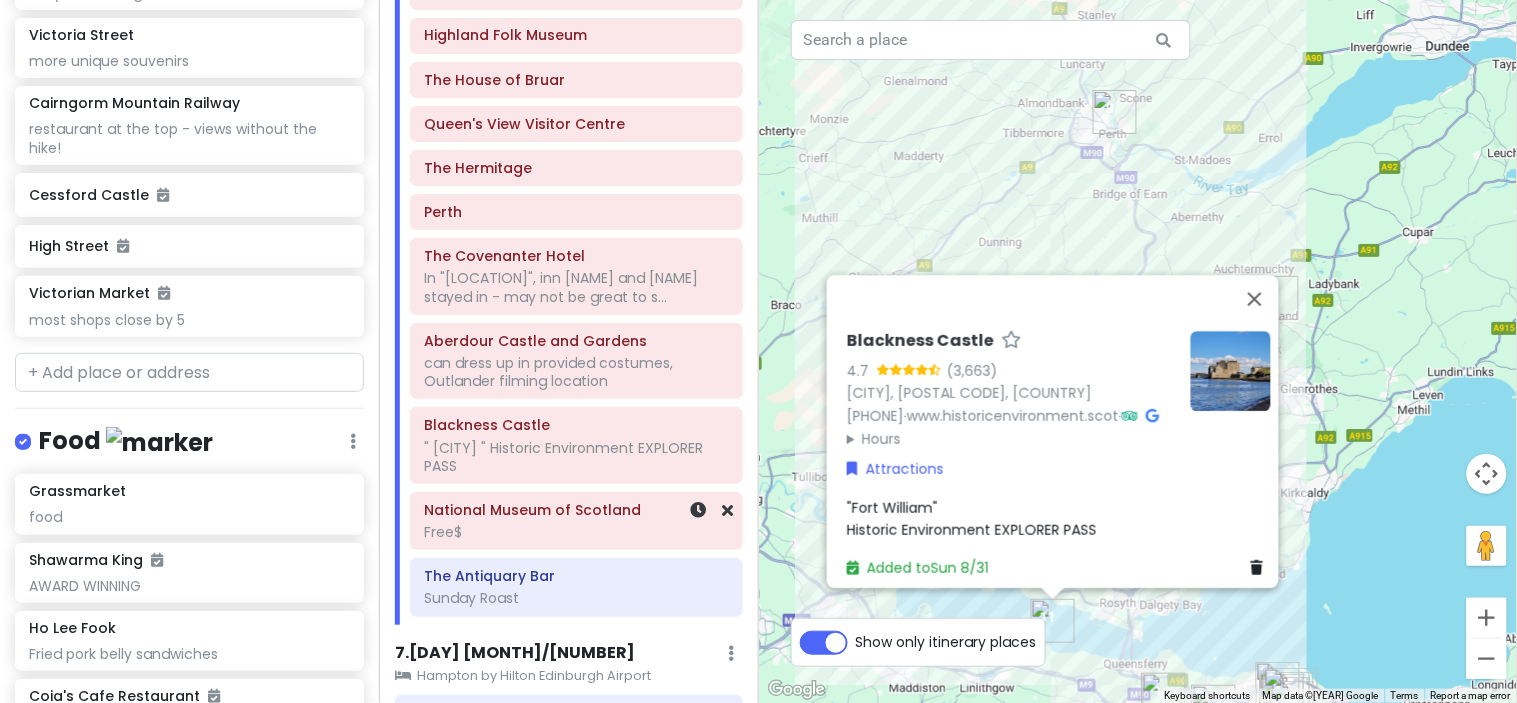 click on "Free$" at bounding box center [569, -2912] 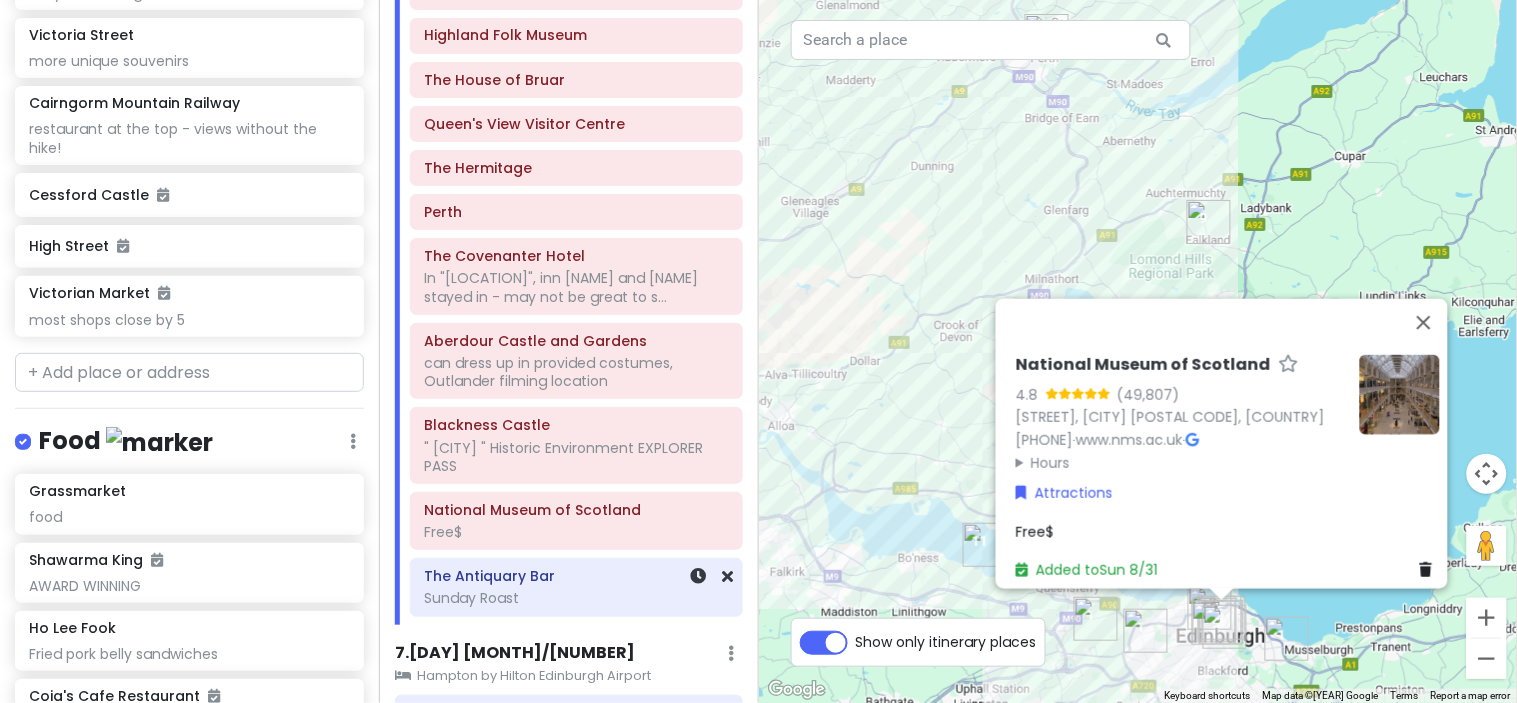 click on "Sunday Roast" at bounding box center (569, -2232) 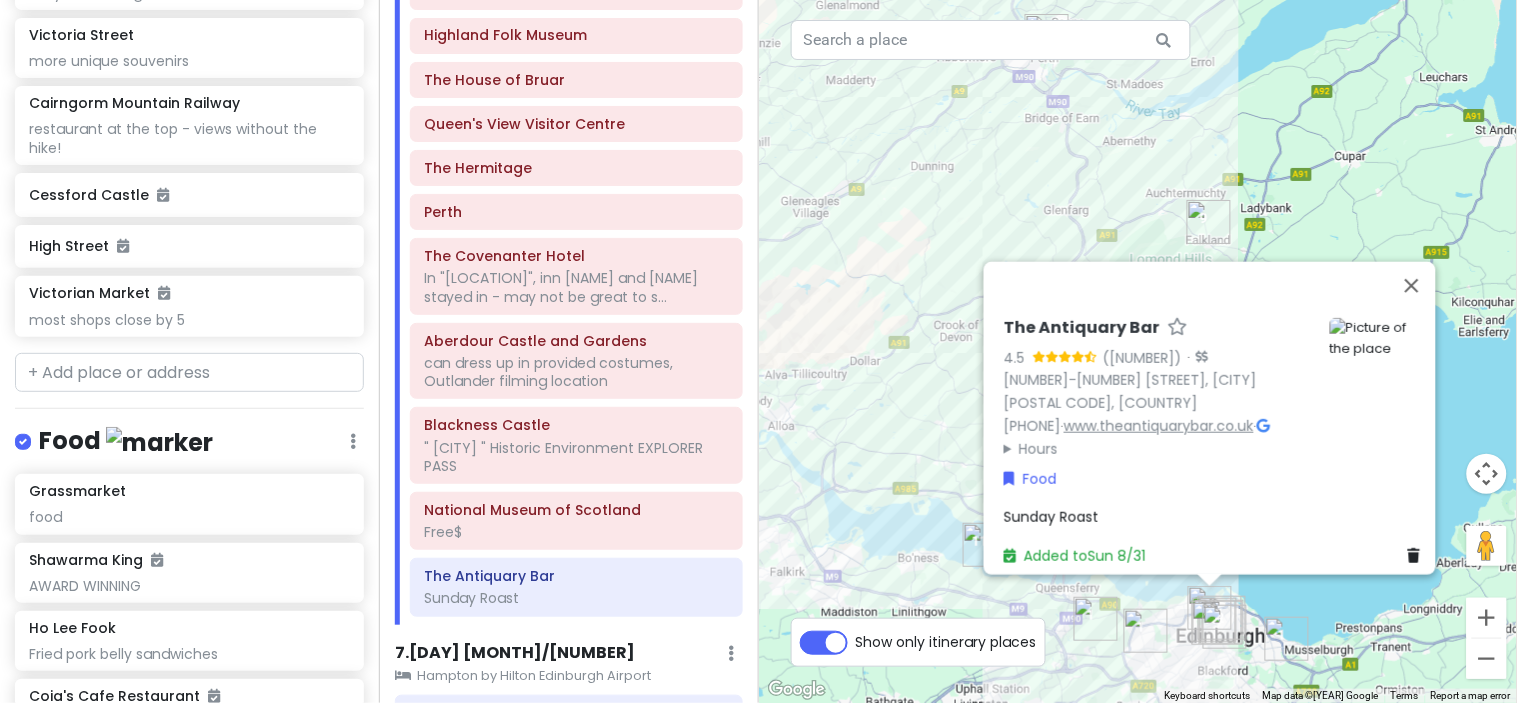 click on "www.theantiquarybar.co.uk" at bounding box center [1159, 425] 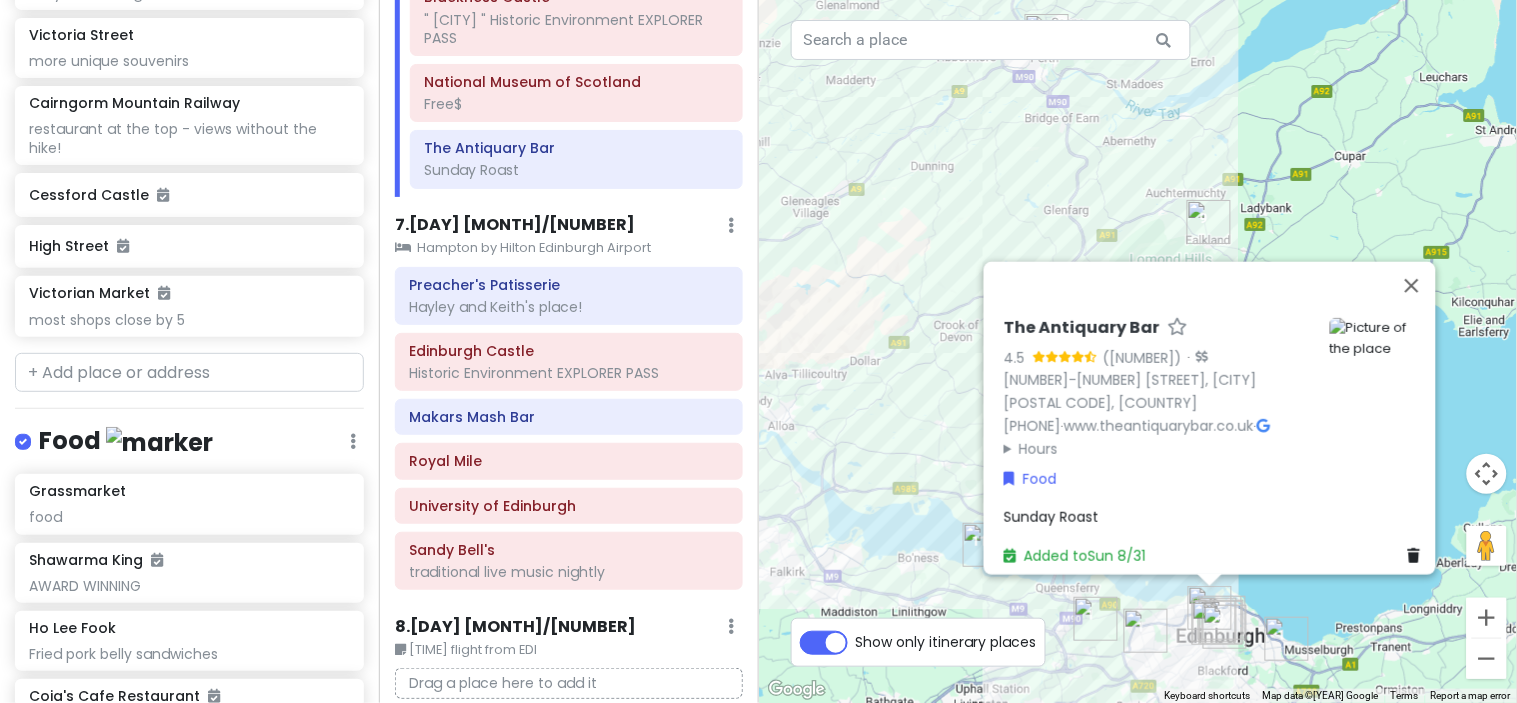 scroll, scrollTop: 3756, scrollLeft: 0, axis: vertical 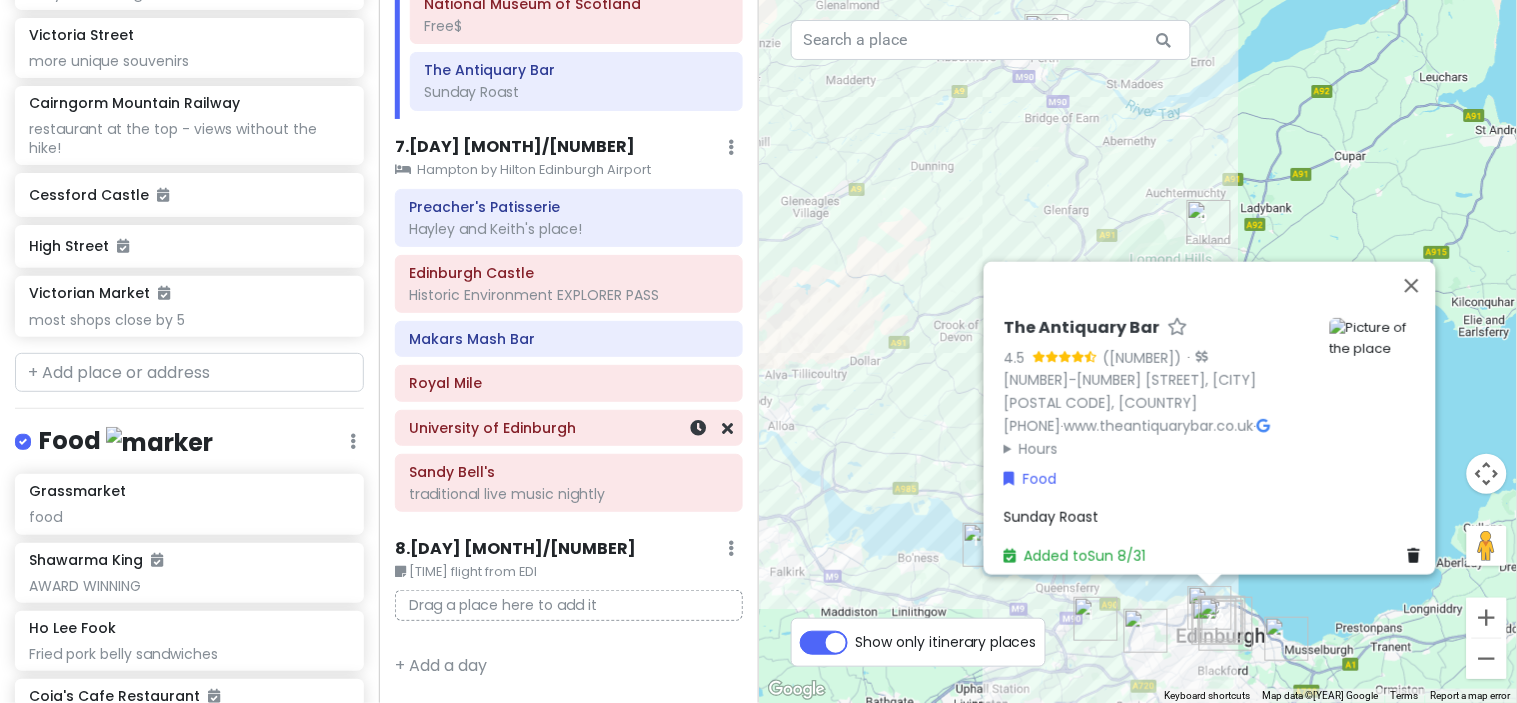 click on "University of Edinburgh" at bounding box center [569, 428] 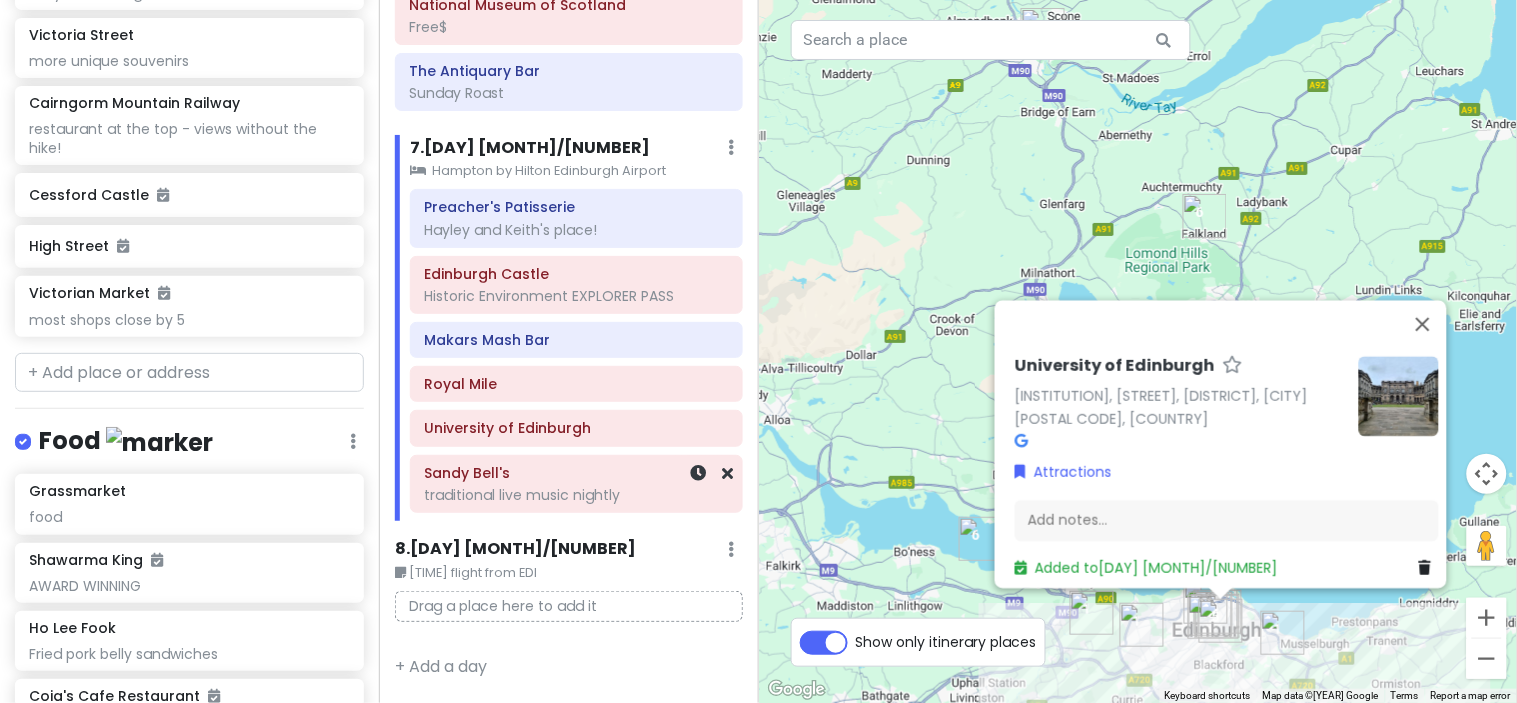 click on "[NAME]" at bounding box center [576, 473] 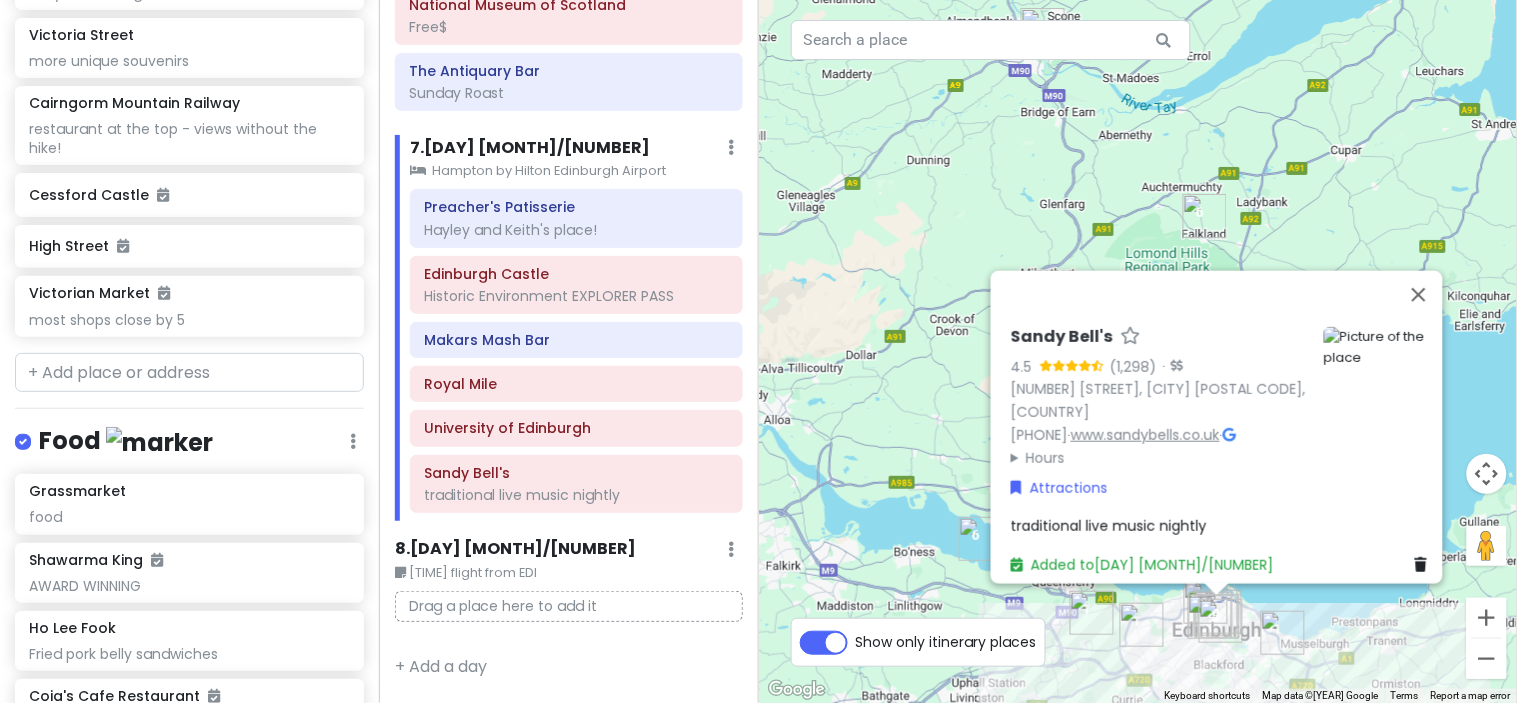 click on "www.sandybells.co.uk" at bounding box center [1145, 434] 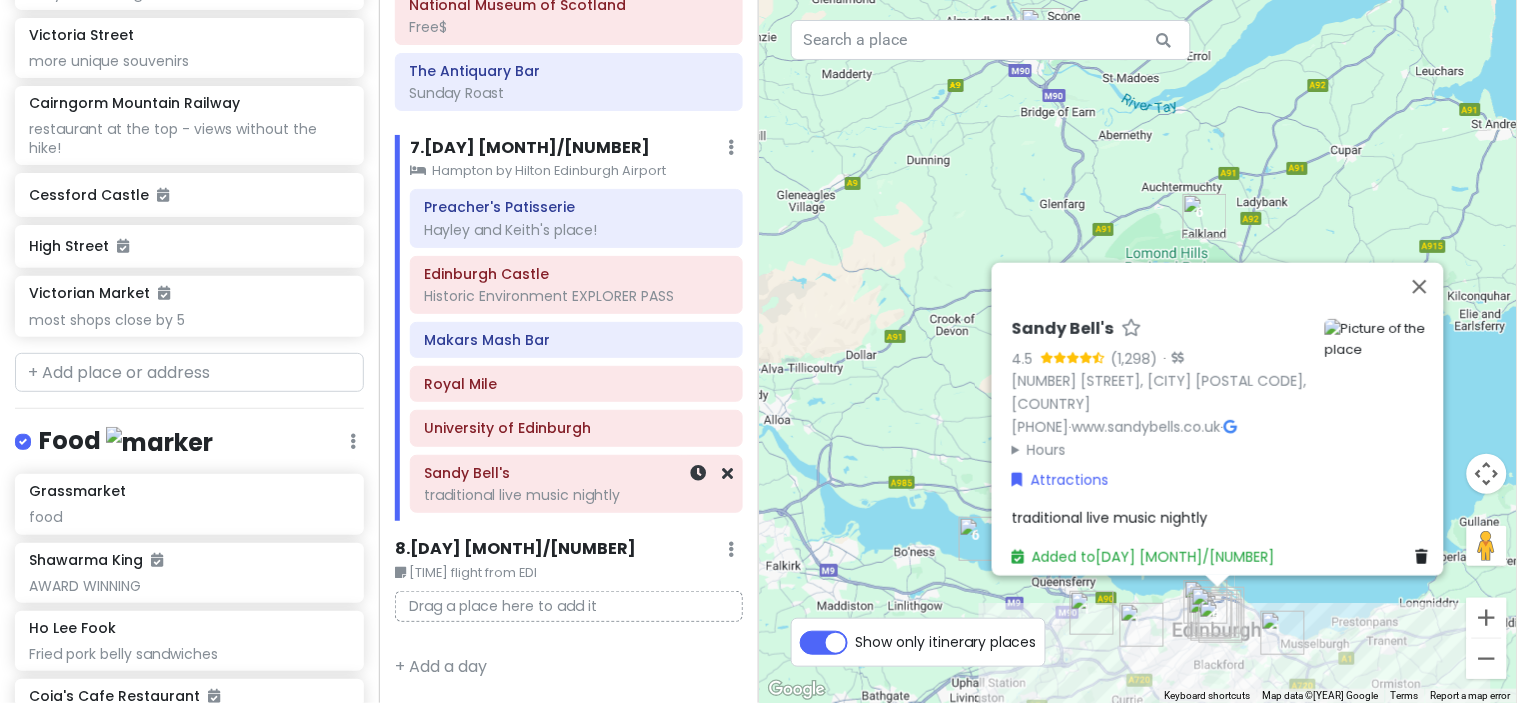 click on "traditional live music nightly" at bounding box center (569, -3399) 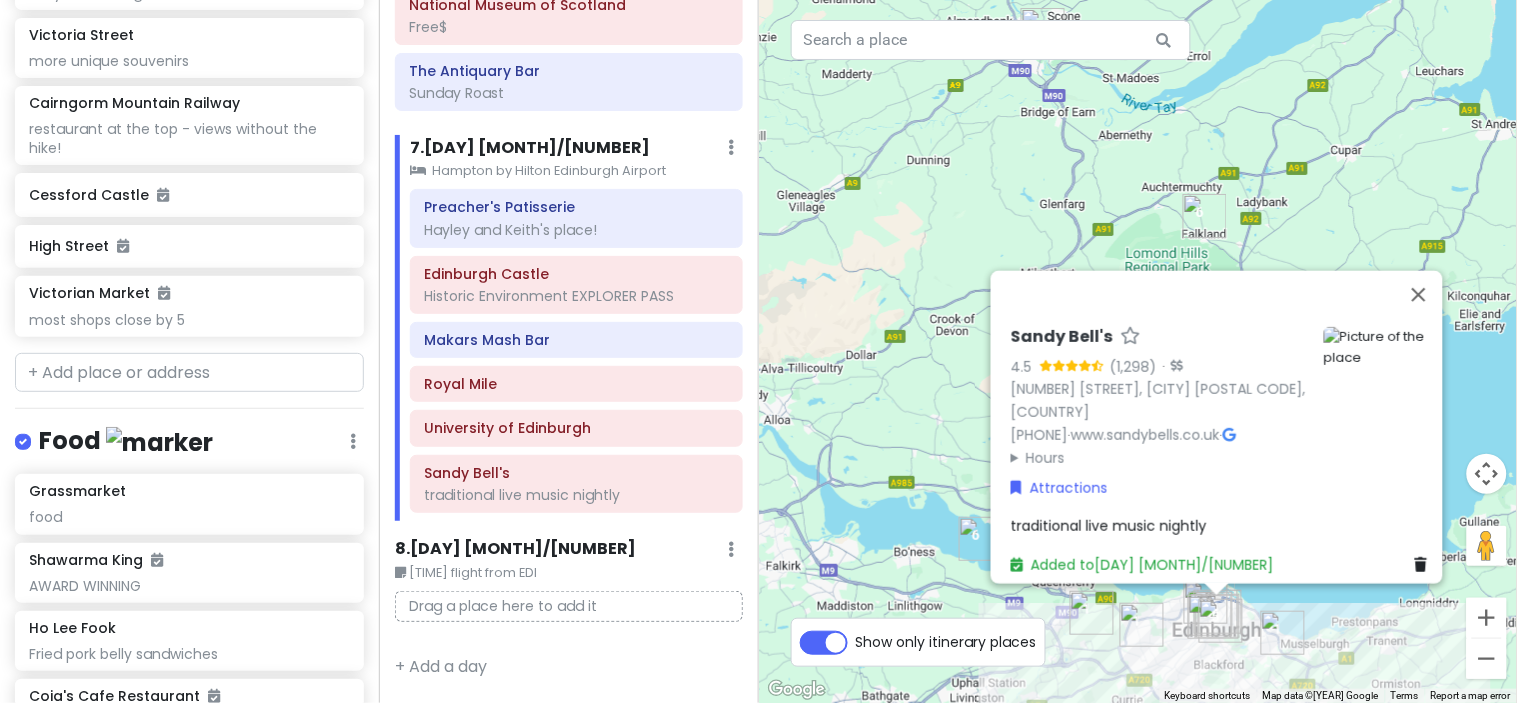 click on "traditional live music nightly" at bounding box center [1223, 526] 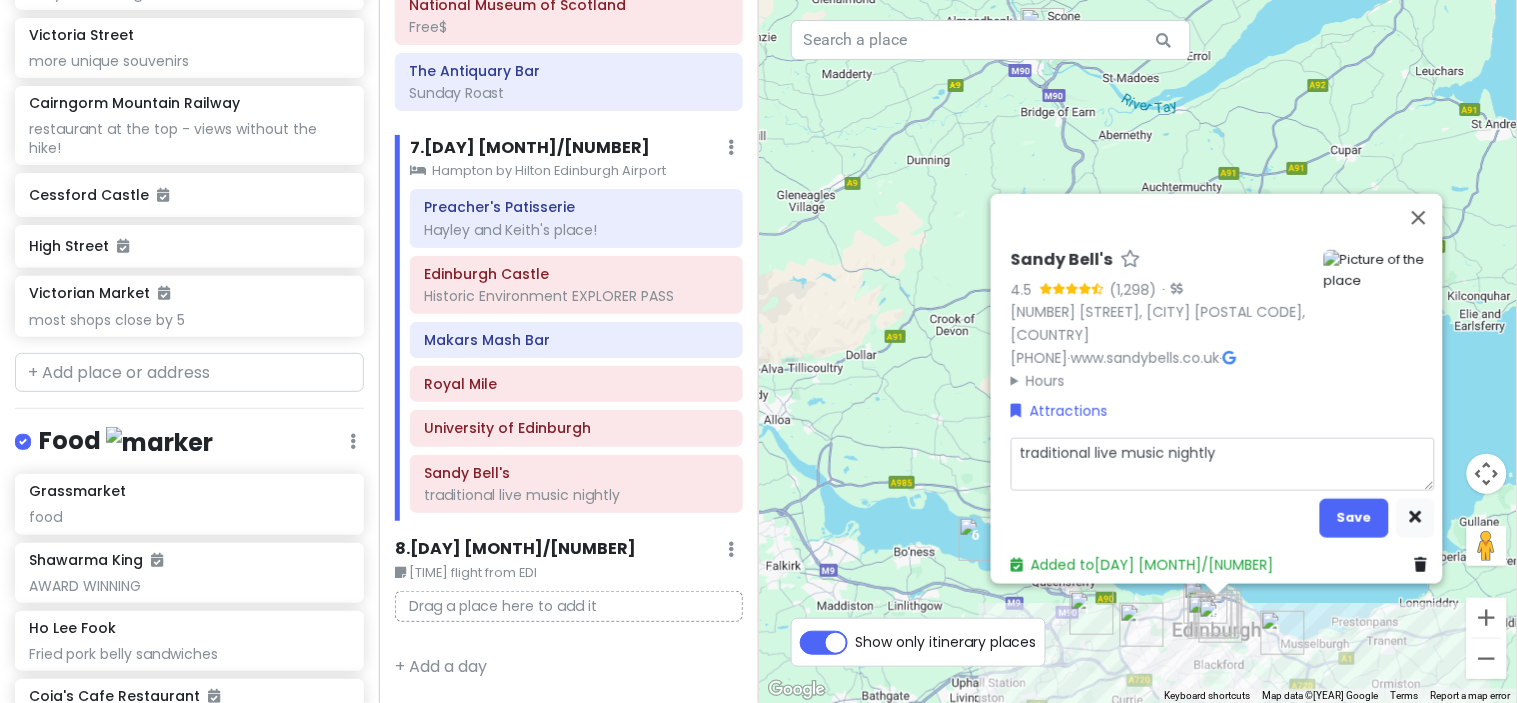 click on "traditional live music nightly" at bounding box center (1223, 464) 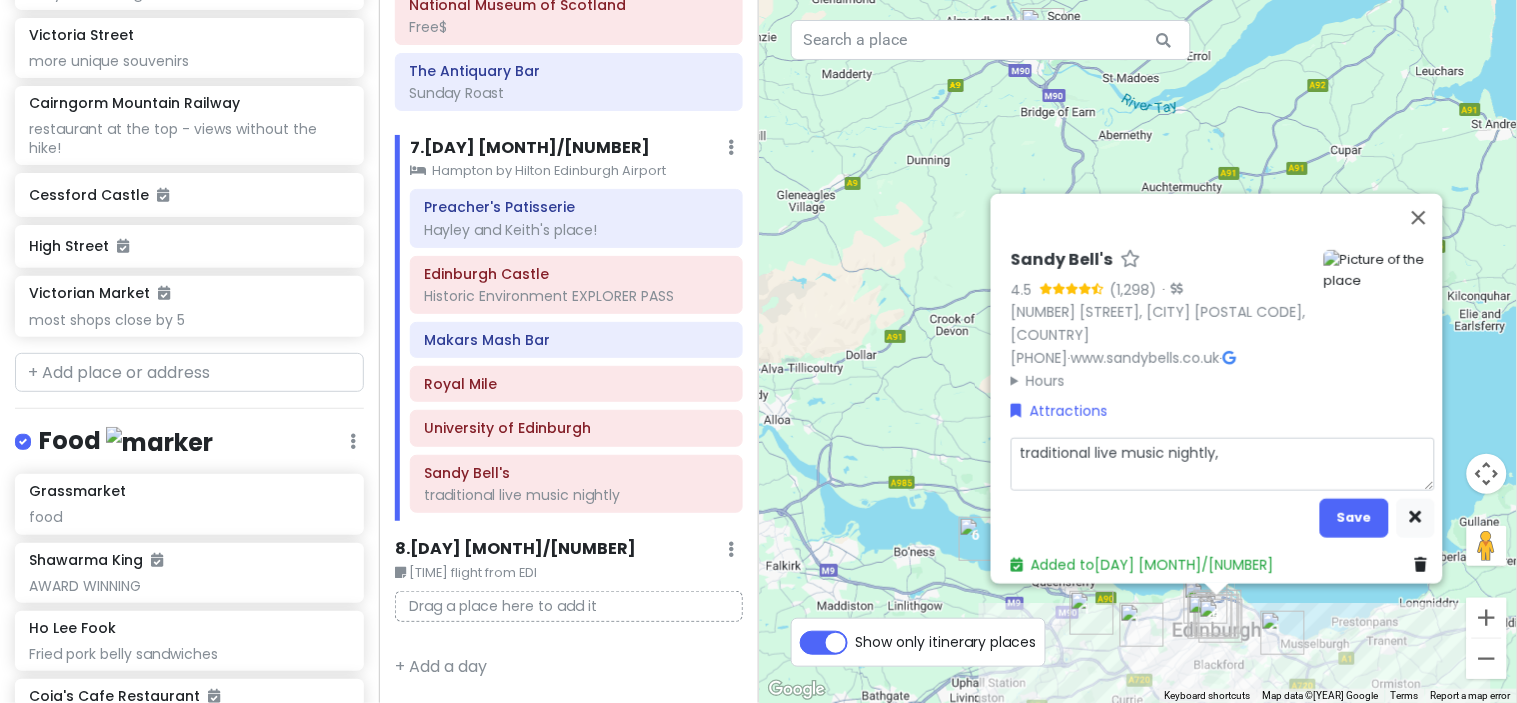 type on "x" 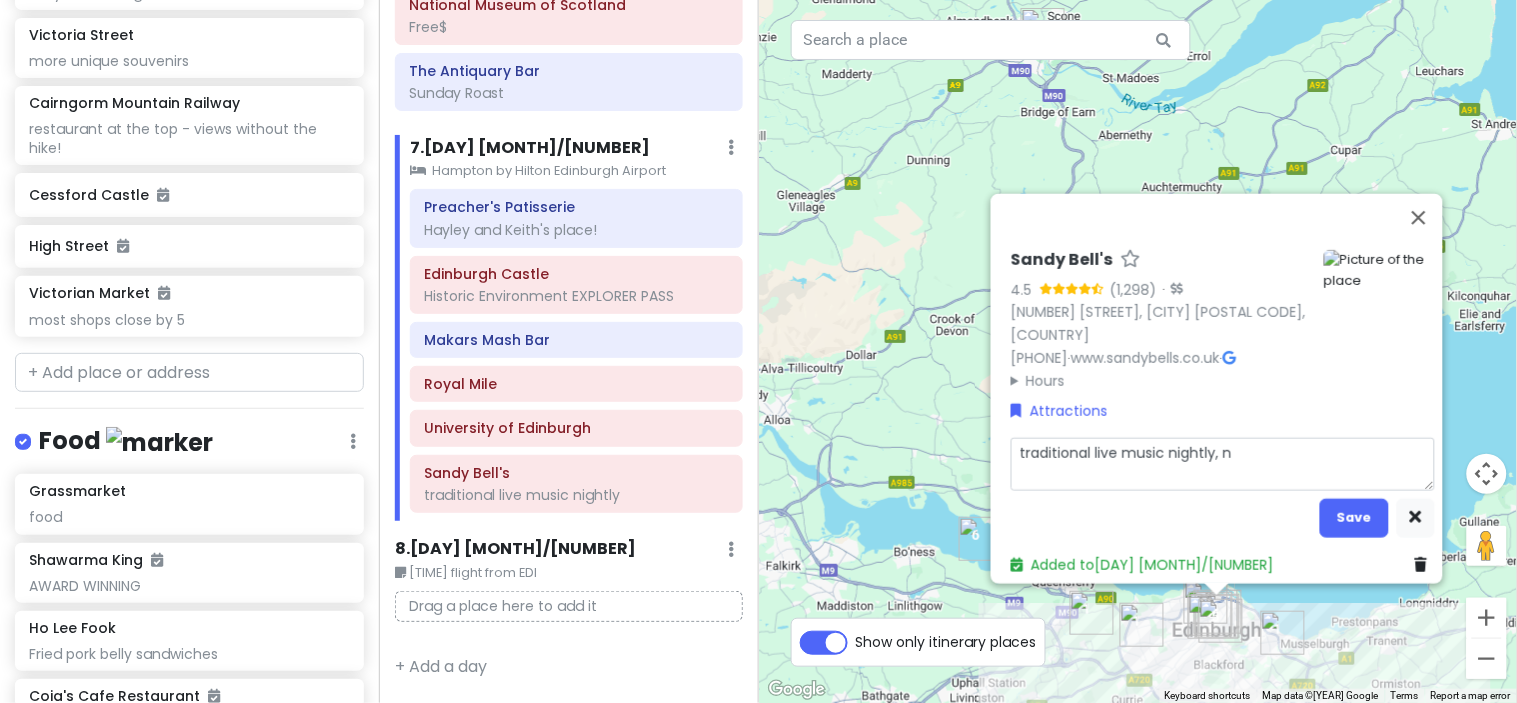 type on "x" 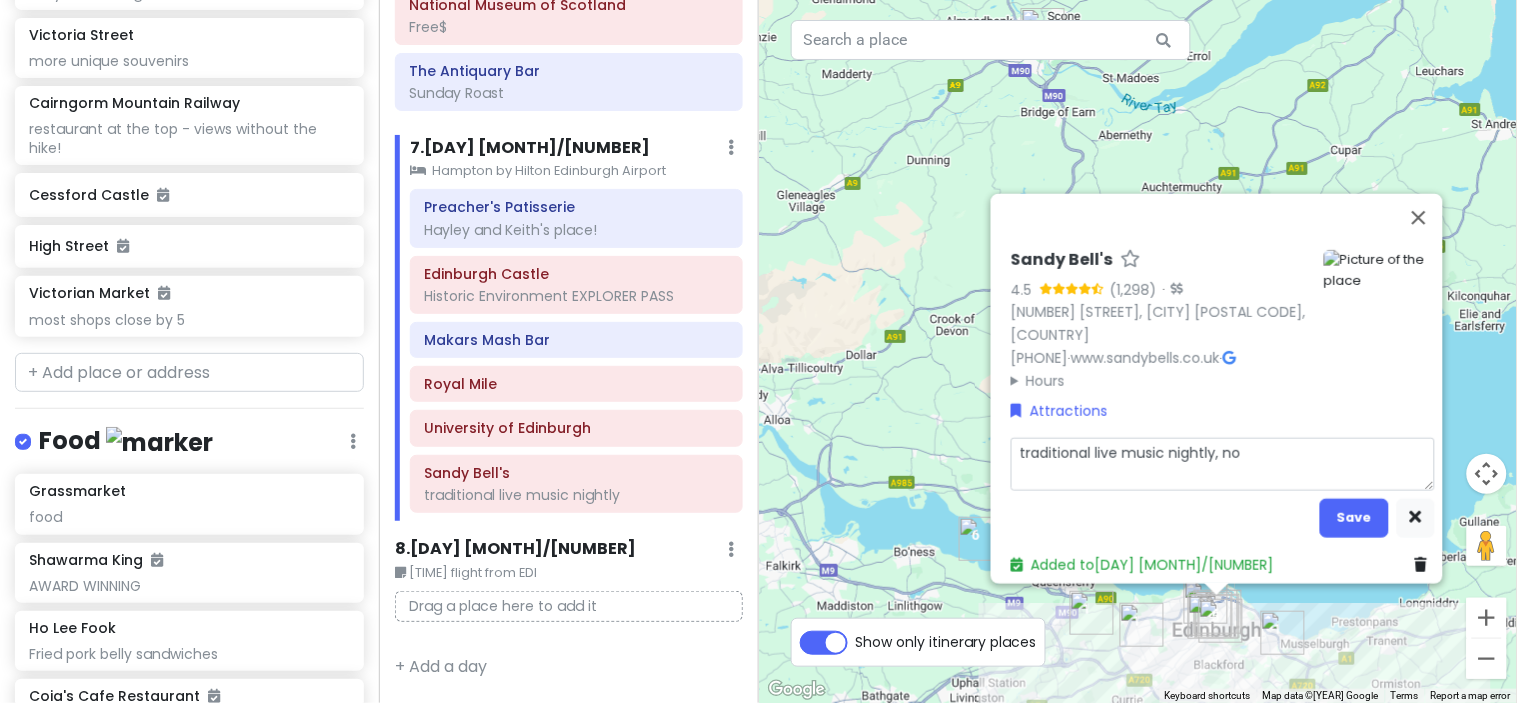 type on "x" 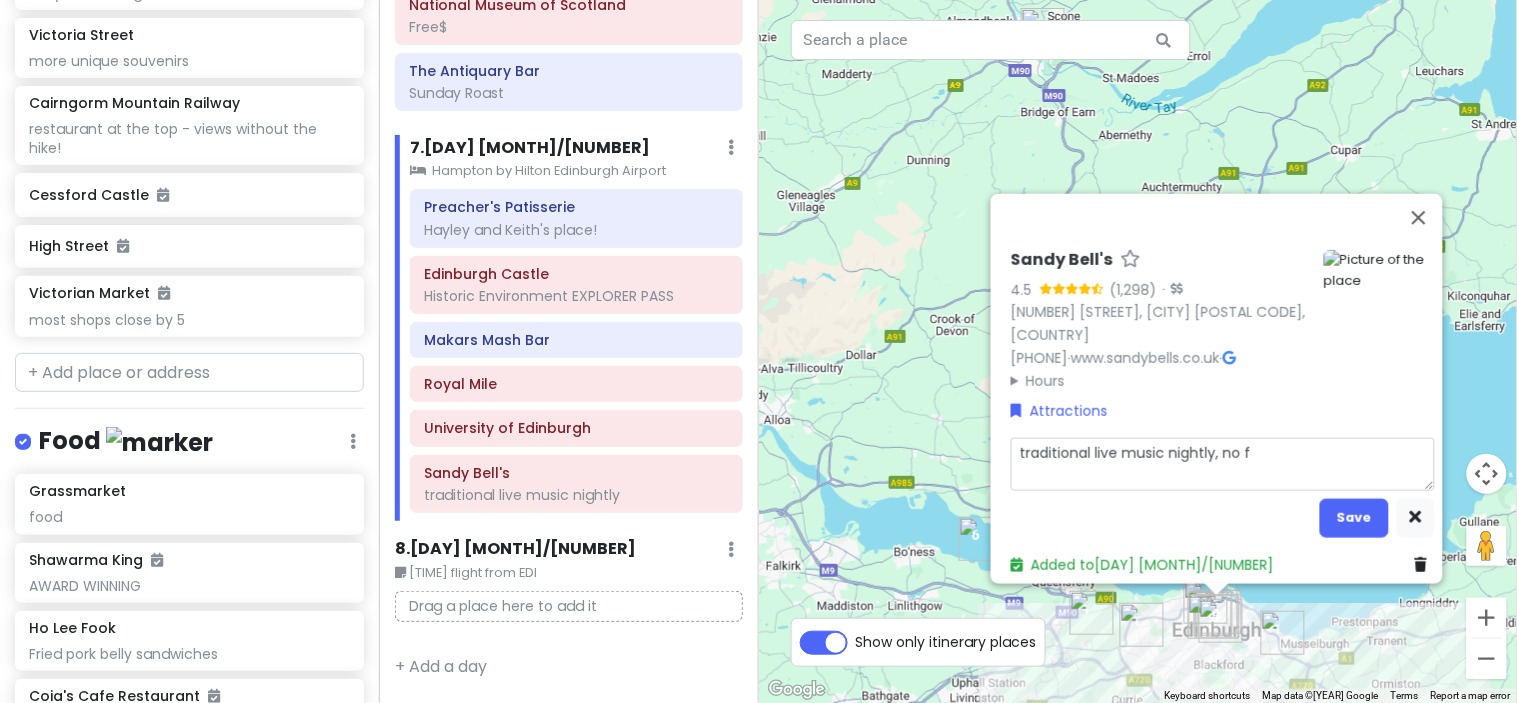 type on "x" 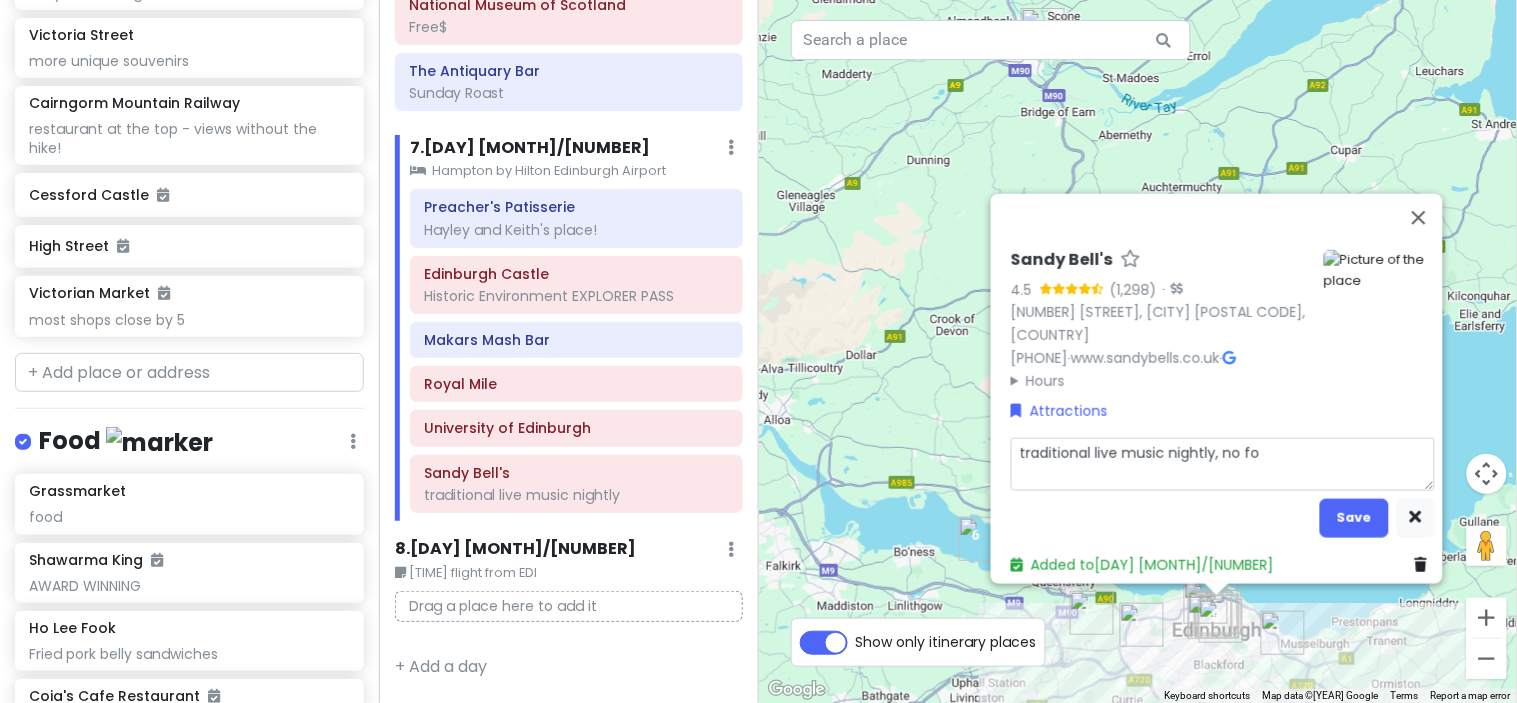 type on "x" 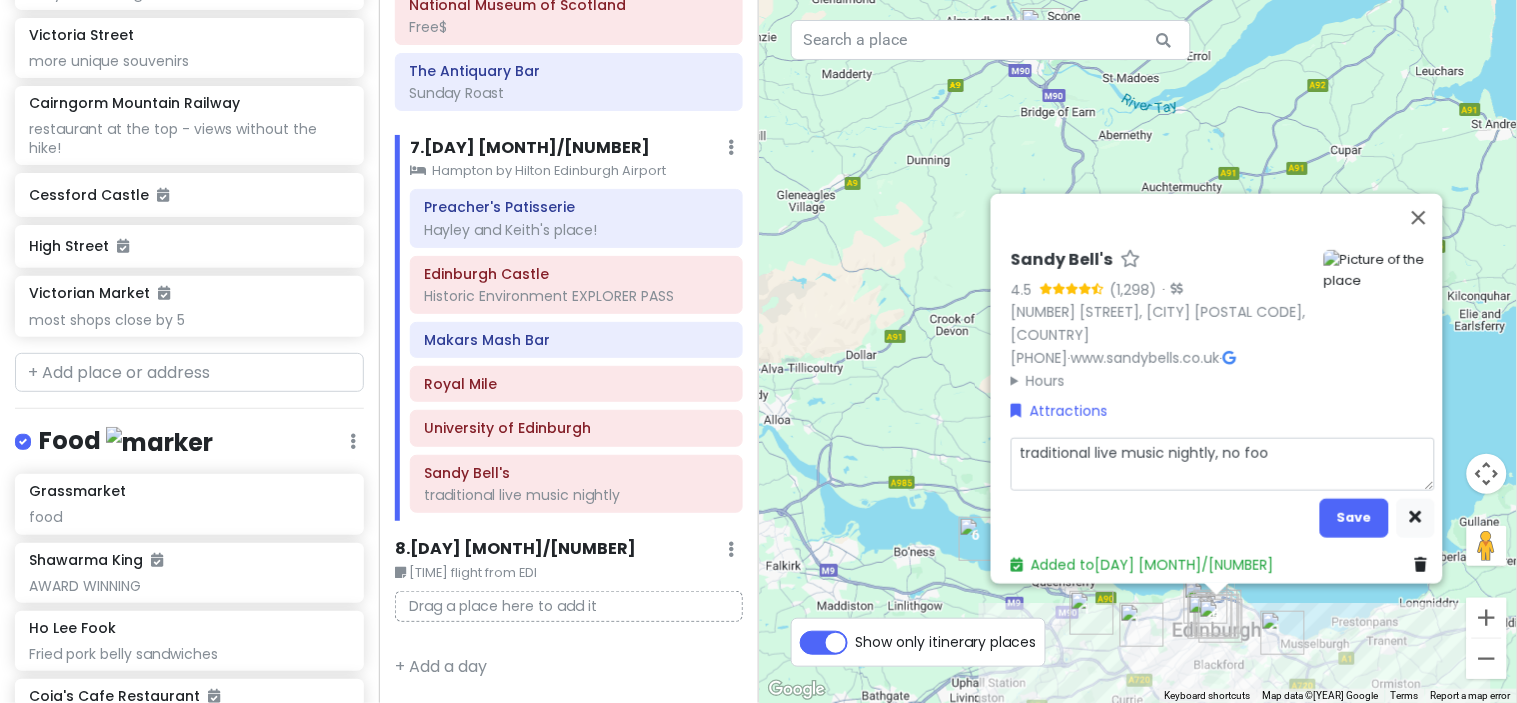type on "x" 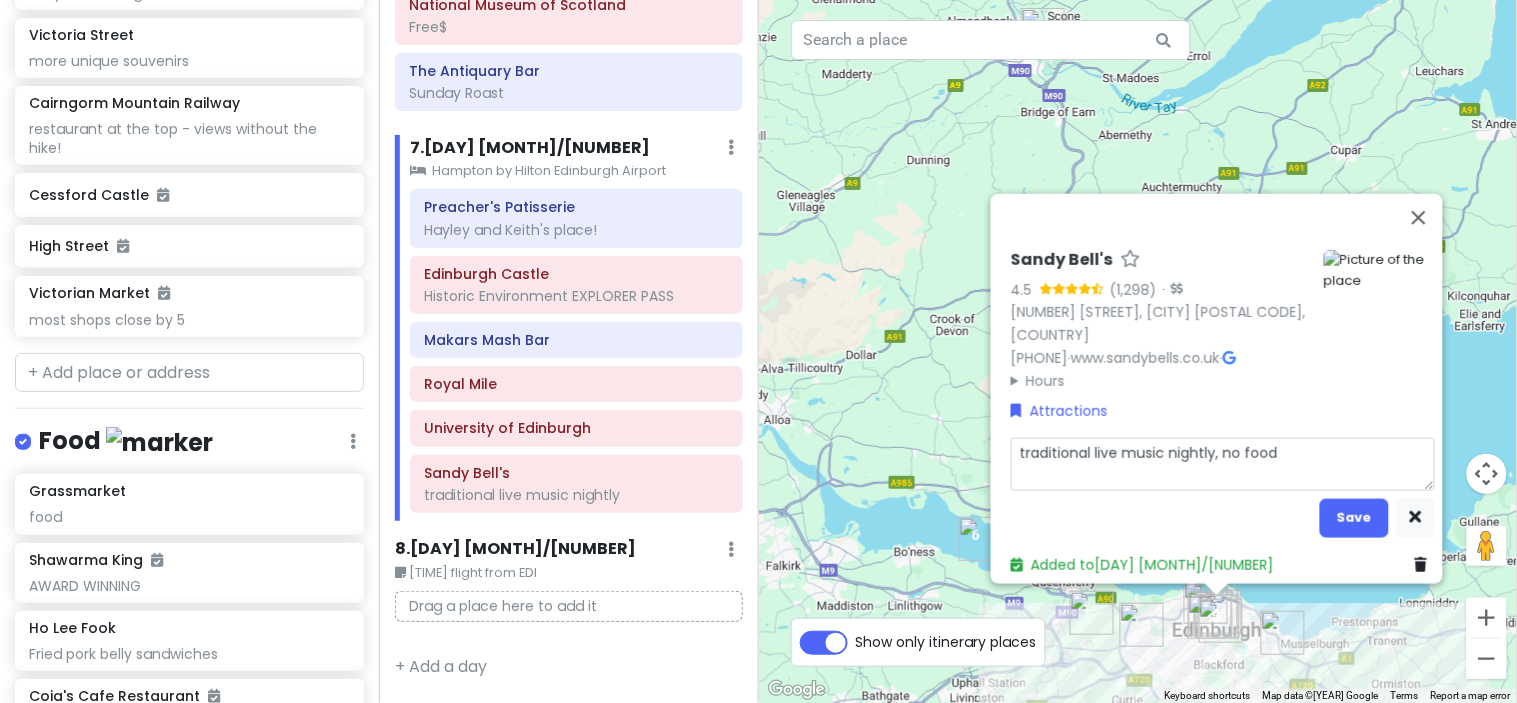 type on "x" 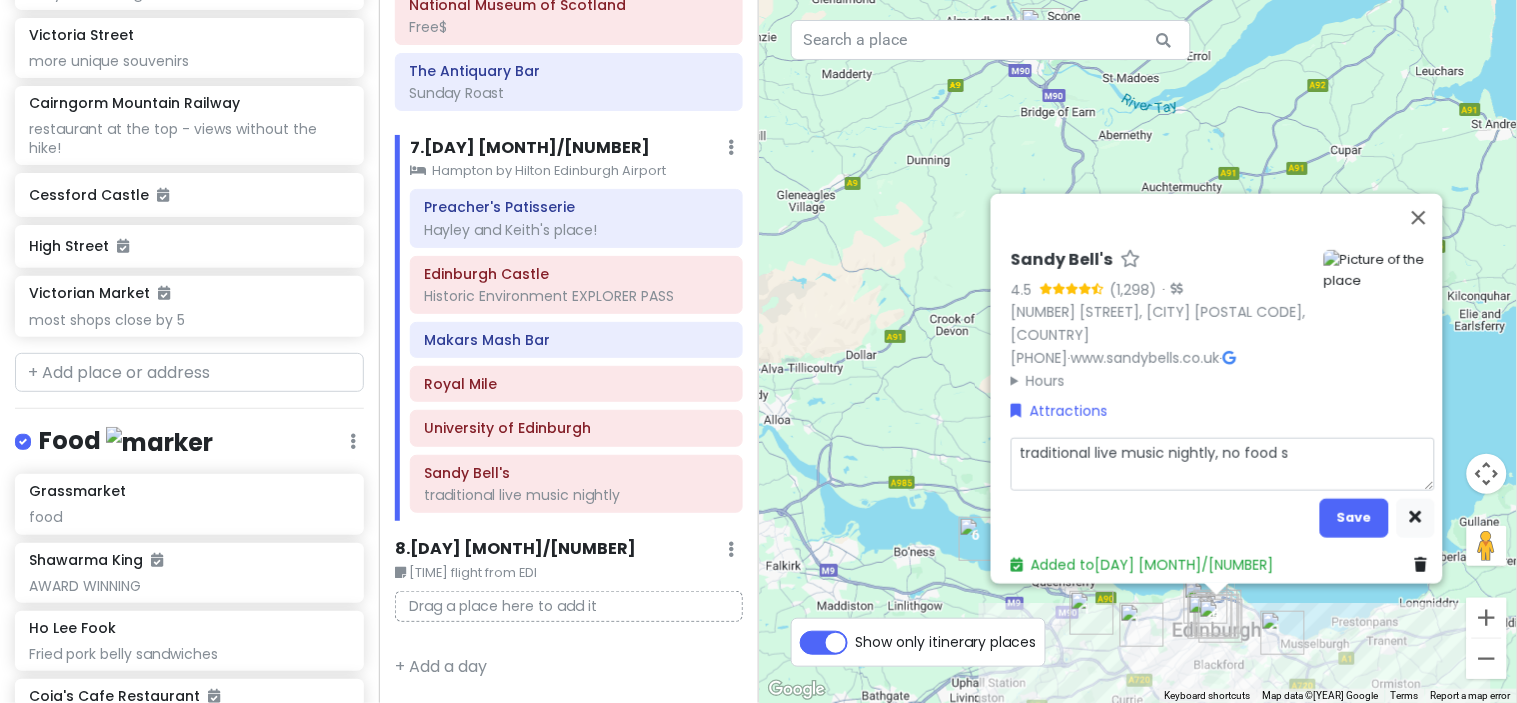 type on "x" 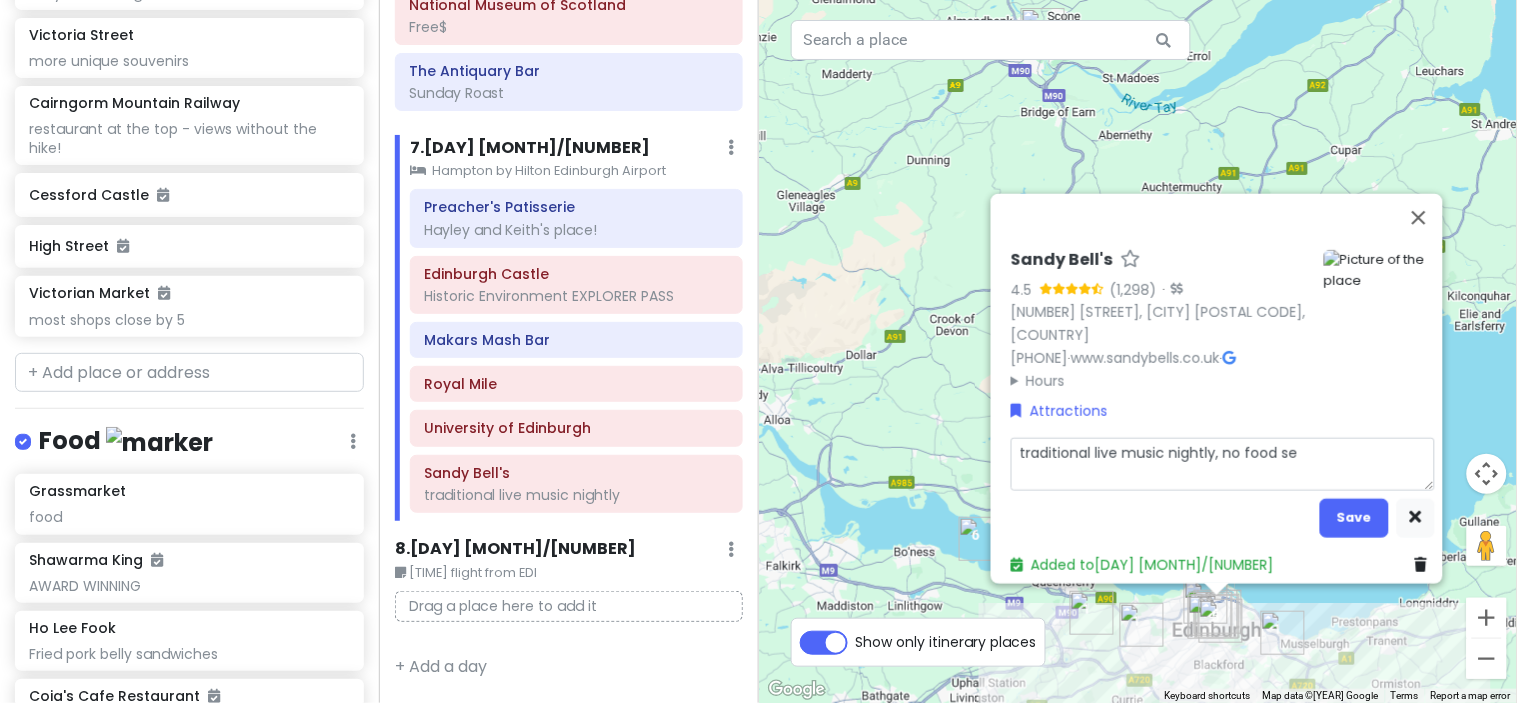 type on "x" 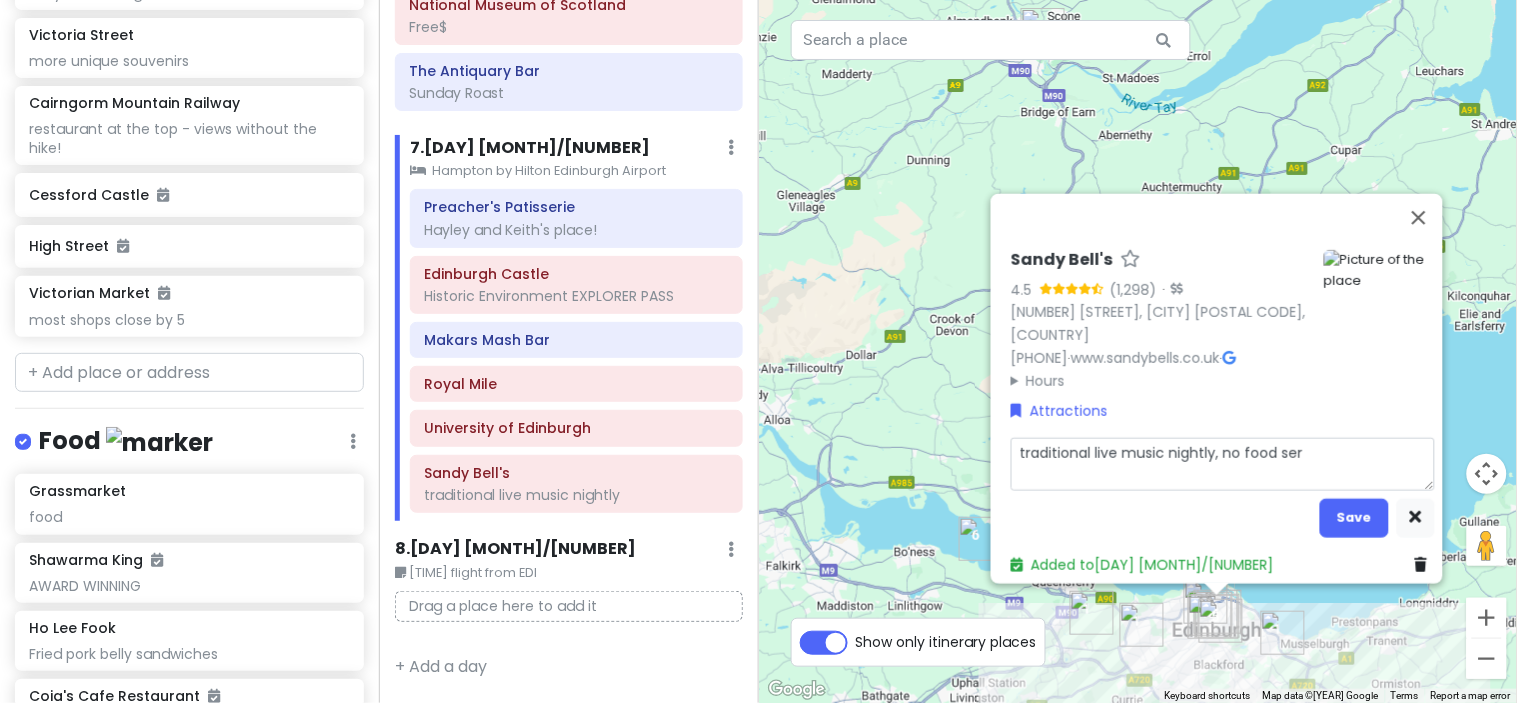type on "x" 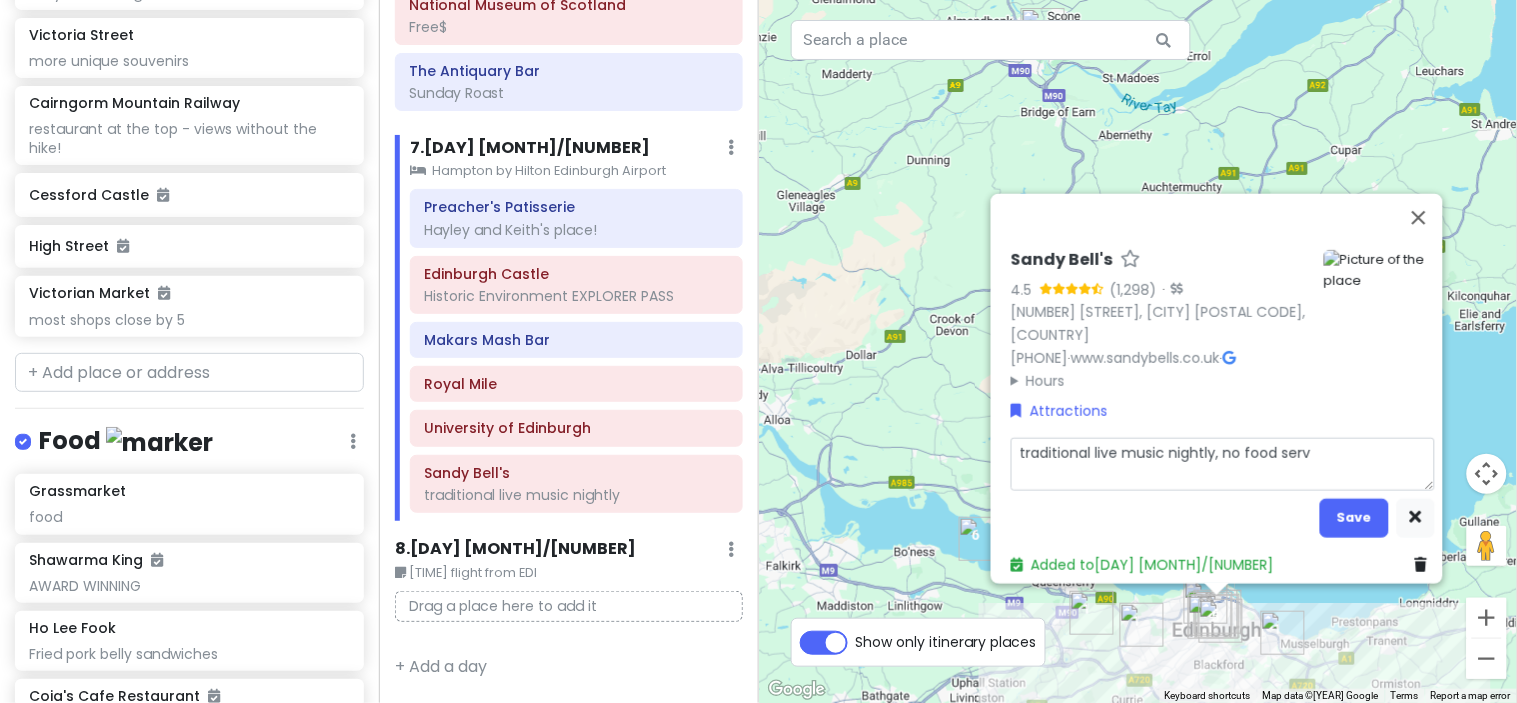 type on "x" 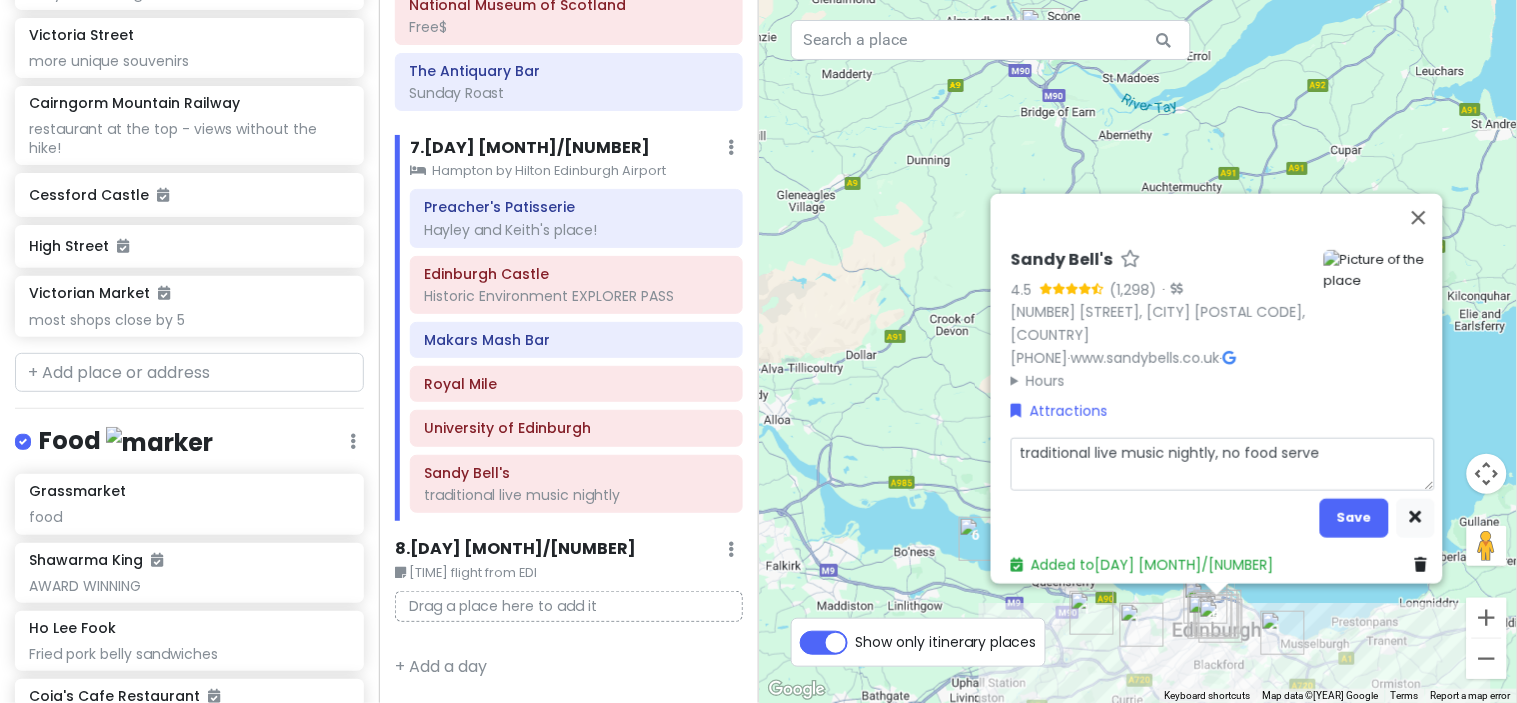 type on "x" 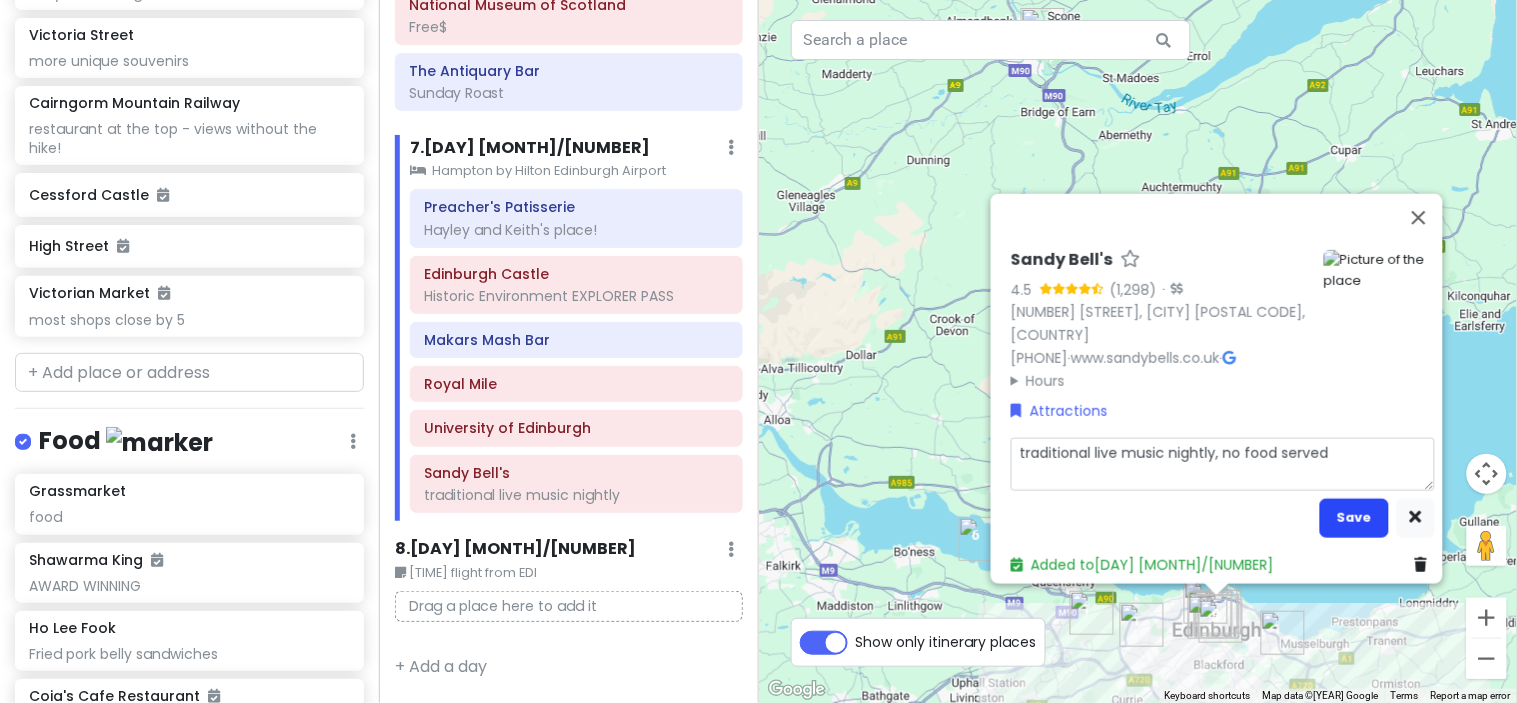 type on "traditional live music nightly, no food served" 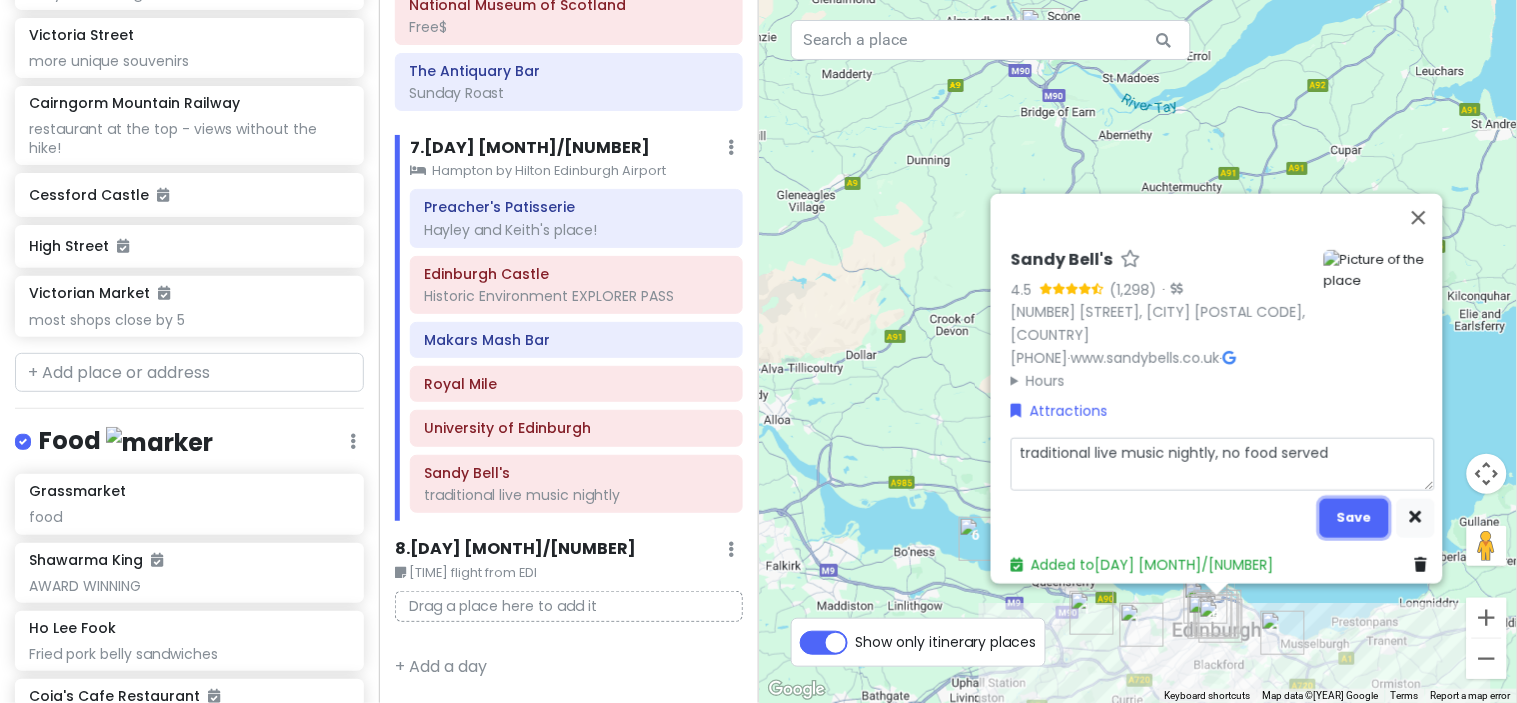 click on "Save" at bounding box center (1354, 517) 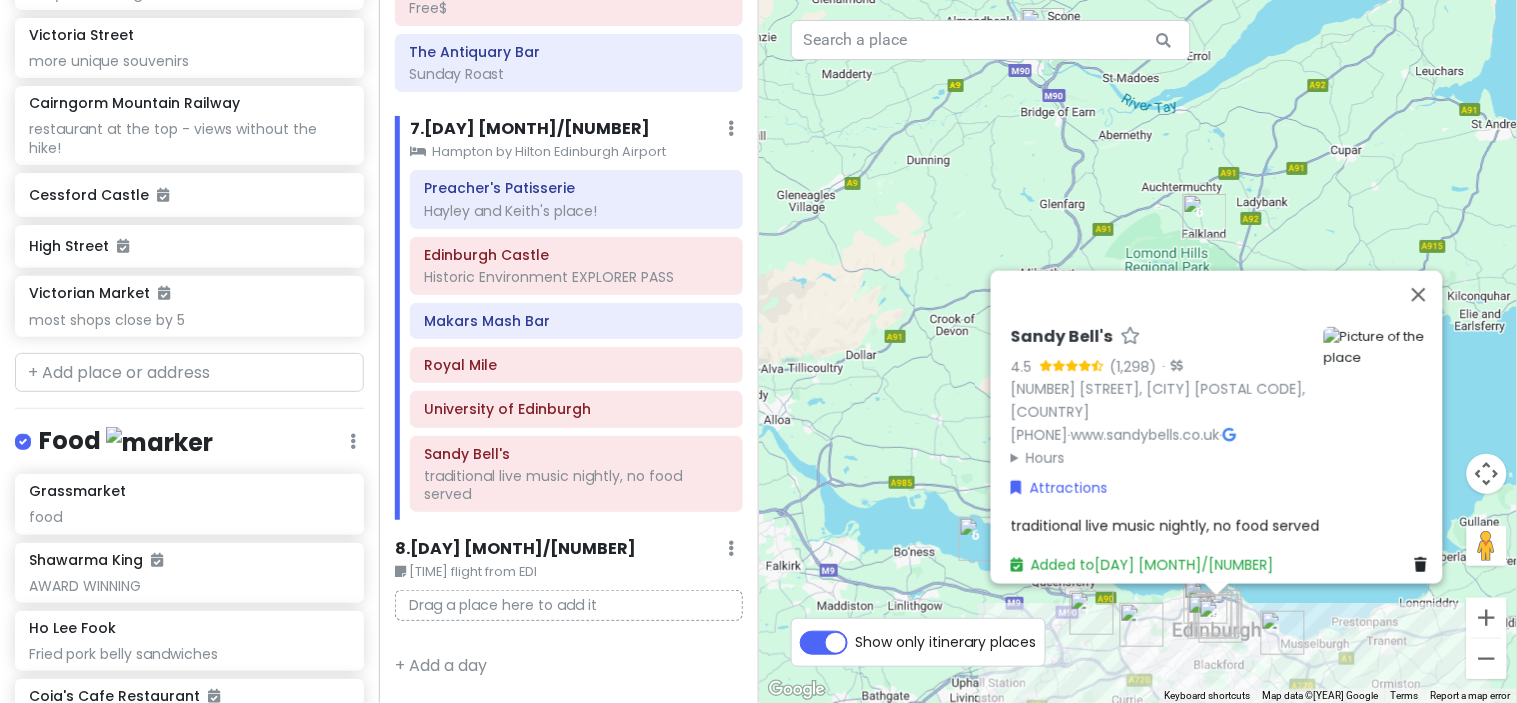 scroll, scrollTop: 6605, scrollLeft: 0, axis: vertical 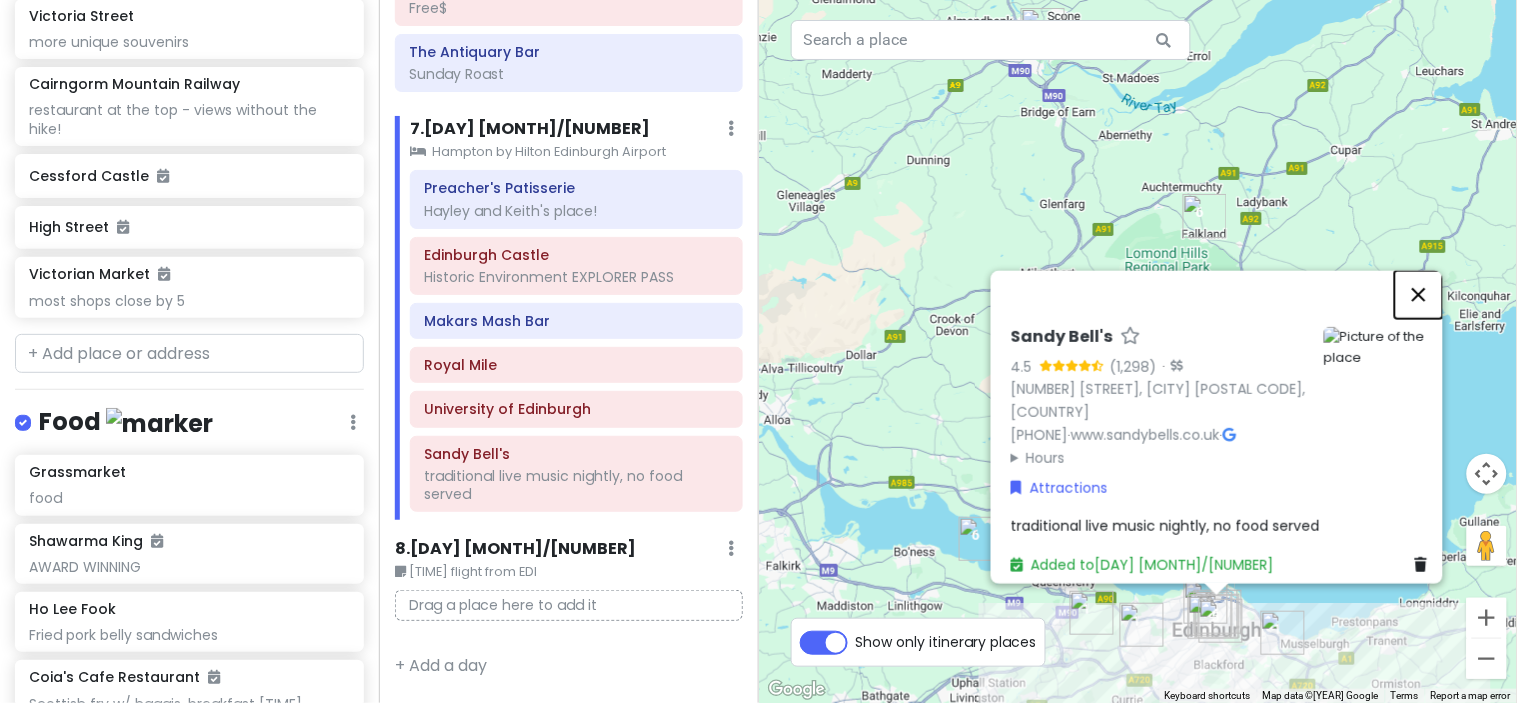 click at bounding box center [1419, 294] 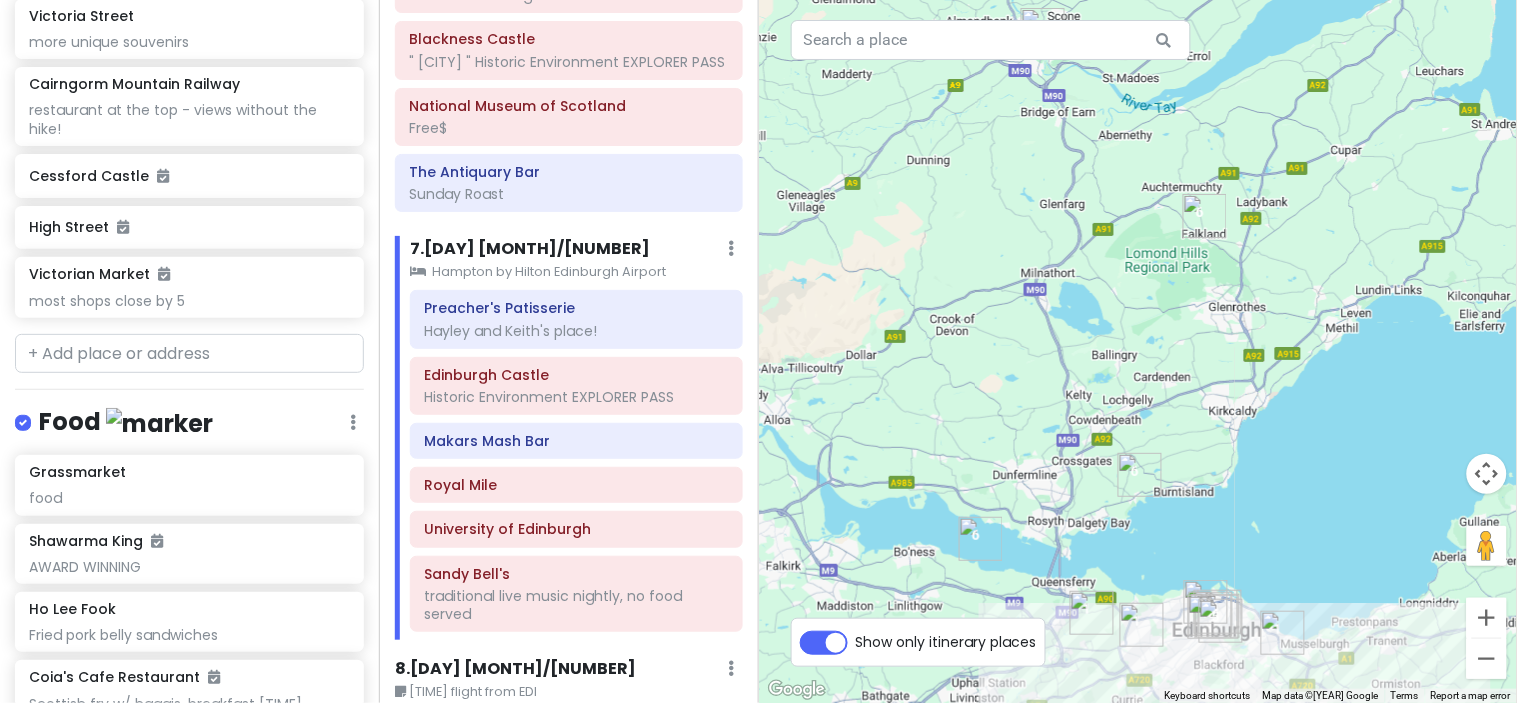 scroll, scrollTop: 3616, scrollLeft: 0, axis: vertical 